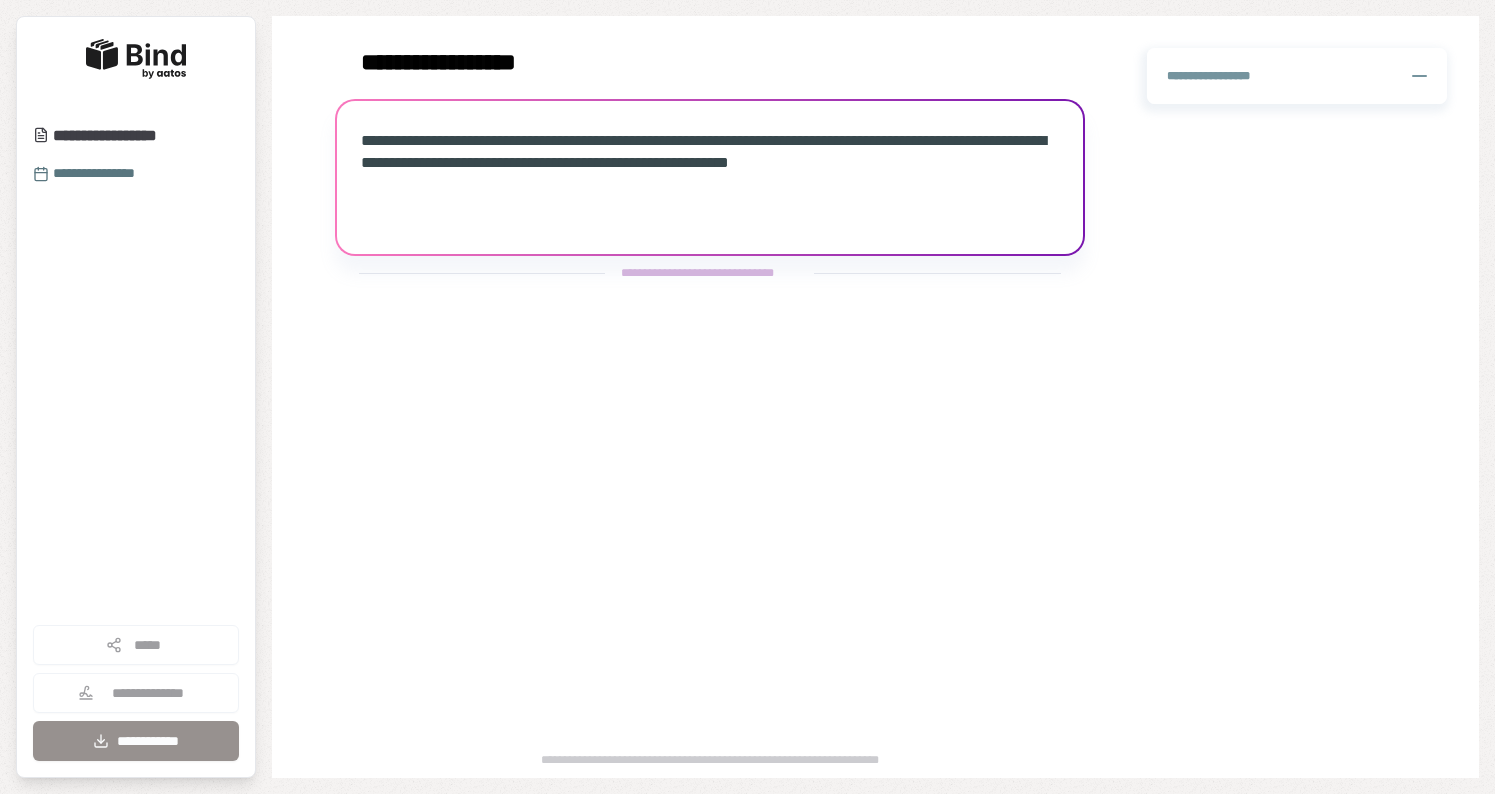 scroll, scrollTop: 0, scrollLeft: 0, axis: both 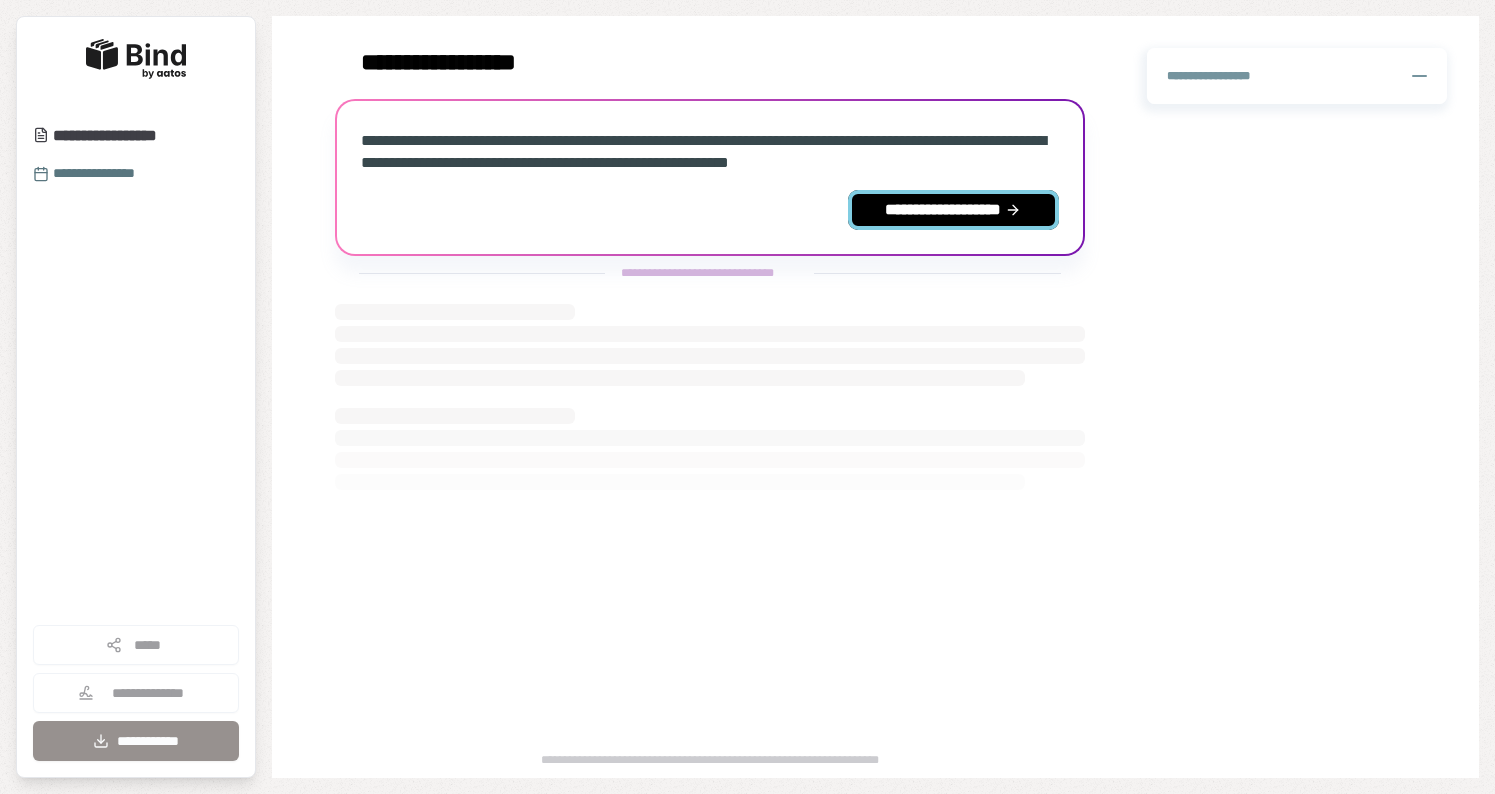 click on "**********" at bounding box center [953, 210] 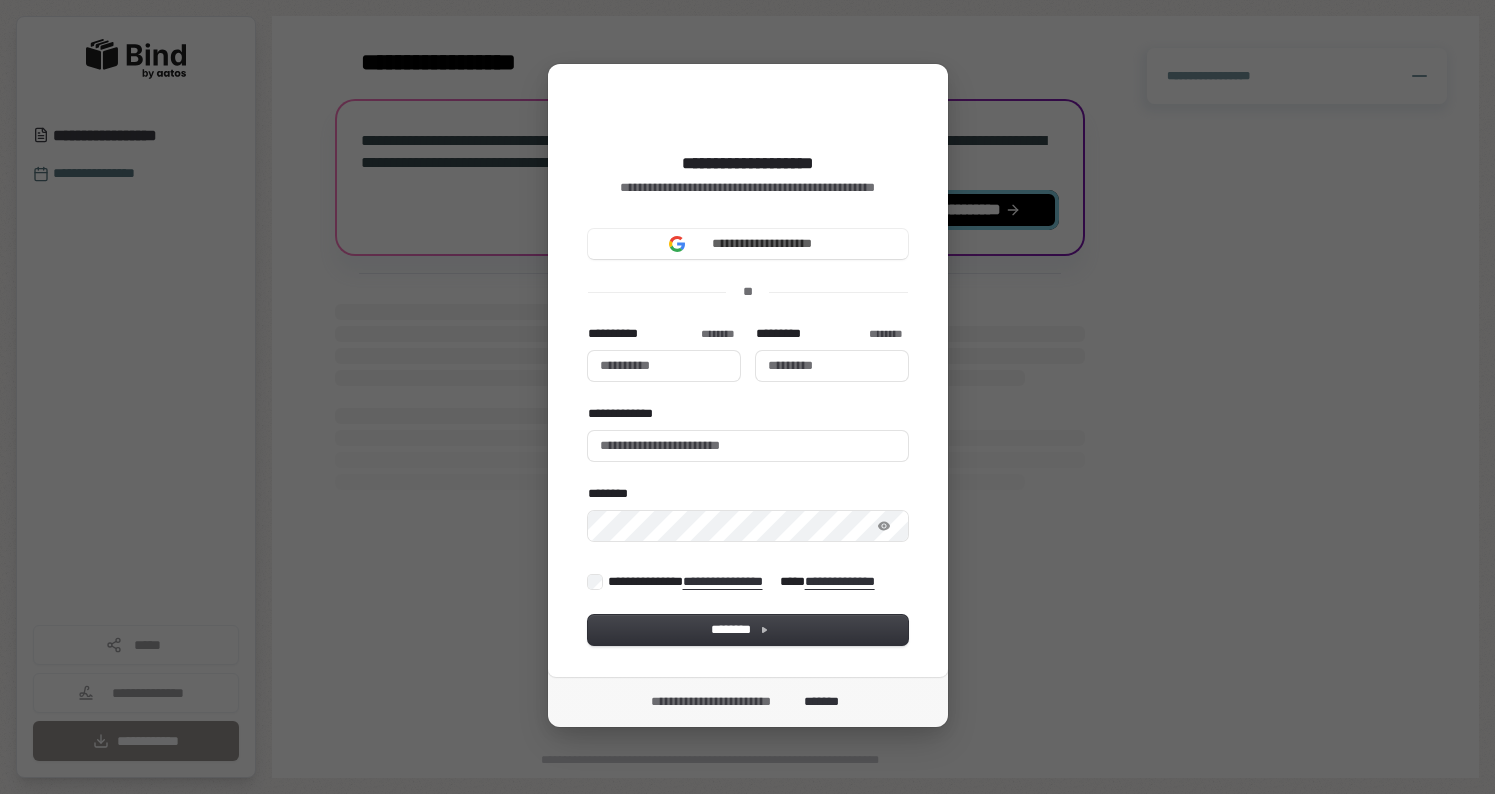 type 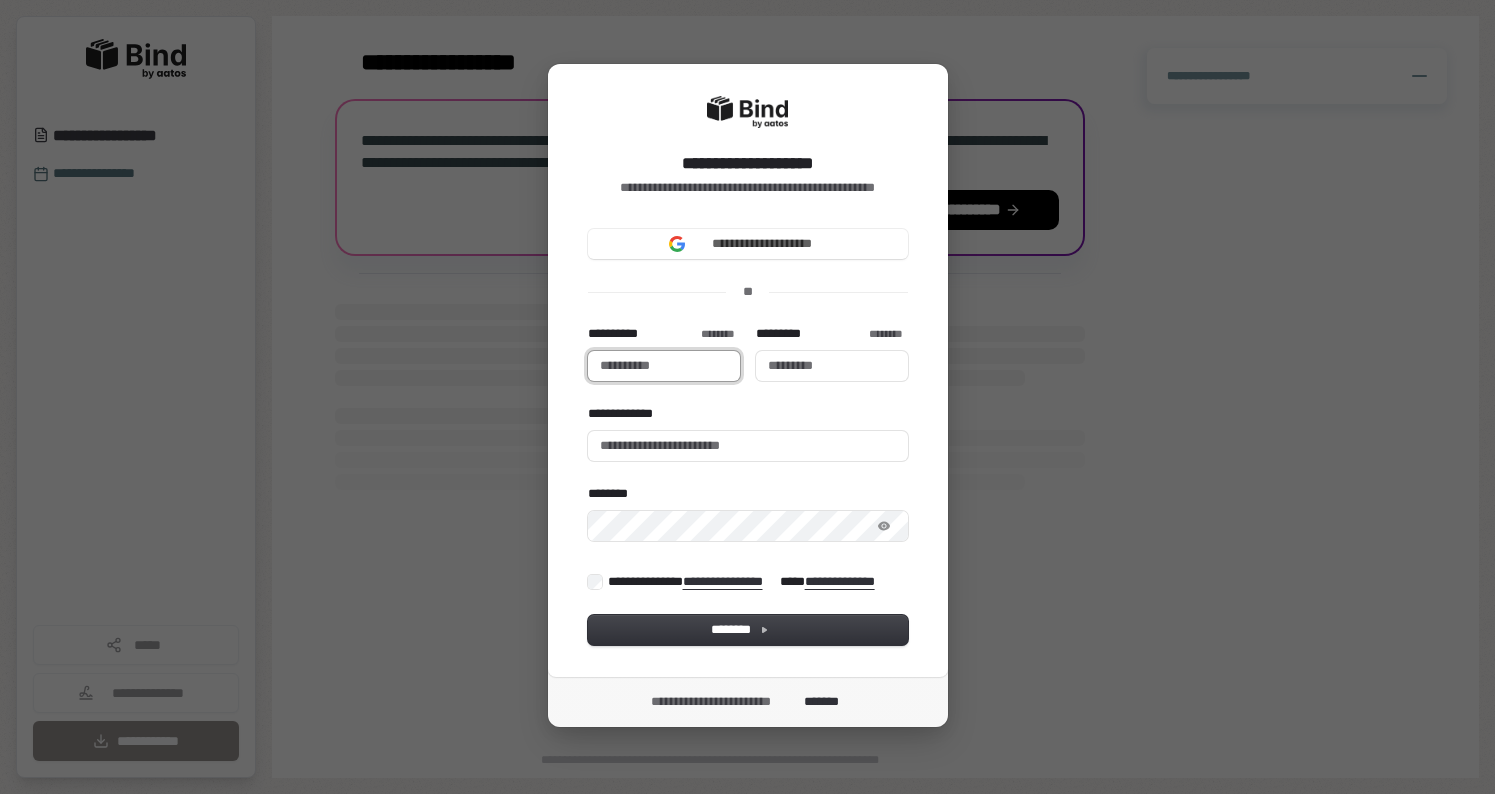 type 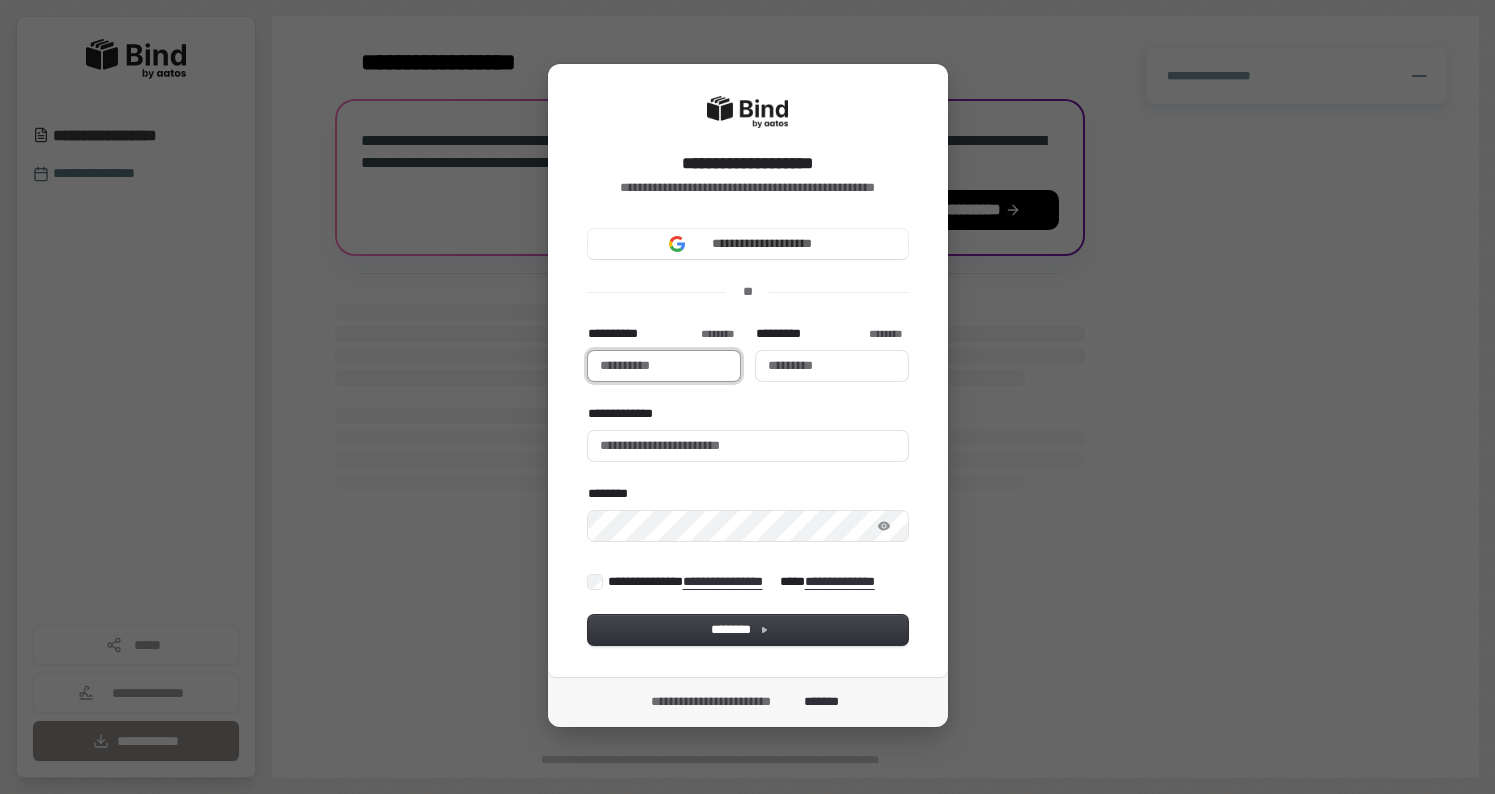 type on "*" 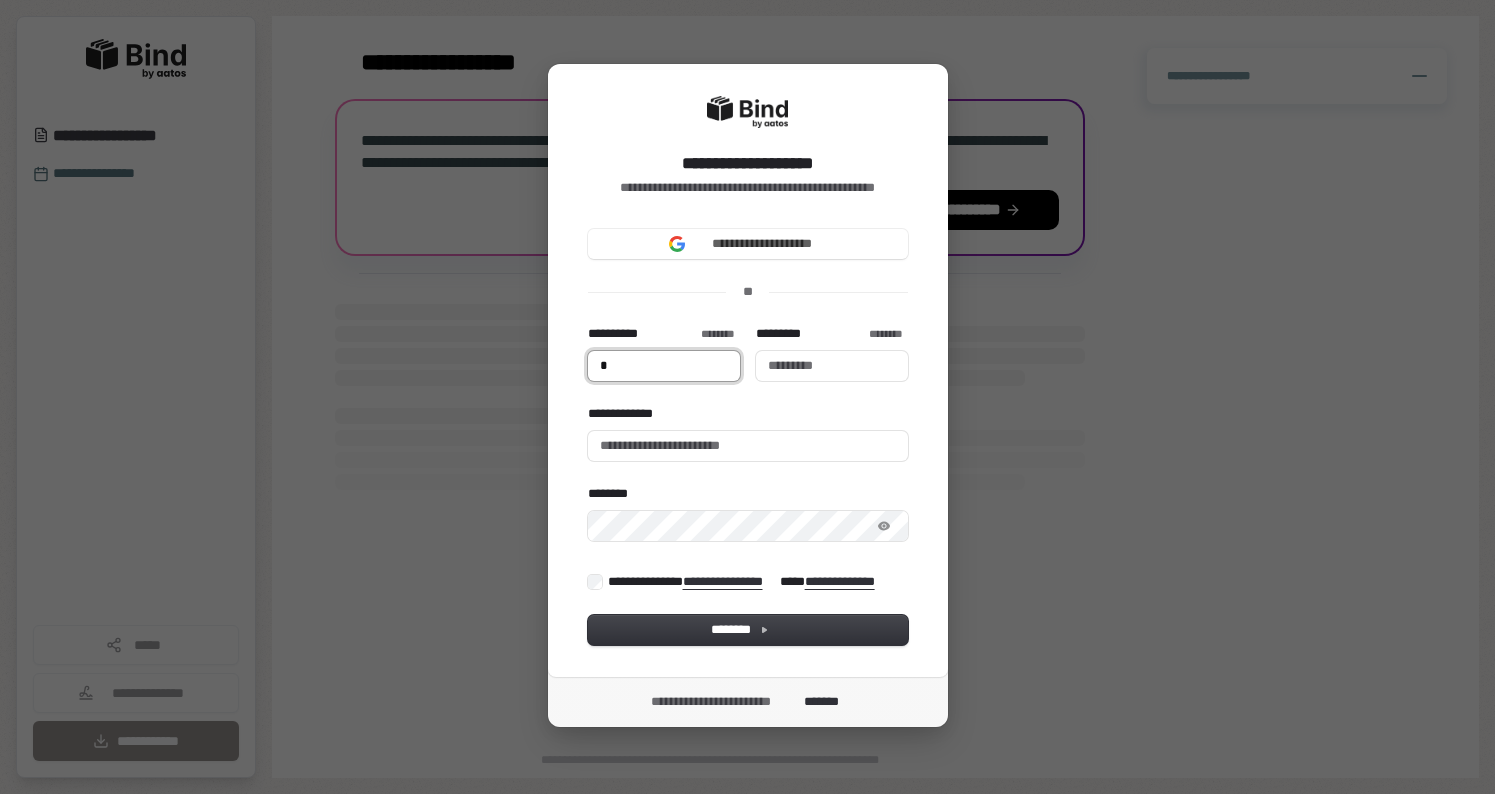 type on "**" 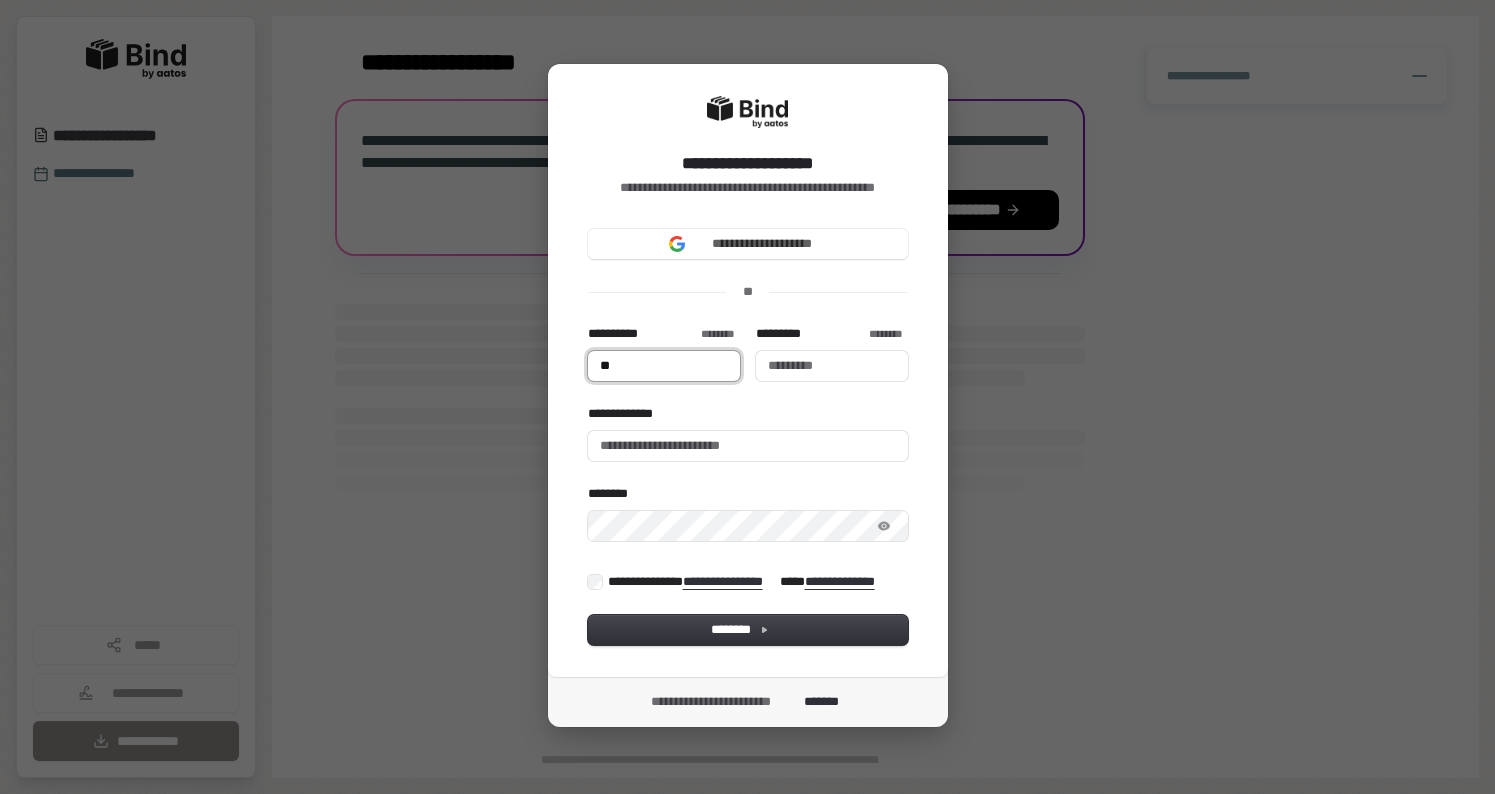 type on "***" 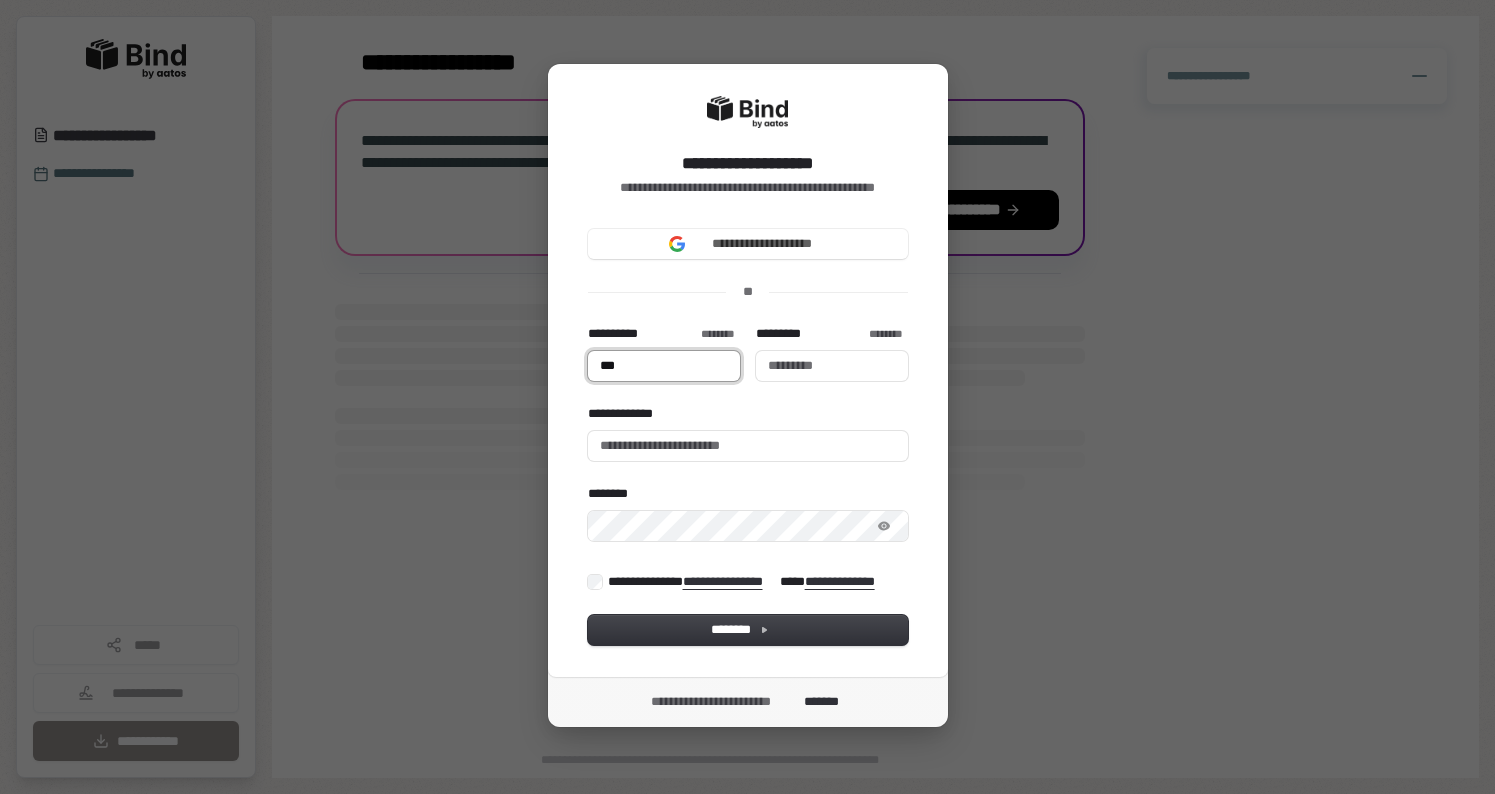 type on "****" 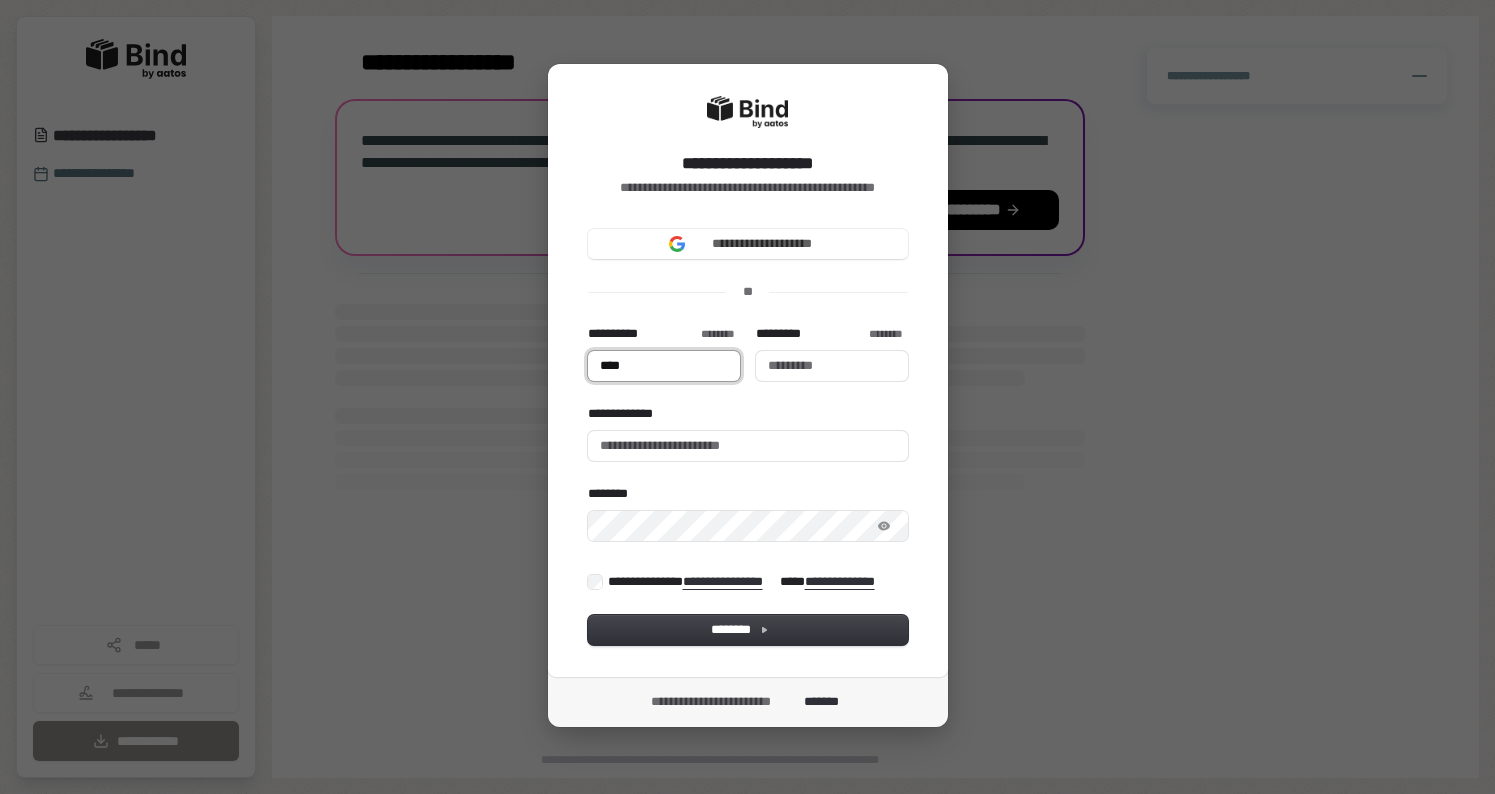 type on "****" 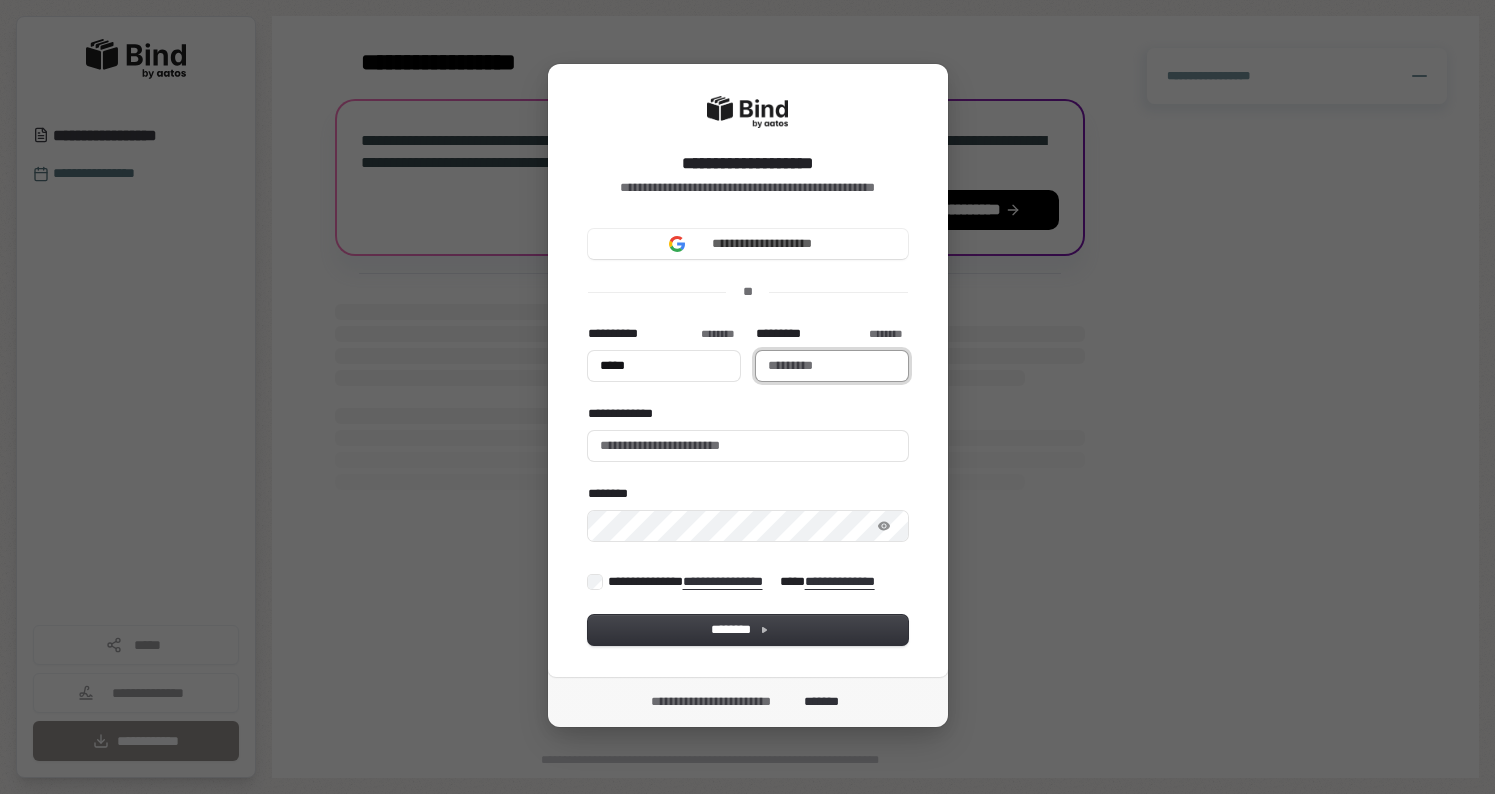 type on "****" 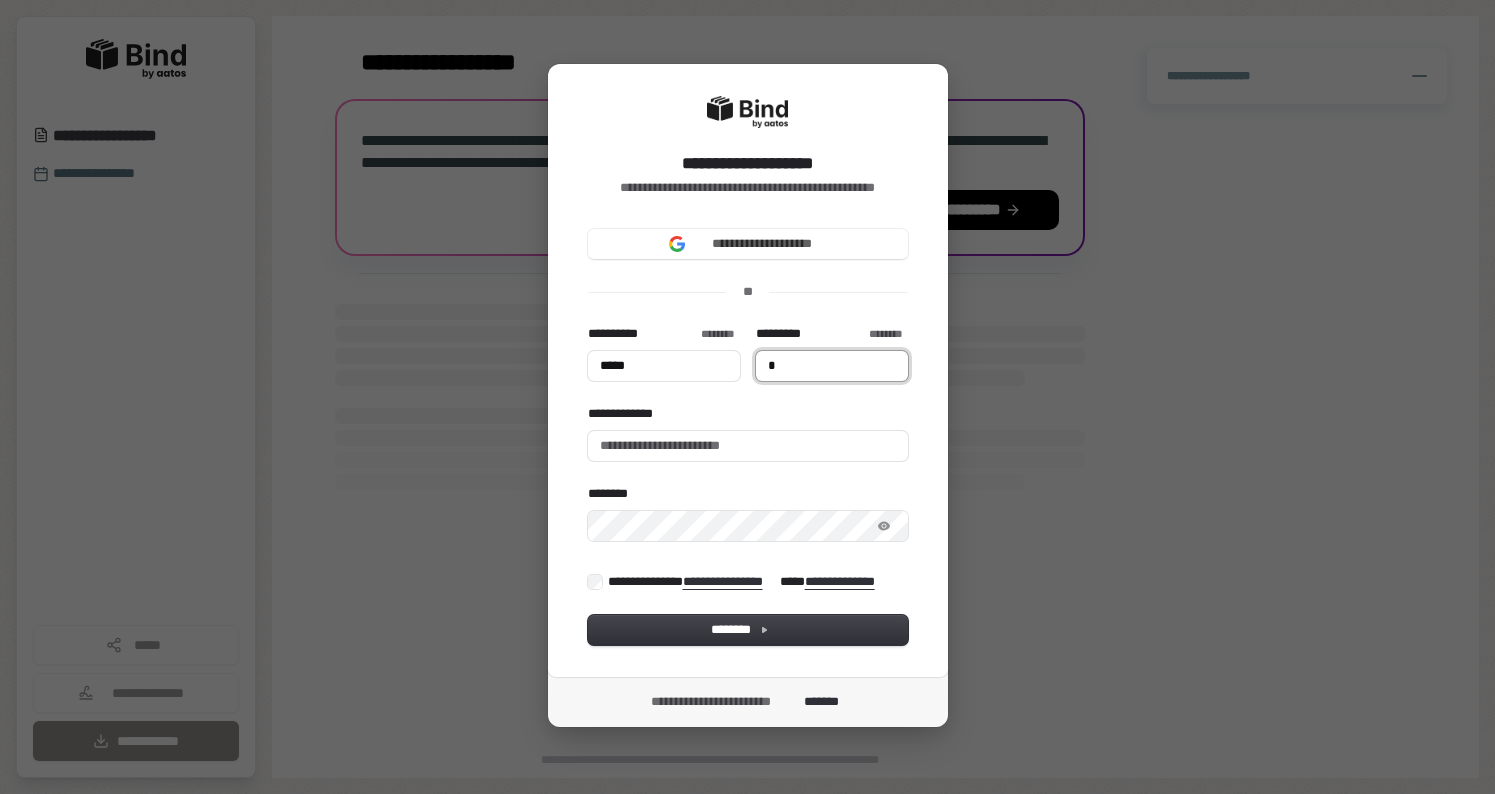 type on "****" 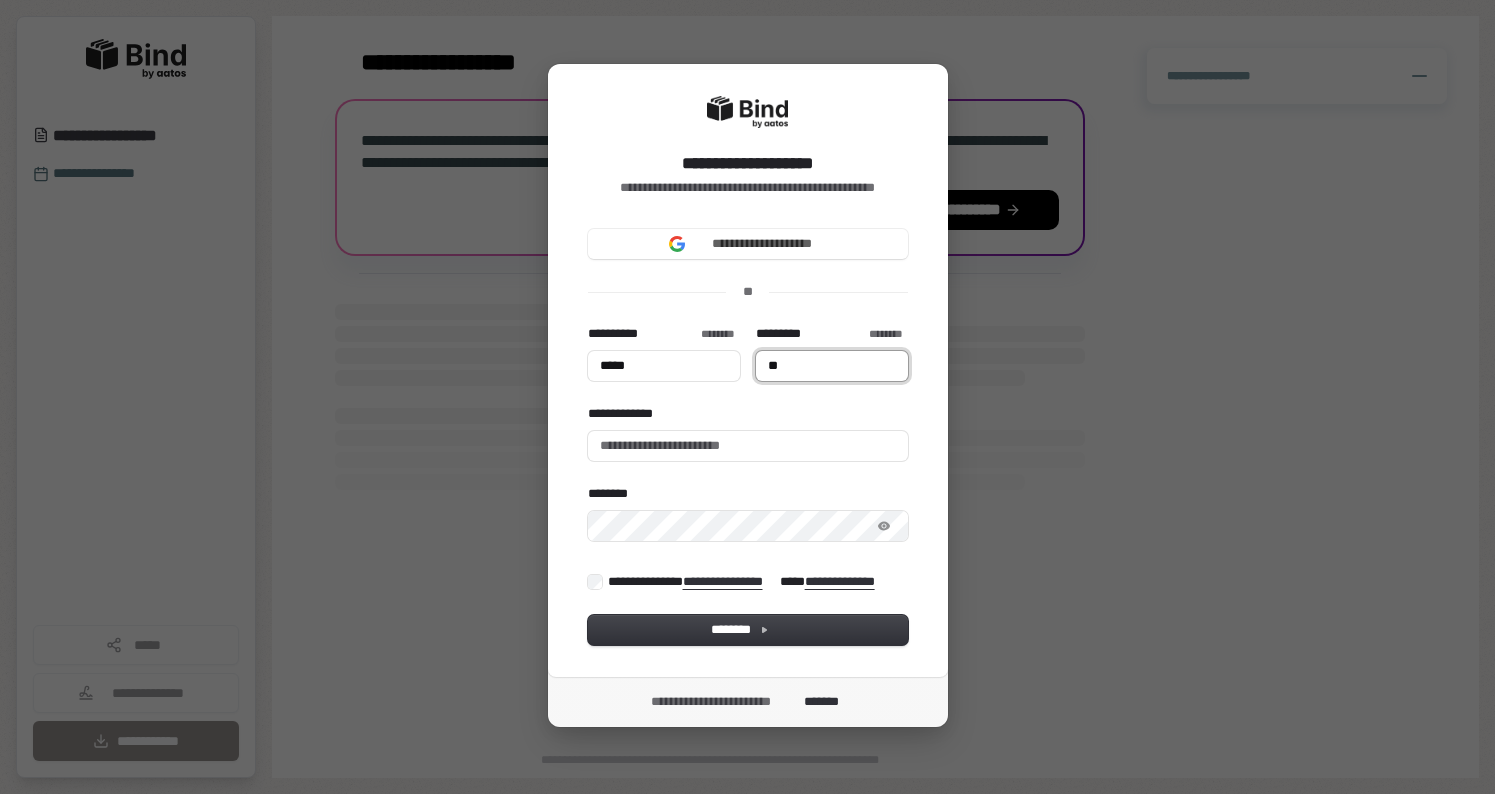 type on "****" 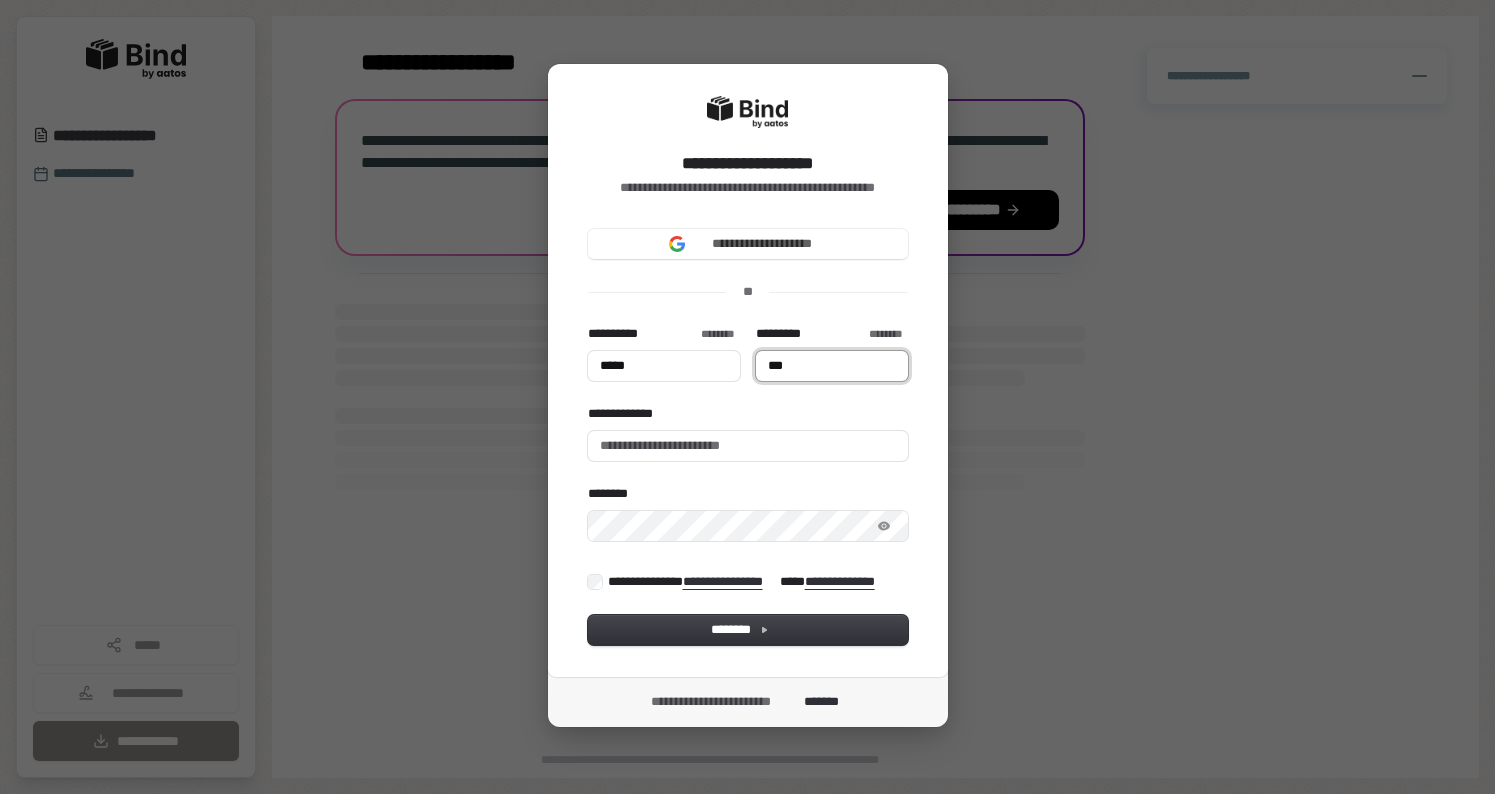 type on "****" 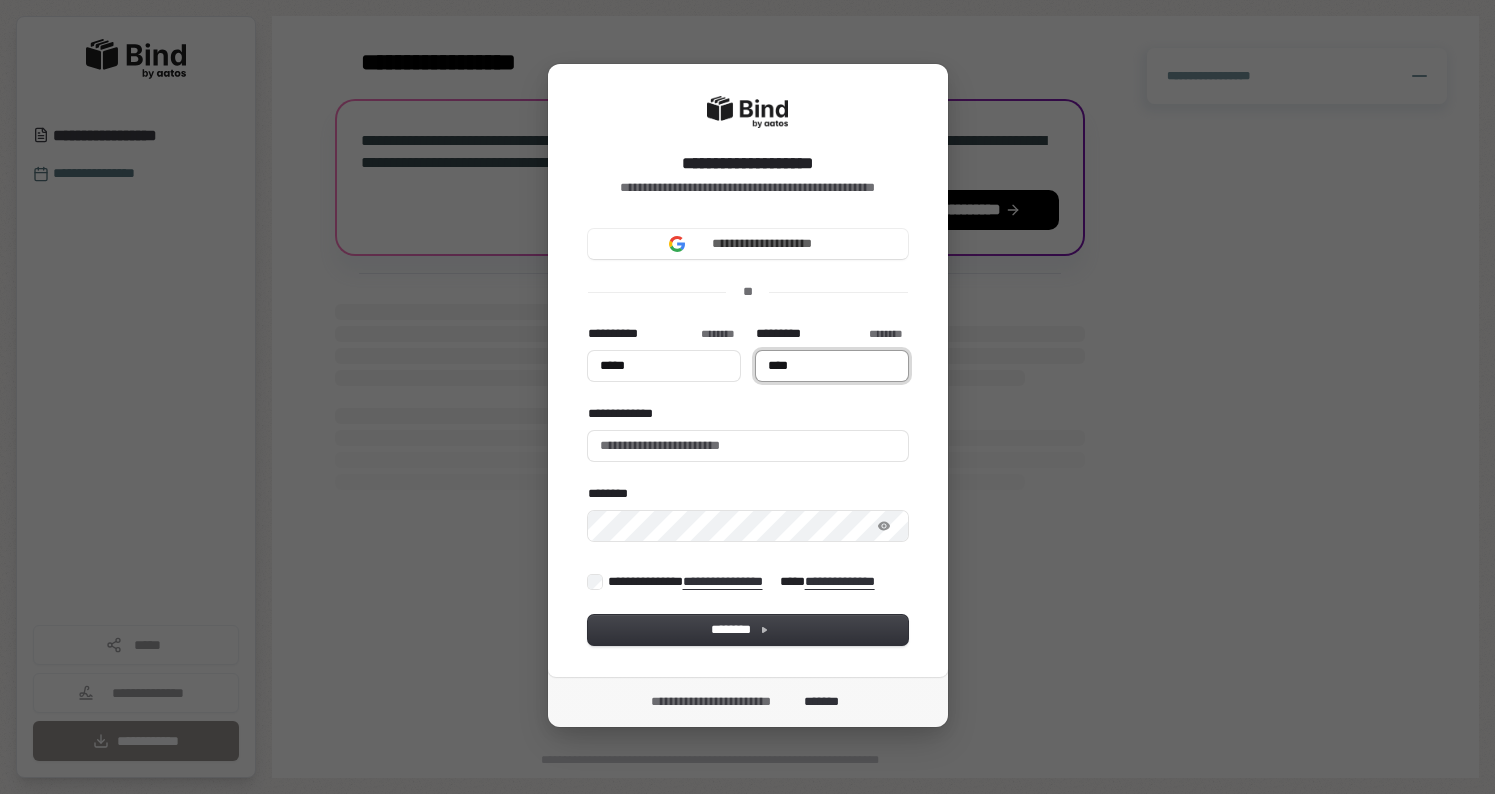 type on "****" 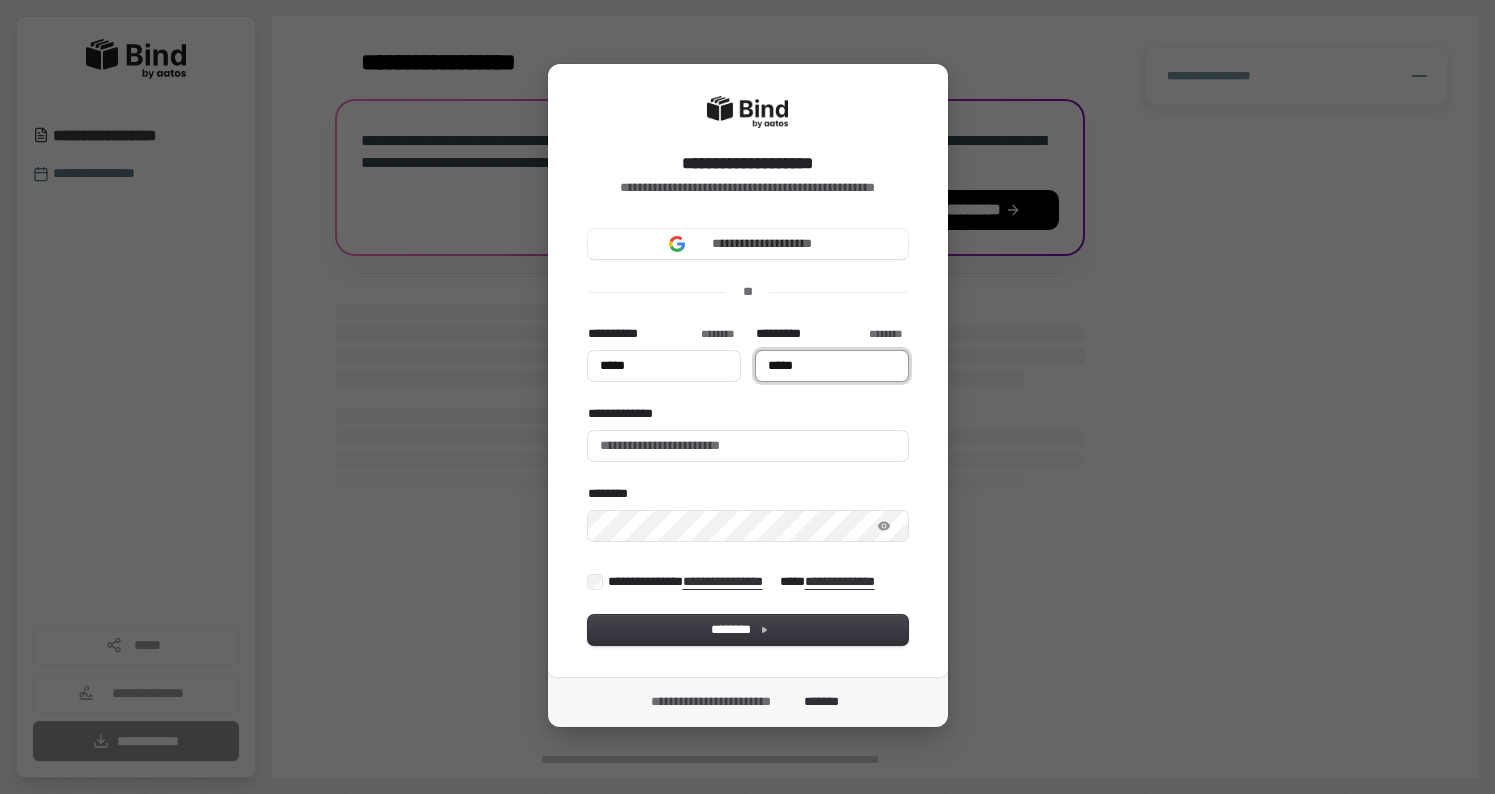 type on "****" 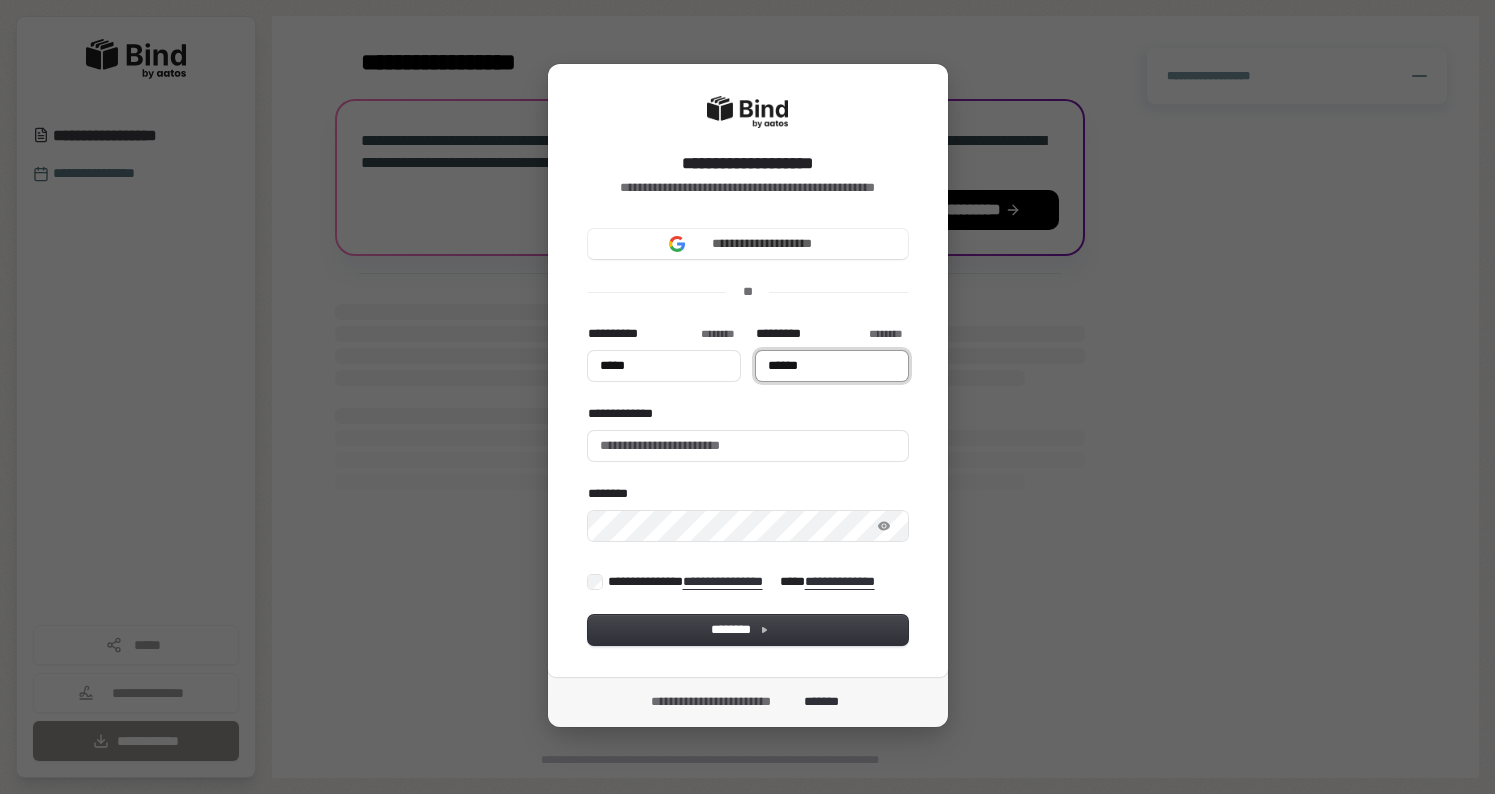 type on "****" 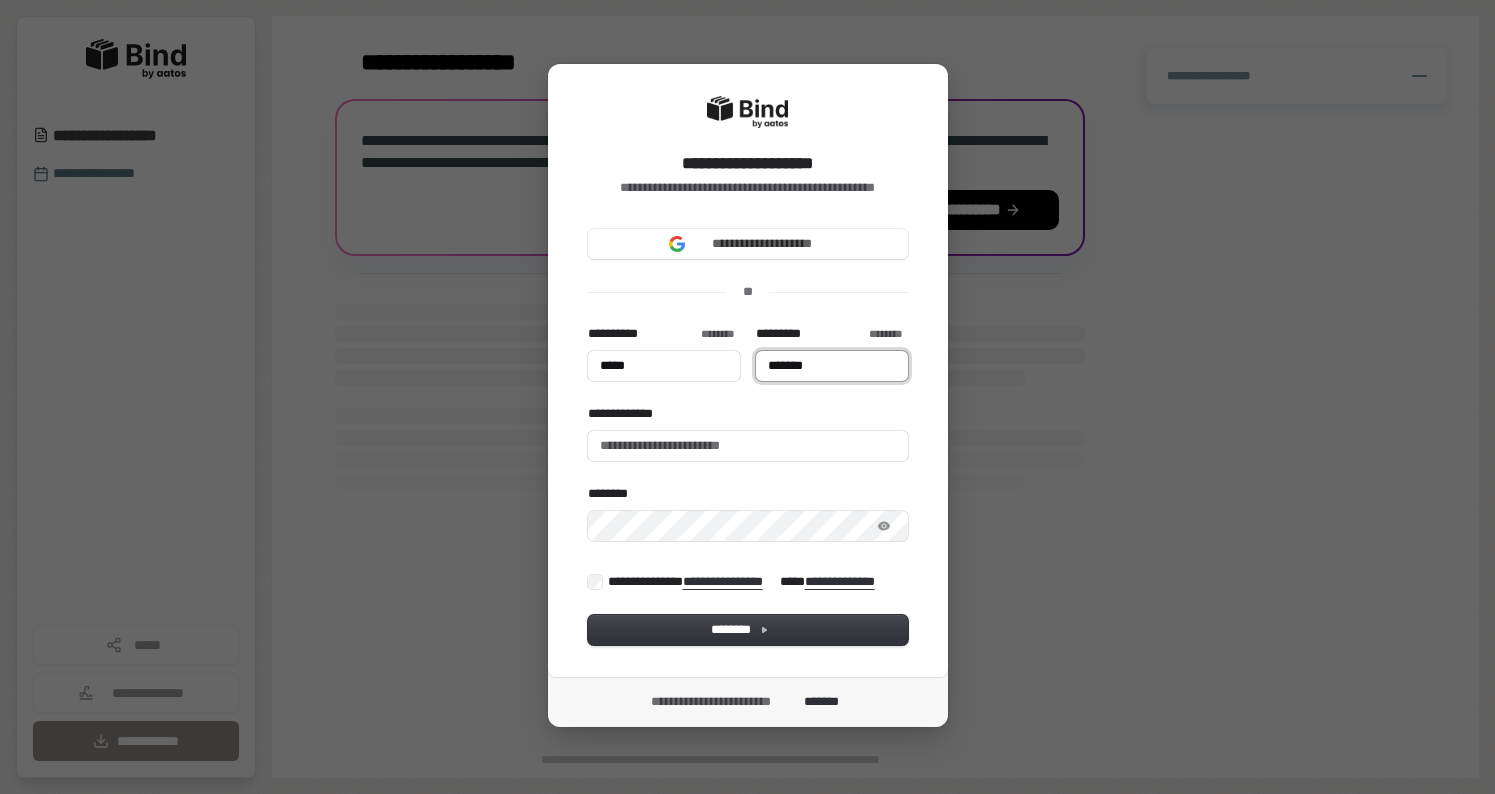 type on "****" 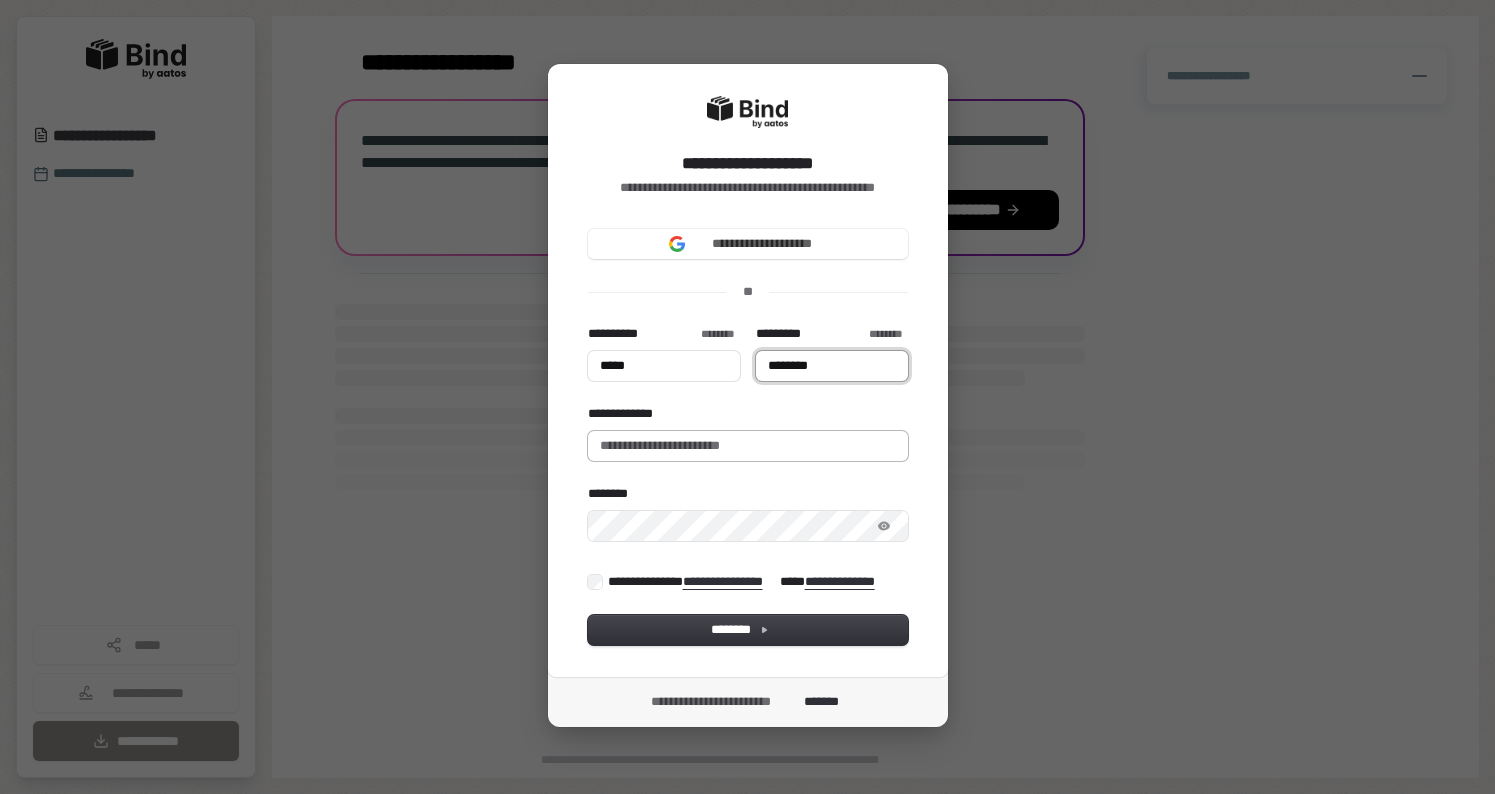 type on "********" 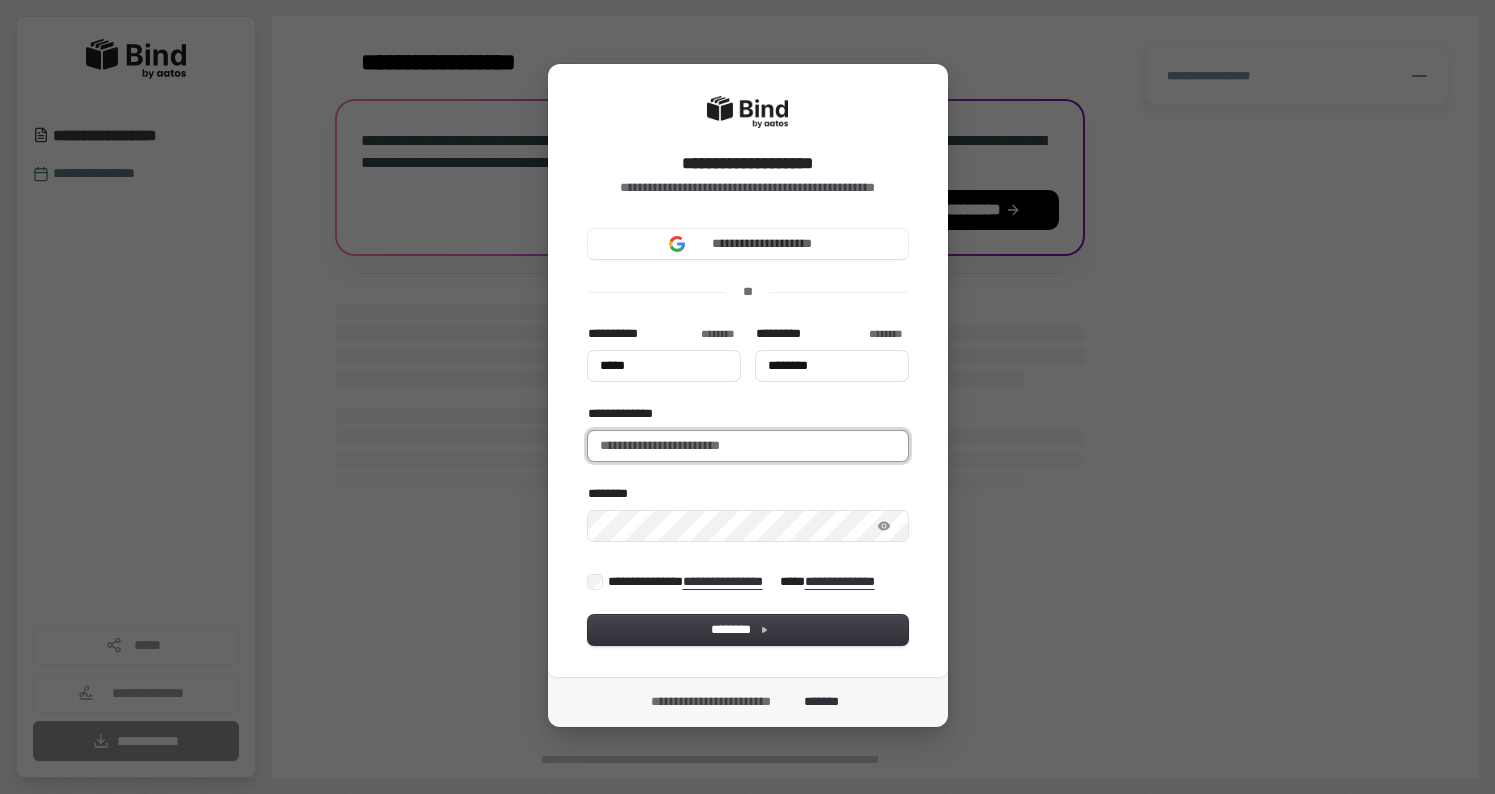 type on "****" 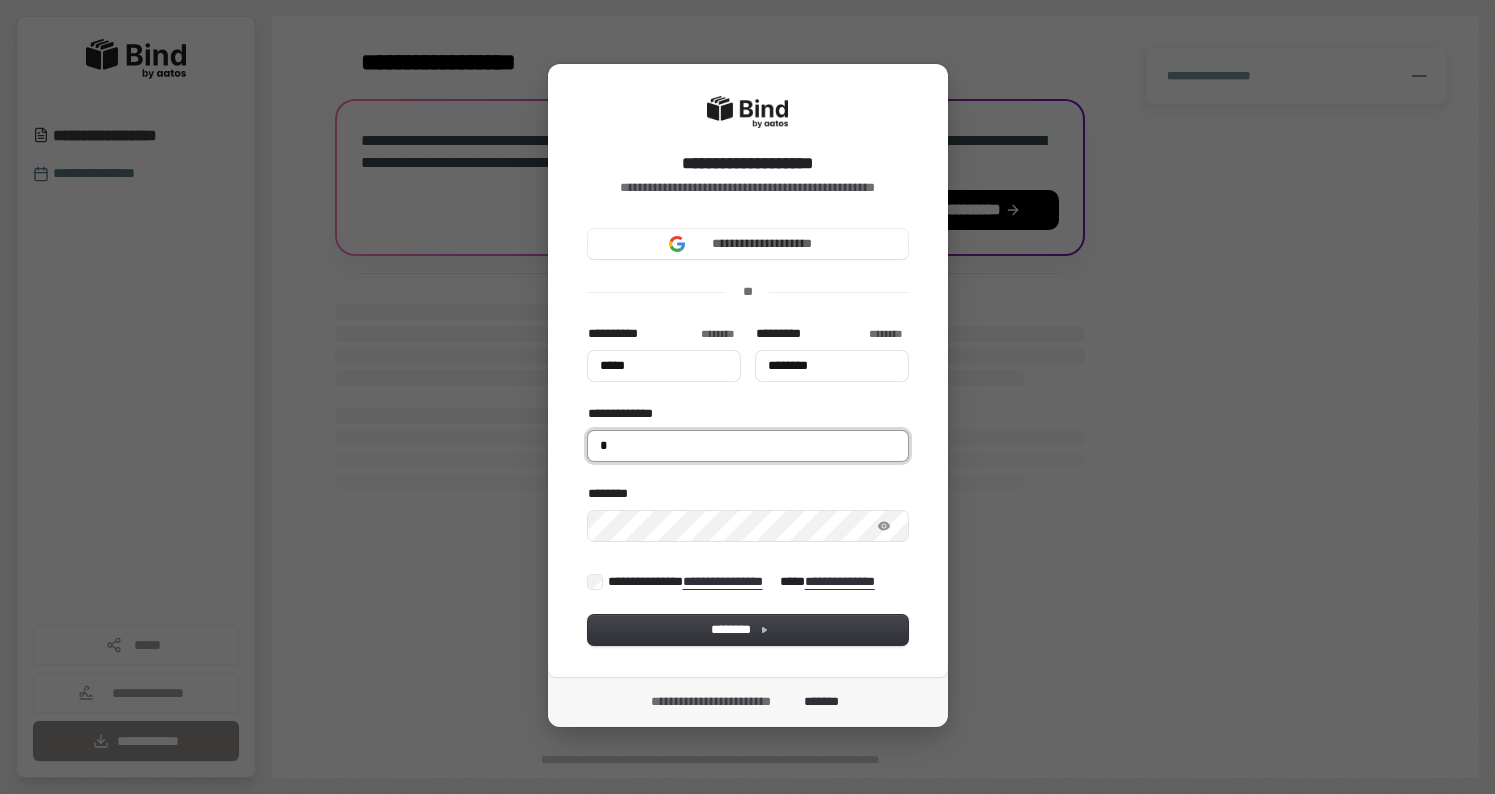 type on "****" 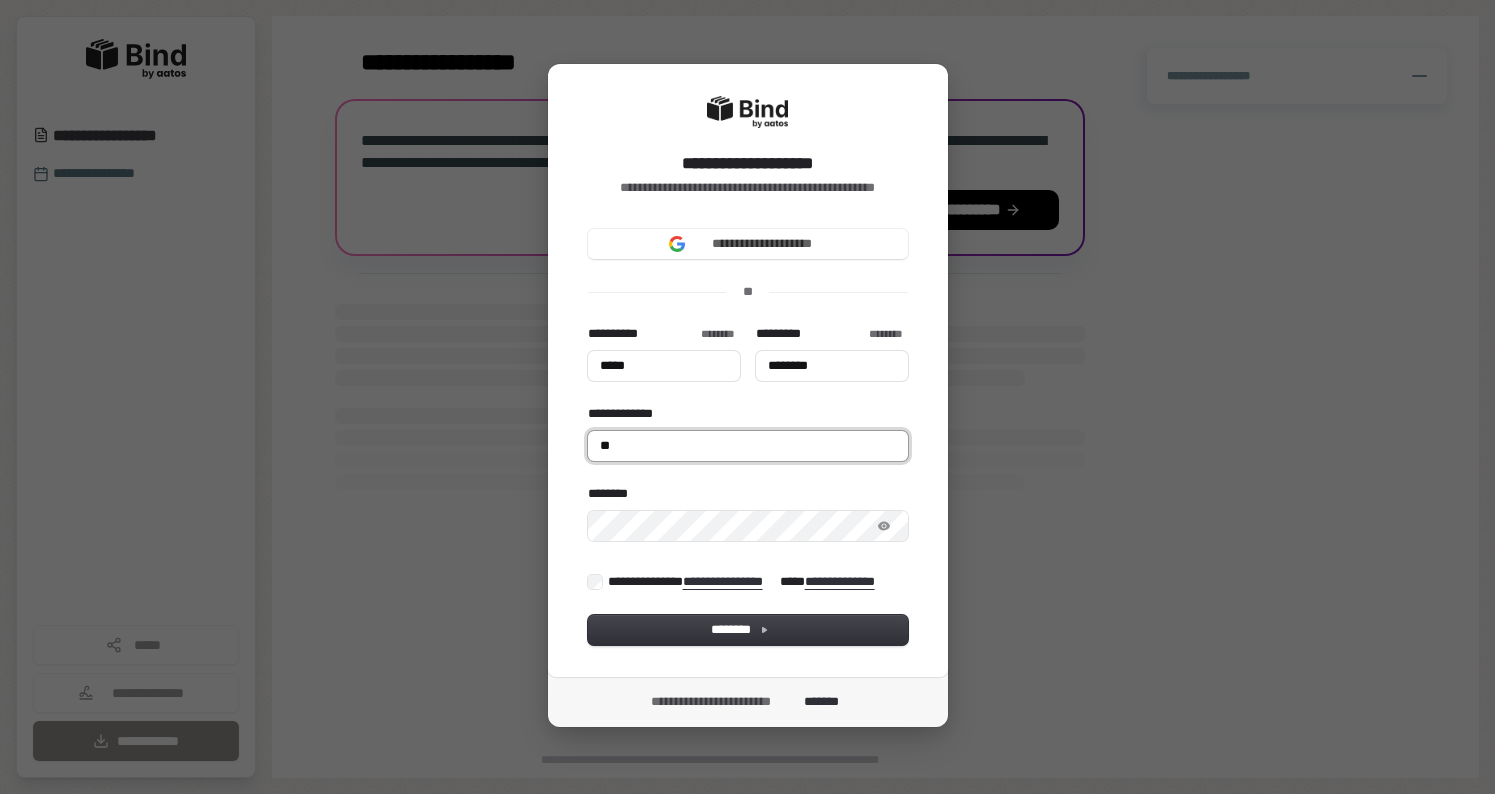 type on "****" 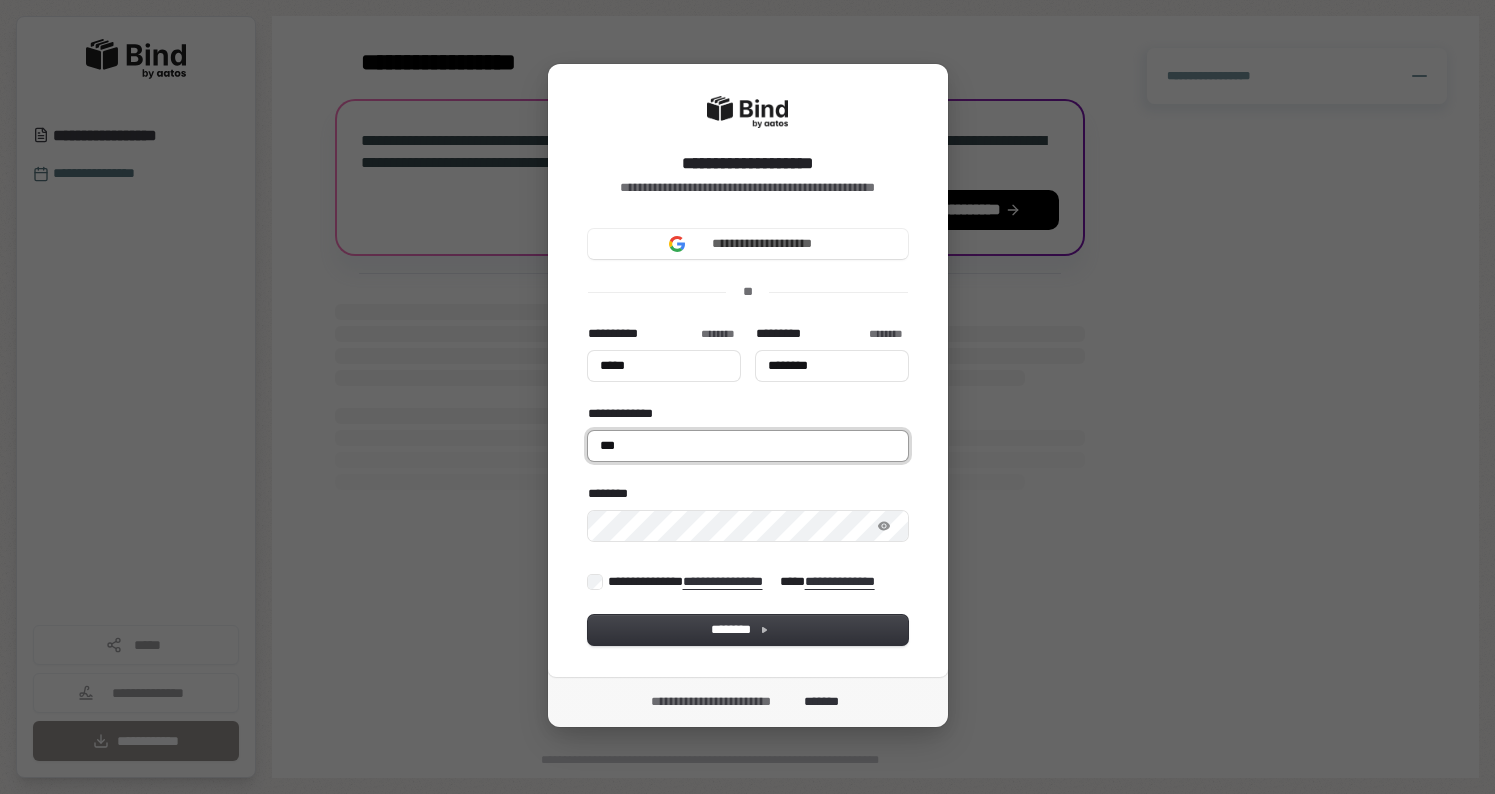 type on "****" 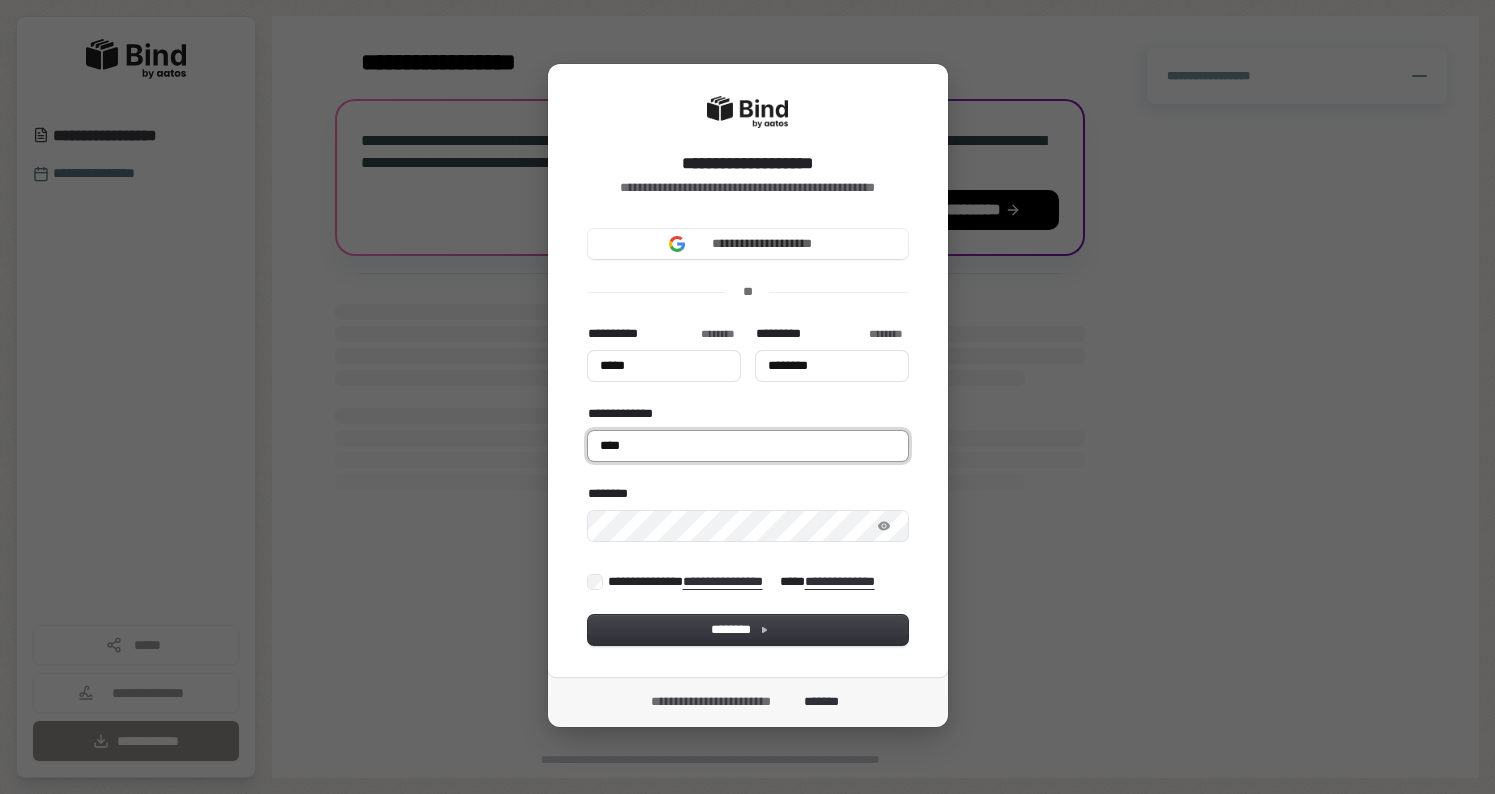 type on "**********" 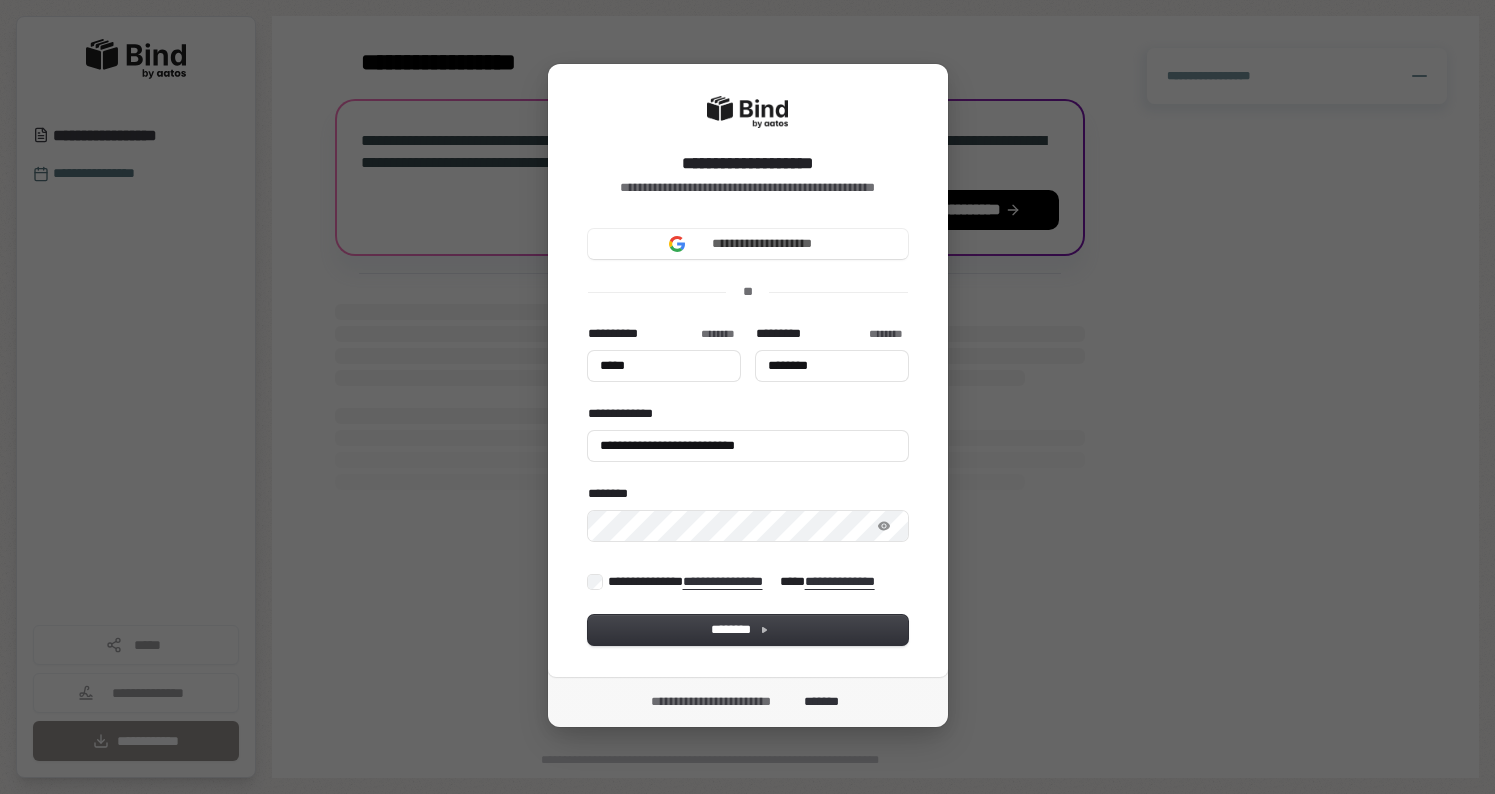 type on "****" 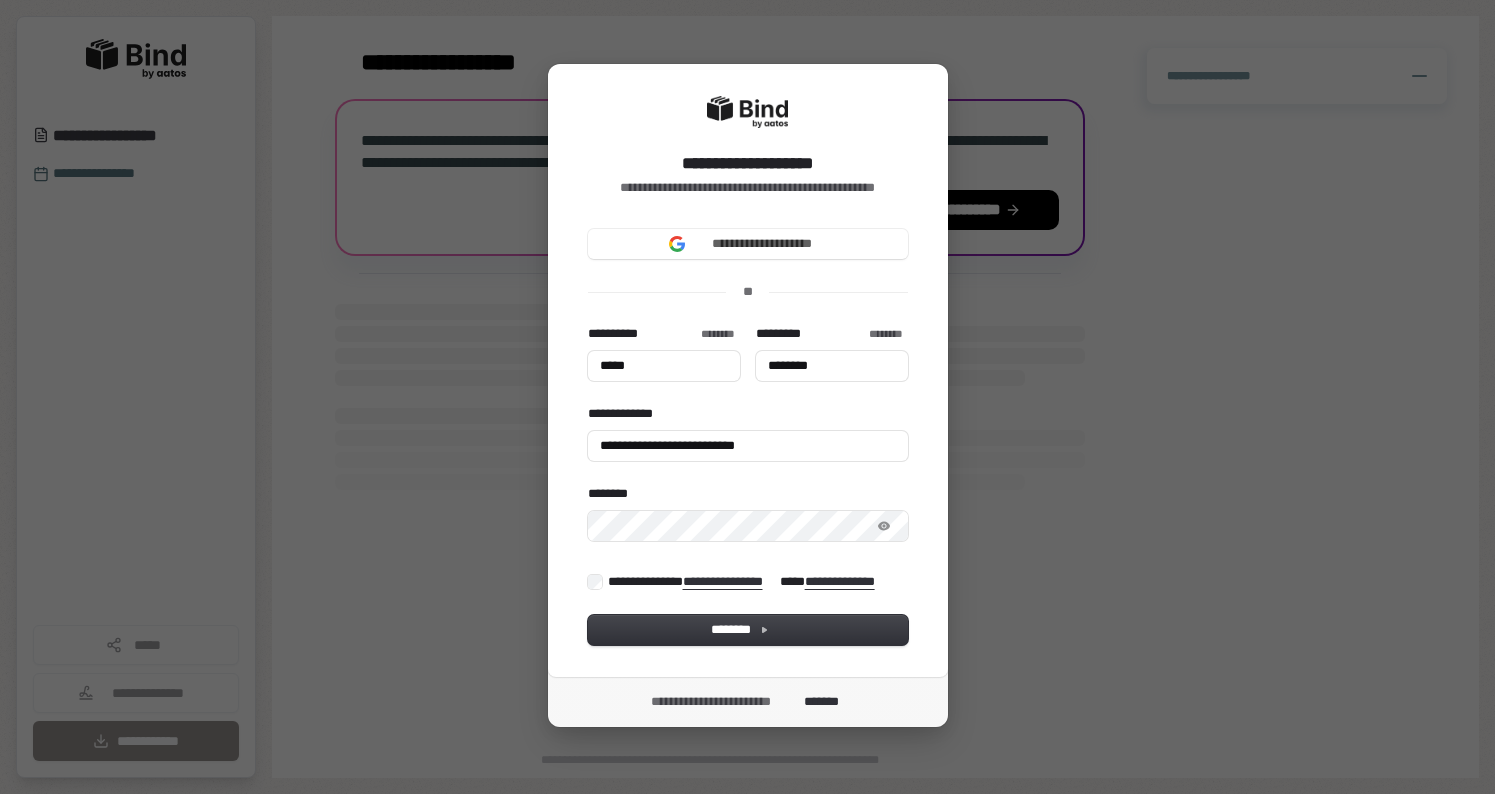 type on "********" 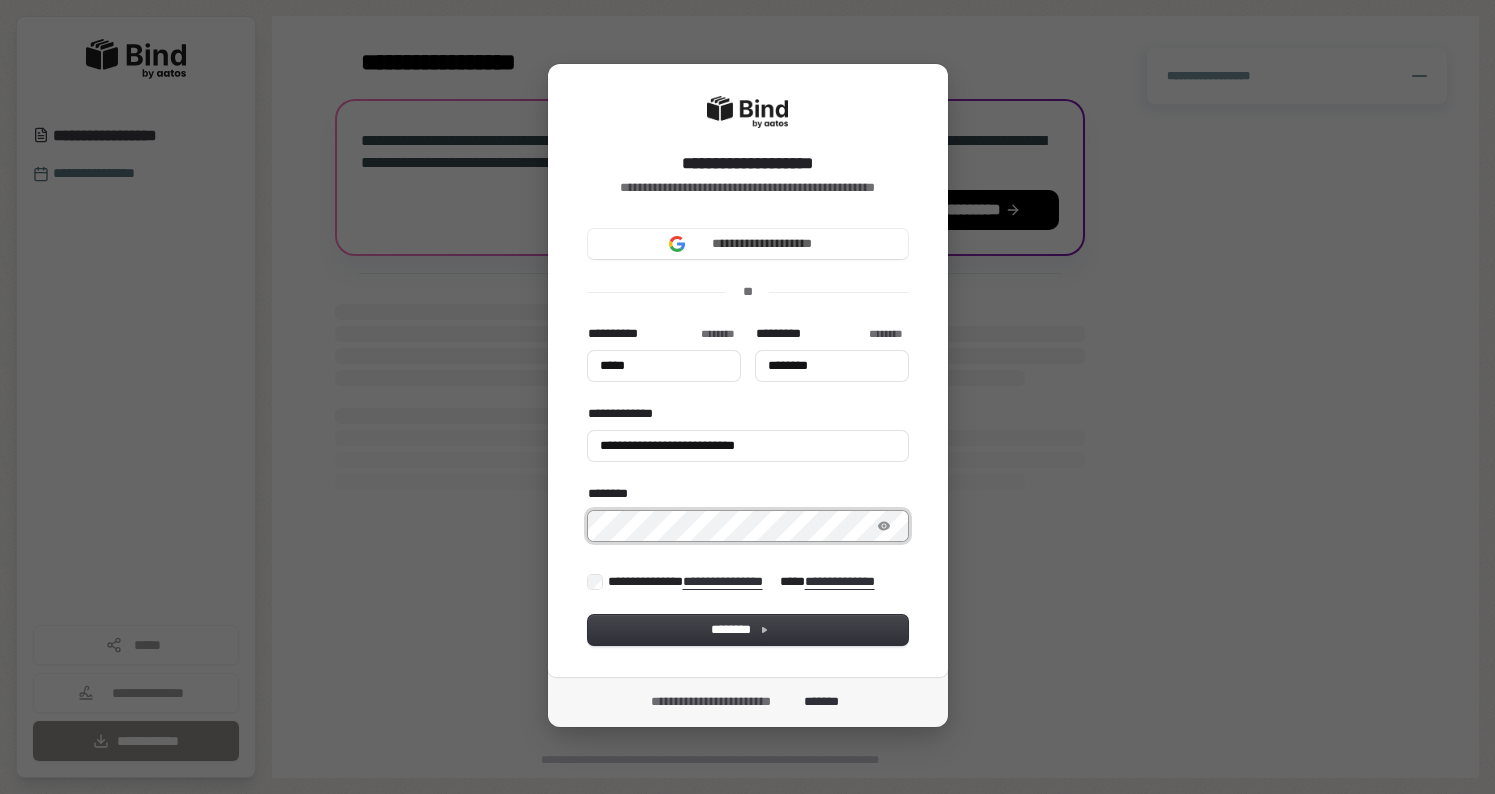 type on "****" 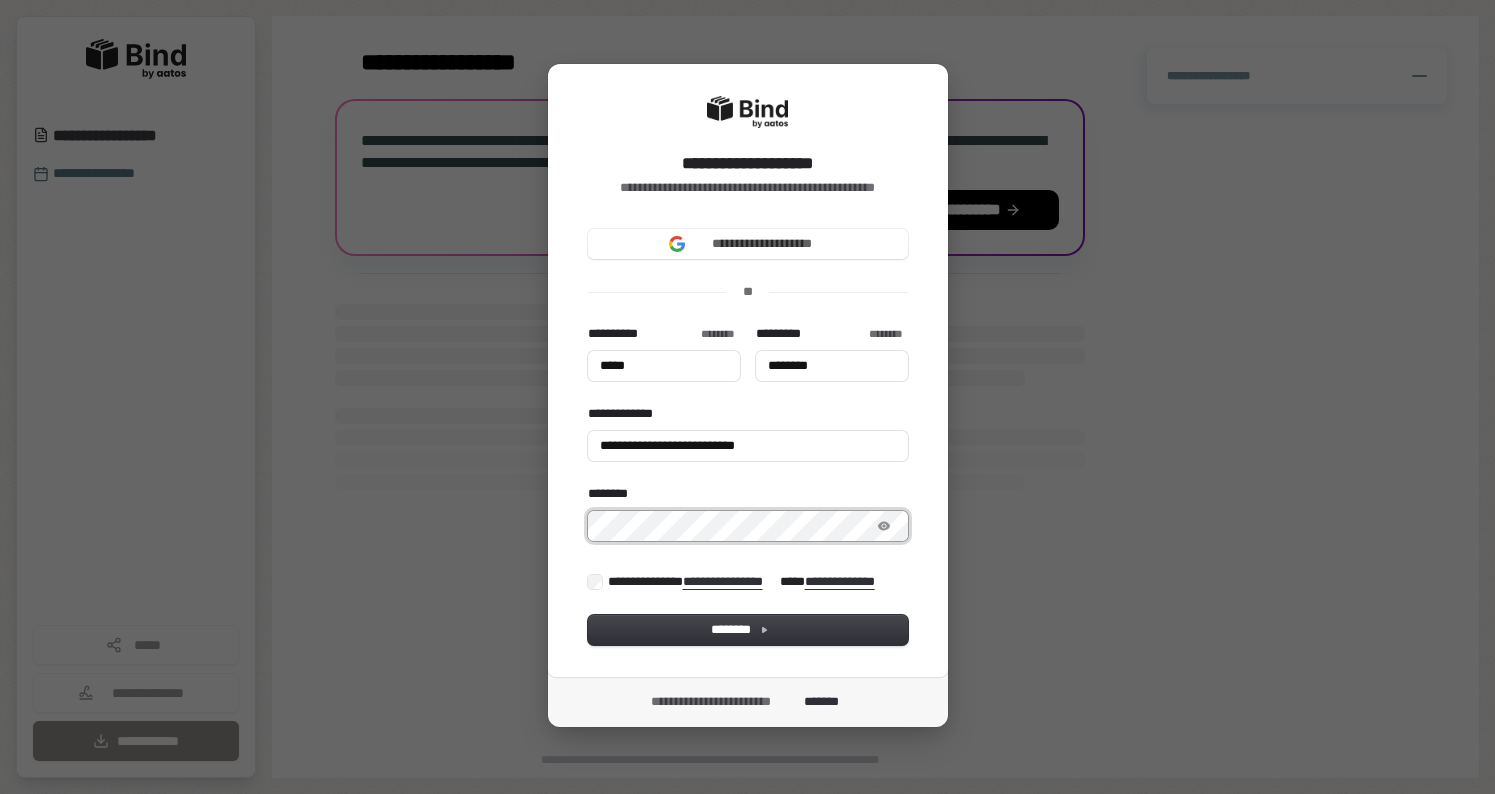 type on "********" 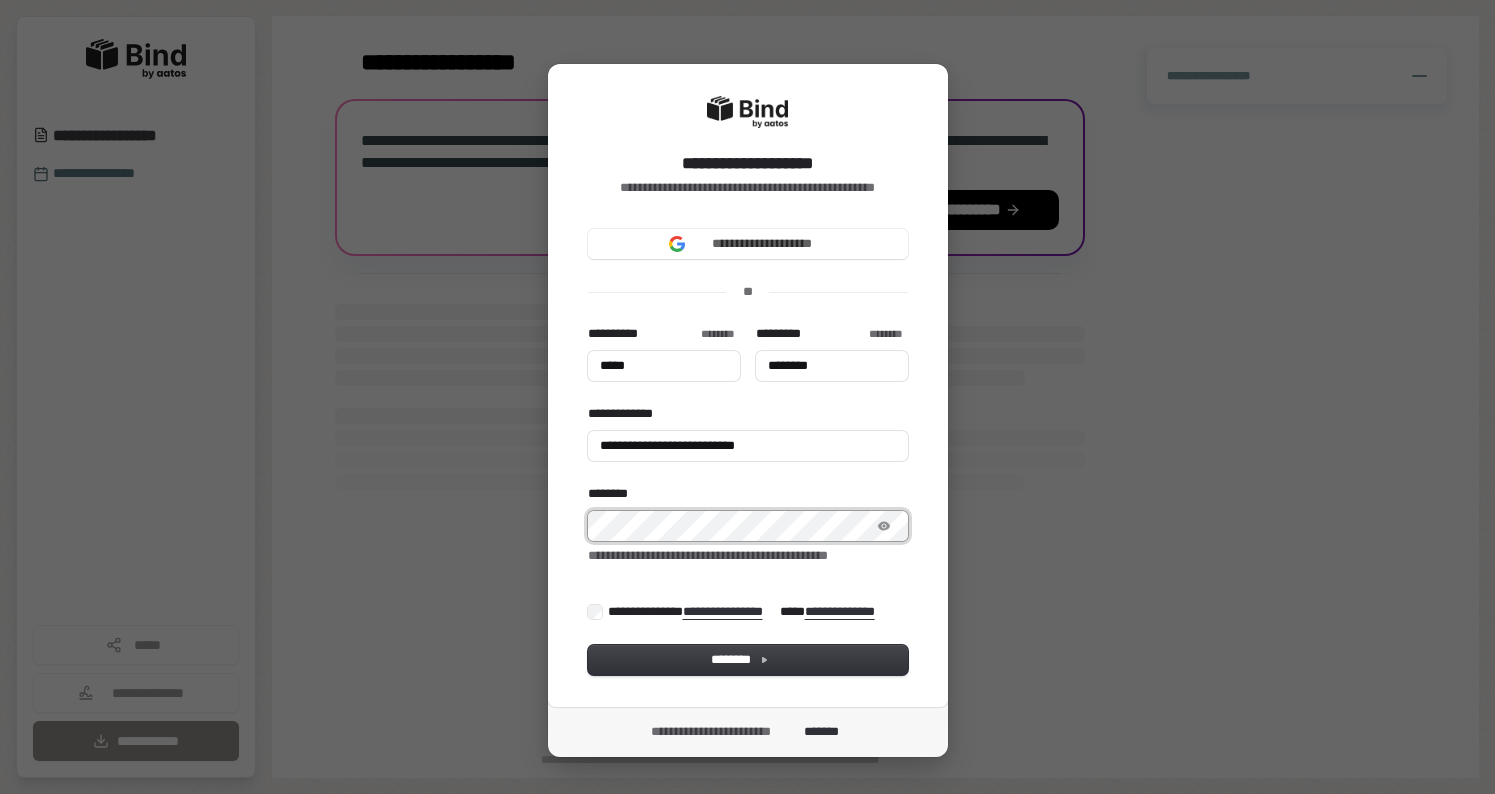 type on "****" 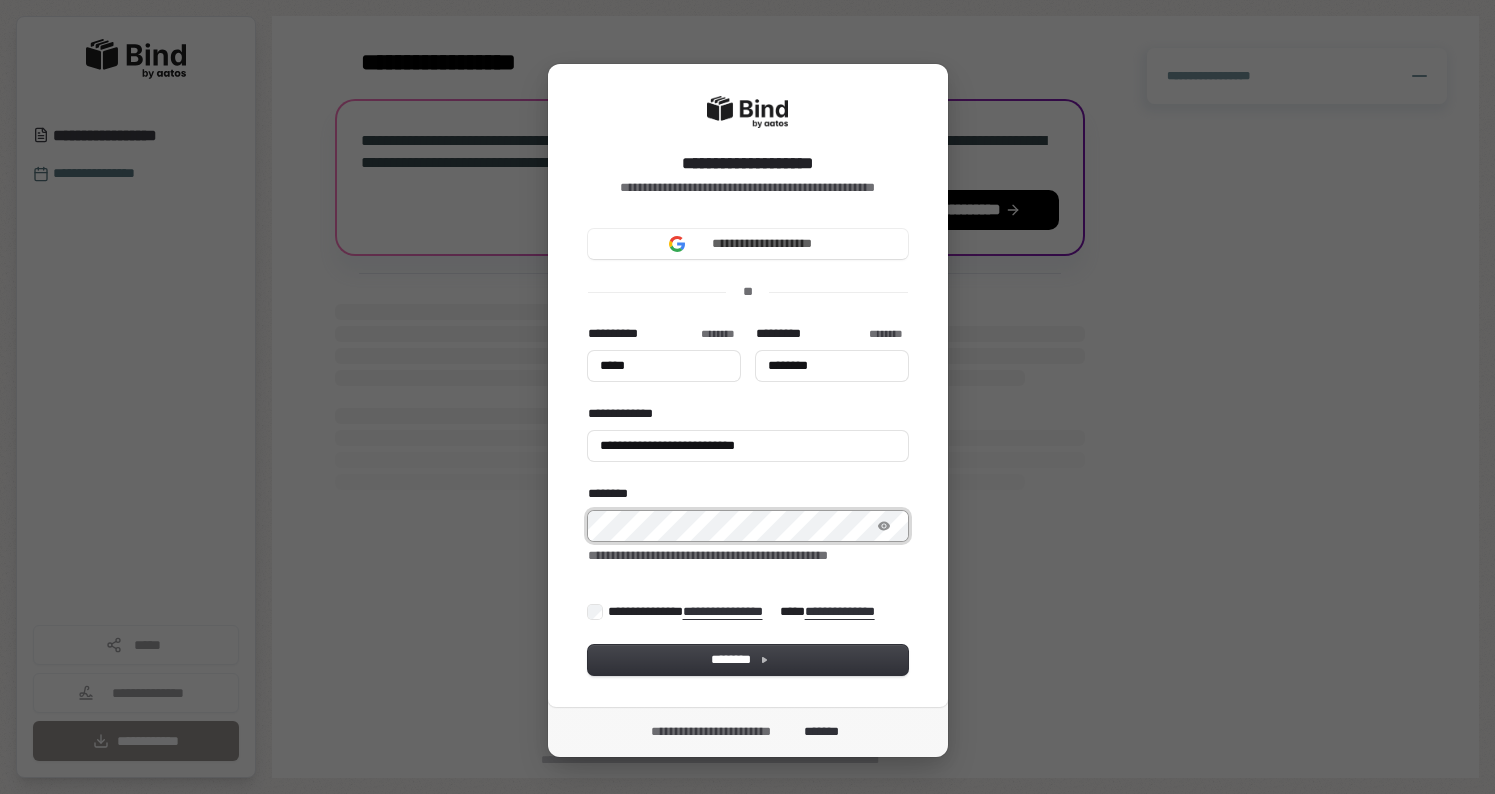 type on "********" 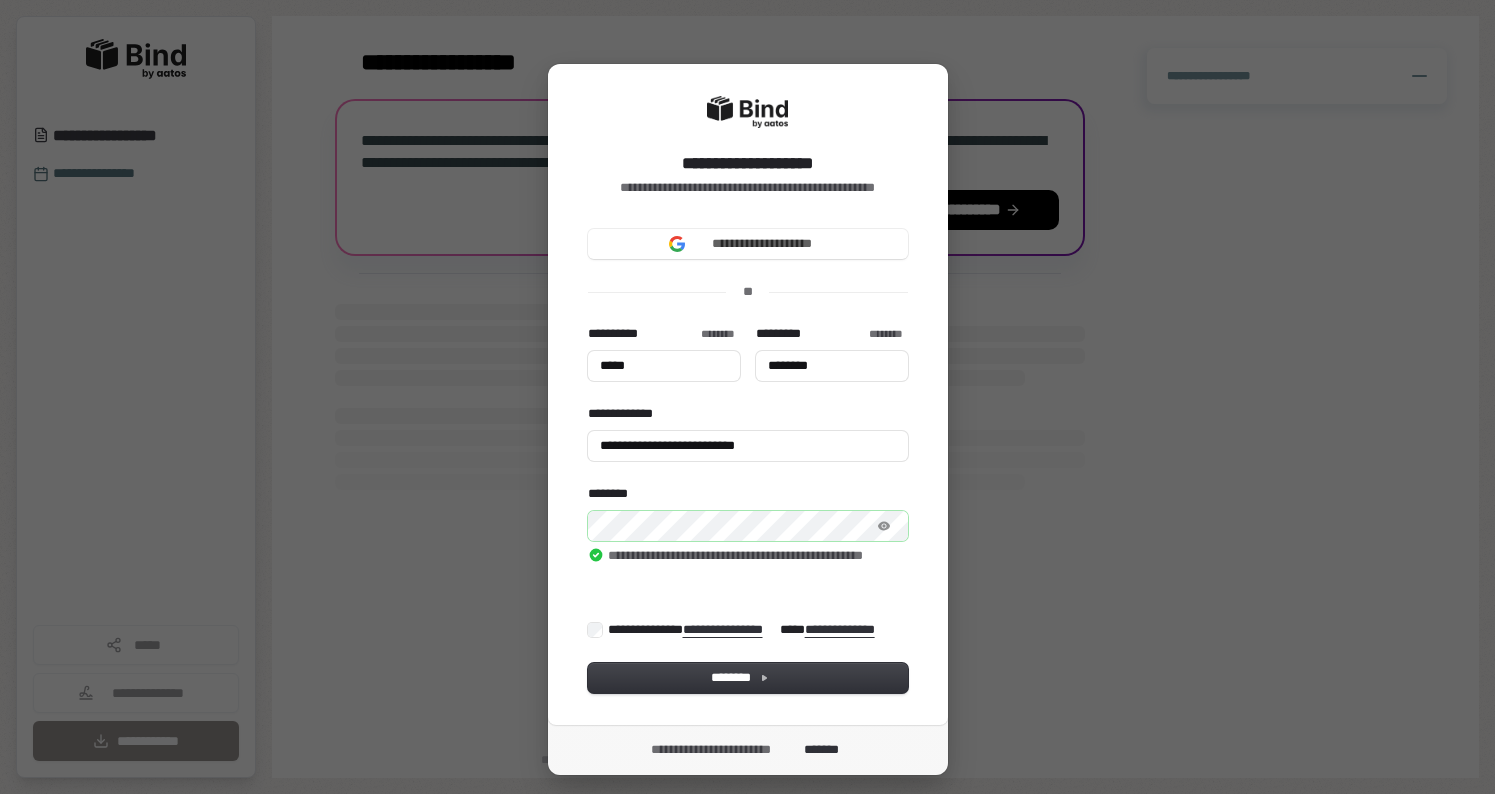 type on "****" 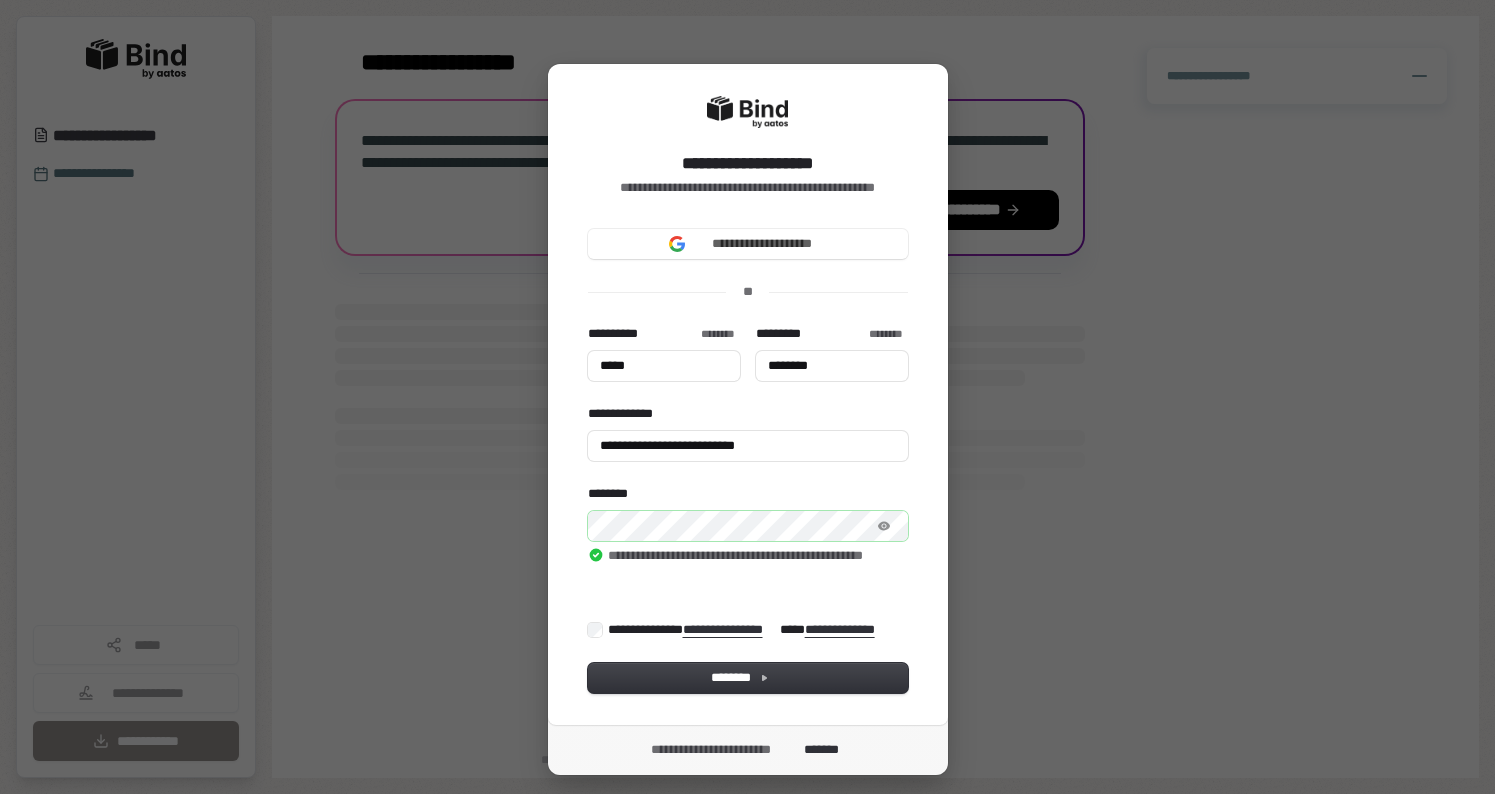 type on "********" 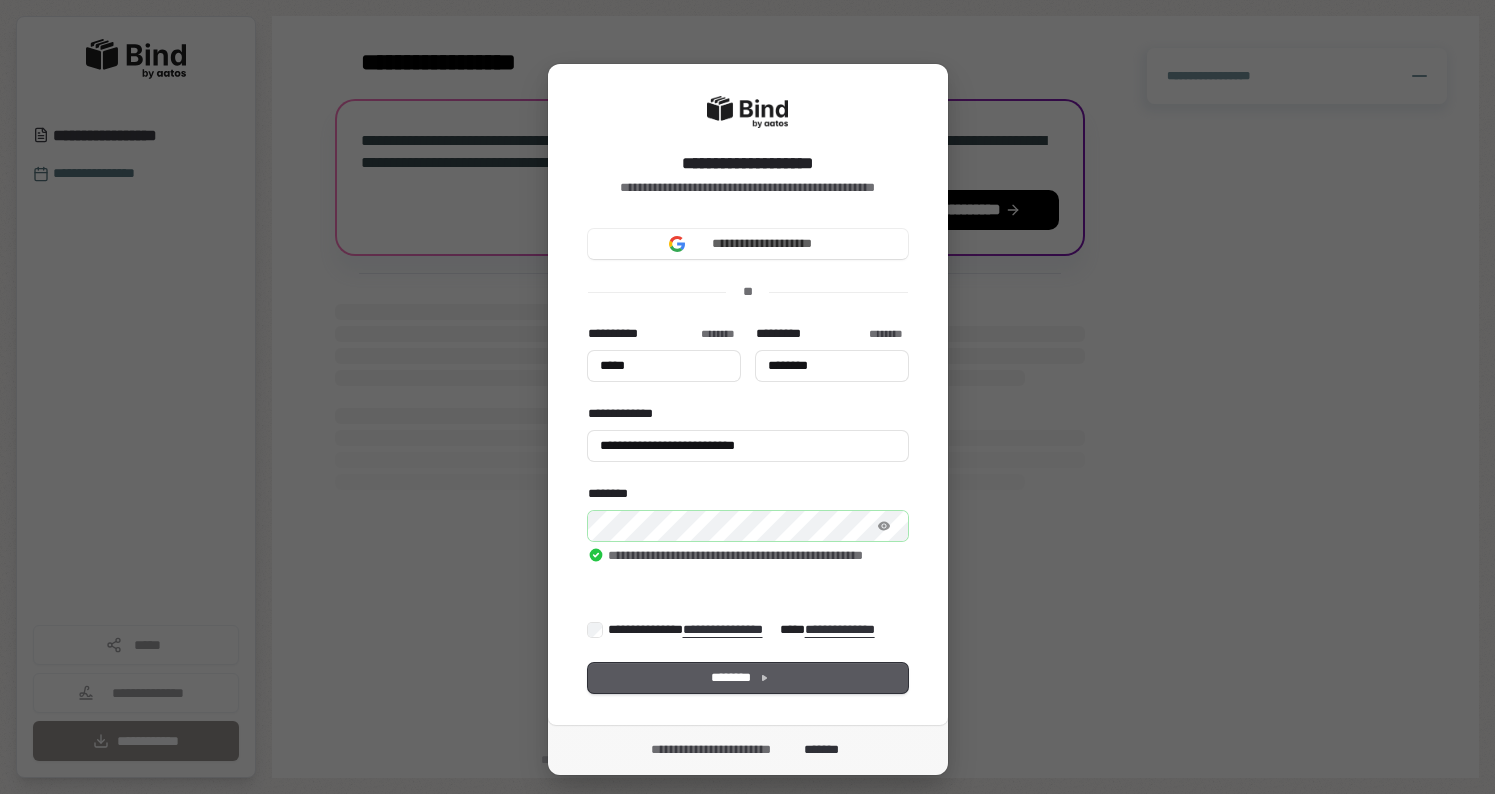 click on "********" at bounding box center [748, 678] 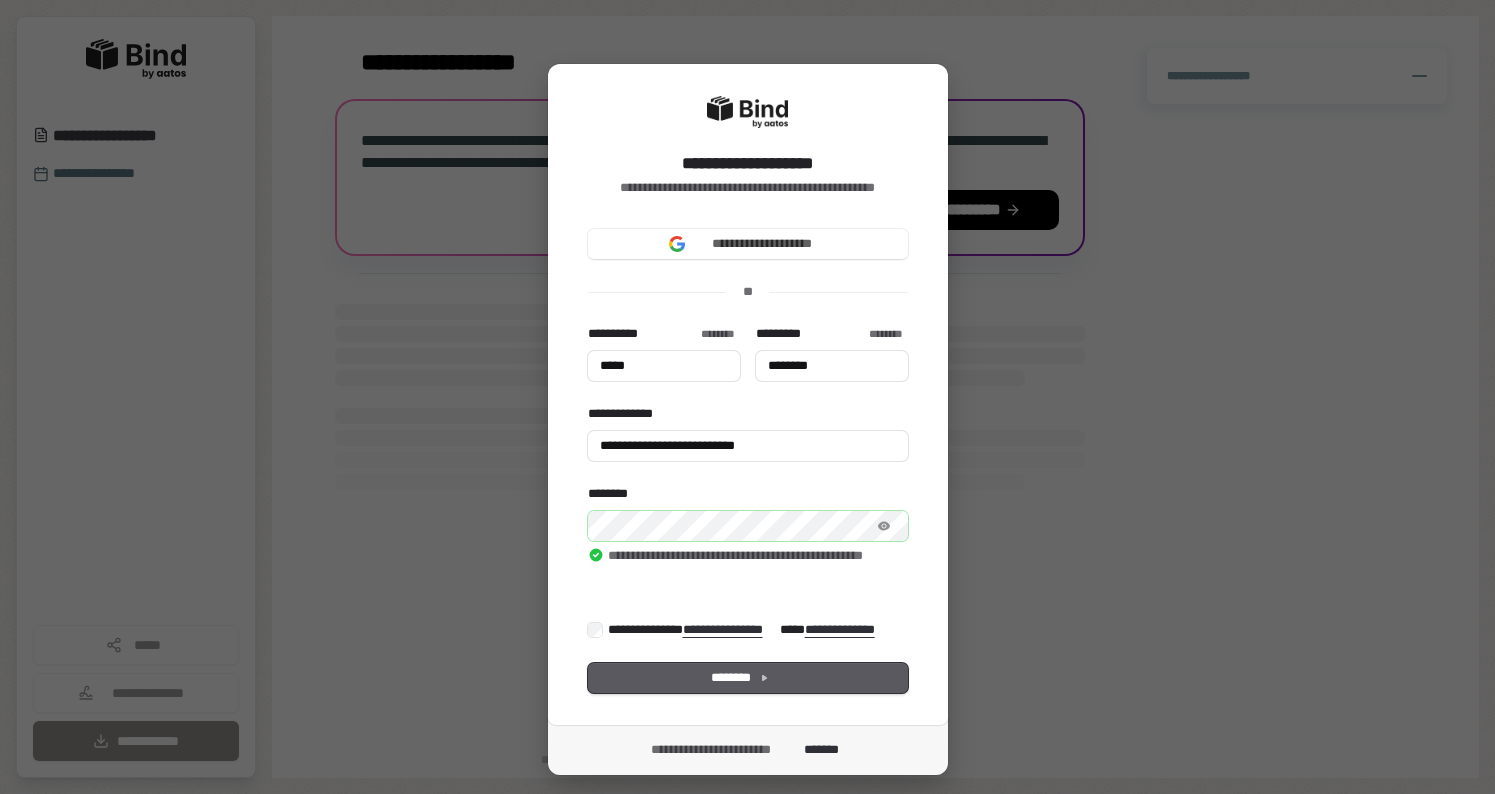 type on "****" 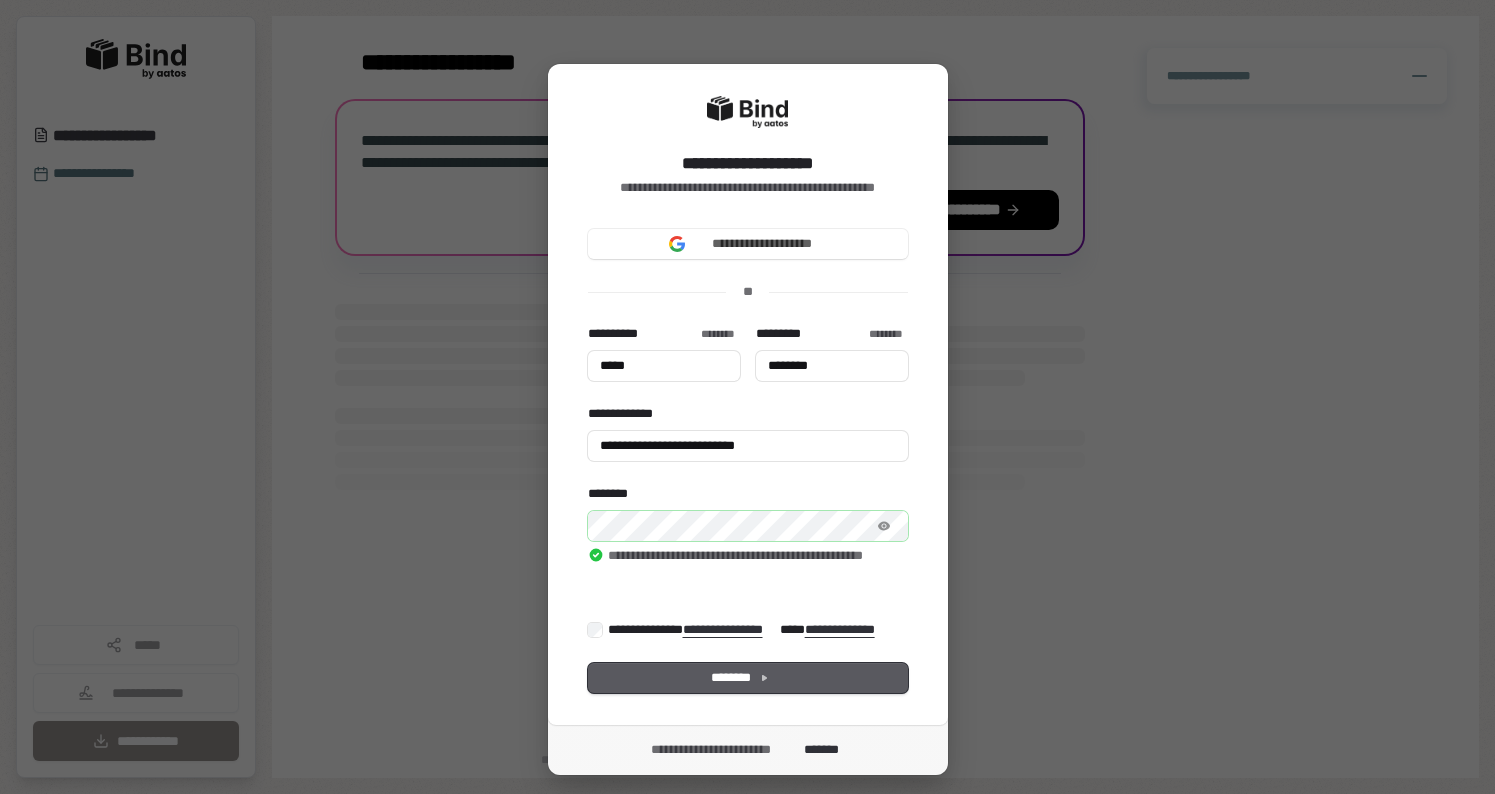 type on "********" 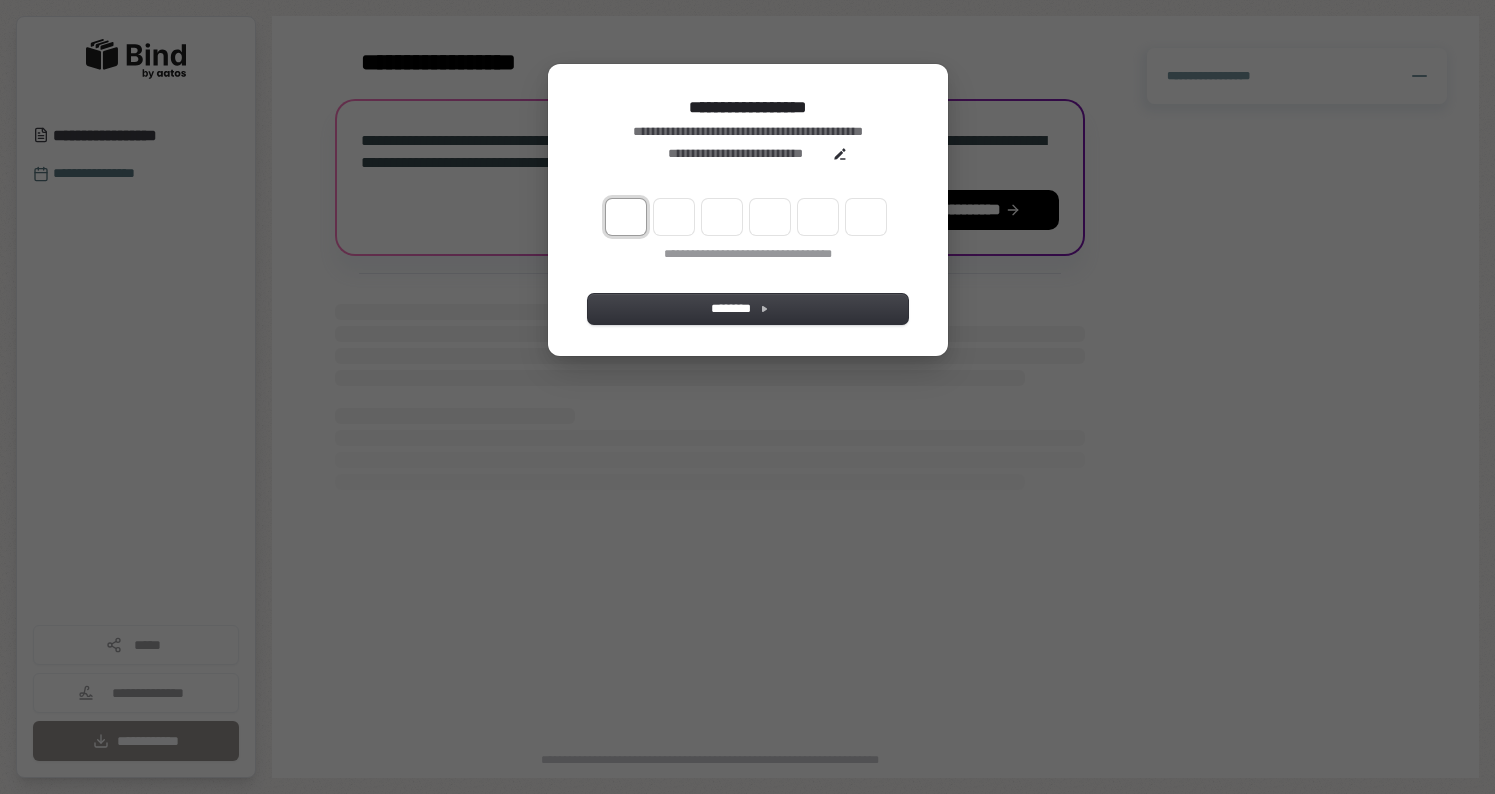 click at bounding box center (626, 217) 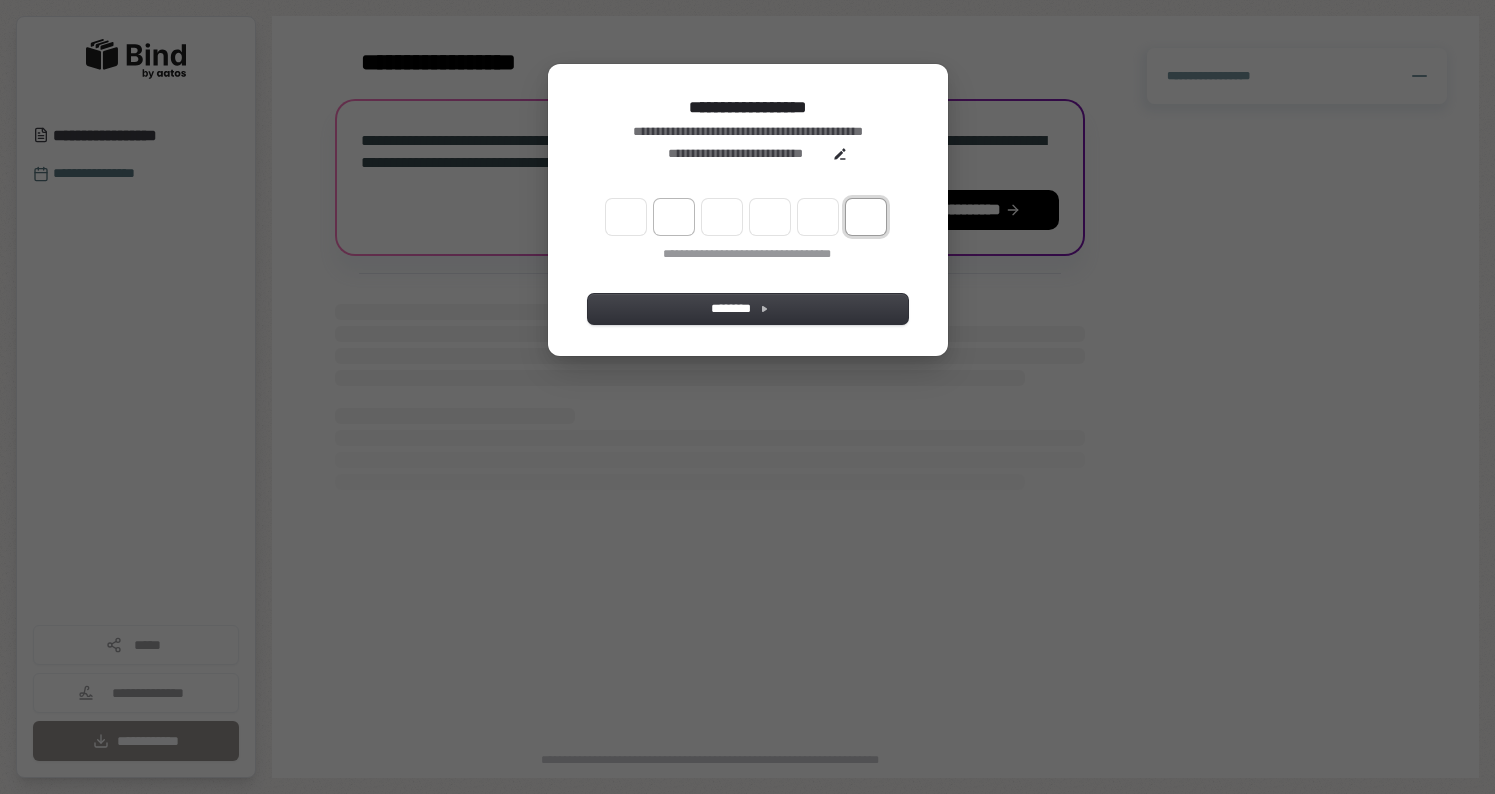paste on "*" 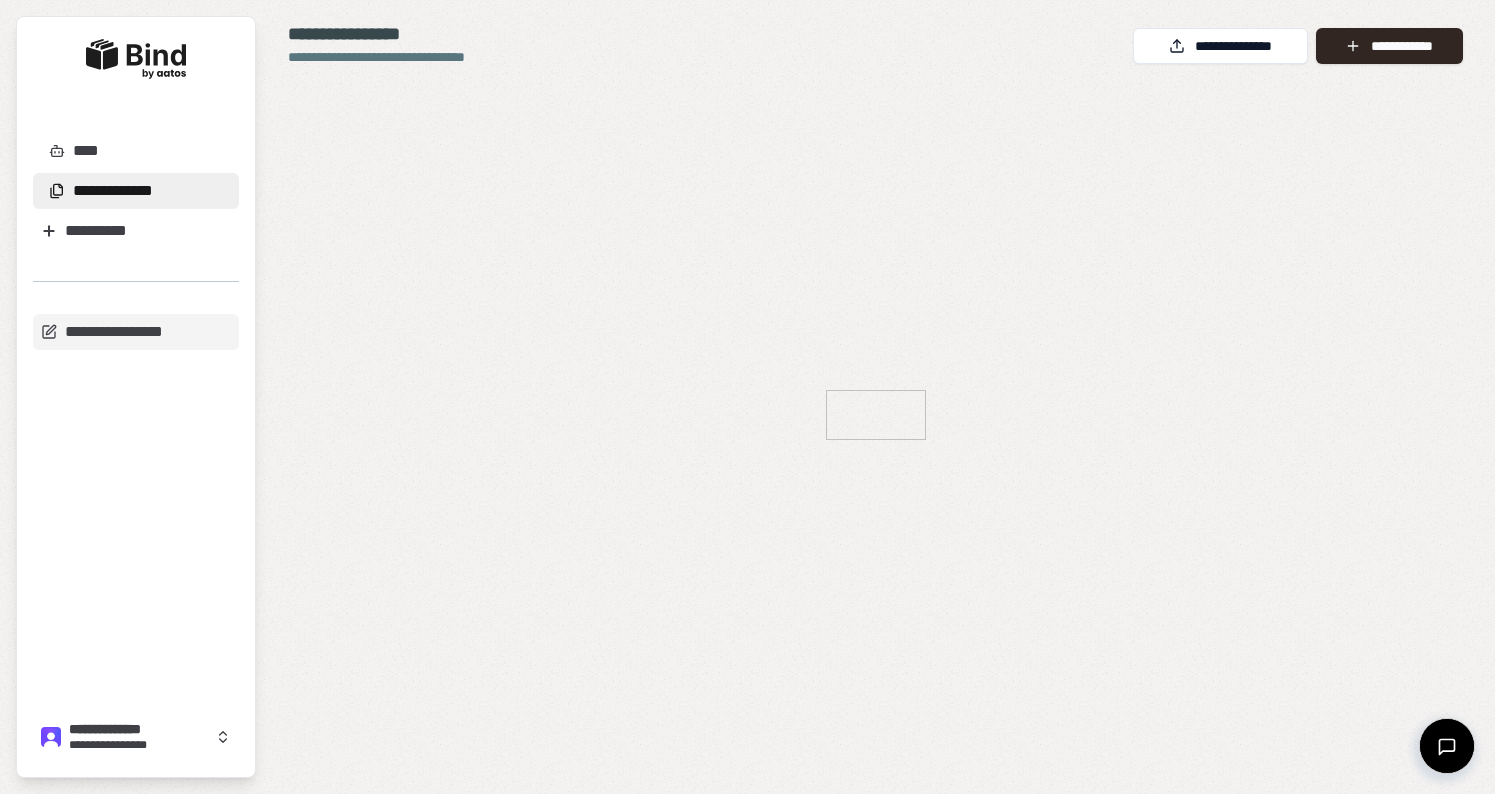 scroll, scrollTop: 0, scrollLeft: 0, axis: both 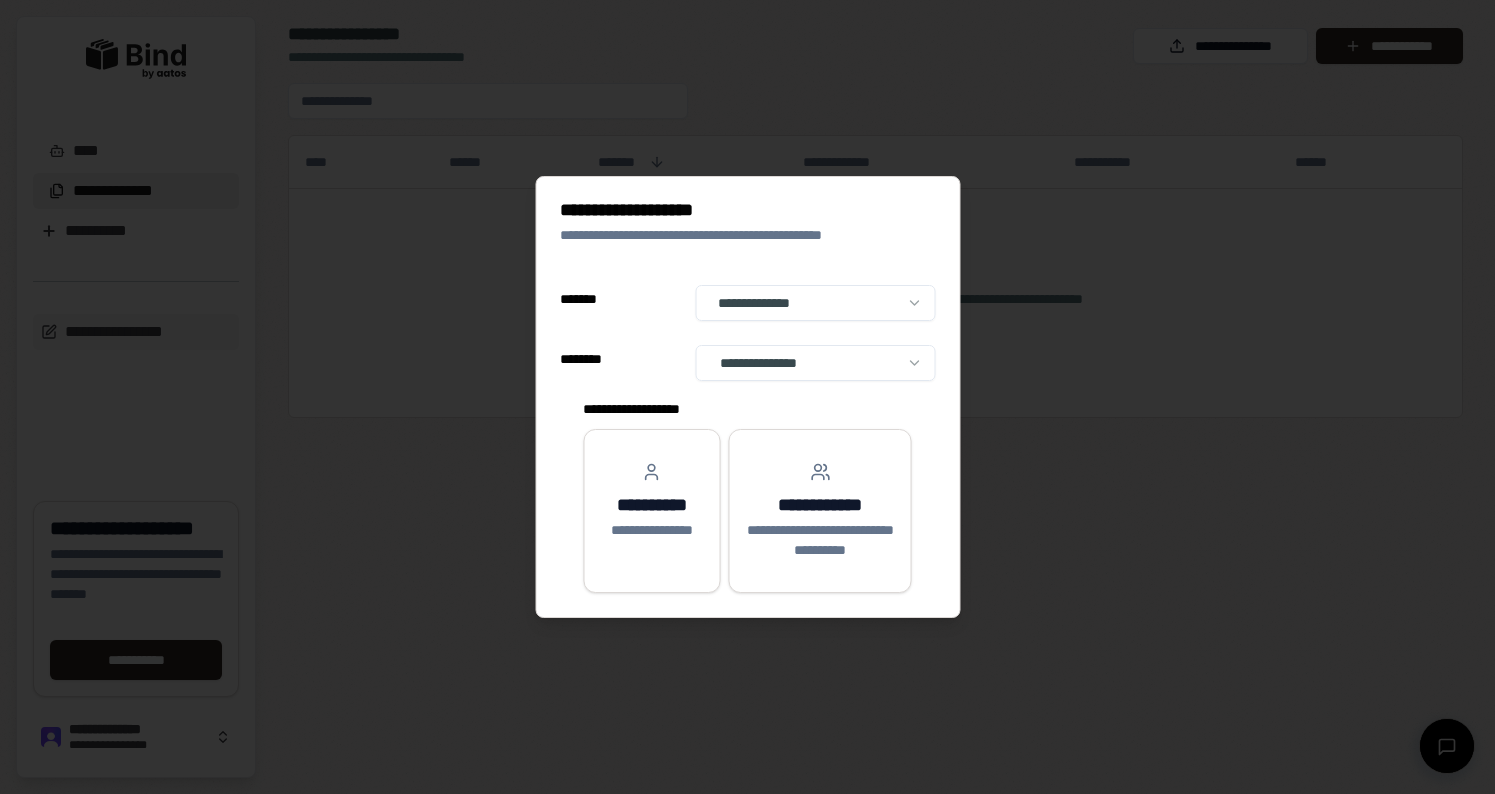 select on "******" 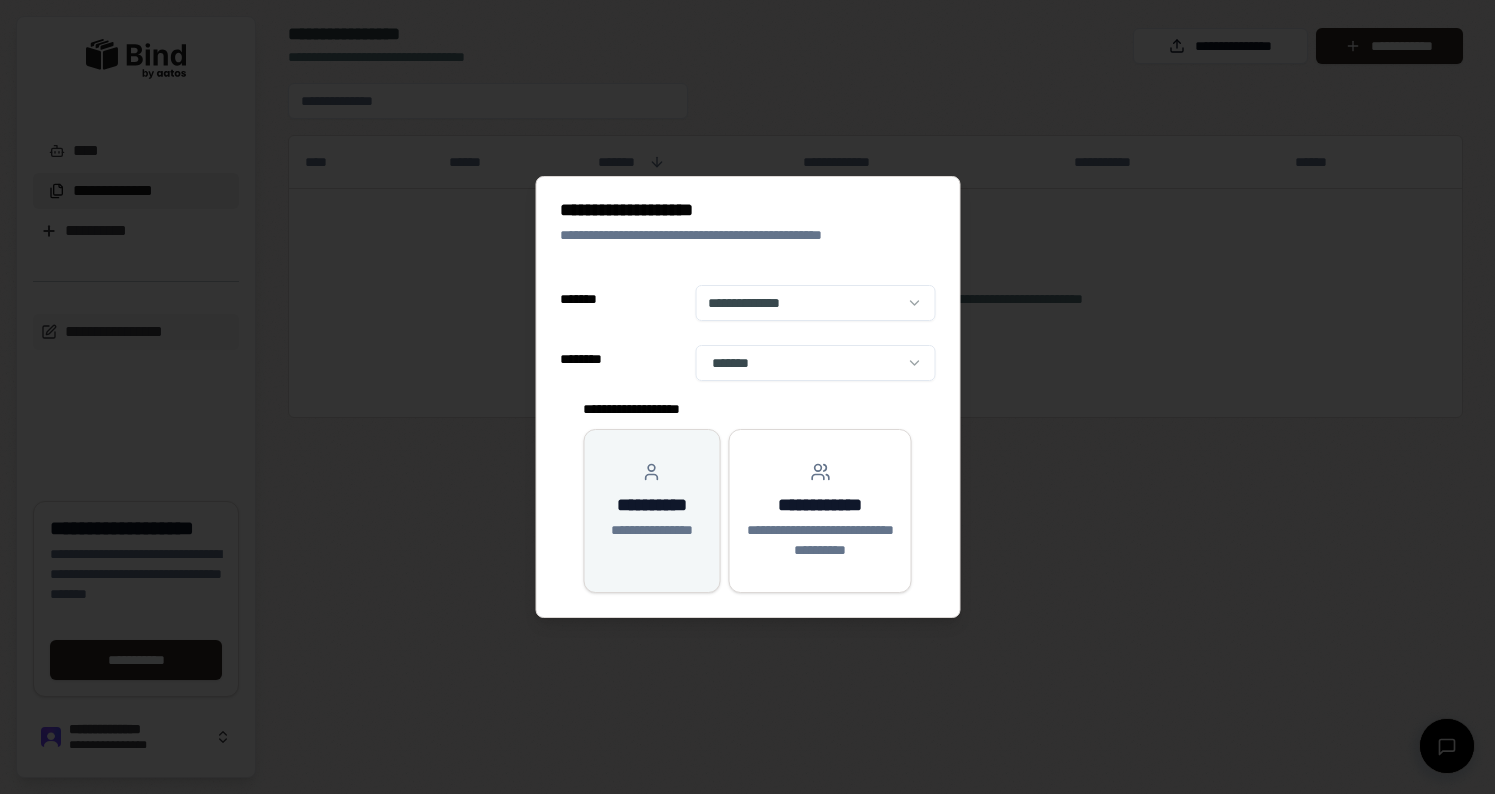 click on "**********" at bounding box center [651, 505] 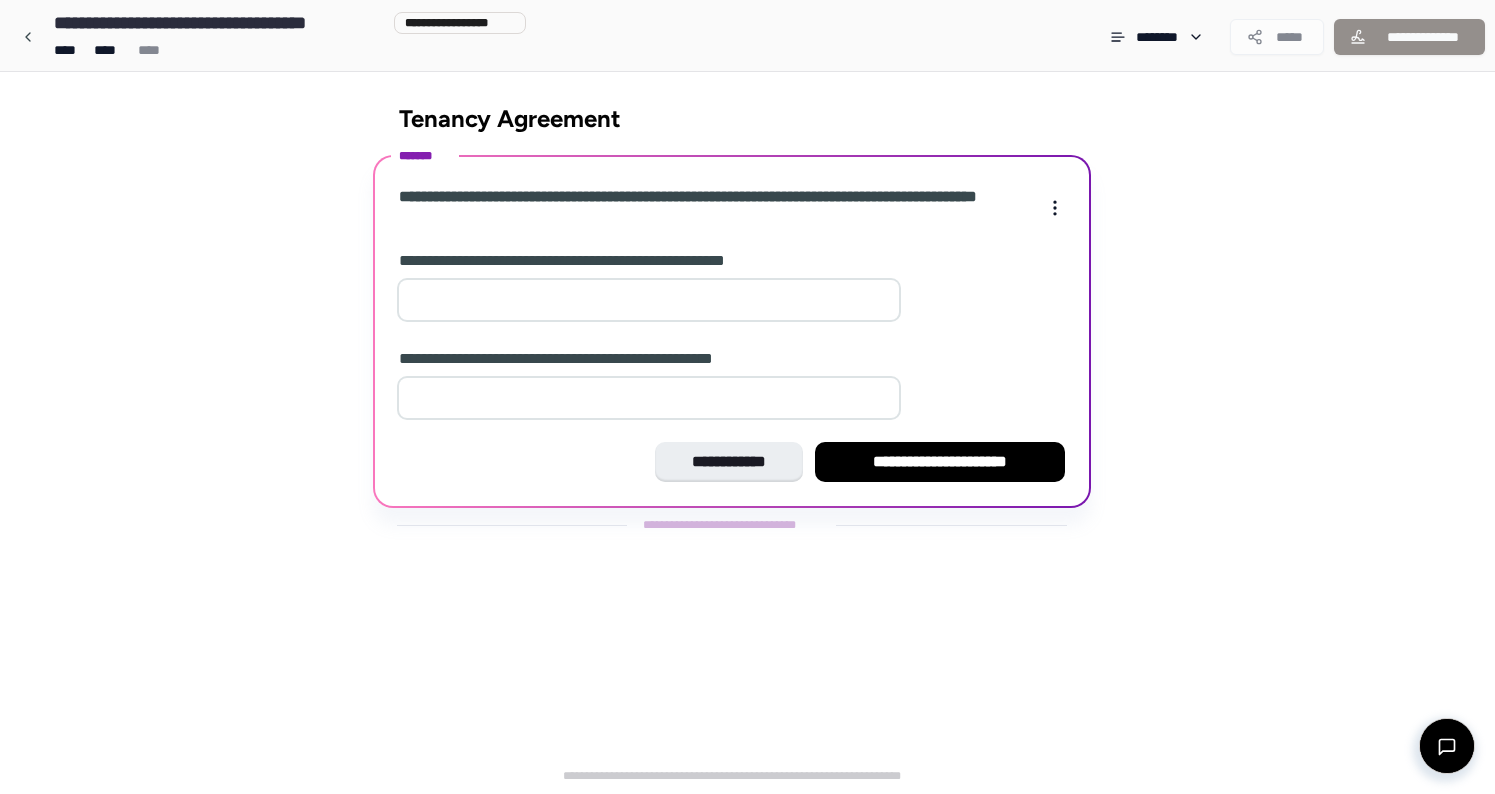 click at bounding box center [649, 300] 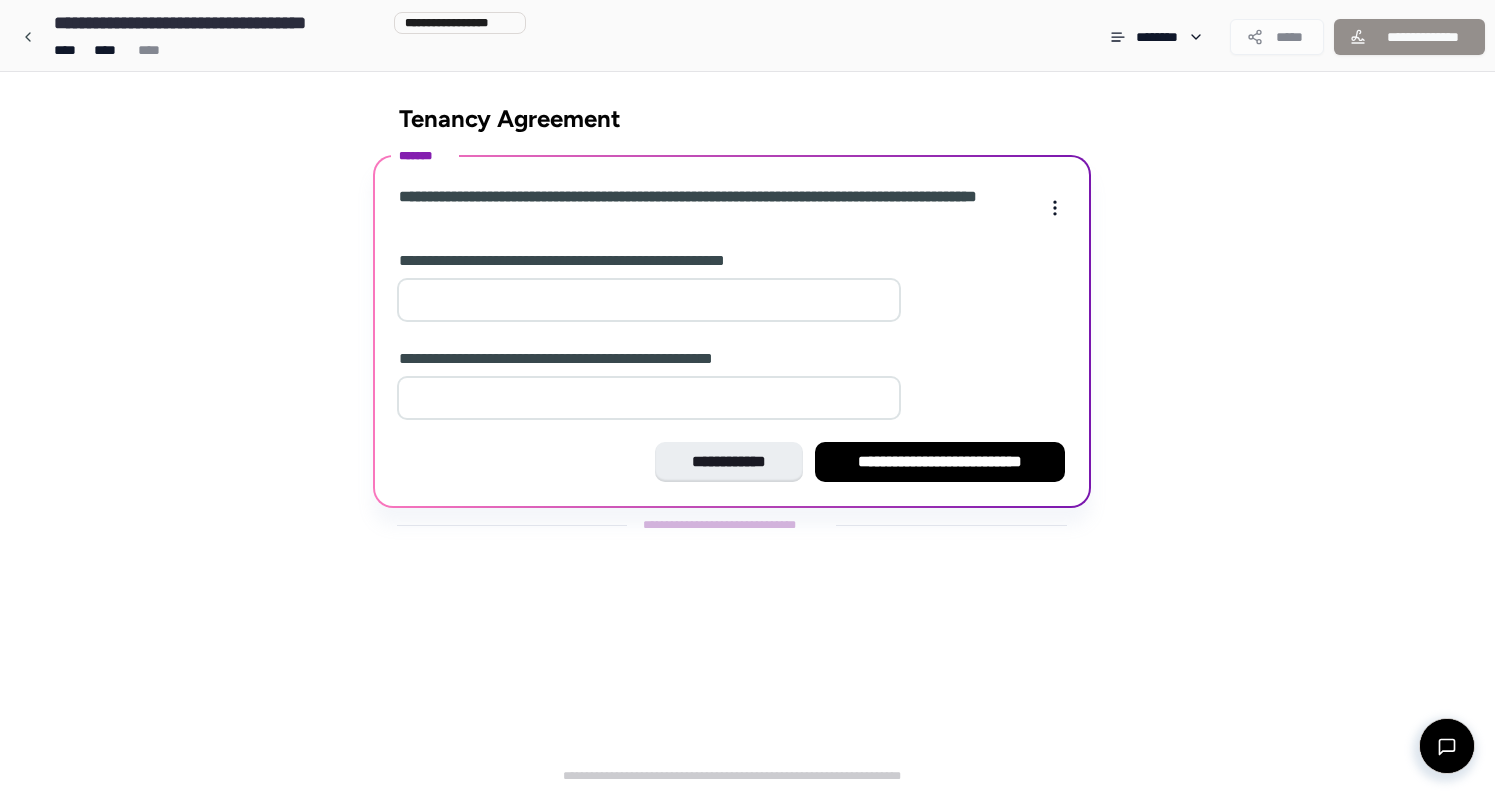 click on "*" at bounding box center [649, 300] 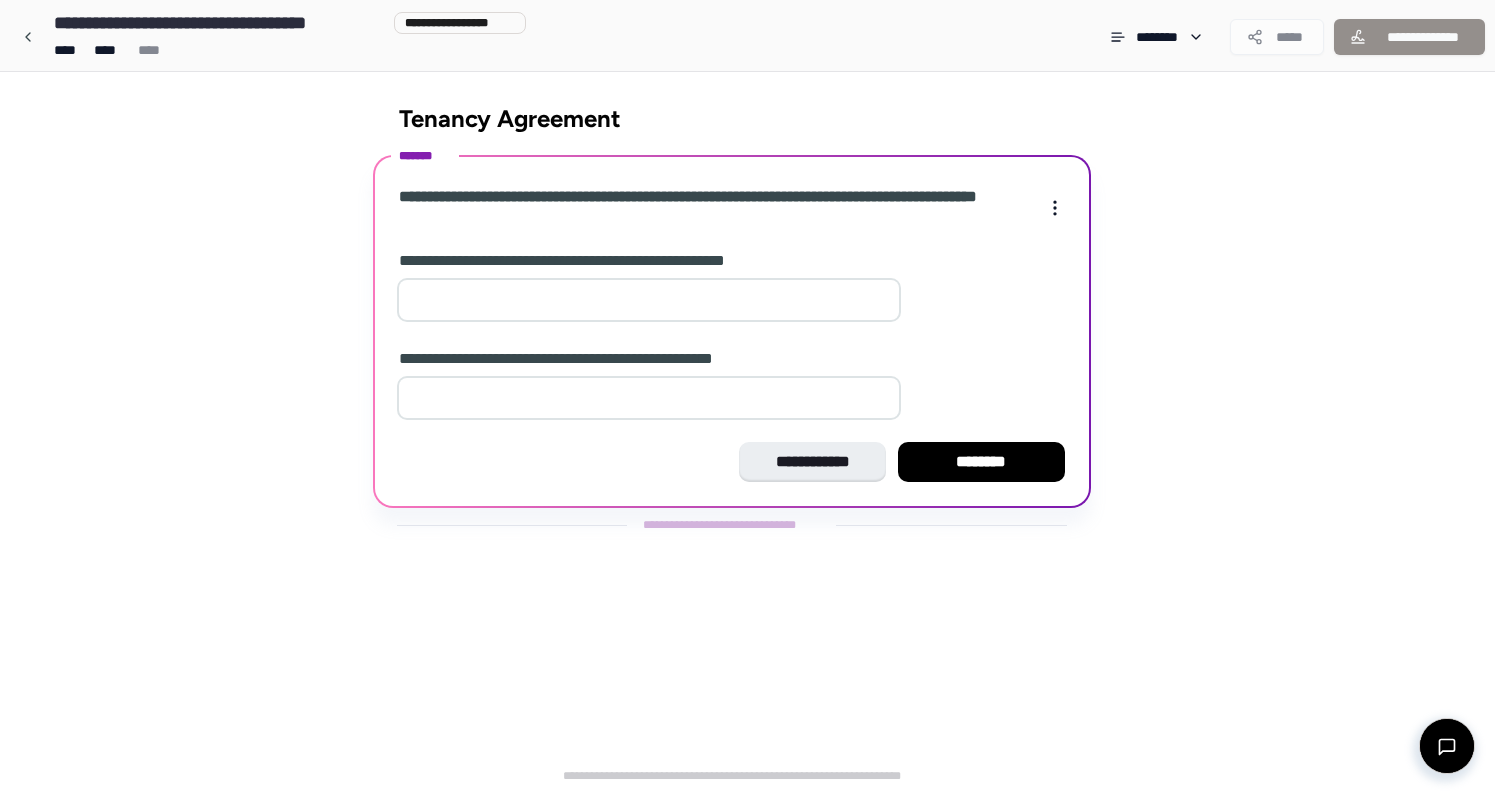 type on "*" 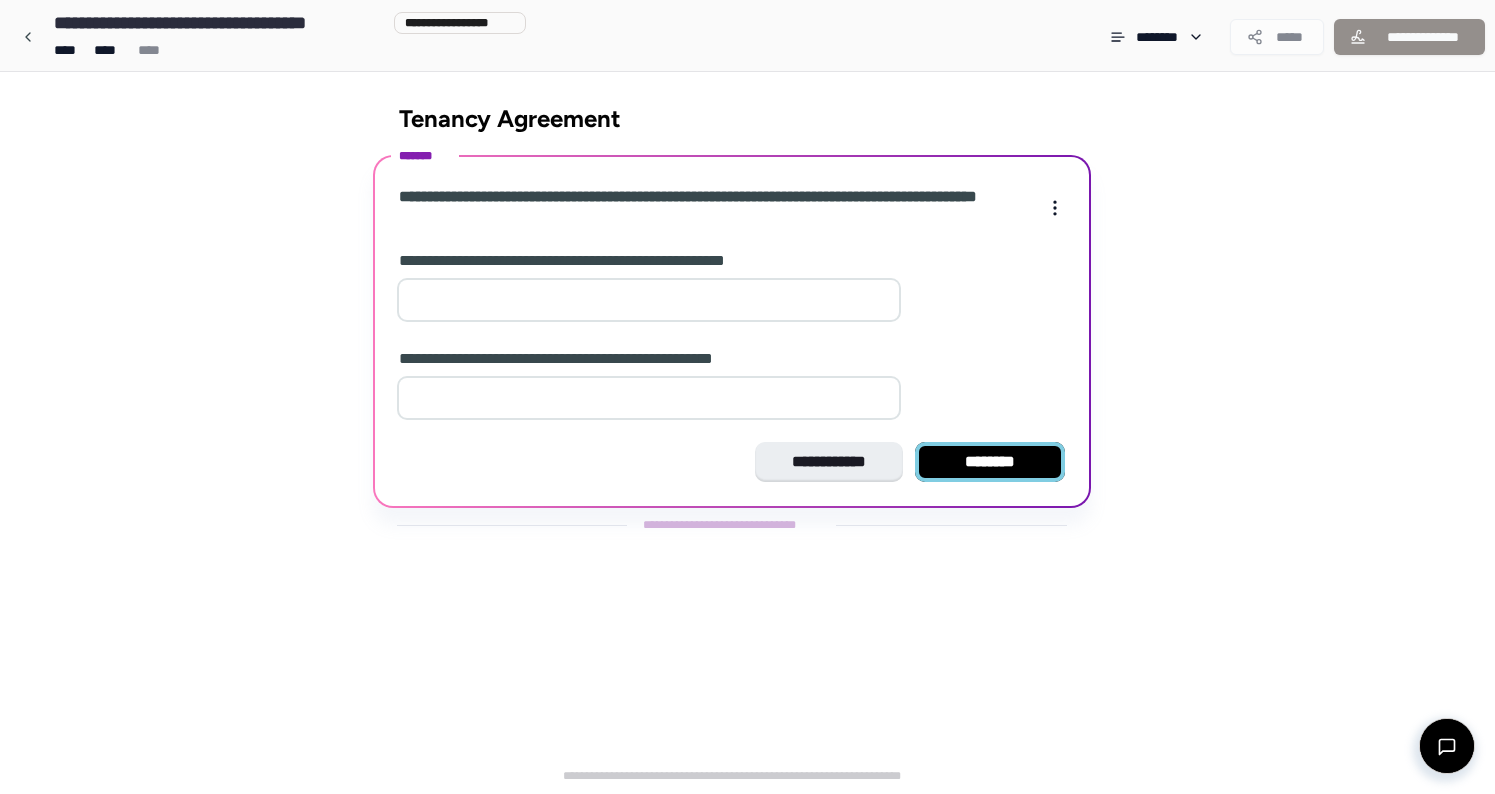 click on "********" at bounding box center (990, 462) 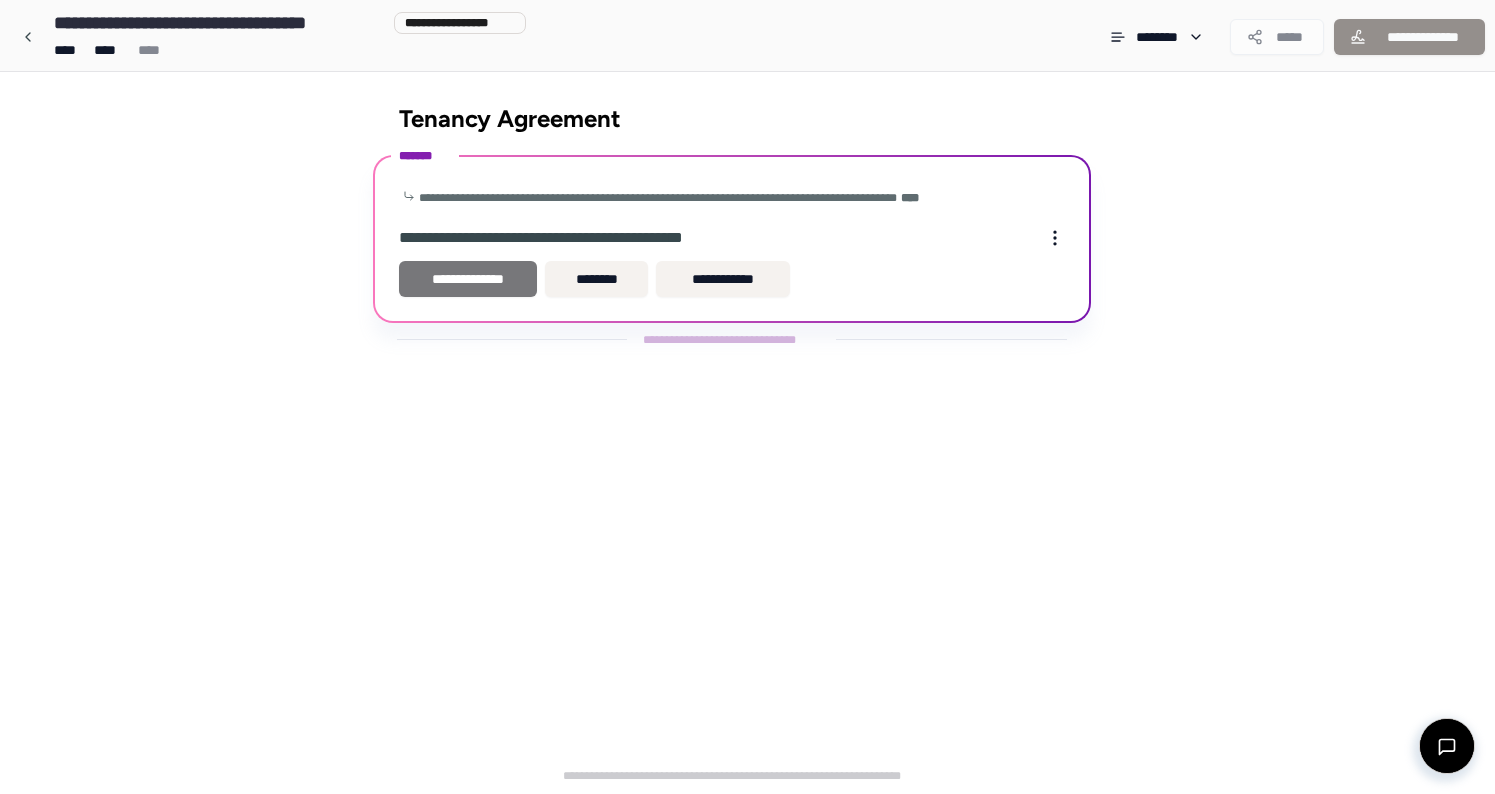click on "**********" at bounding box center [468, 279] 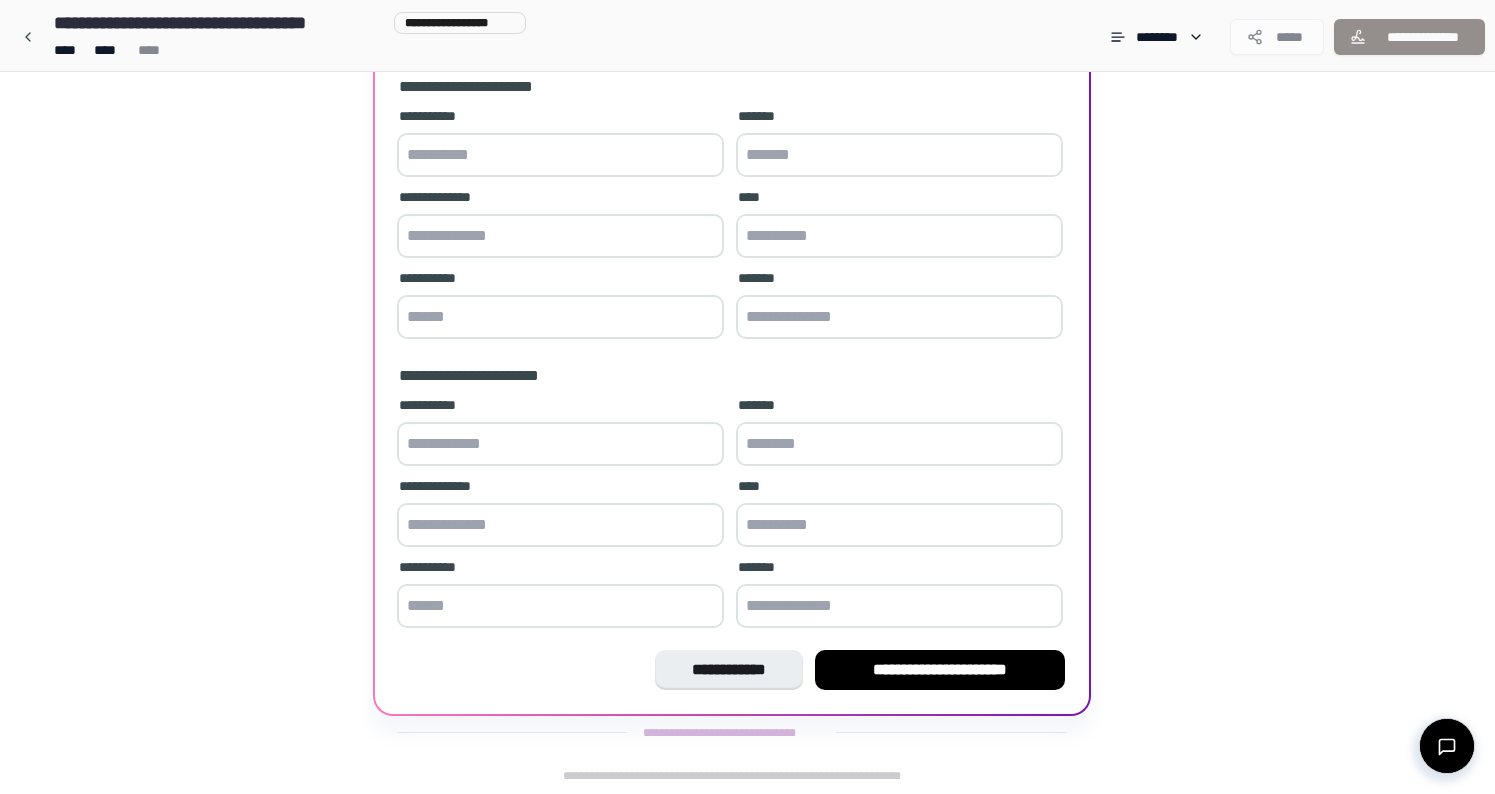 scroll, scrollTop: 507, scrollLeft: 0, axis: vertical 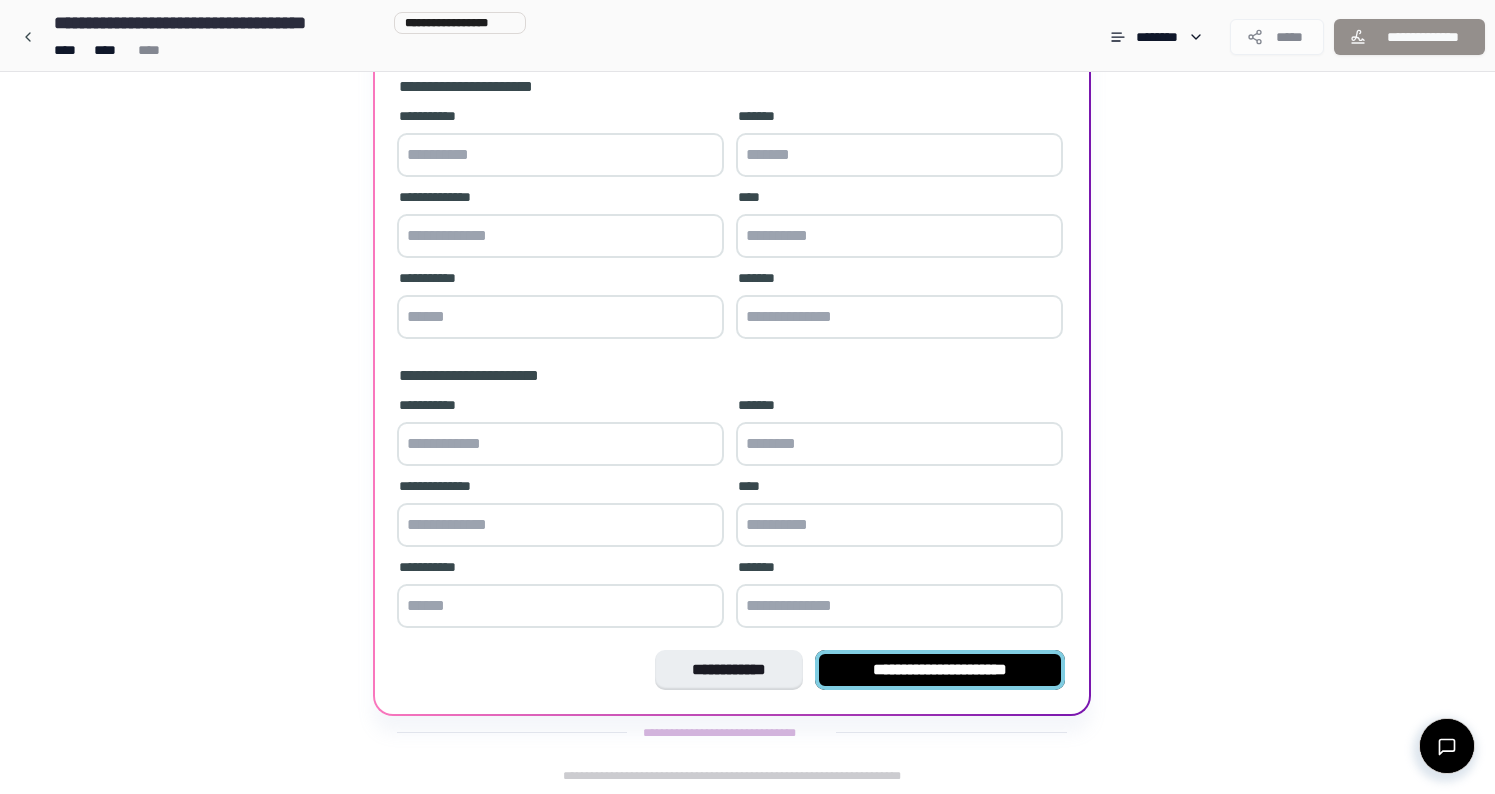 click on "**********" at bounding box center (940, 670) 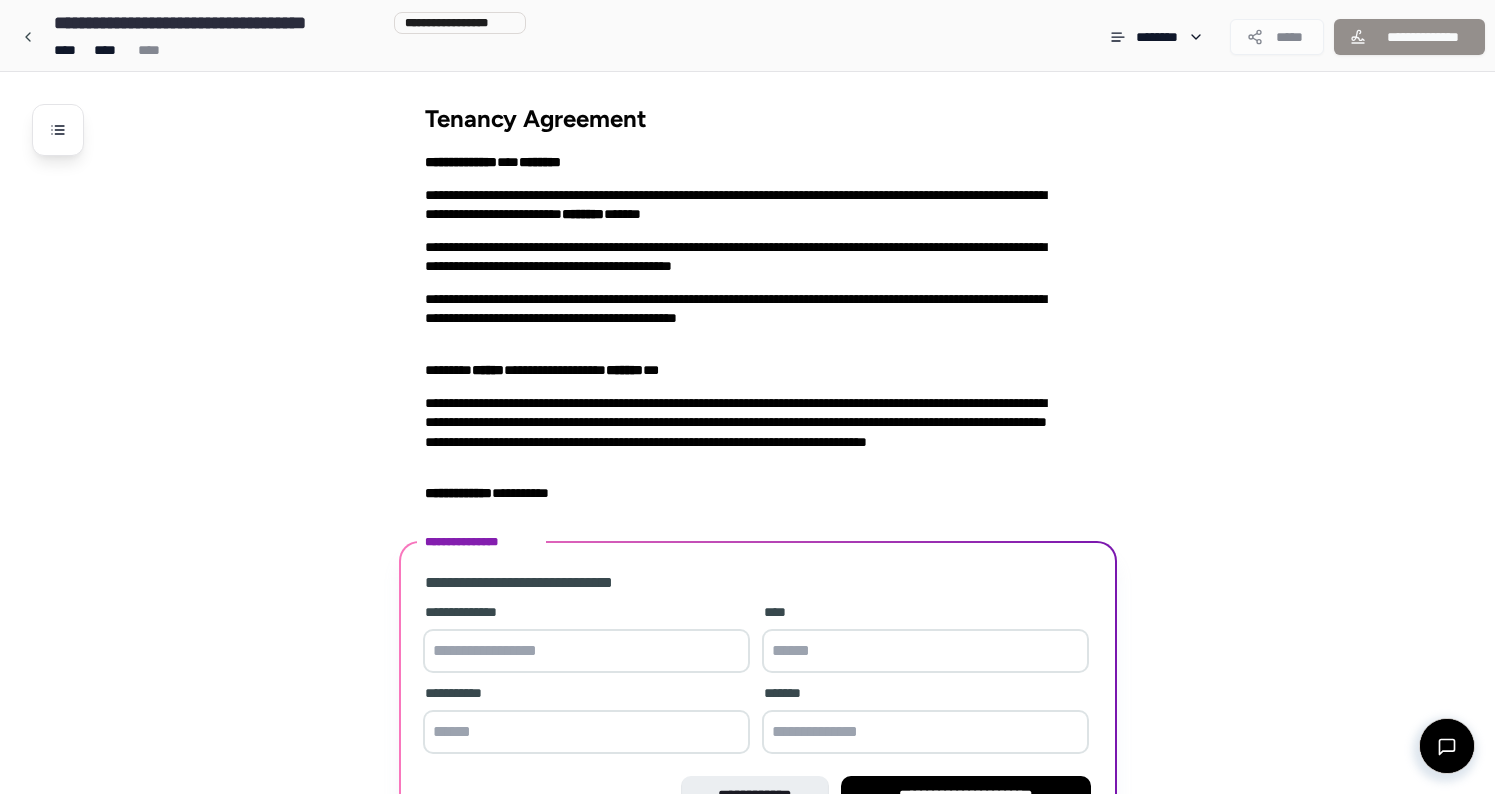 scroll, scrollTop: 126, scrollLeft: 0, axis: vertical 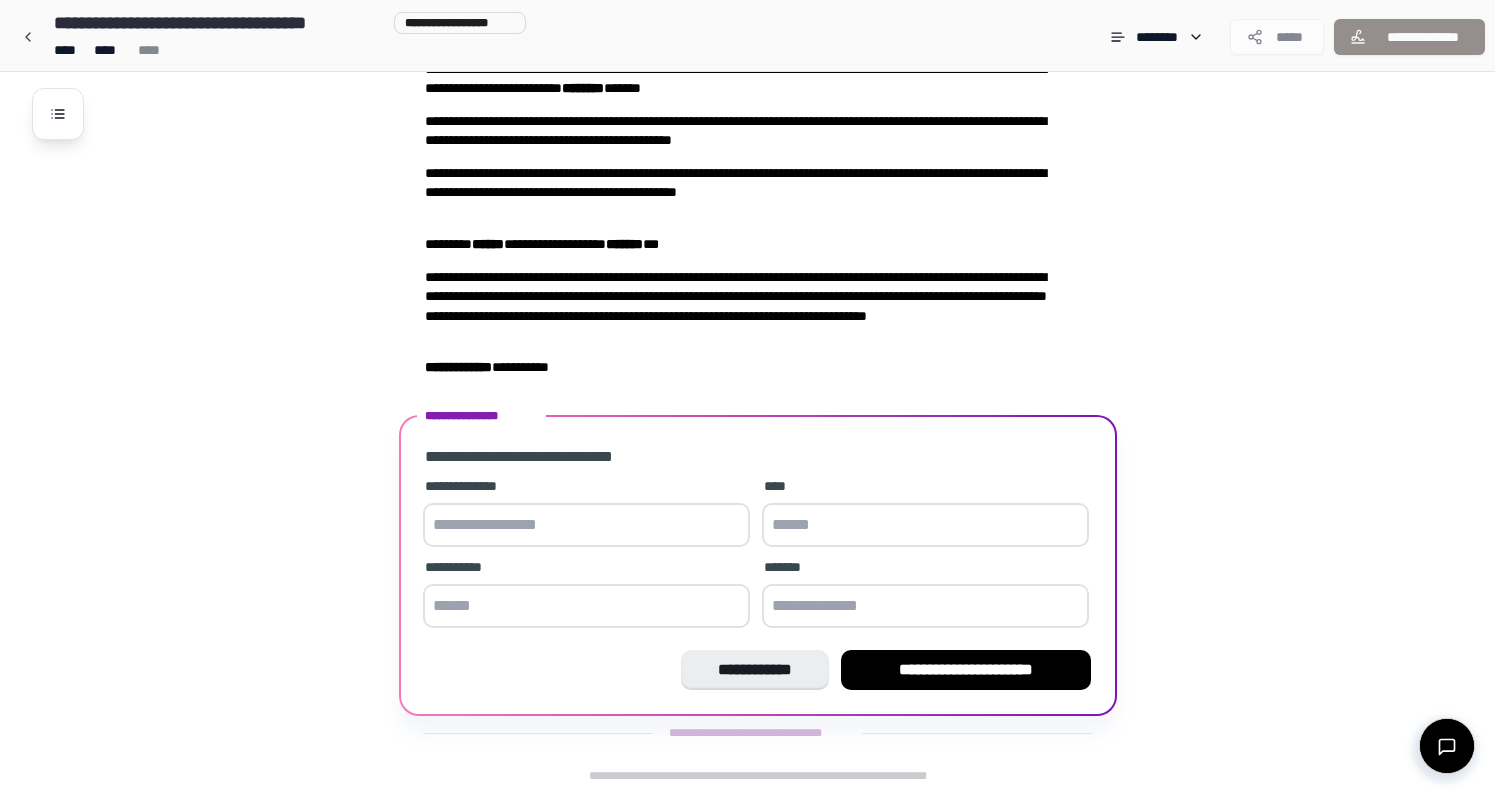 click at bounding box center [586, 525] 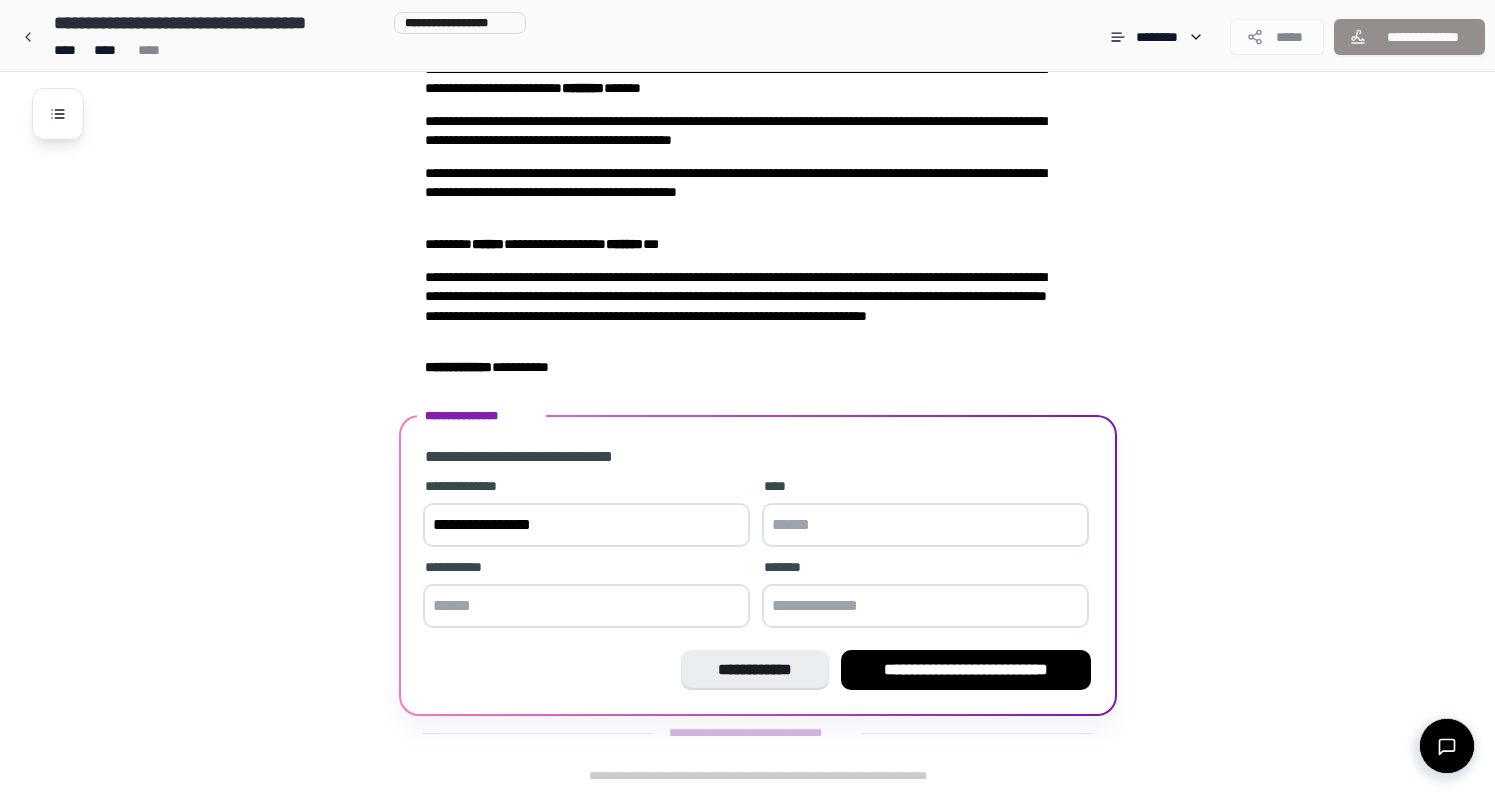 click on "**********" at bounding box center (586, 525) 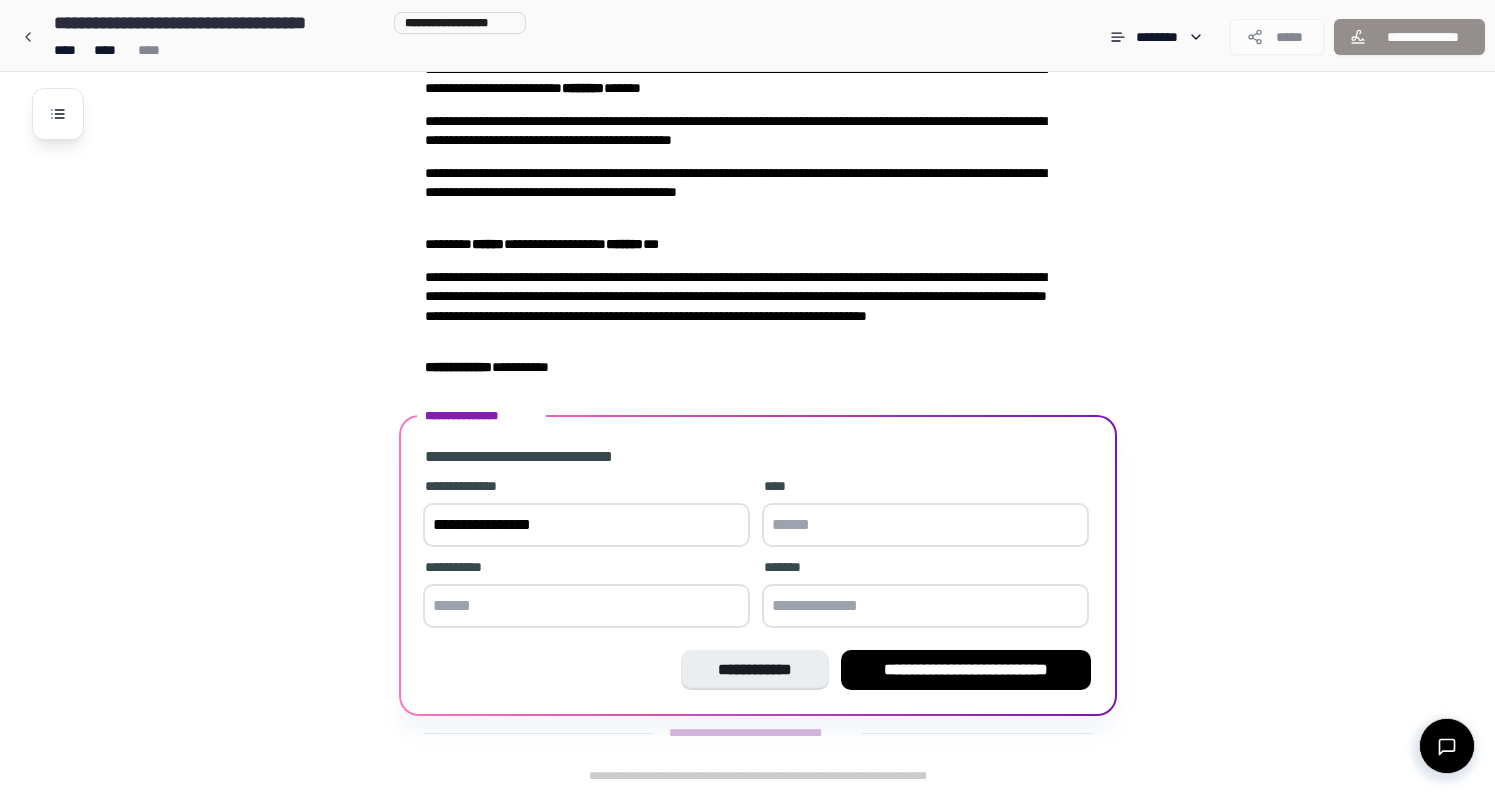 type on "**********" 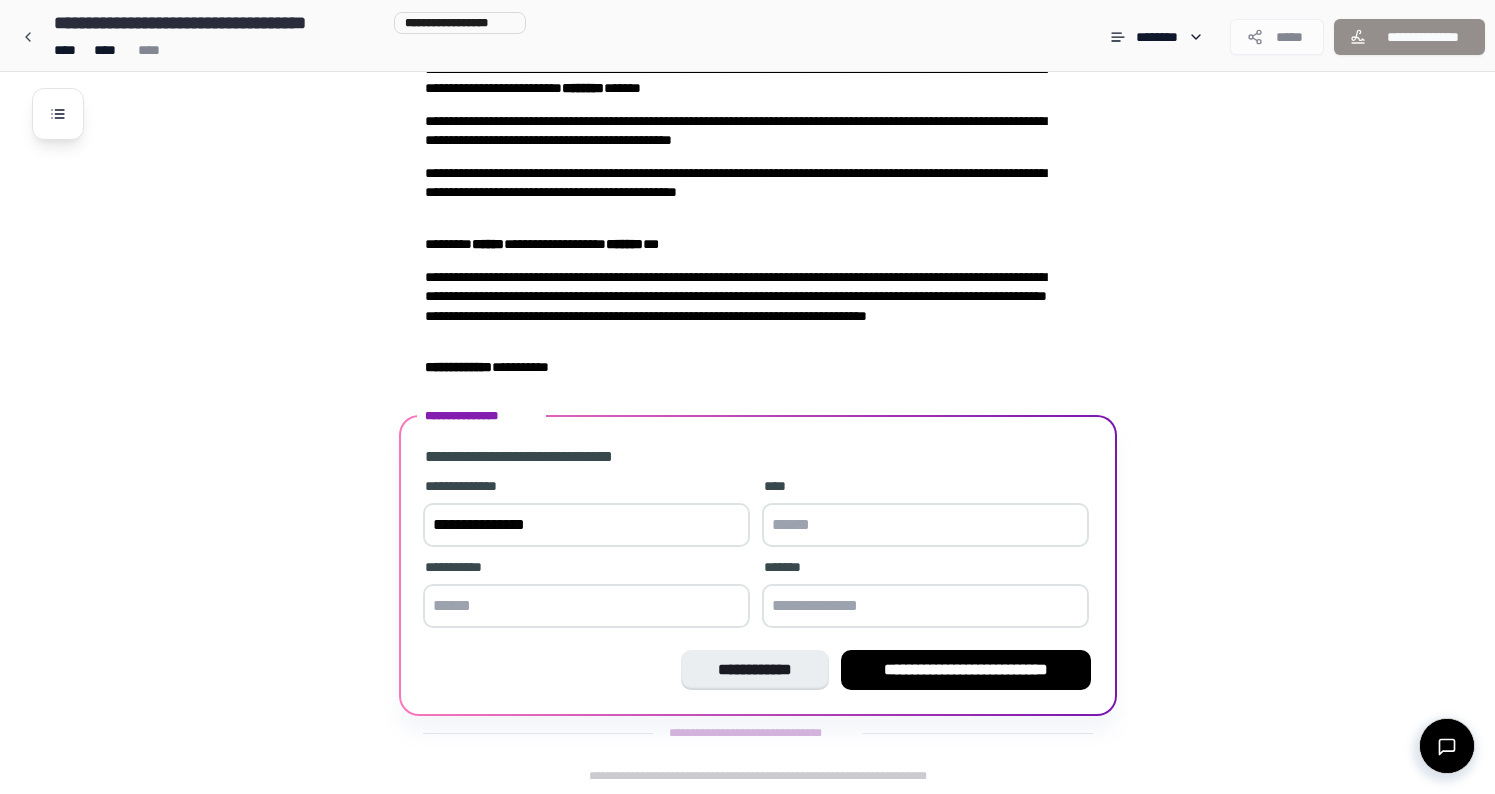 click at bounding box center (586, 606) 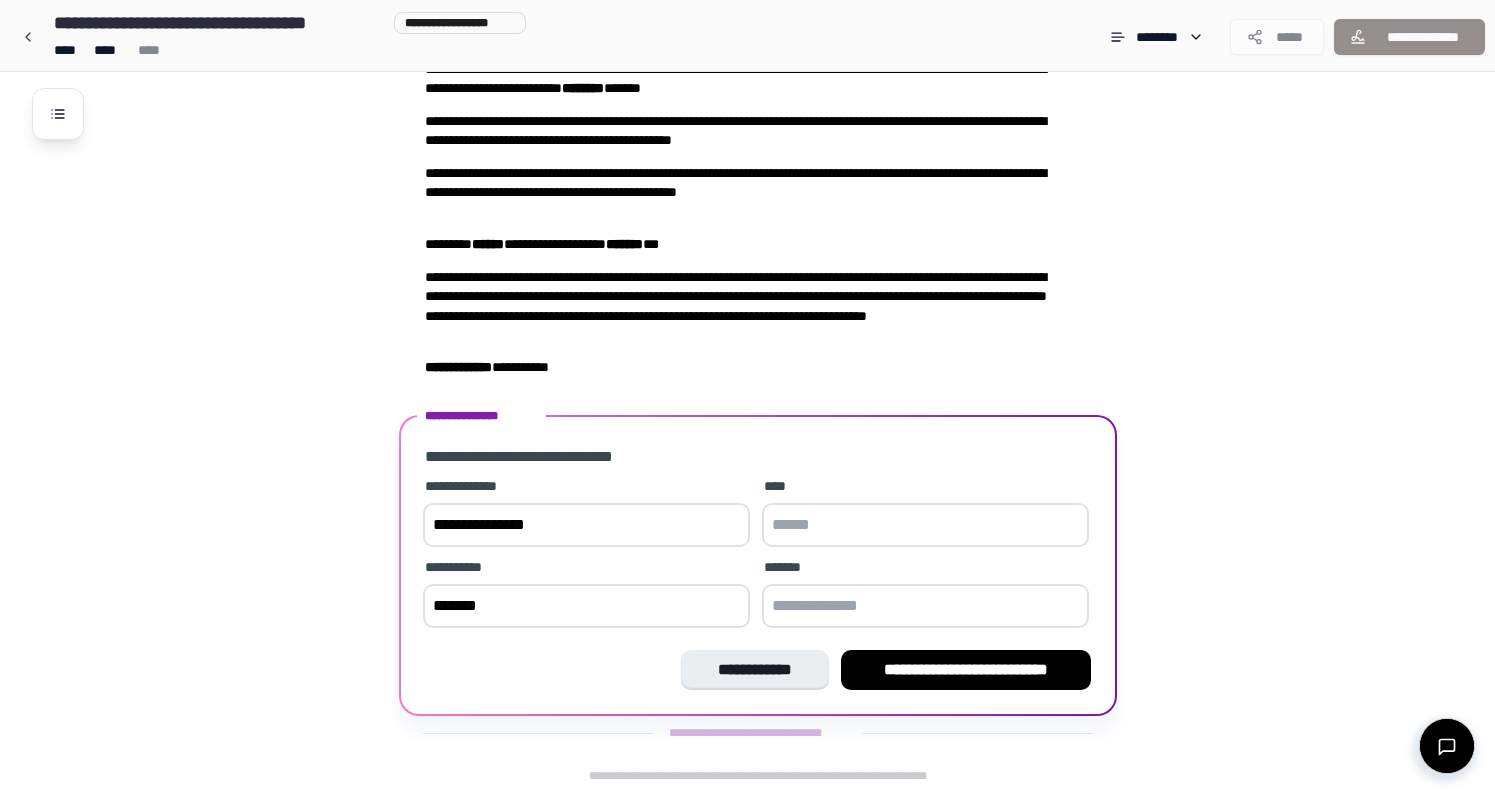 type on "*******" 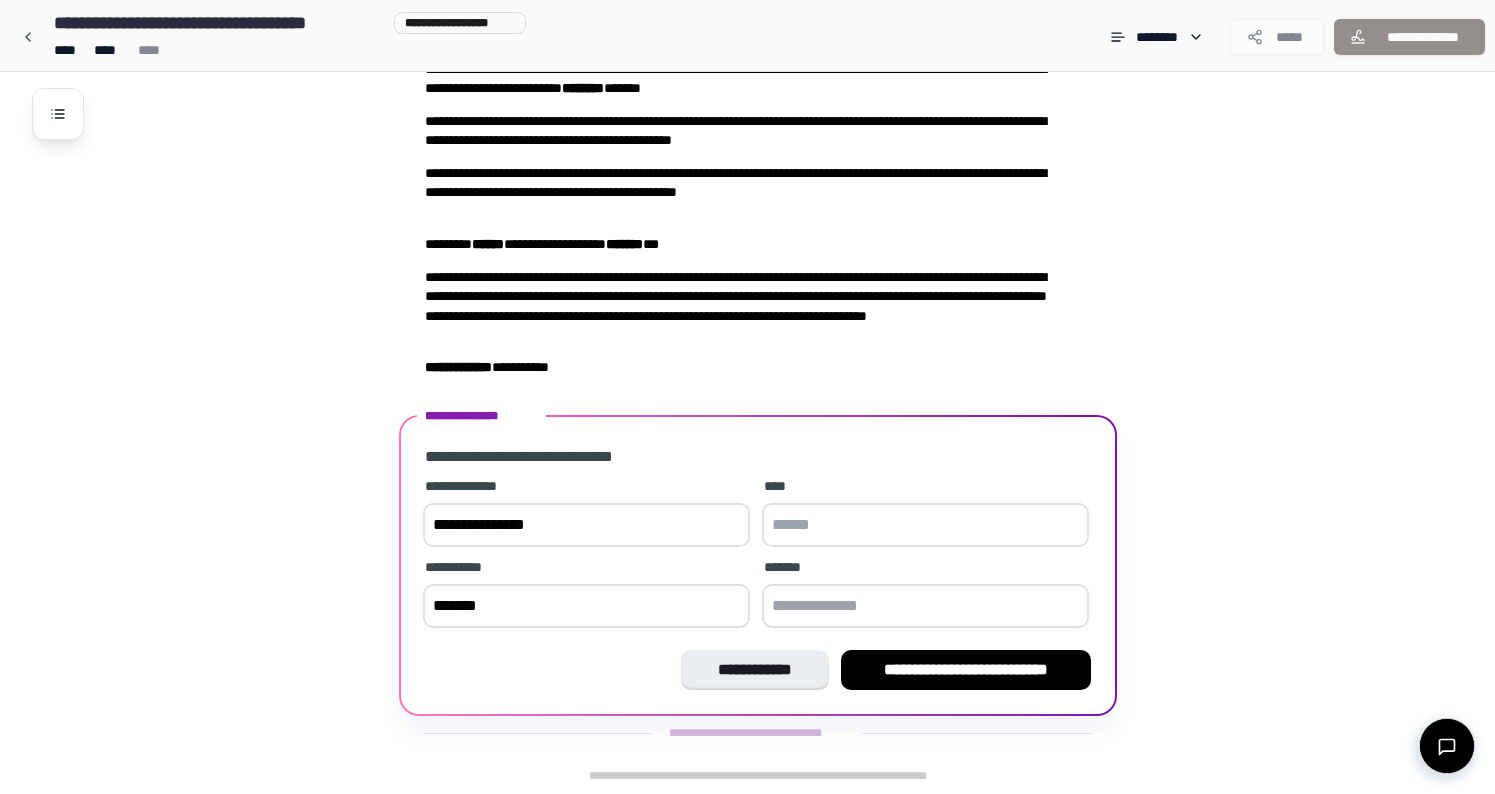 click at bounding box center [925, 525] 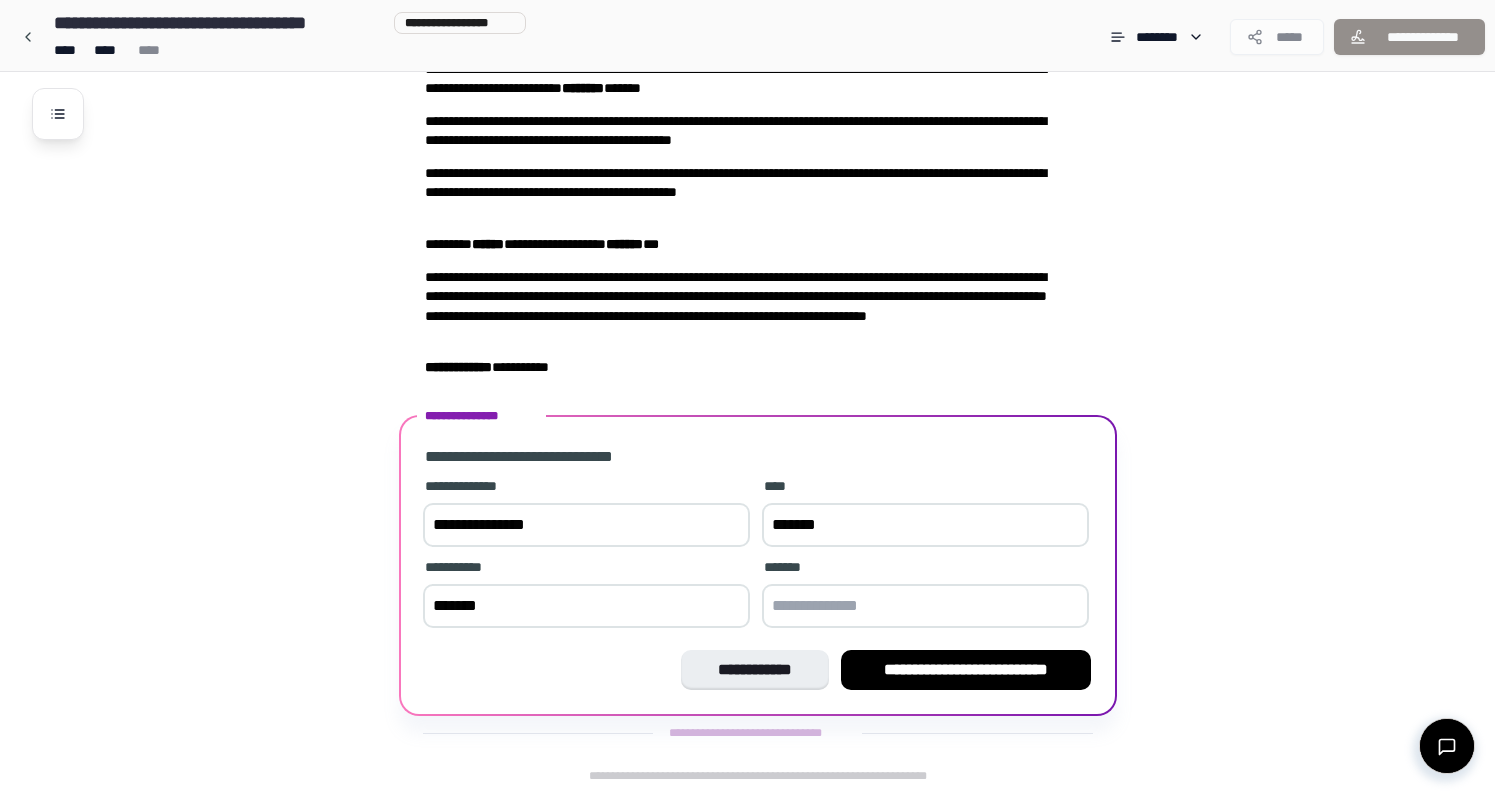 type on "*******" 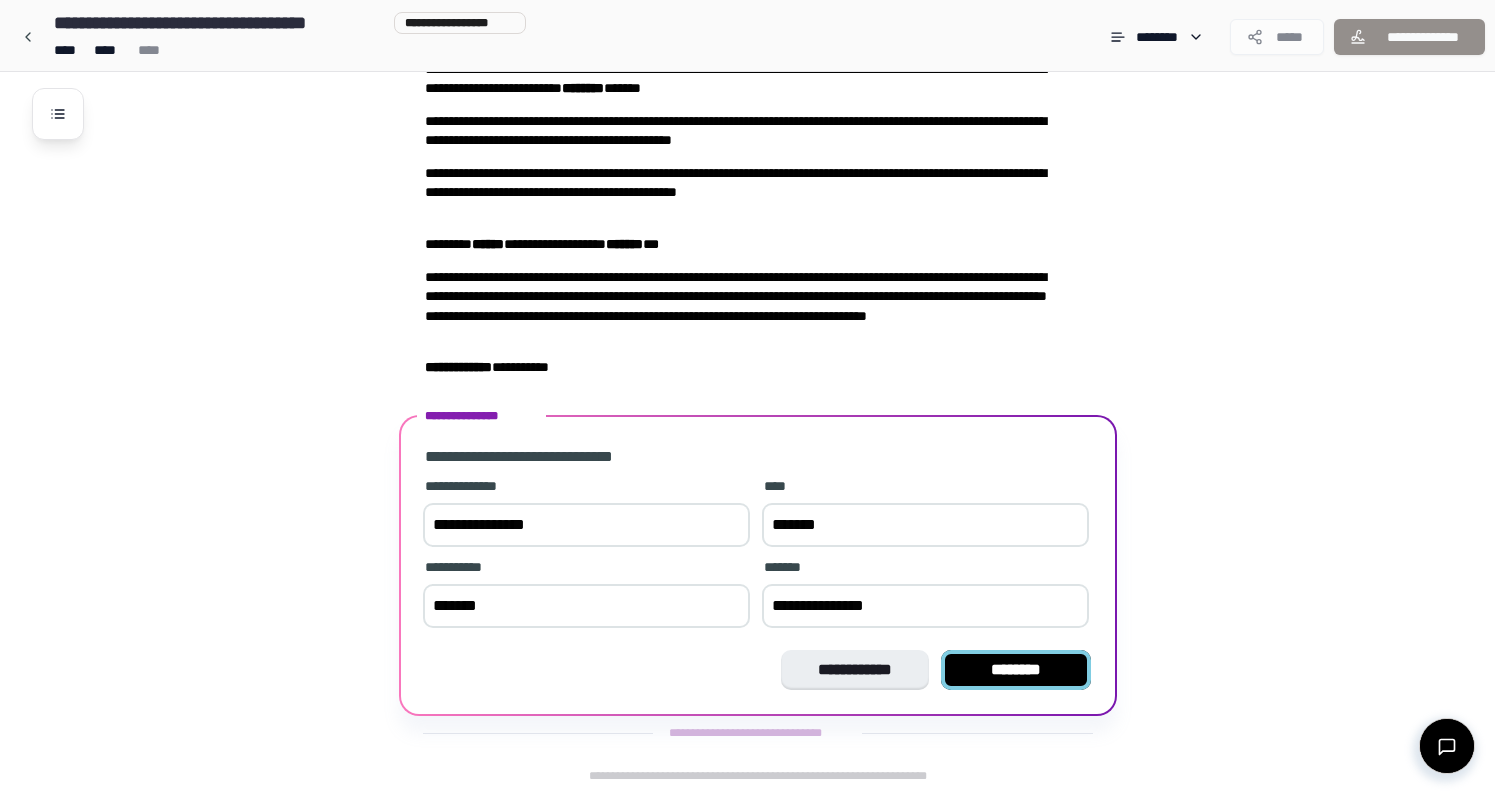 type on "**********" 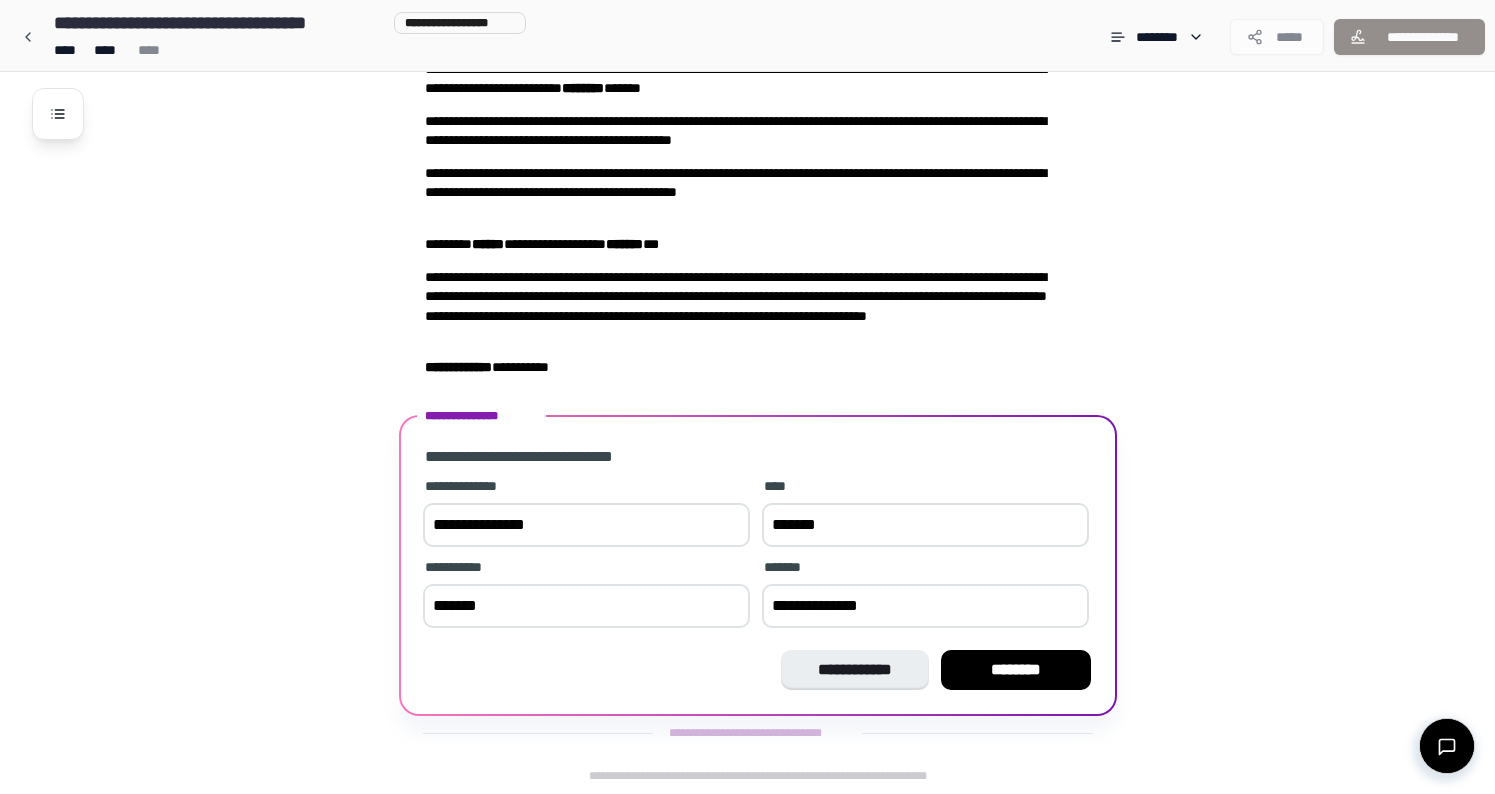 click on "********" at bounding box center (1016, 670) 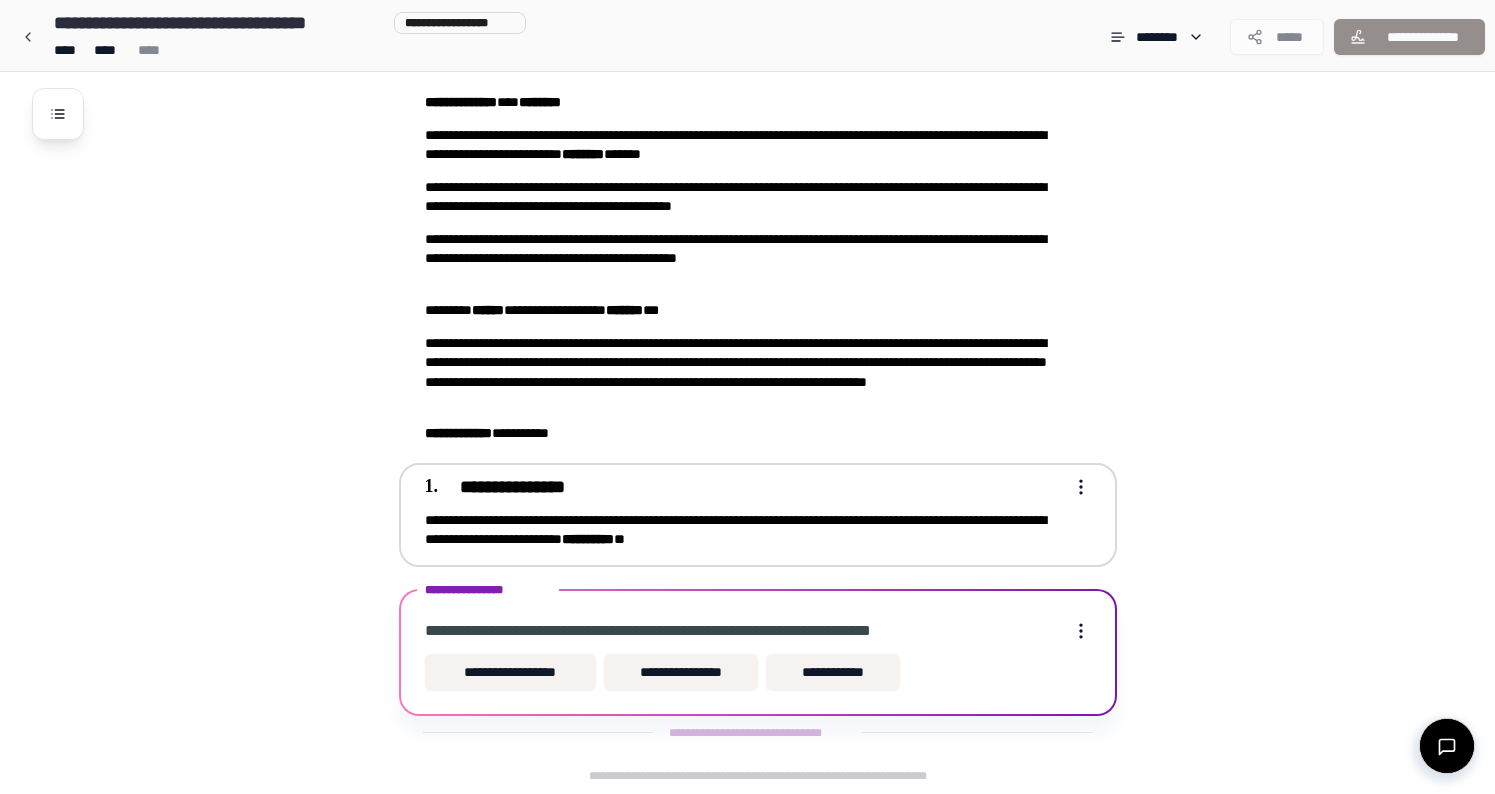 scroll, scrollTop: 60, scrollLeft: 0, axis: vertical 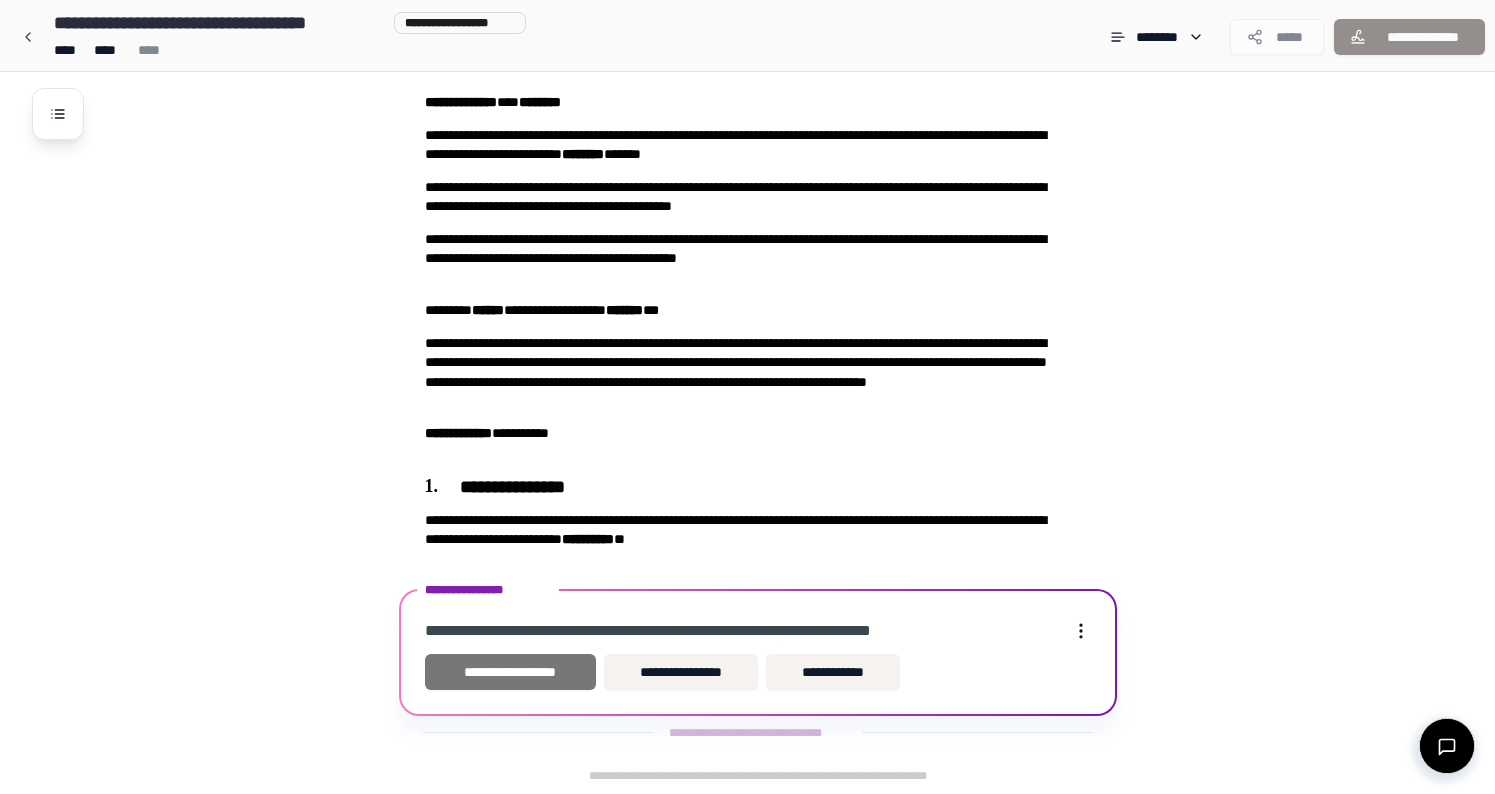 click on "**********" at bounding box center (511, 672) 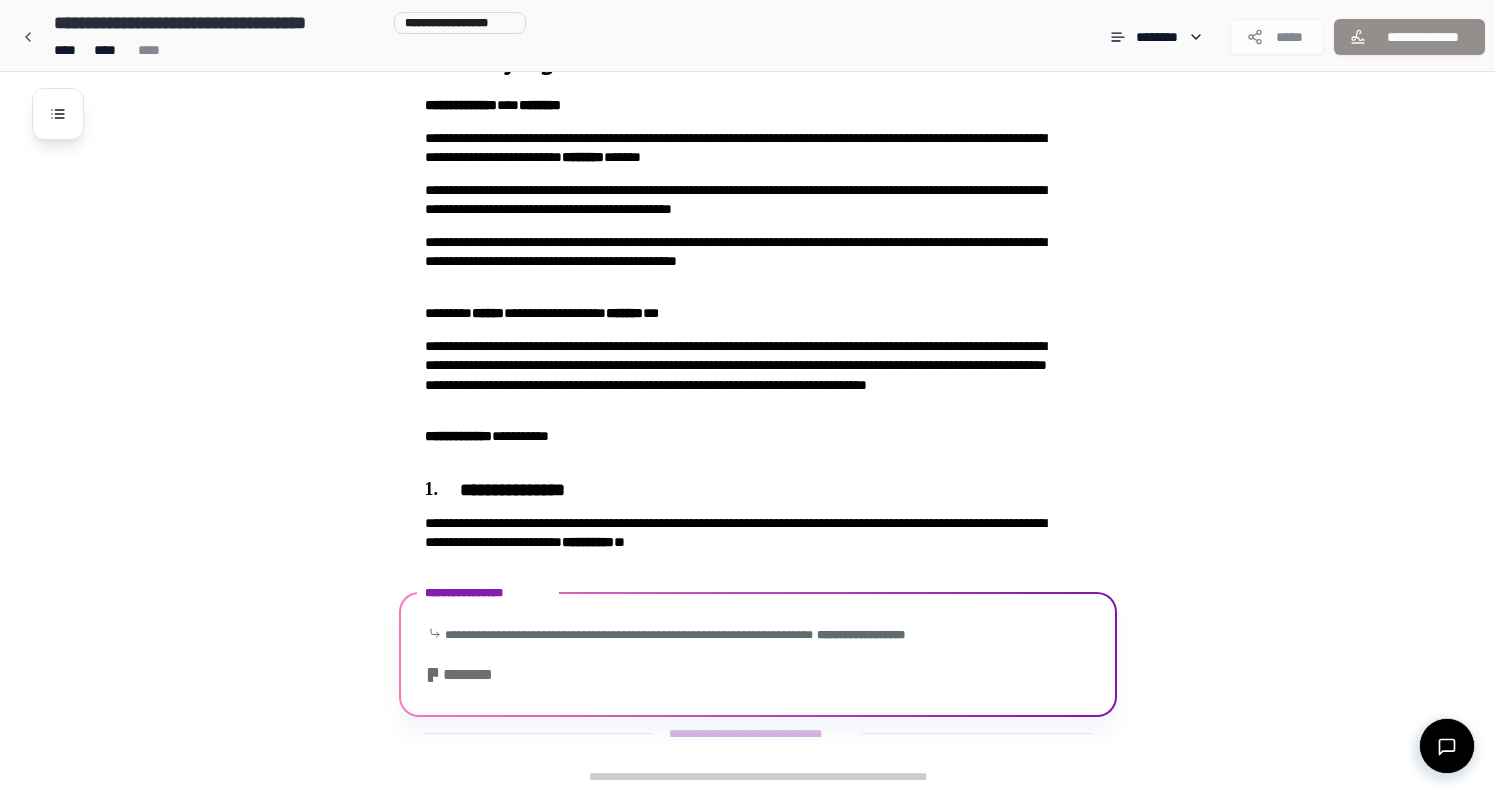 scroll, scrollTop: 198, scrollLeft: 0, axis: vertical 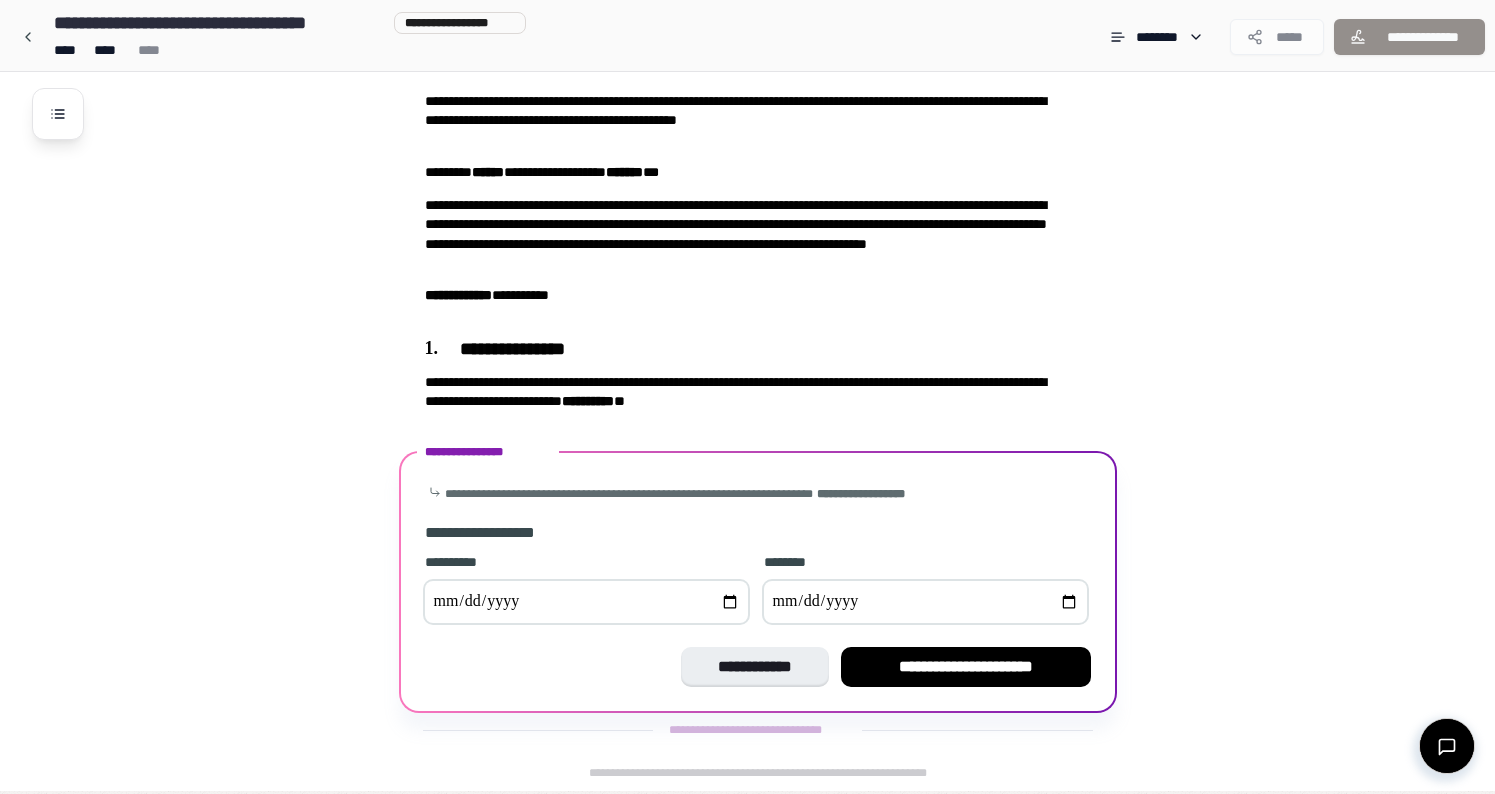 click at bounding box center (925, 602) 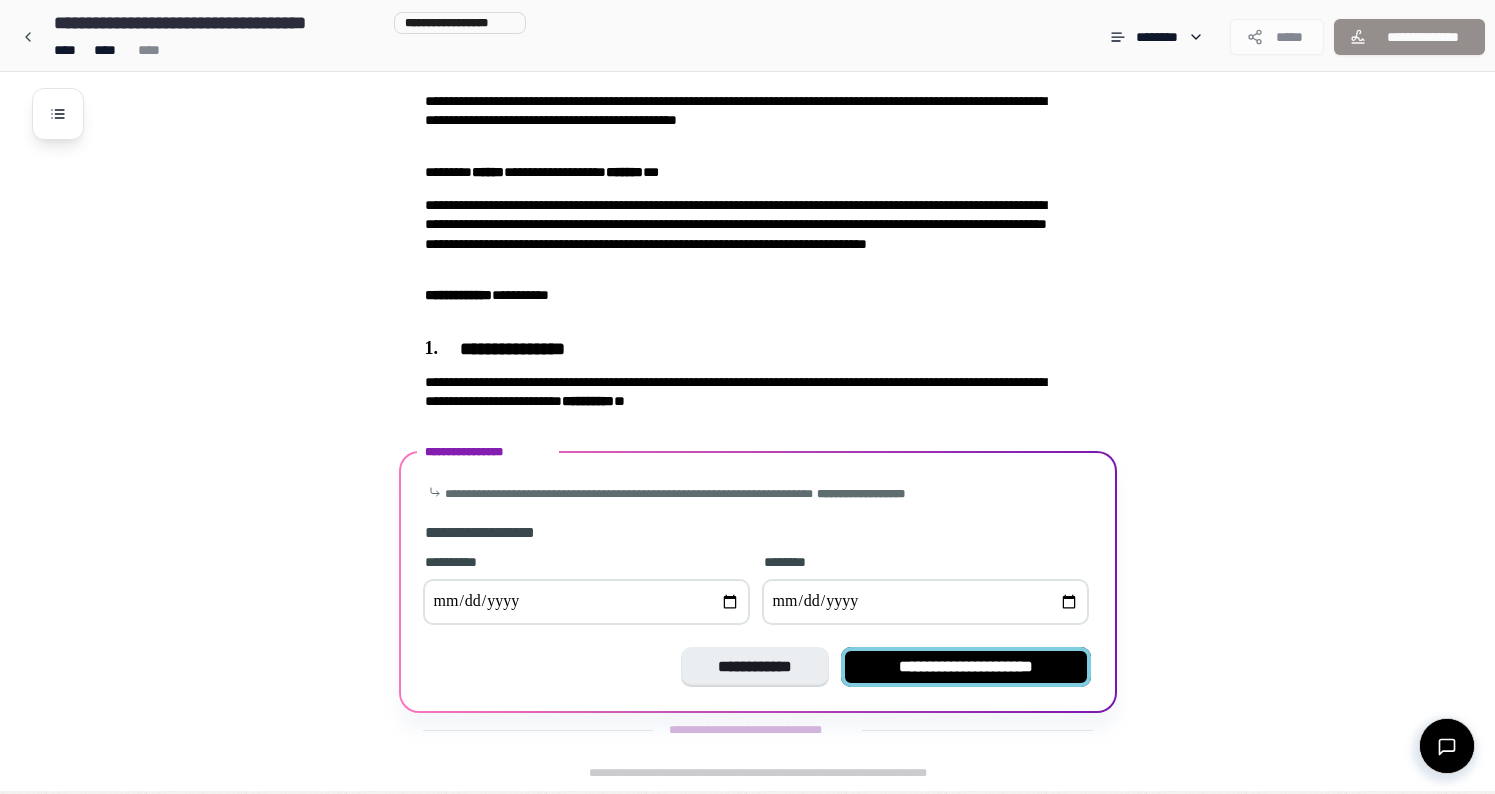 click on "**********" at bounding box center [966, 667] 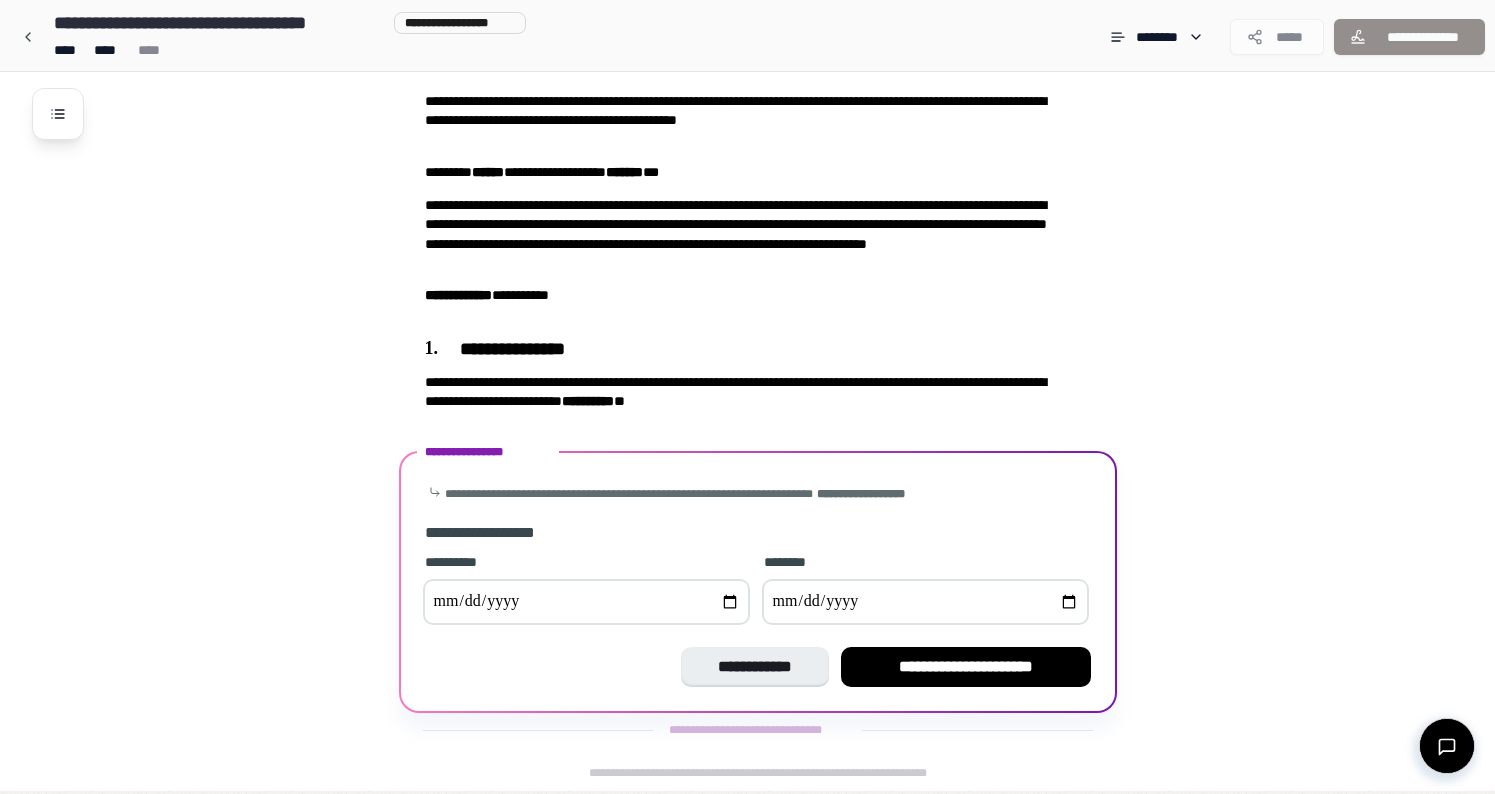 click at bounding box center (586, 602) 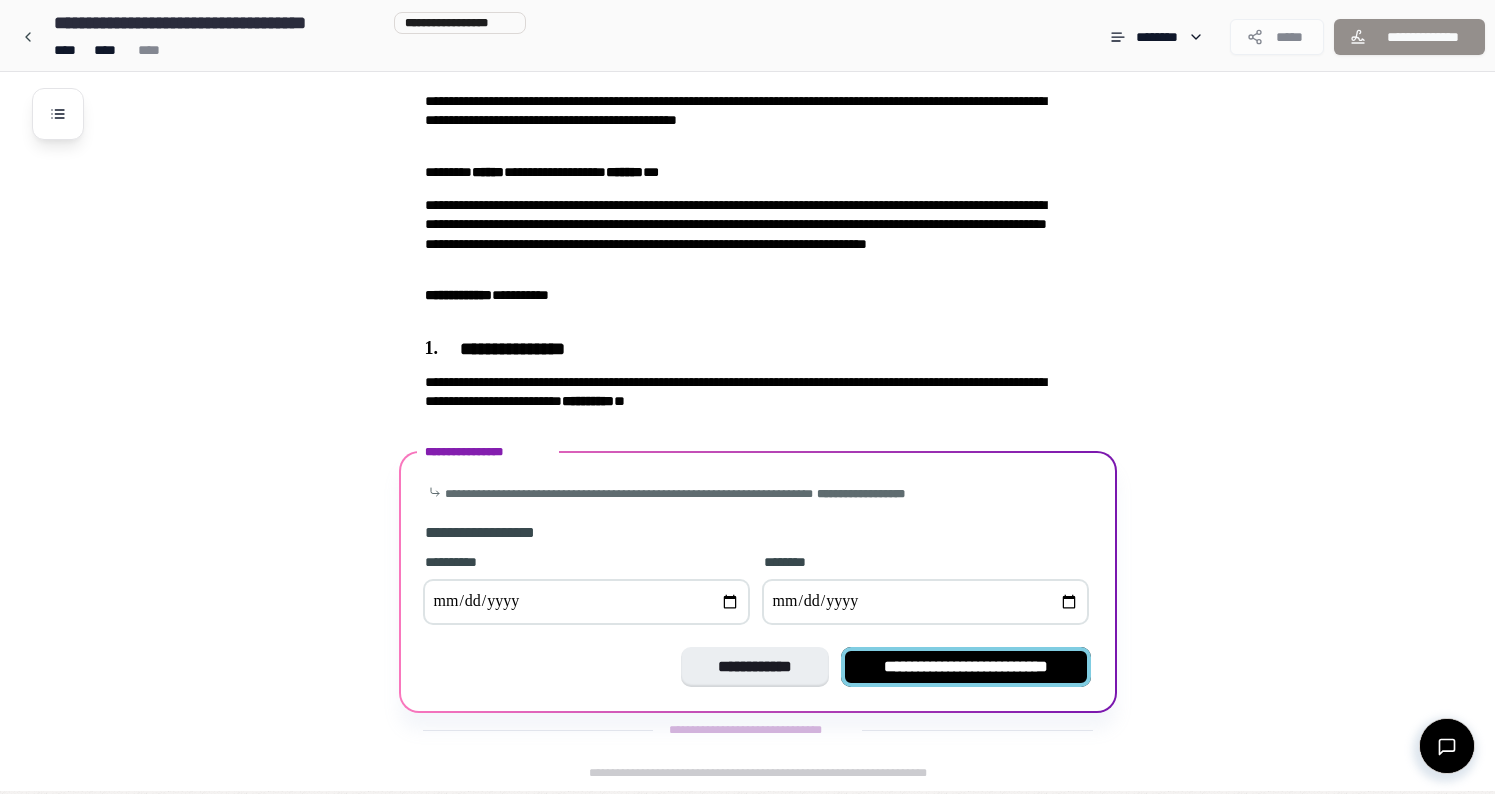 click on "**********" at bounding box center (966, 667) 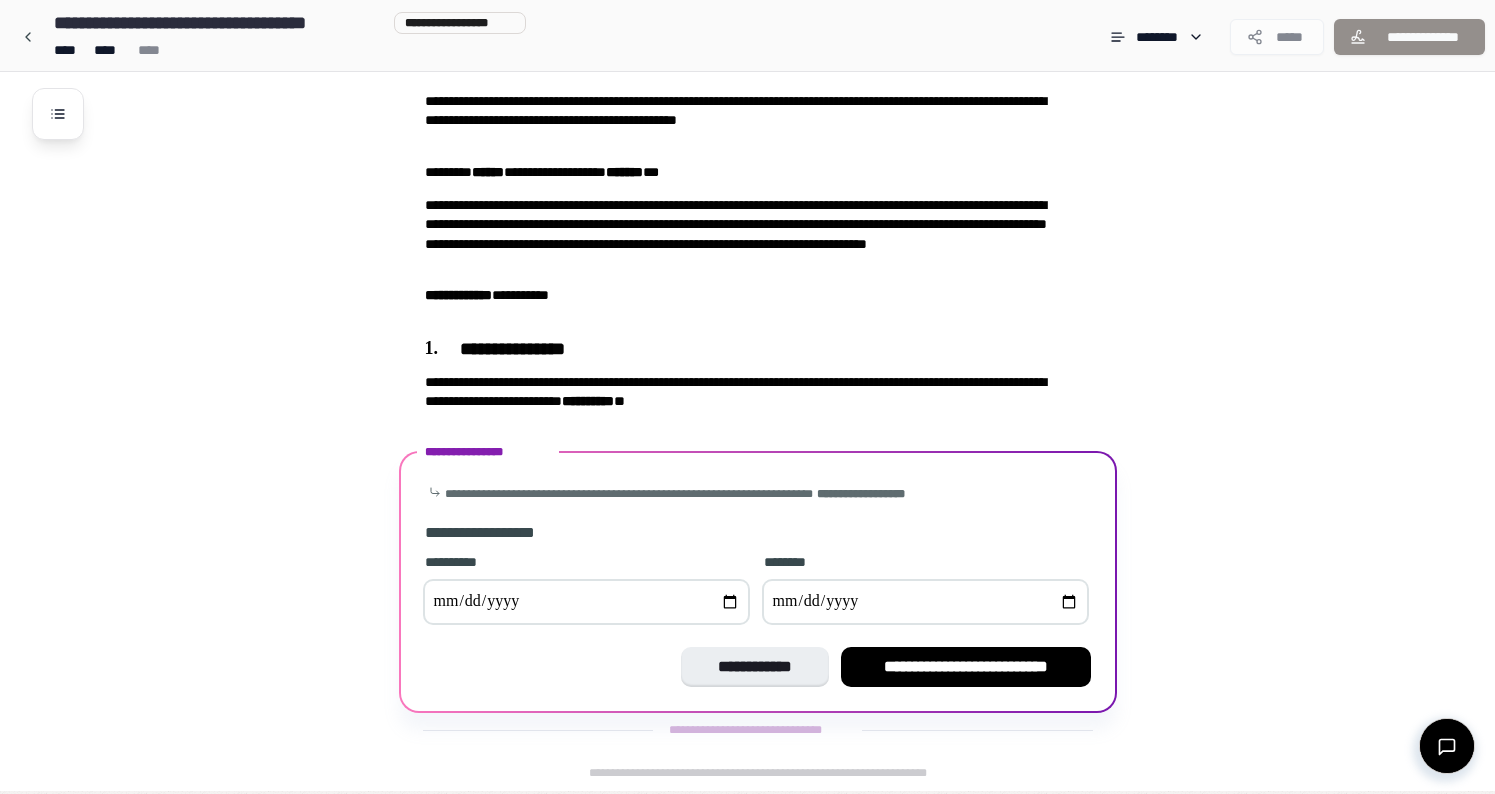 click at bounding box center (925, 602) 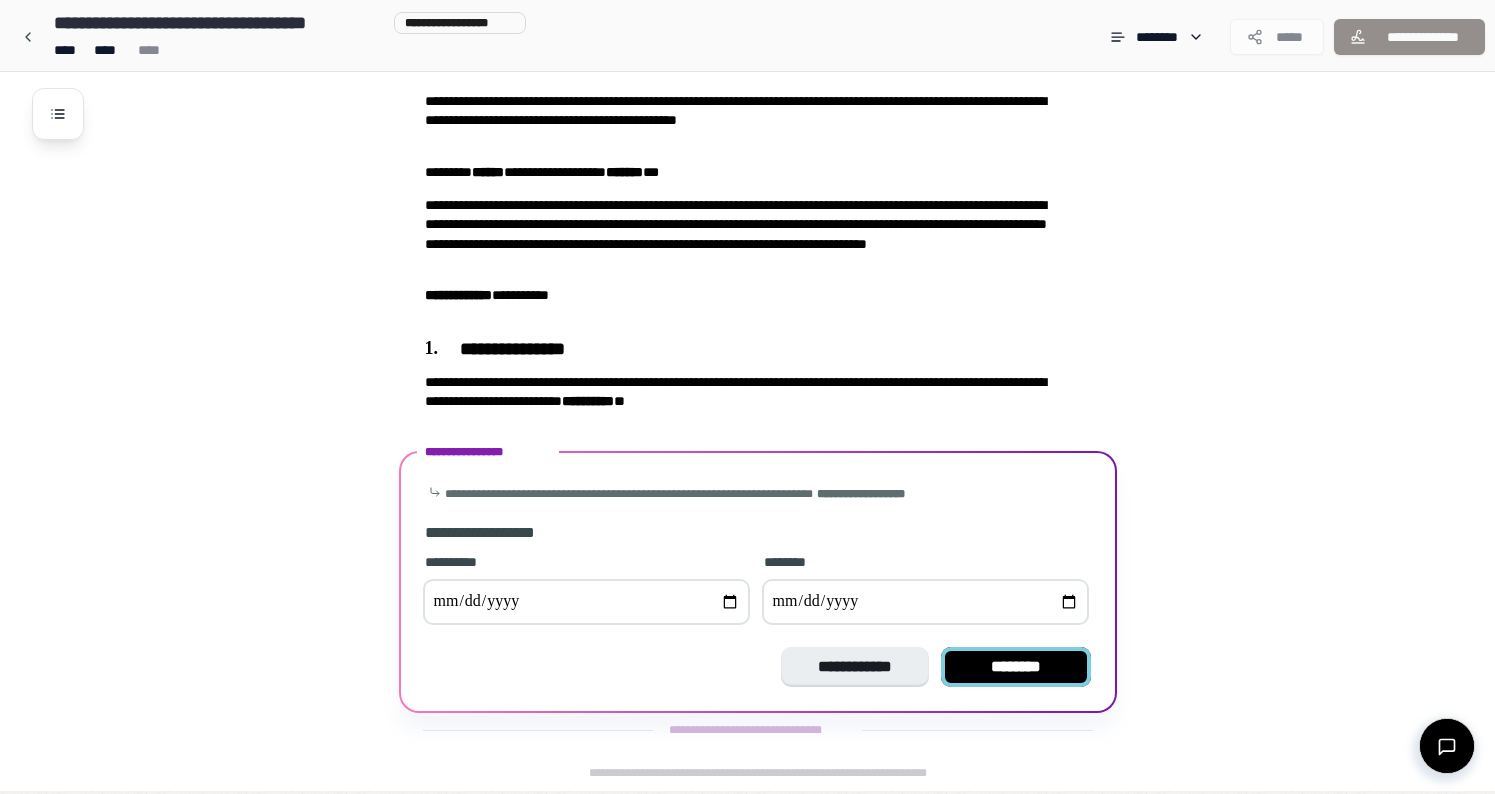 click on "********" at bounding box center [1016, 667] 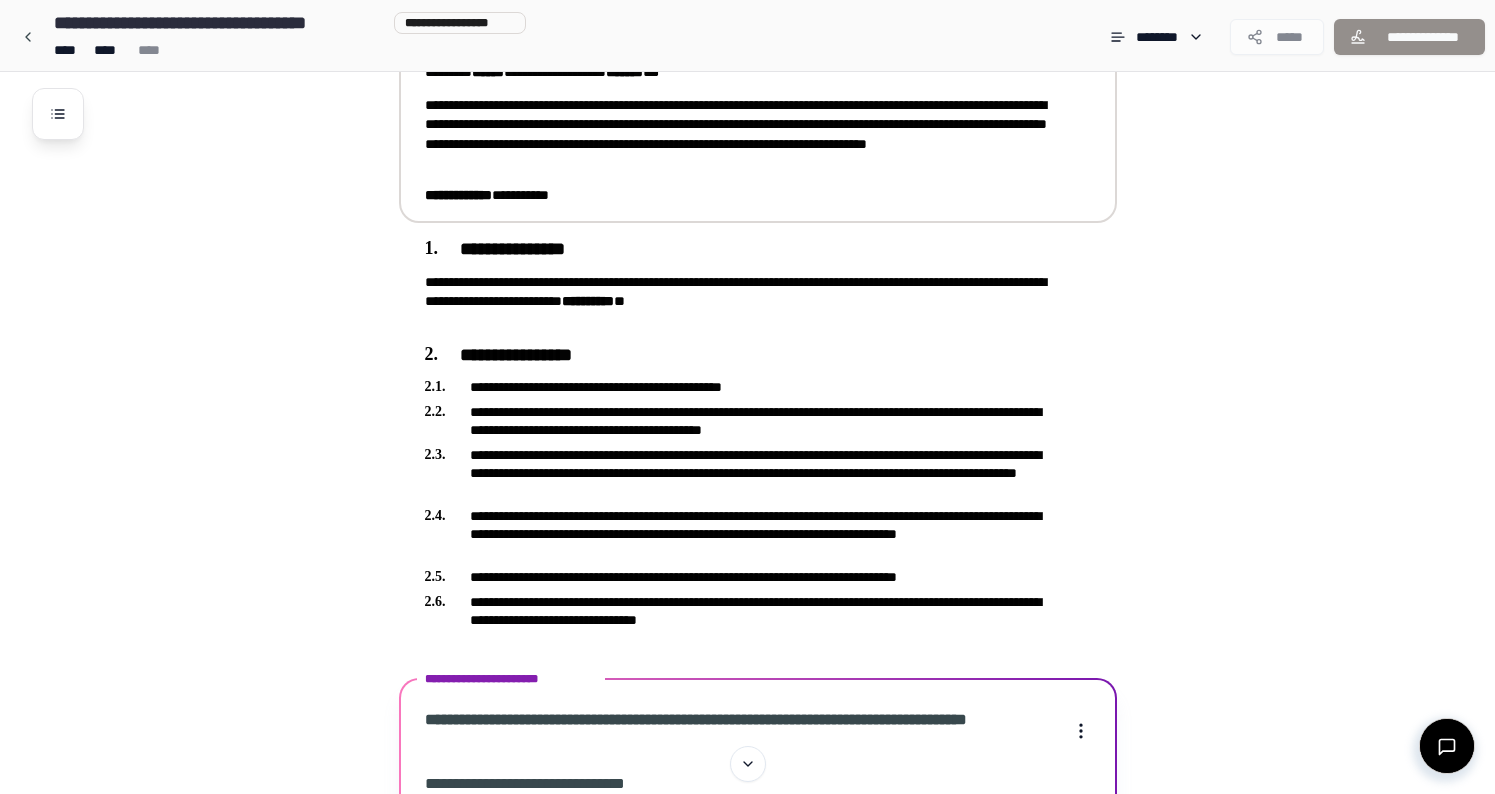 scroll, scrollTop: 309, scrollLeft: 0, axis: vertical 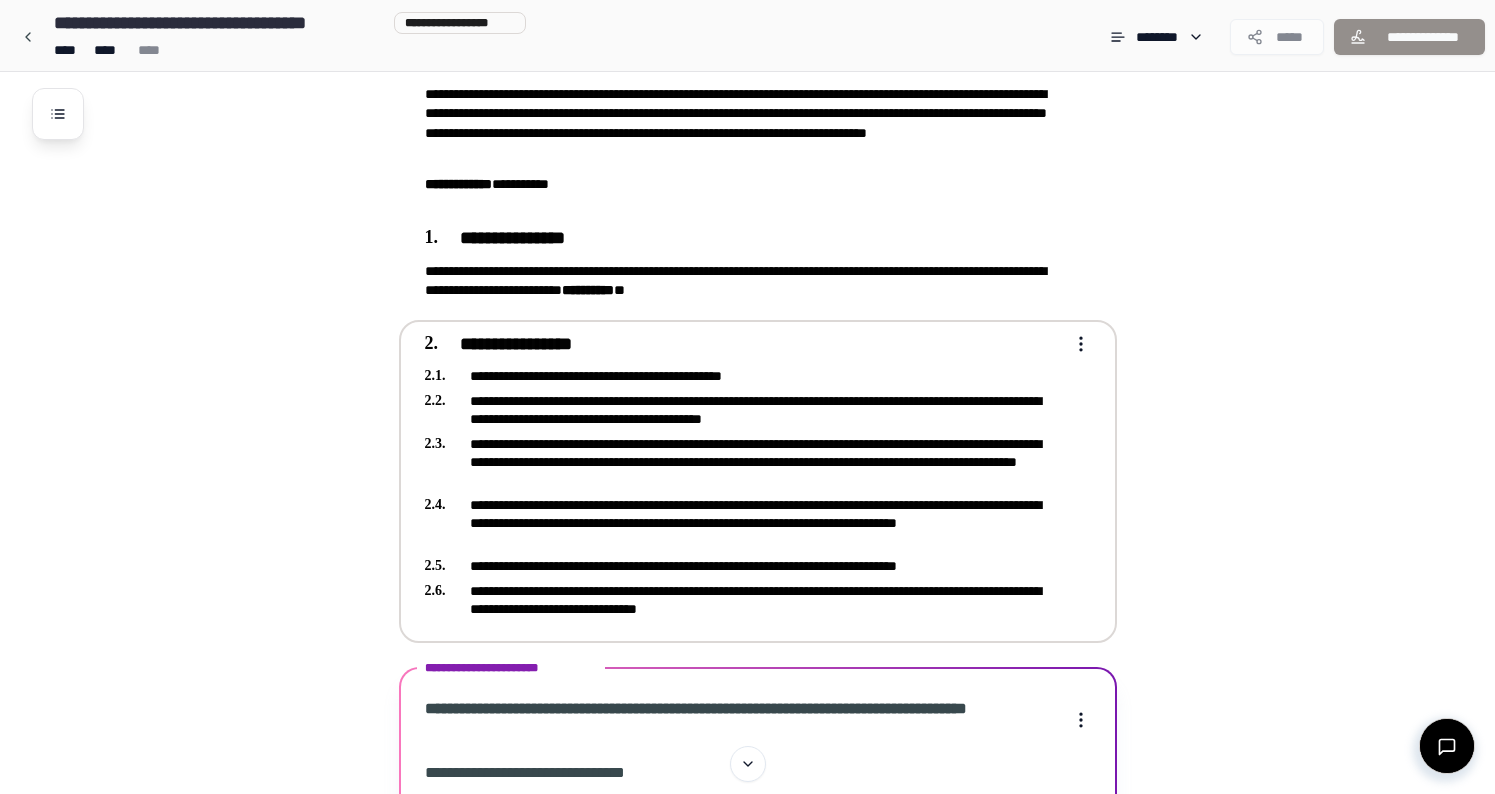 click on "**********" at bounding box center [744, 480] 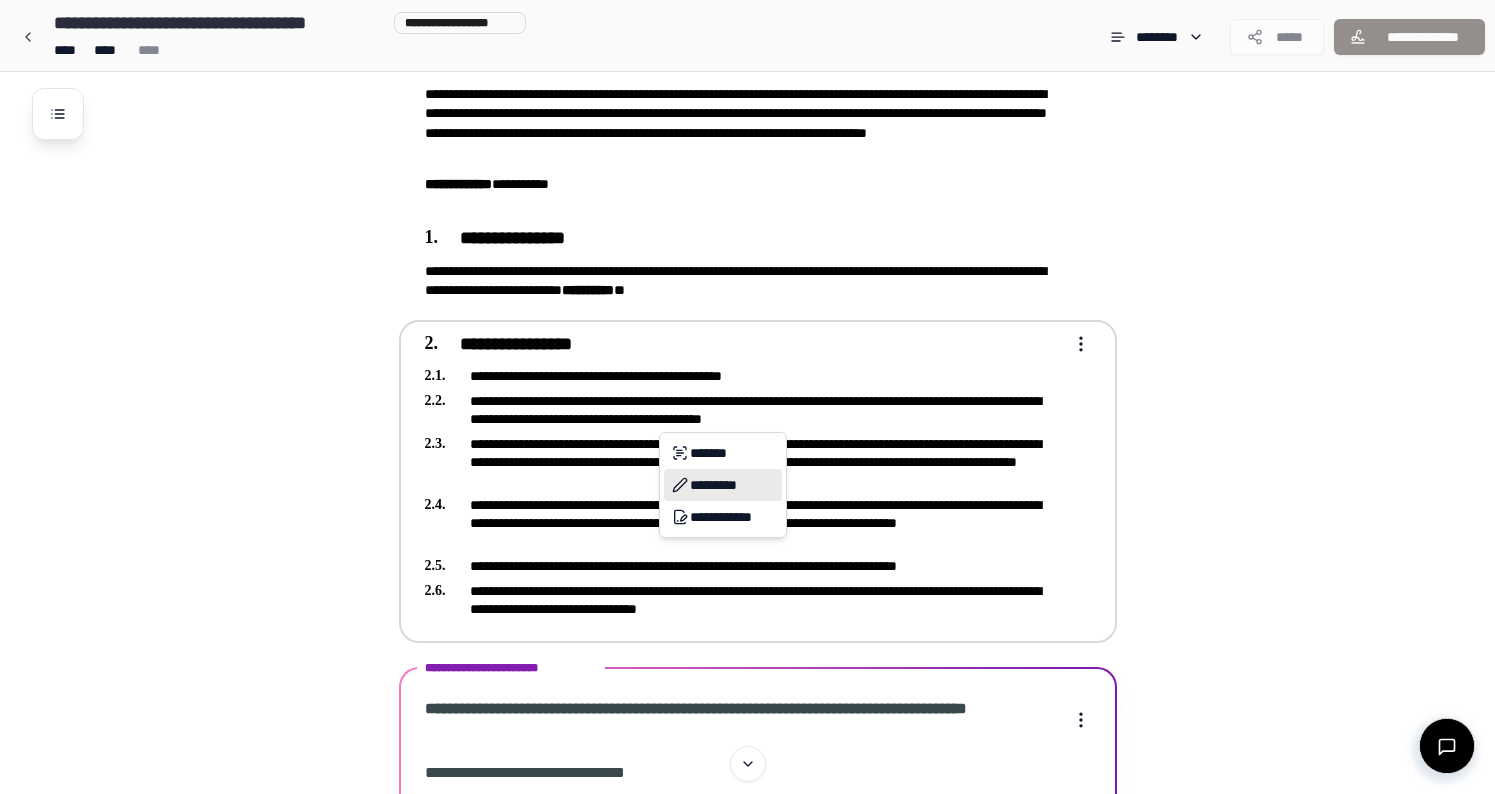 click on "*********" at bounding box center [723, 485] 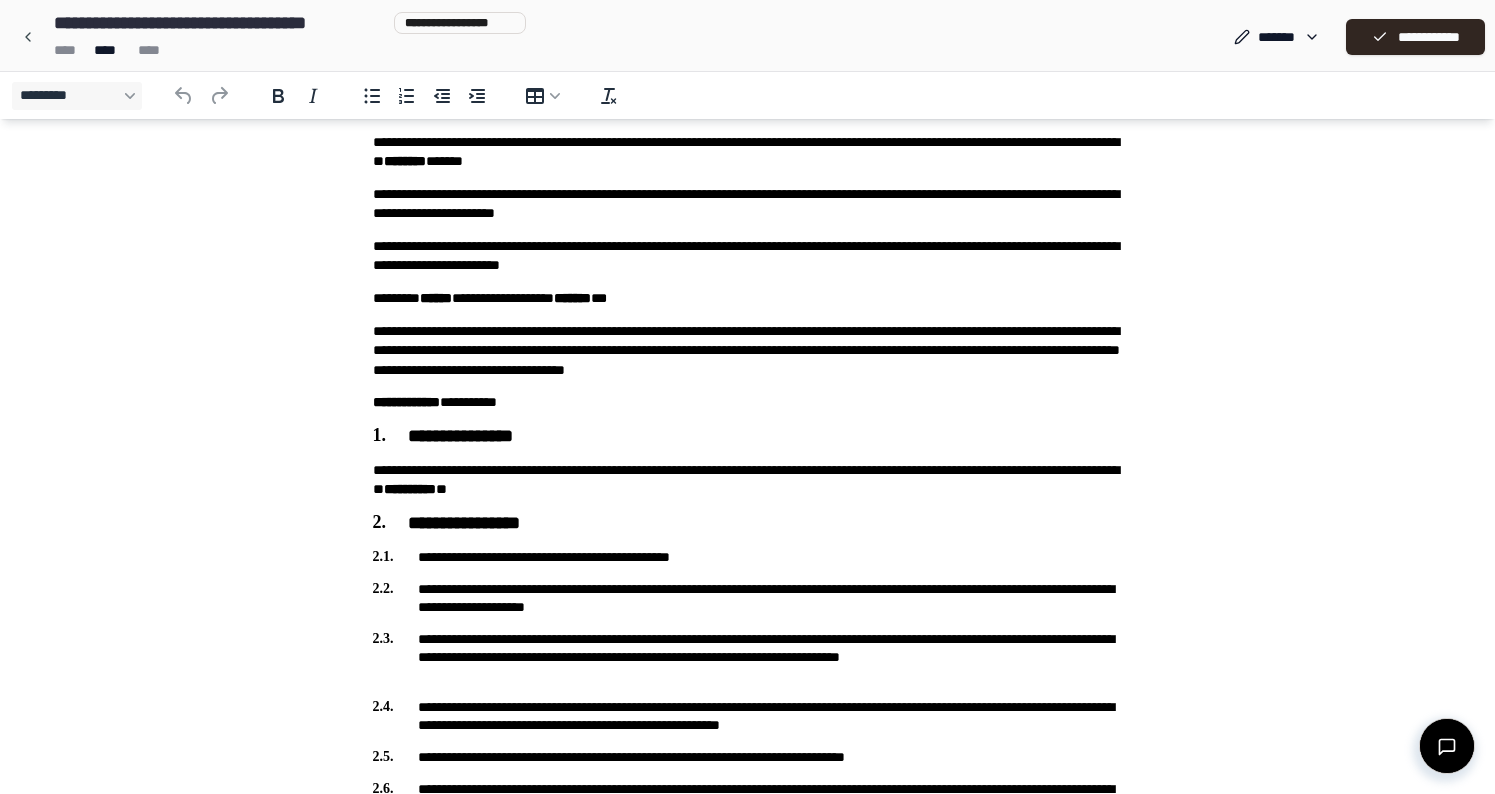 scroll, scrollTop: 120, scrollLeft: 0, axis: vertical 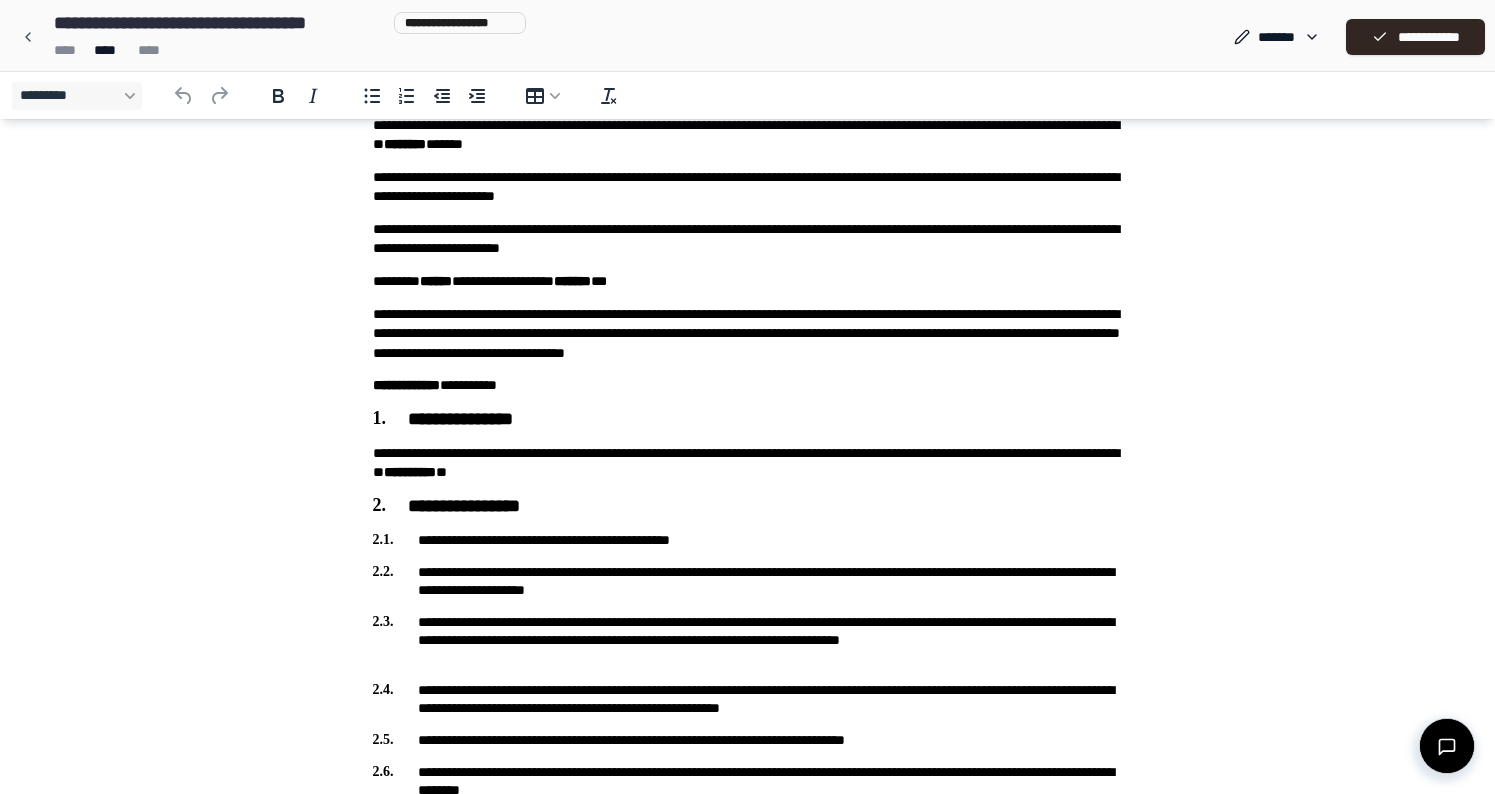 click on "**********" at bounding box center (748, 540) 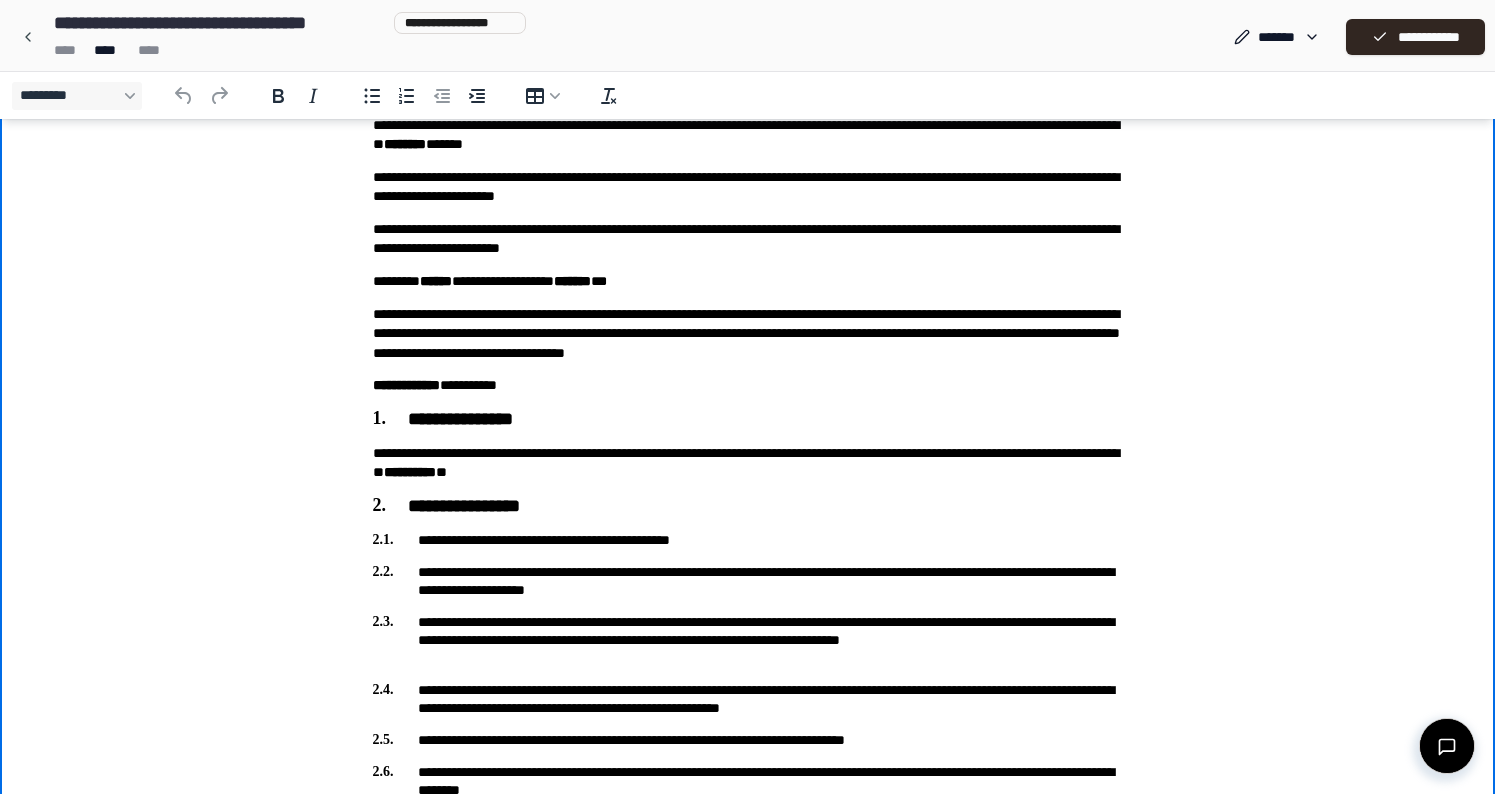 click on "**********" at bounding box center [748, 540] 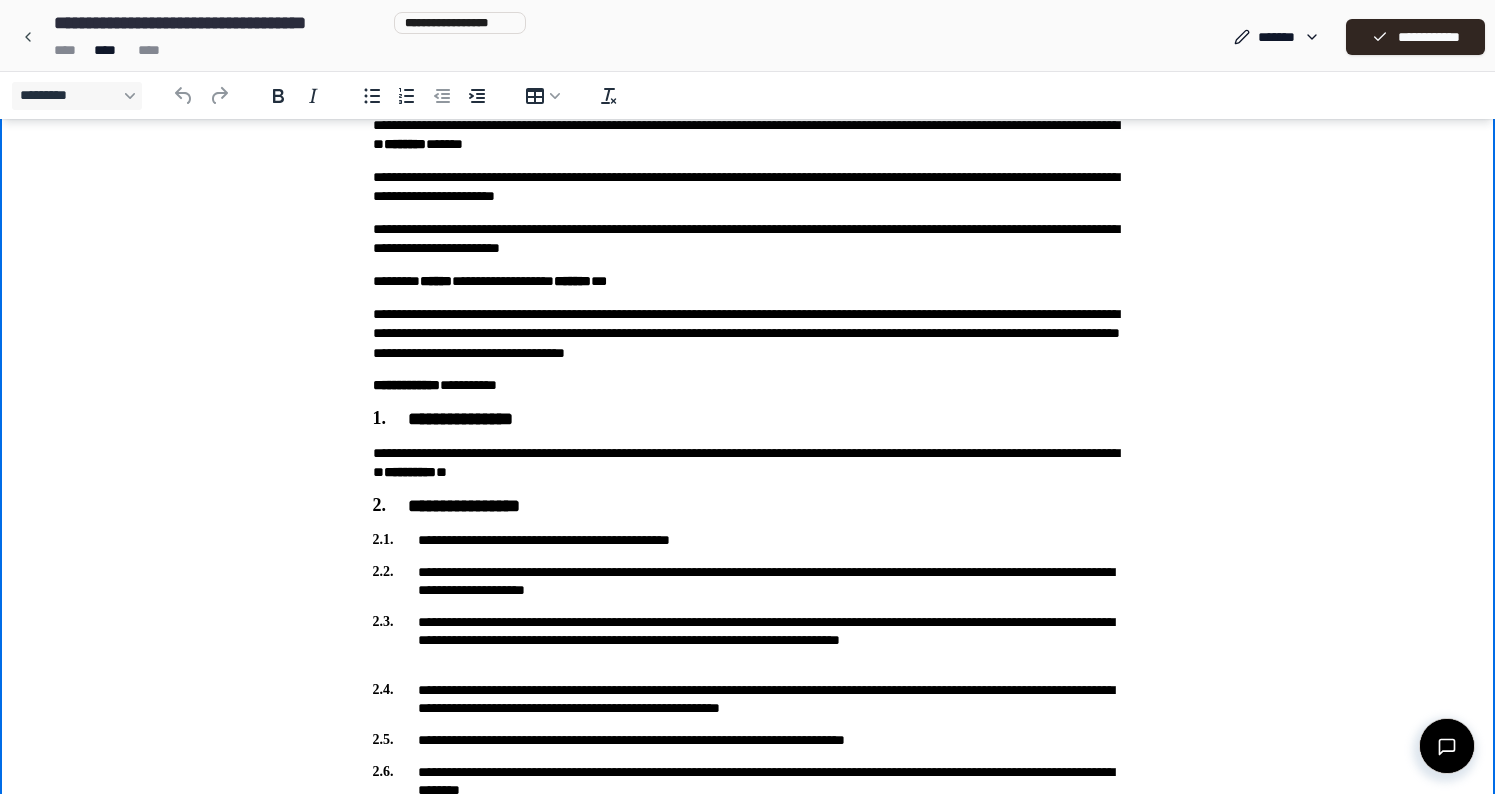 click on "**********" at bounding box center [748, 540] 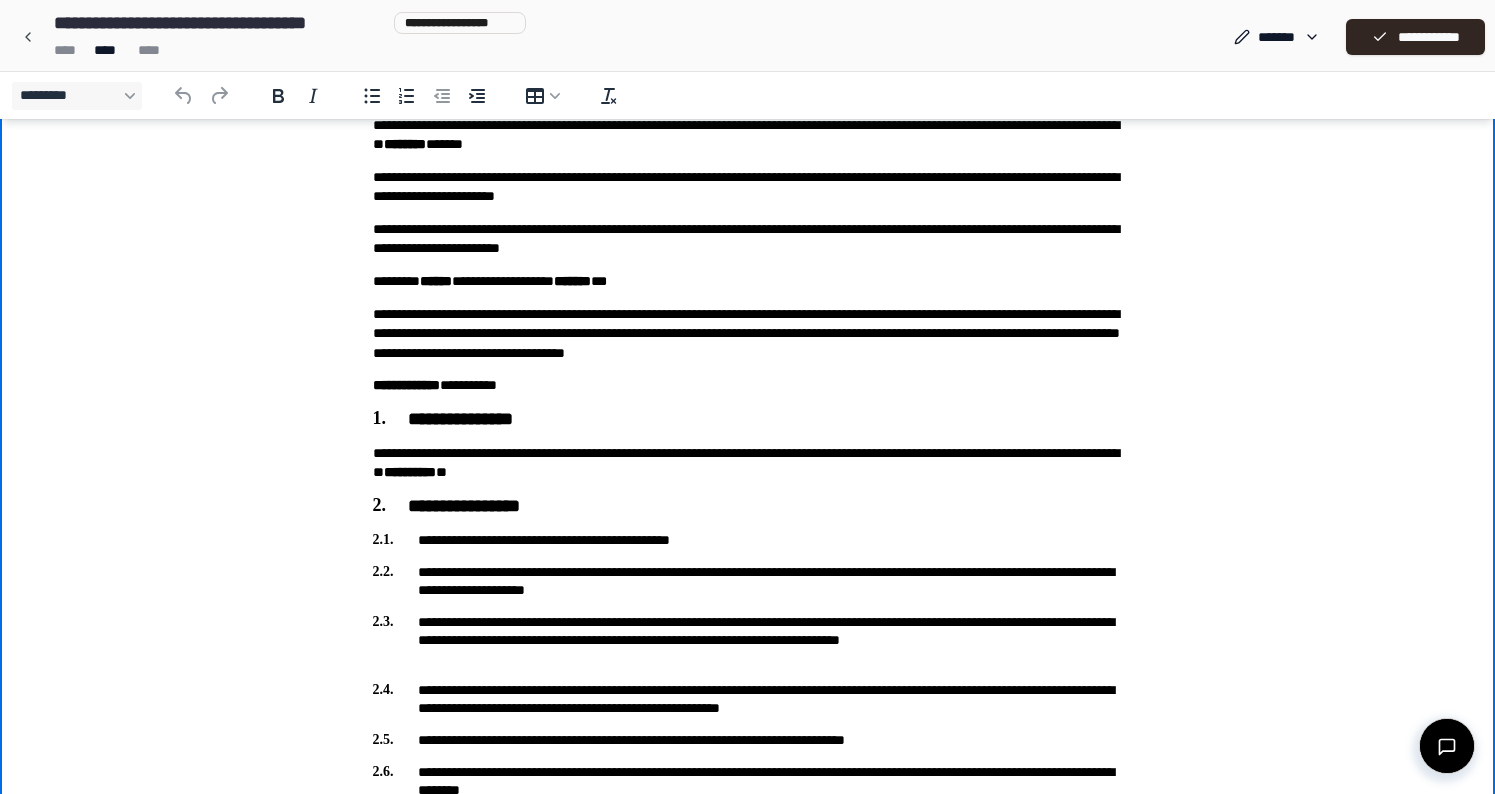 click on "**********" at bounding box center (748, 540) 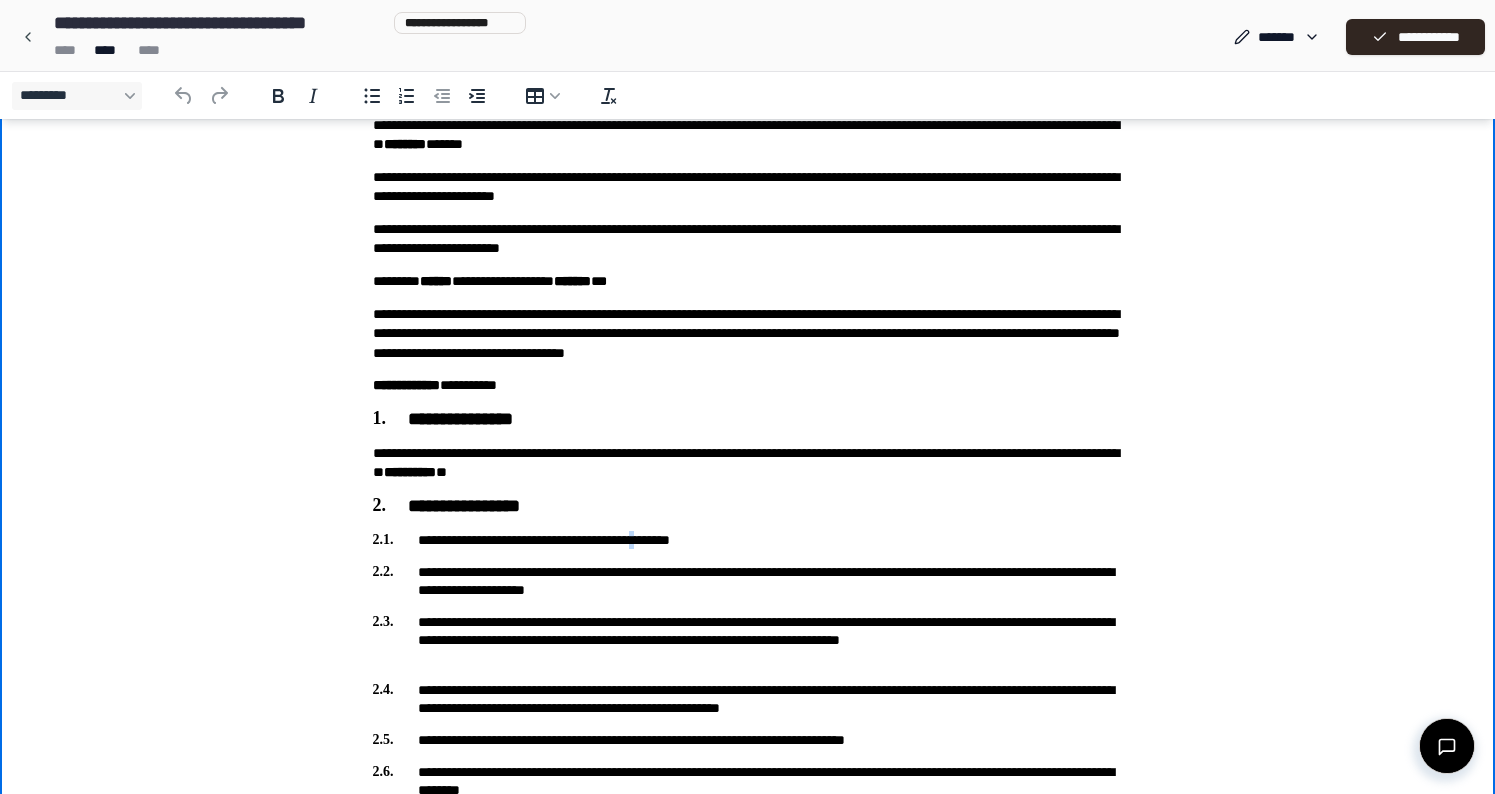 click on "**********" at bounding box center (748, 540) 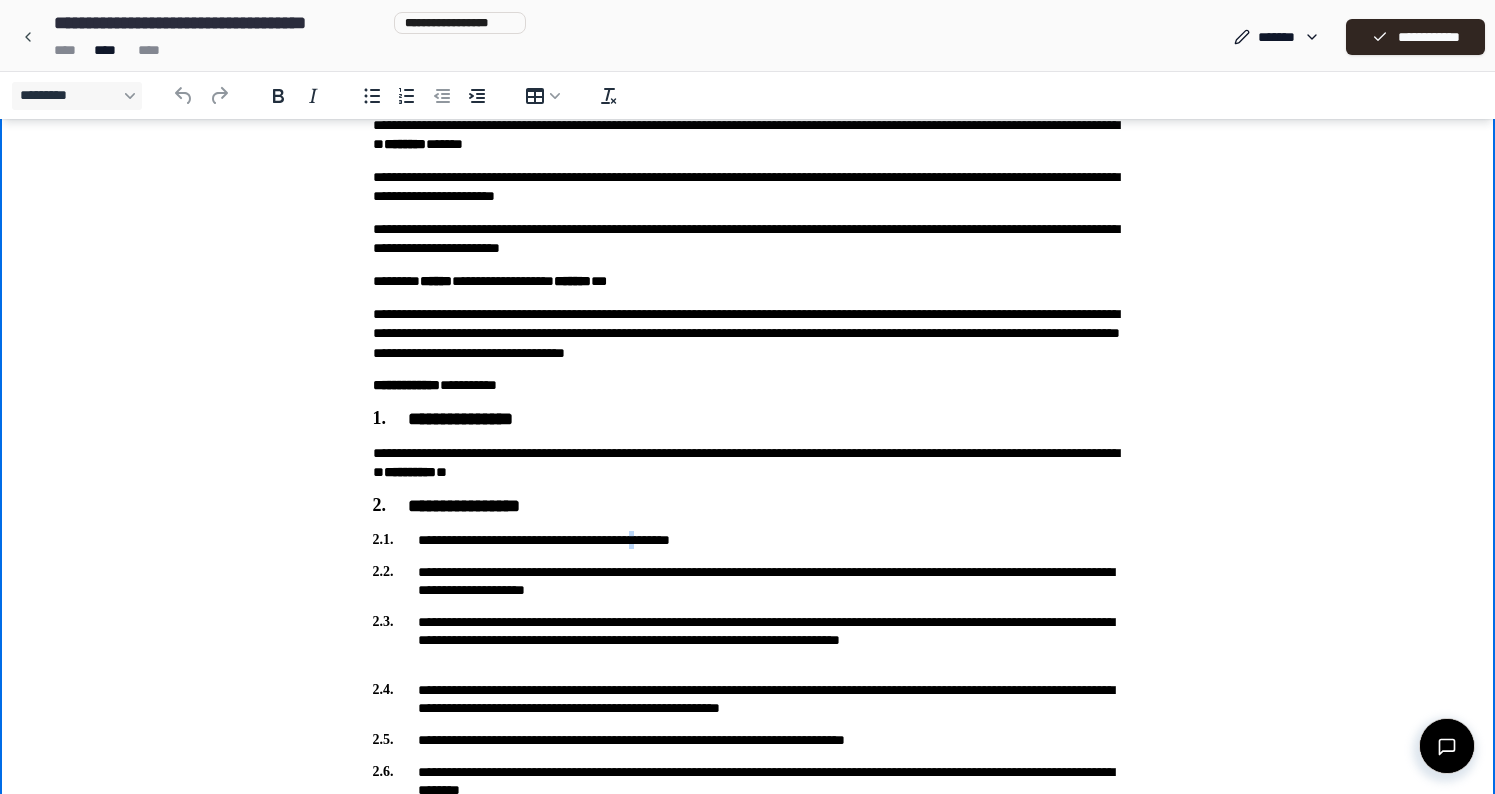 click on "**********" at bounding box center (748, 540) 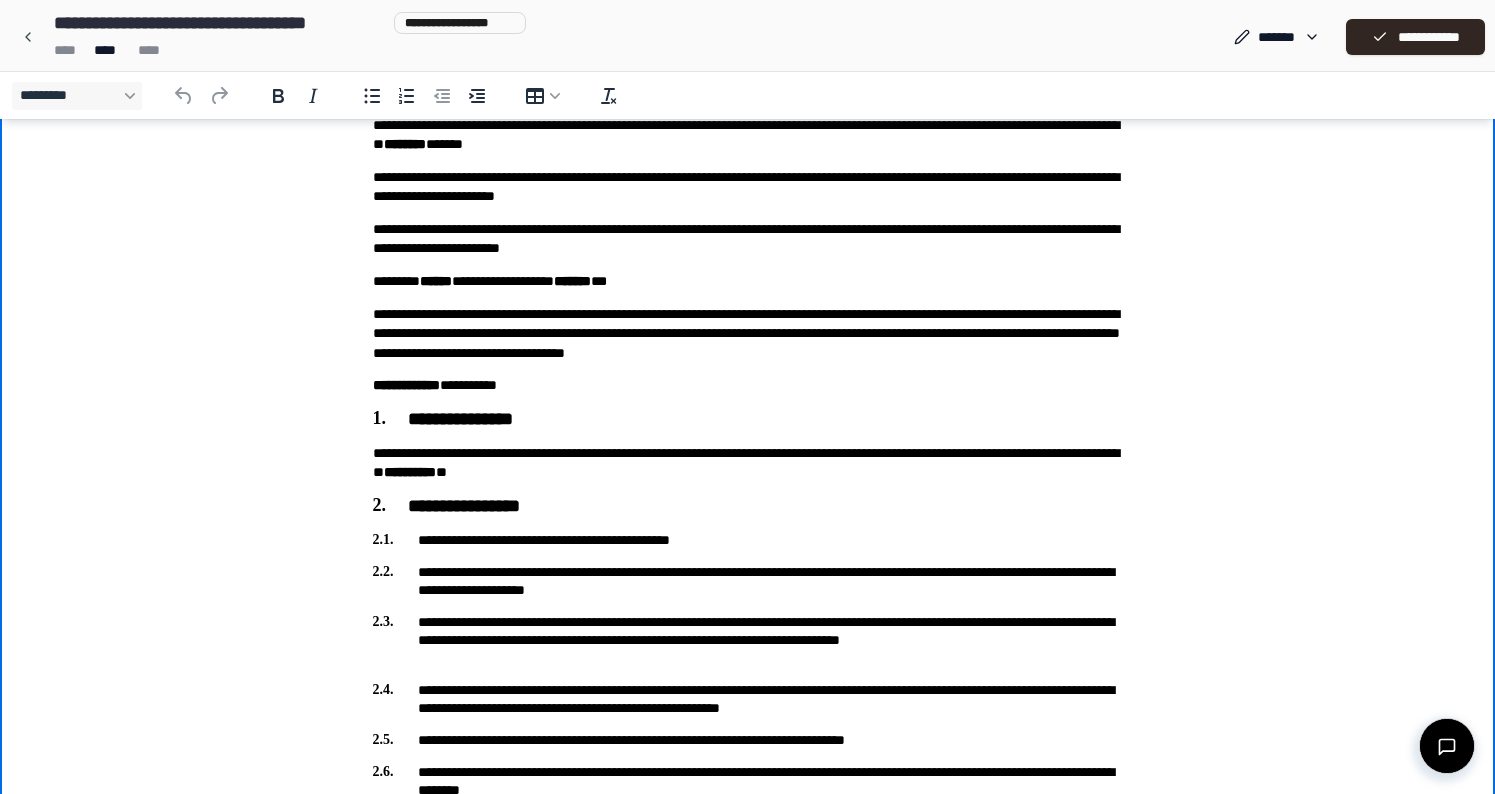 type 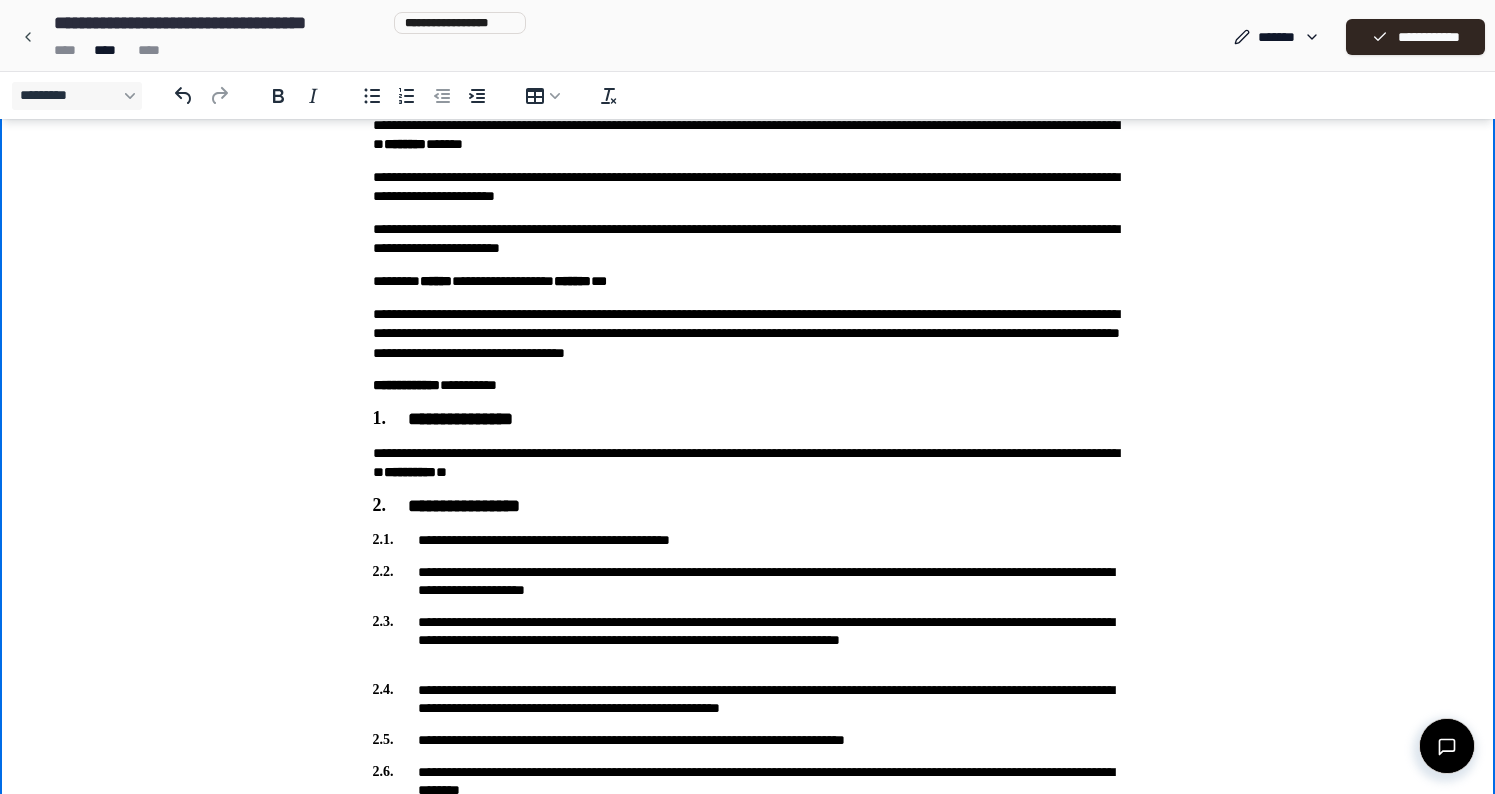 click on "**********" at bounding box center (748, 581) 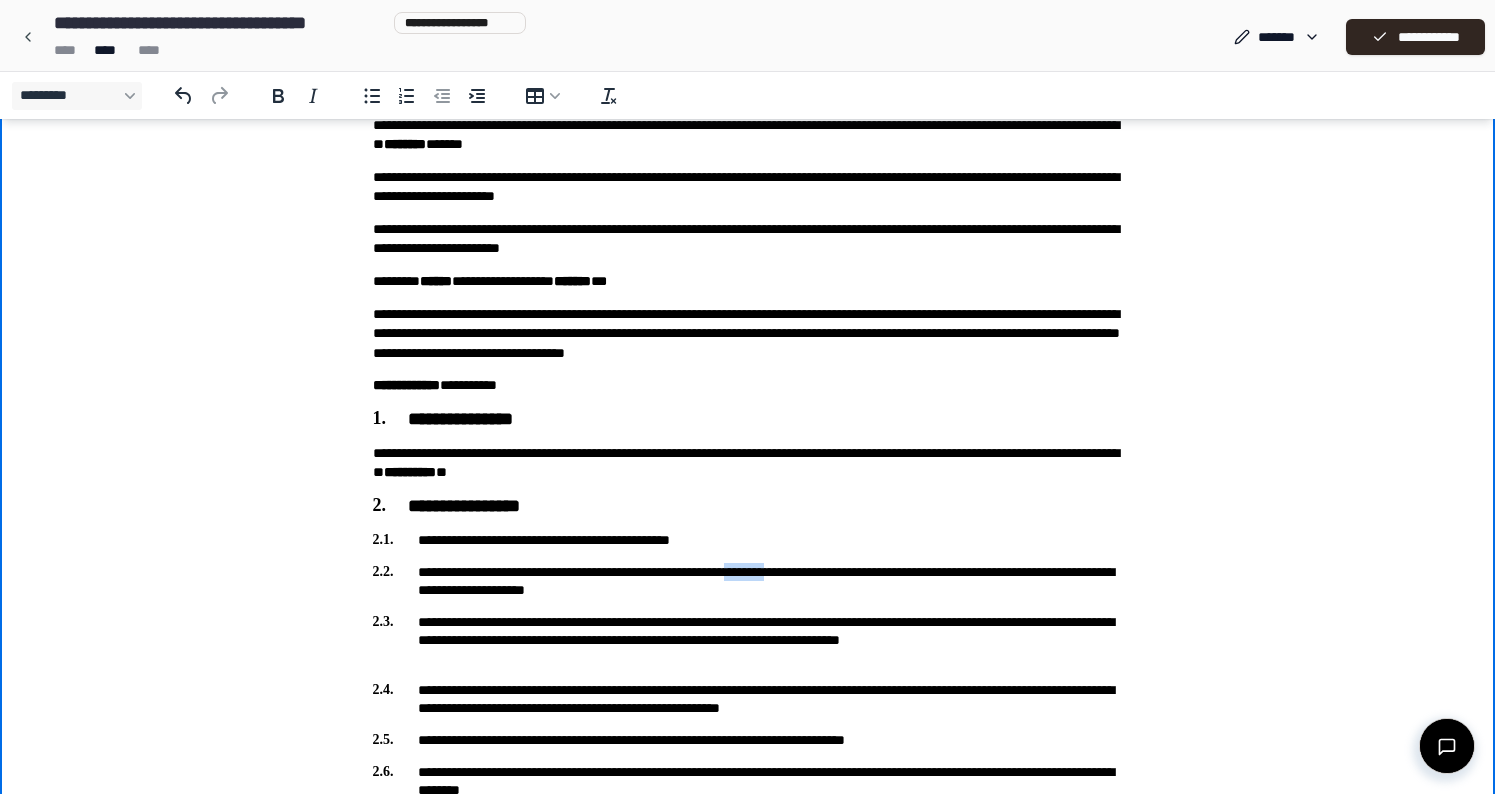 click on "**********" at bounding box center [748, 581] 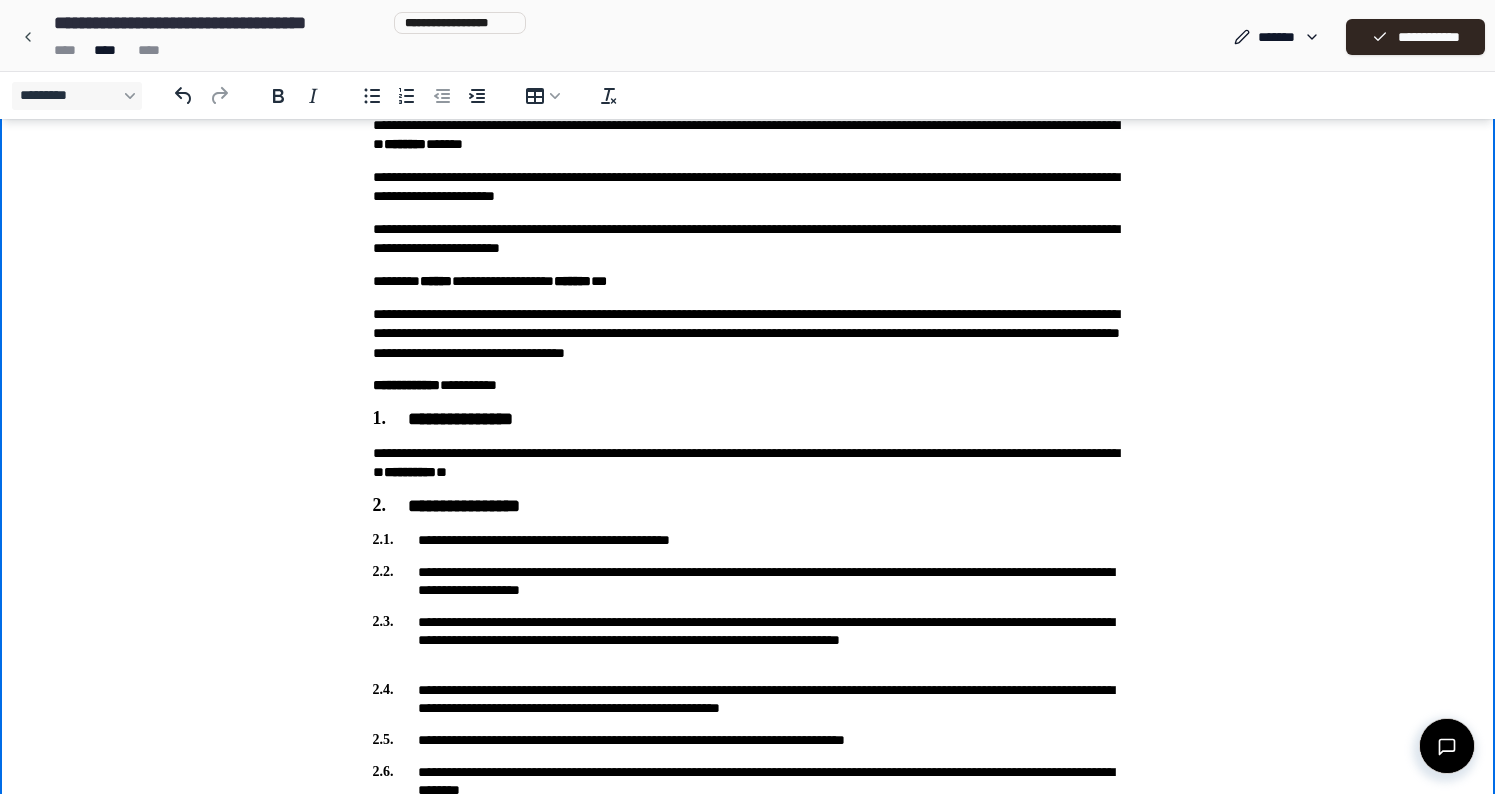click on "**********" at bounding box center [748, 581] 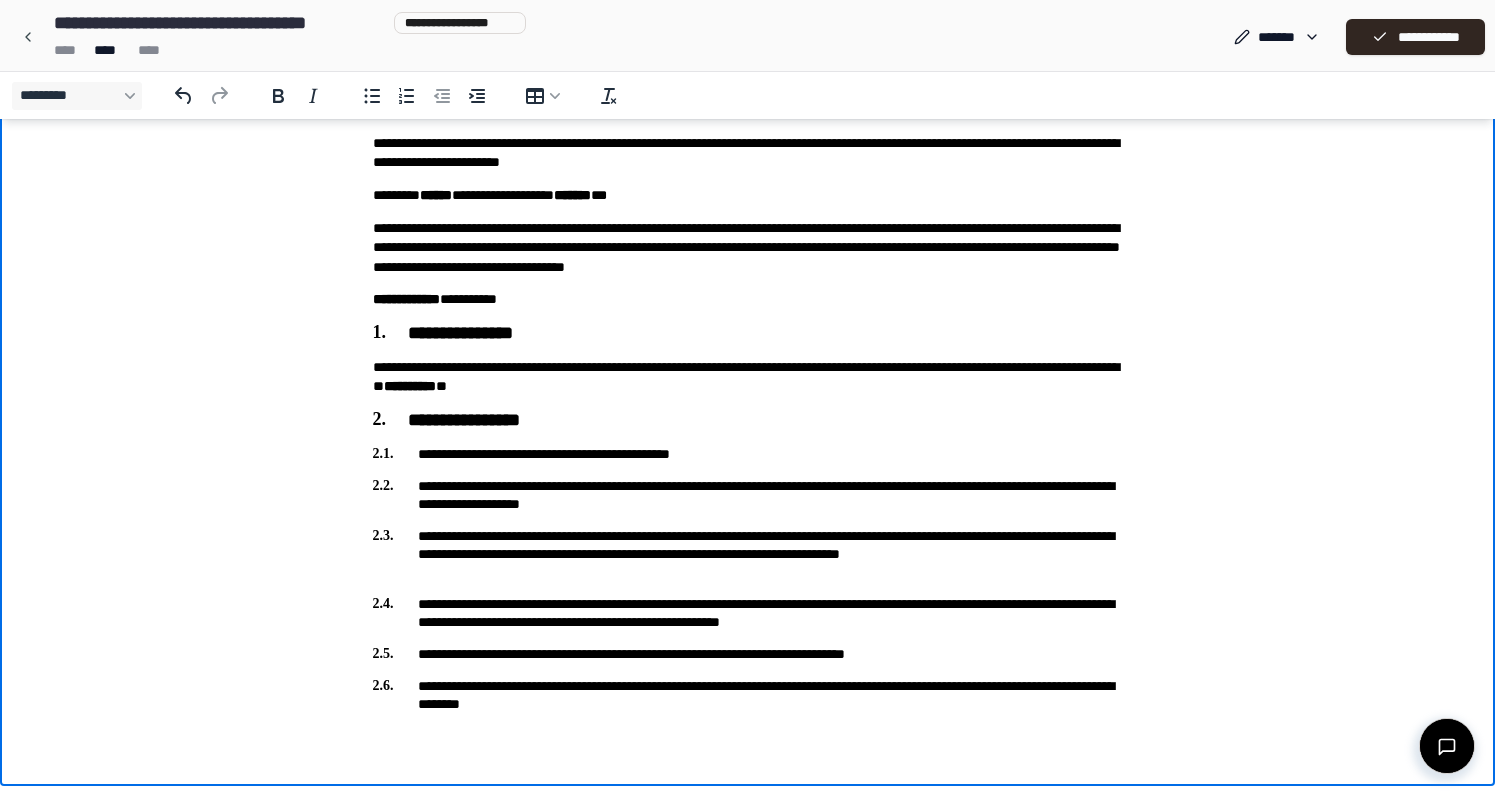 scroll, scrollTop: 206, scrollLeft: 0, axis: vertical 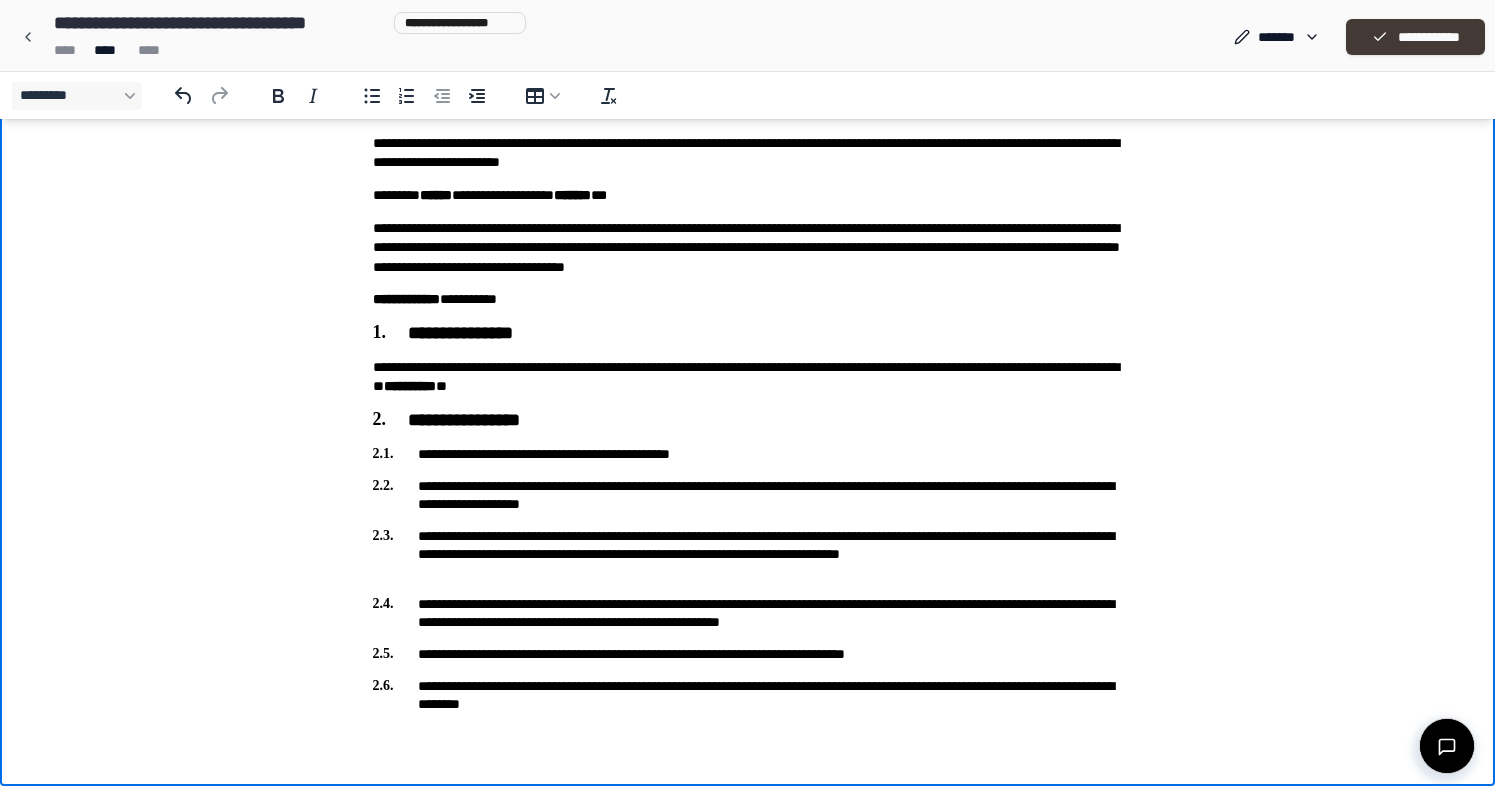 click on "**********" at bounding box center [1415, 37] 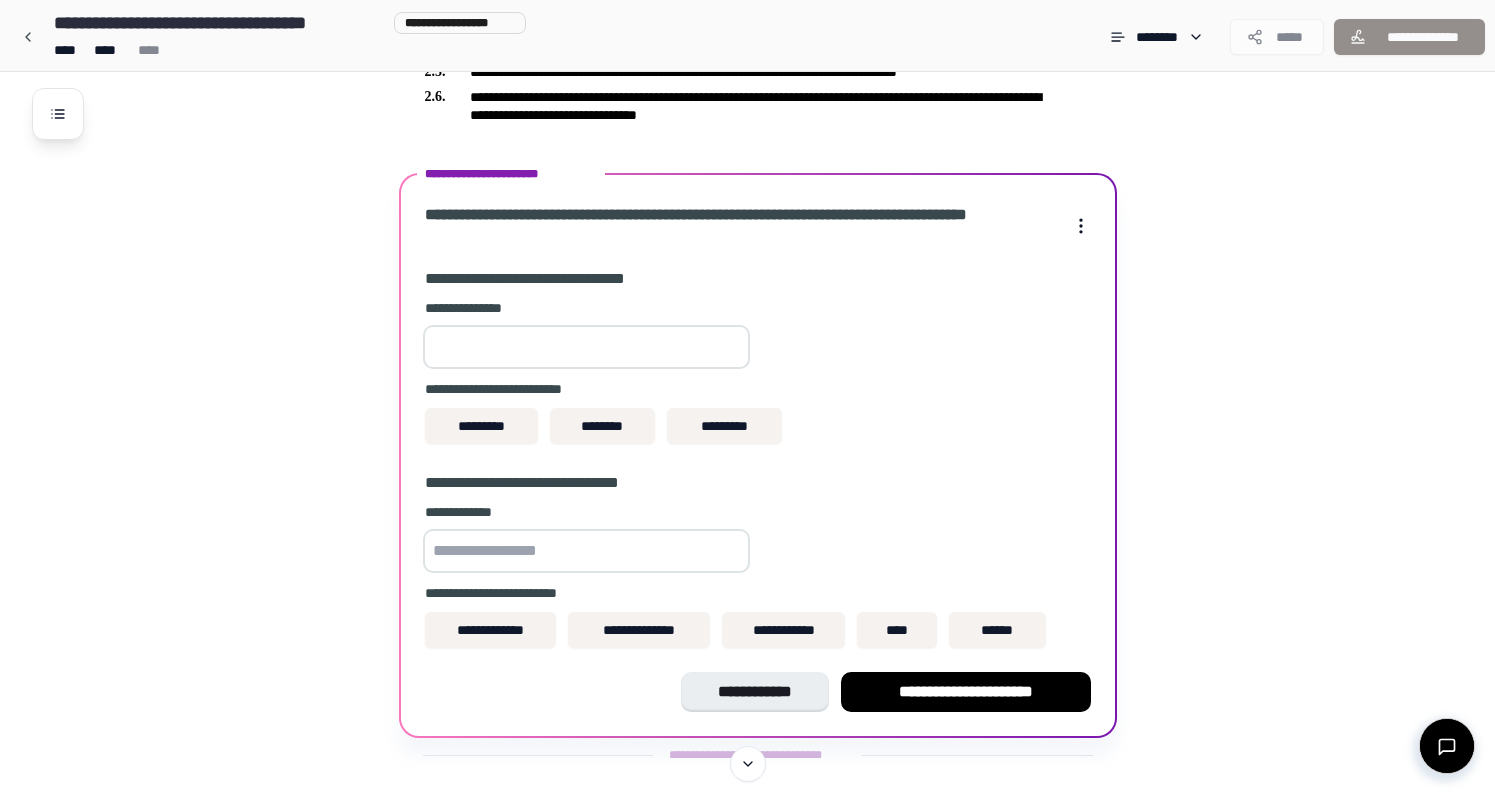 scroll, scrollTop: 804, scrollLeft: 0, axis: vertical 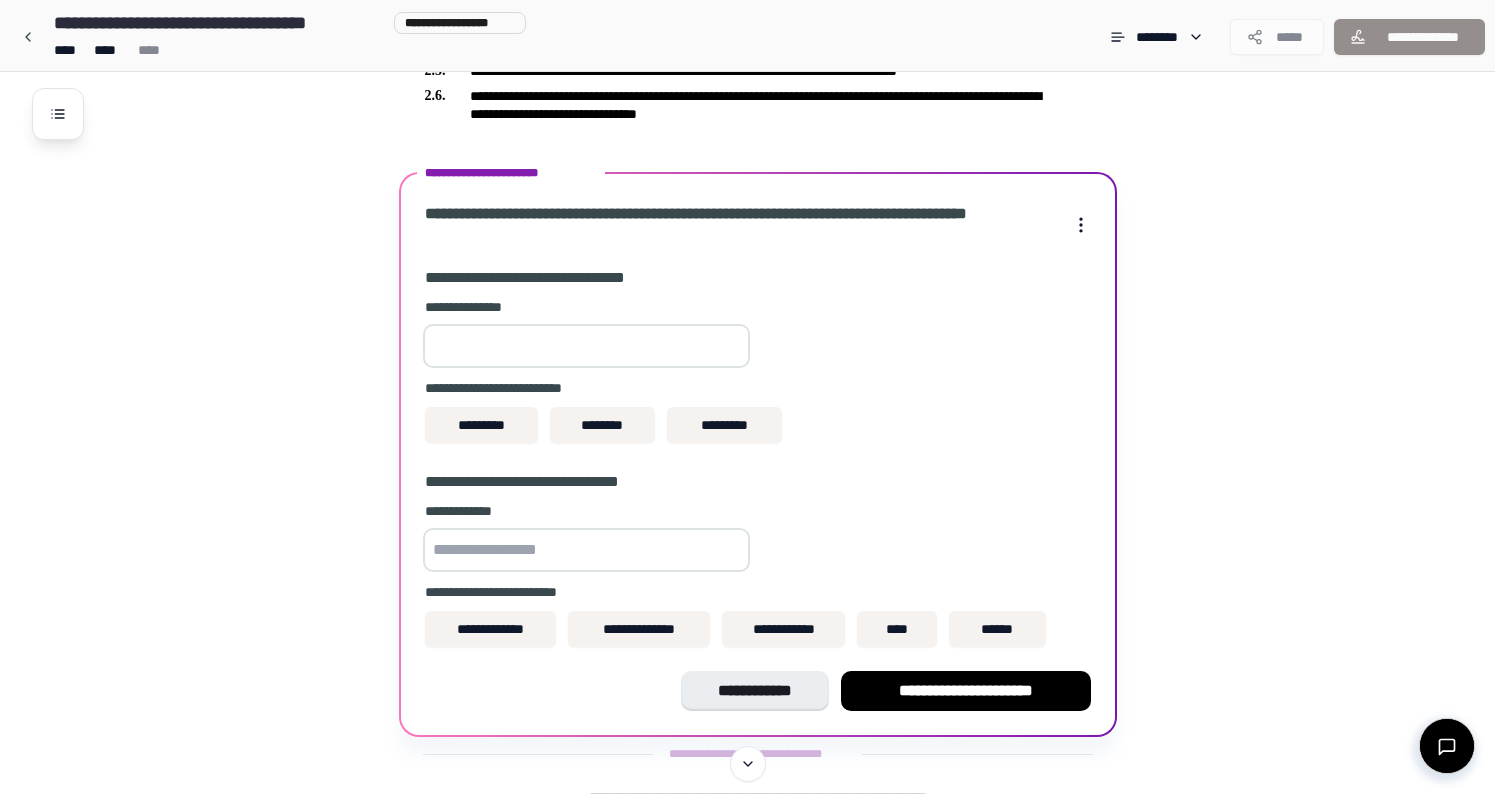 click at bounding box center (586, 346) 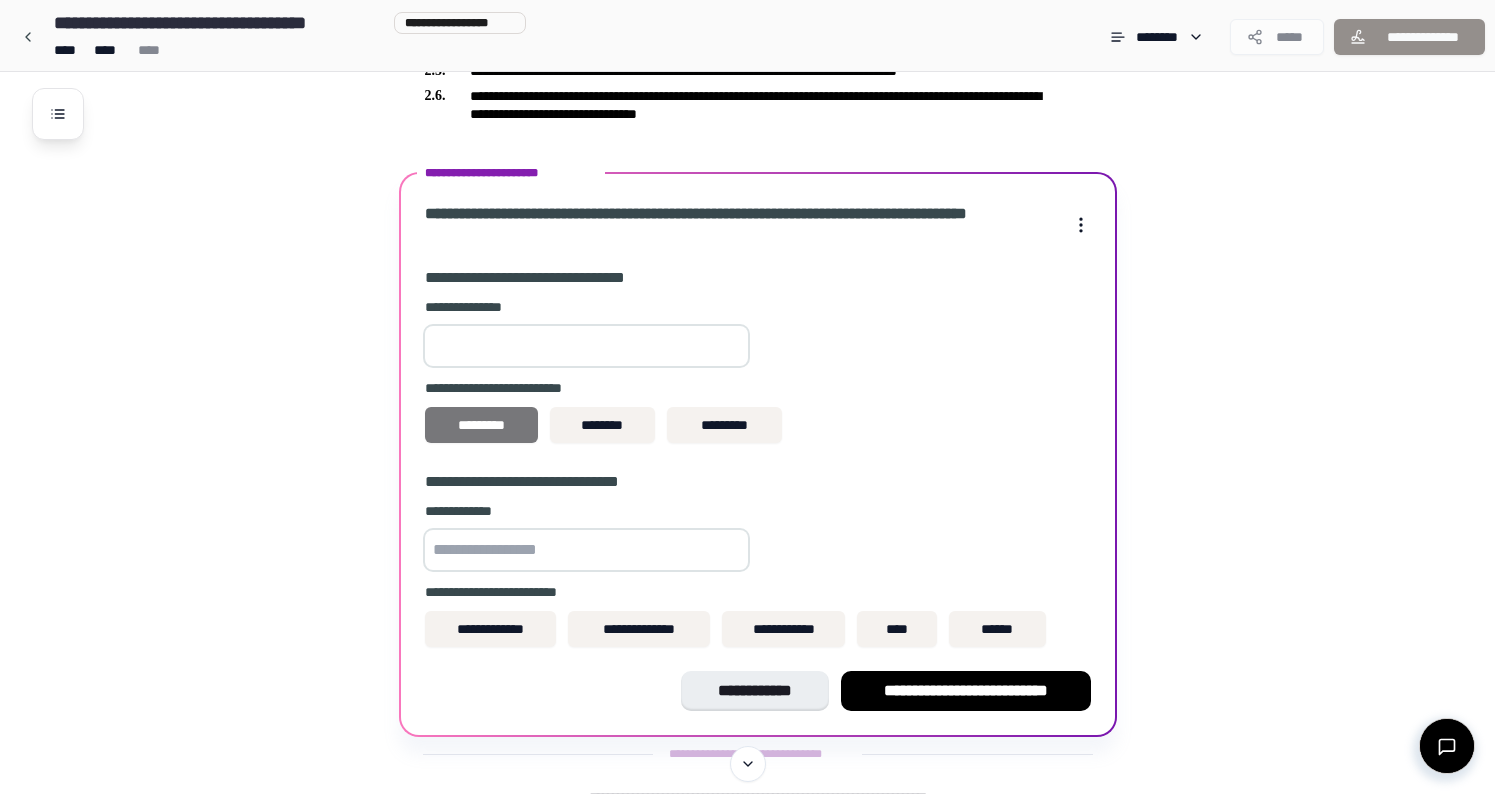 type on "***" 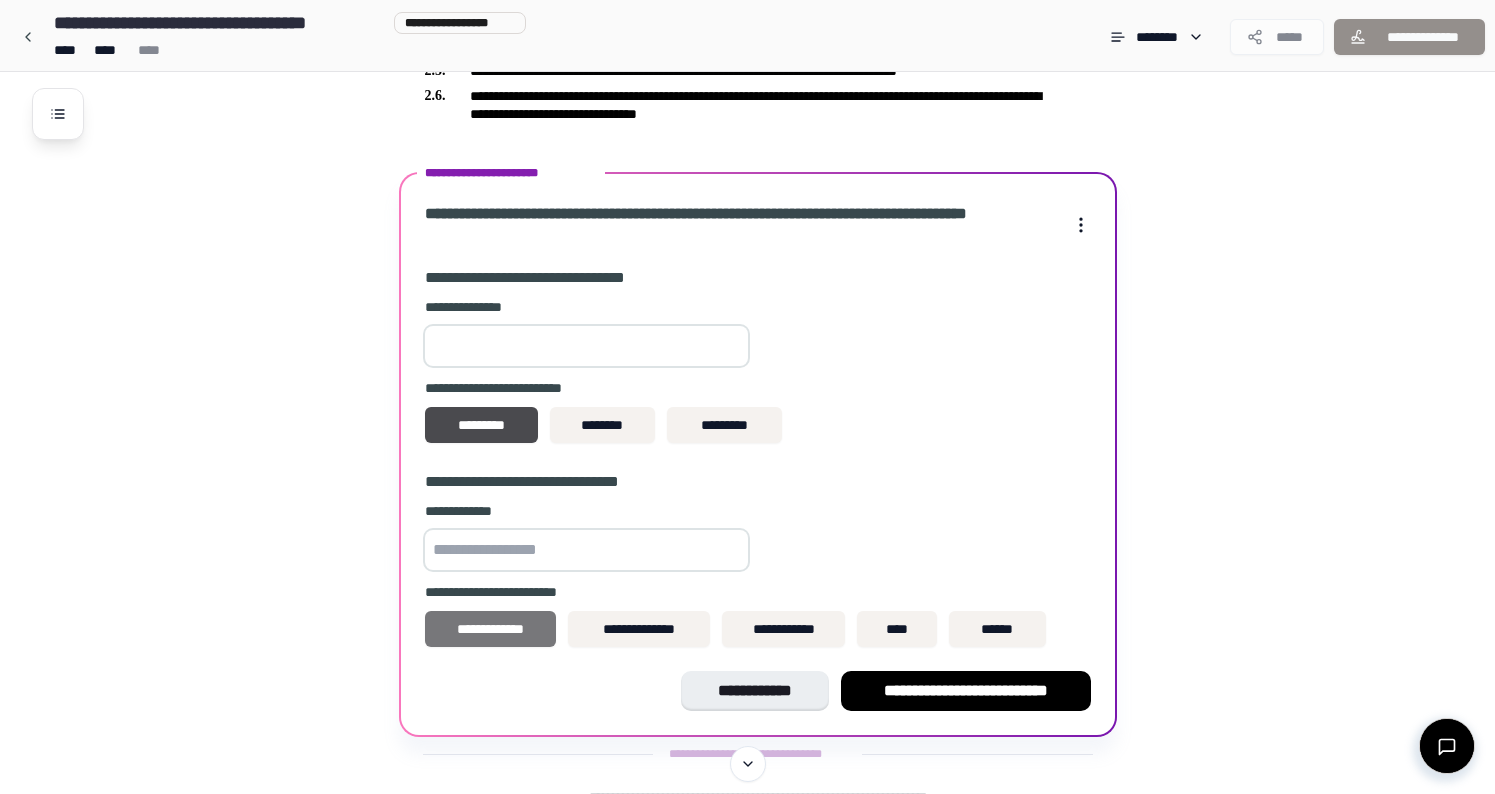 click on "**********" at bounding box center (491, 629) 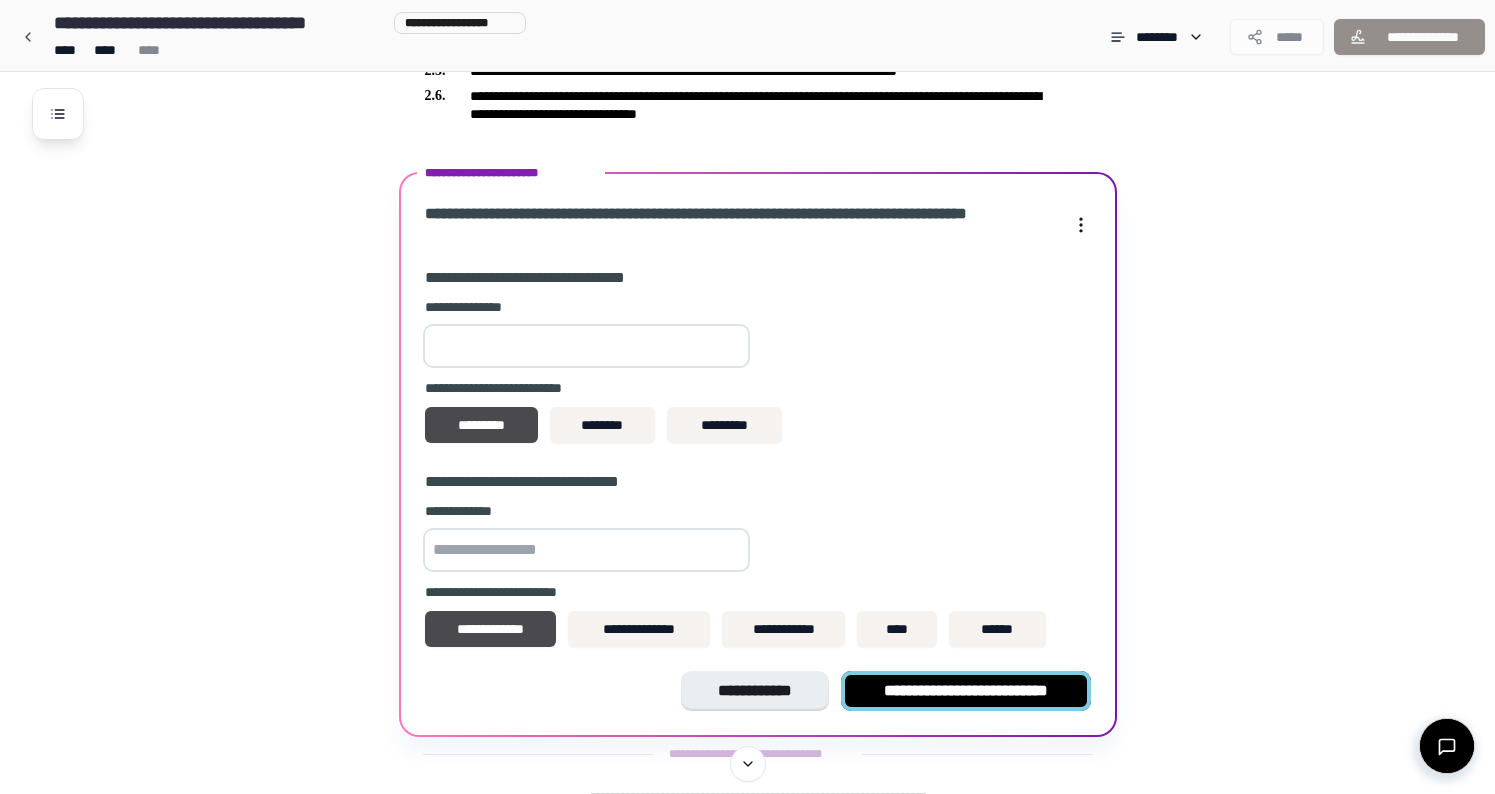 click on "**********" at bounding box center (966, 691) 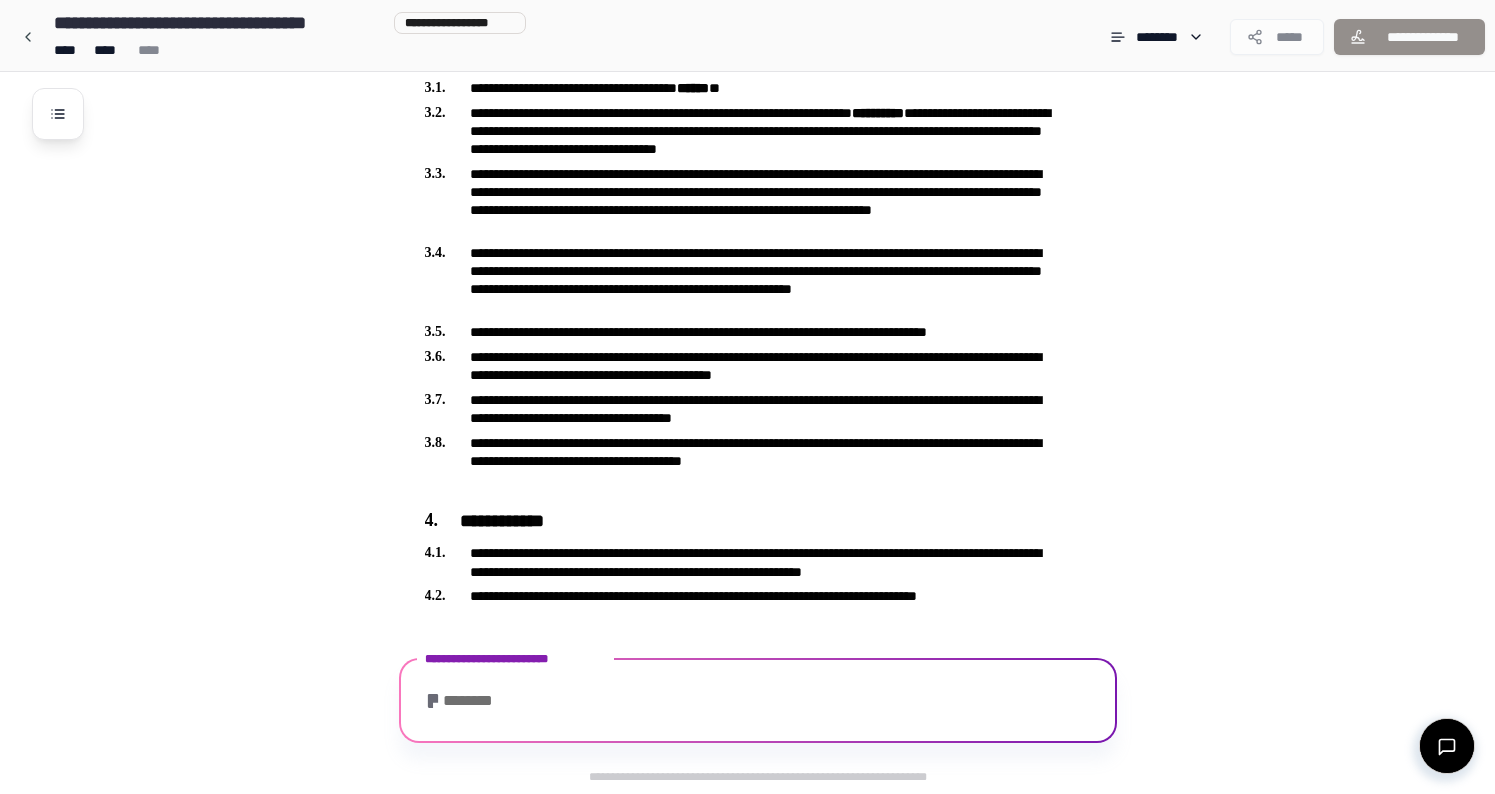 scroll, scrollTop: 1014, scrollLeft: 0, axis: vertical 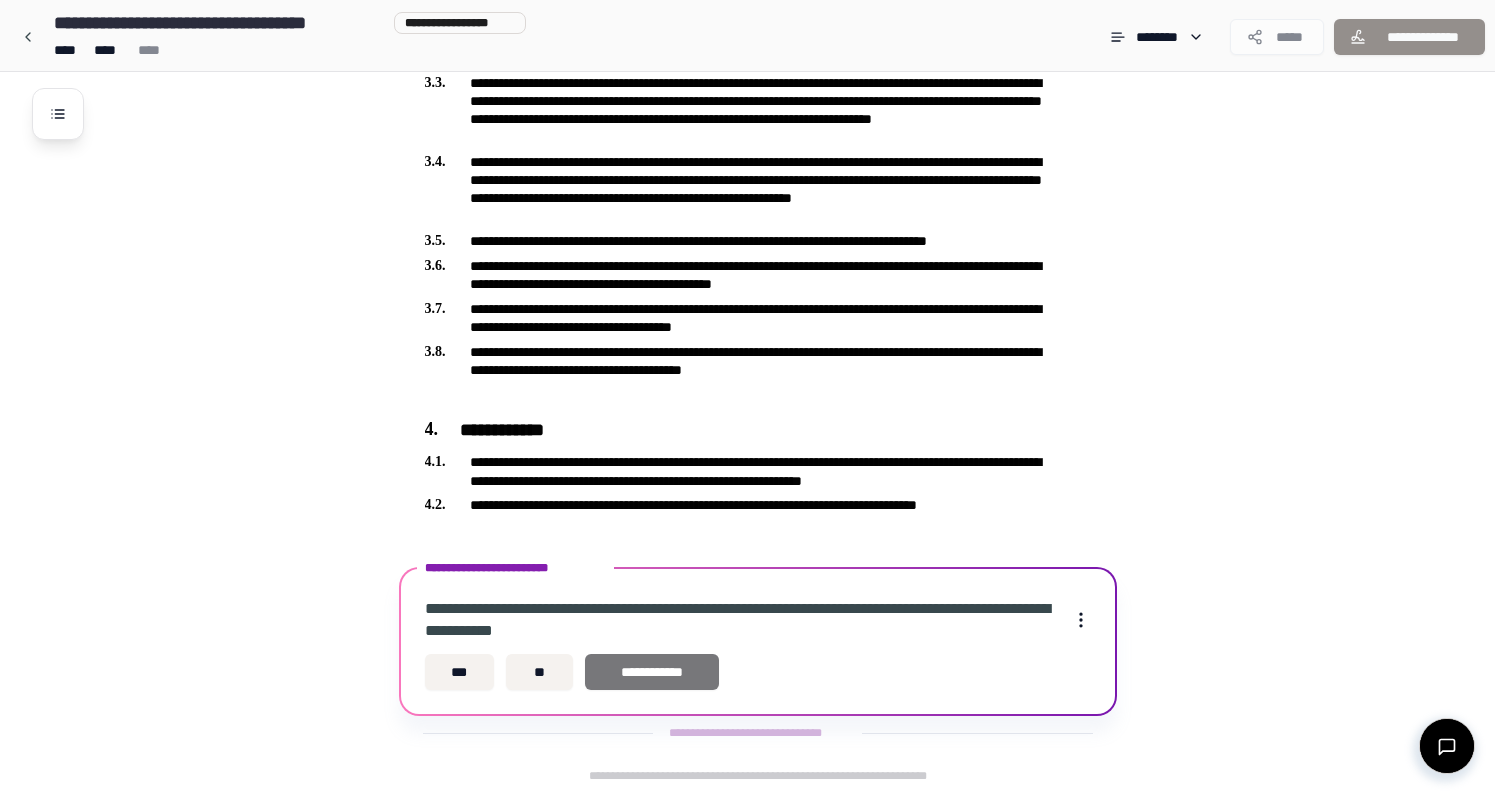 click on "**********" at bounding box center (652, 672) 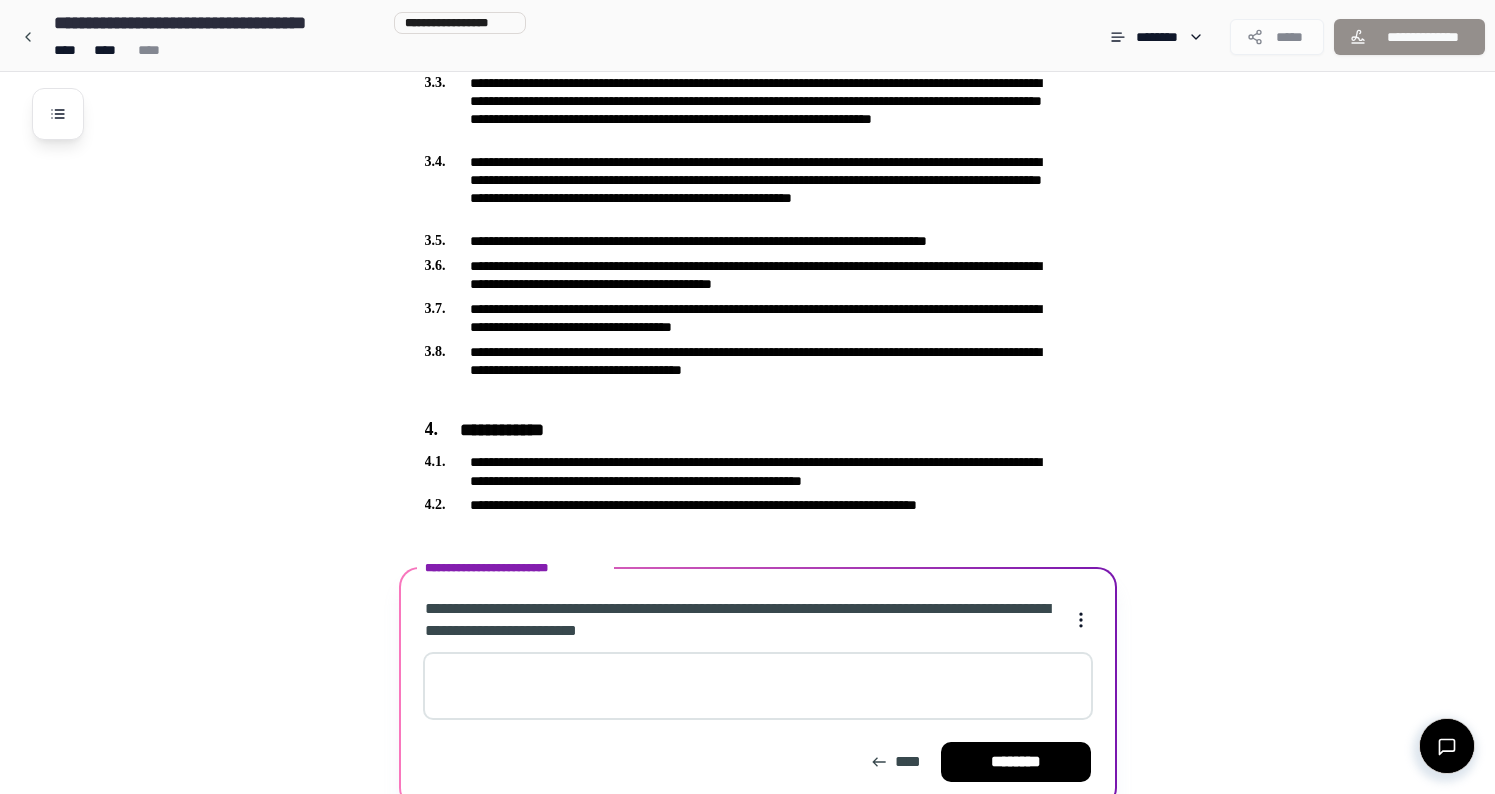 scroll, scrollTop: 1106, scrollLeft: 0, axis: vertical 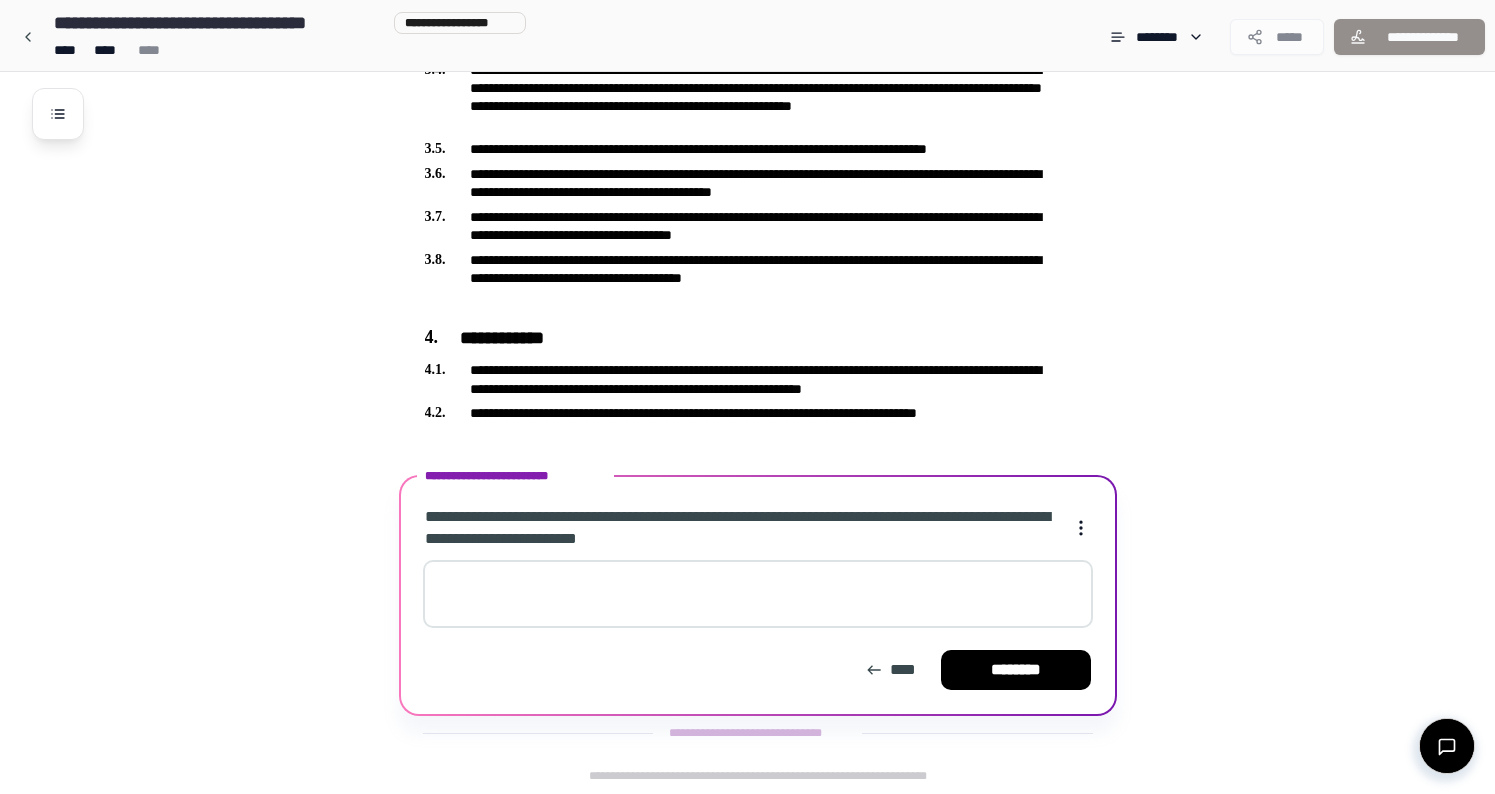 click at bounding box center (758, 594) 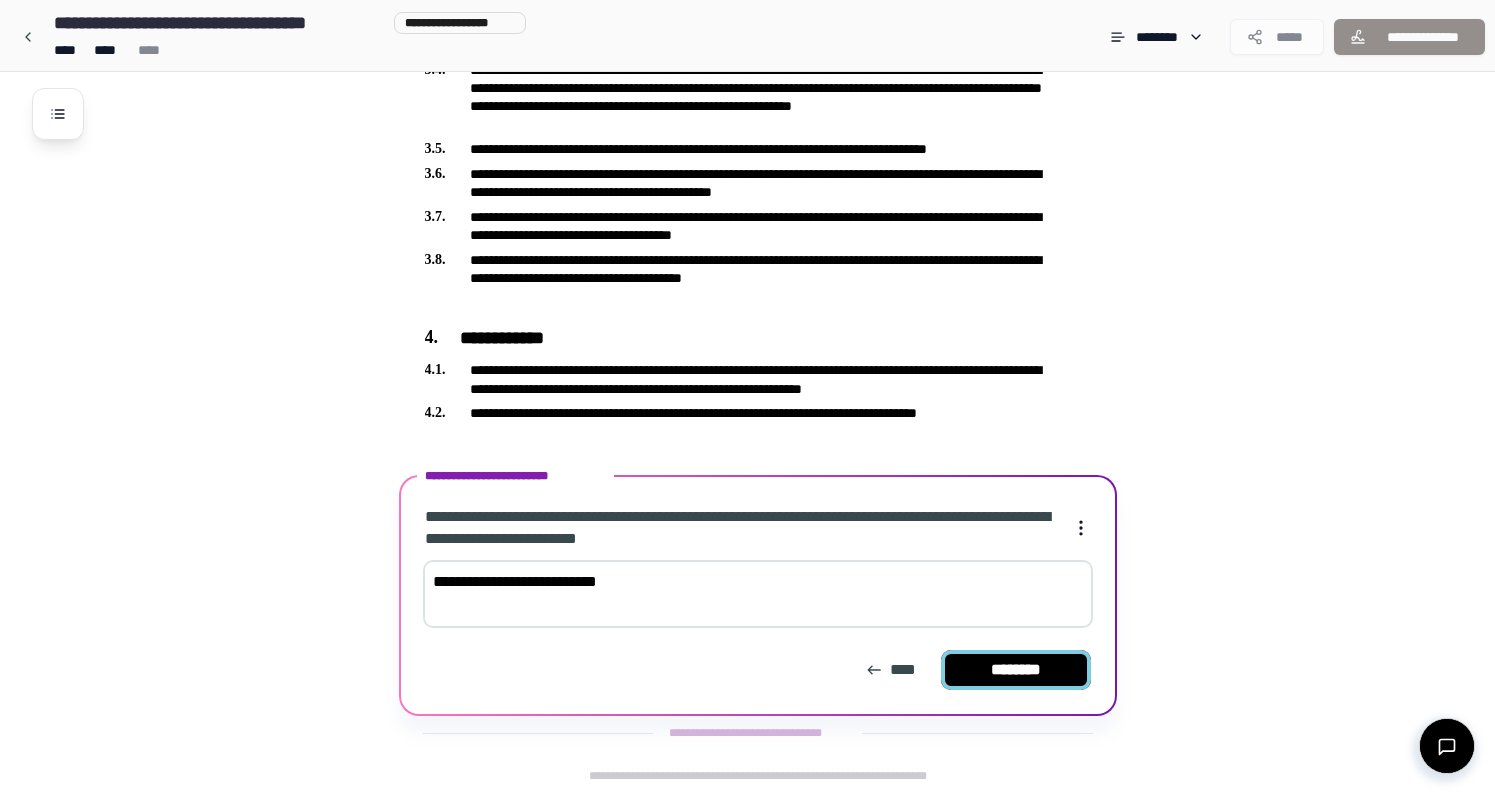 type on "**********" 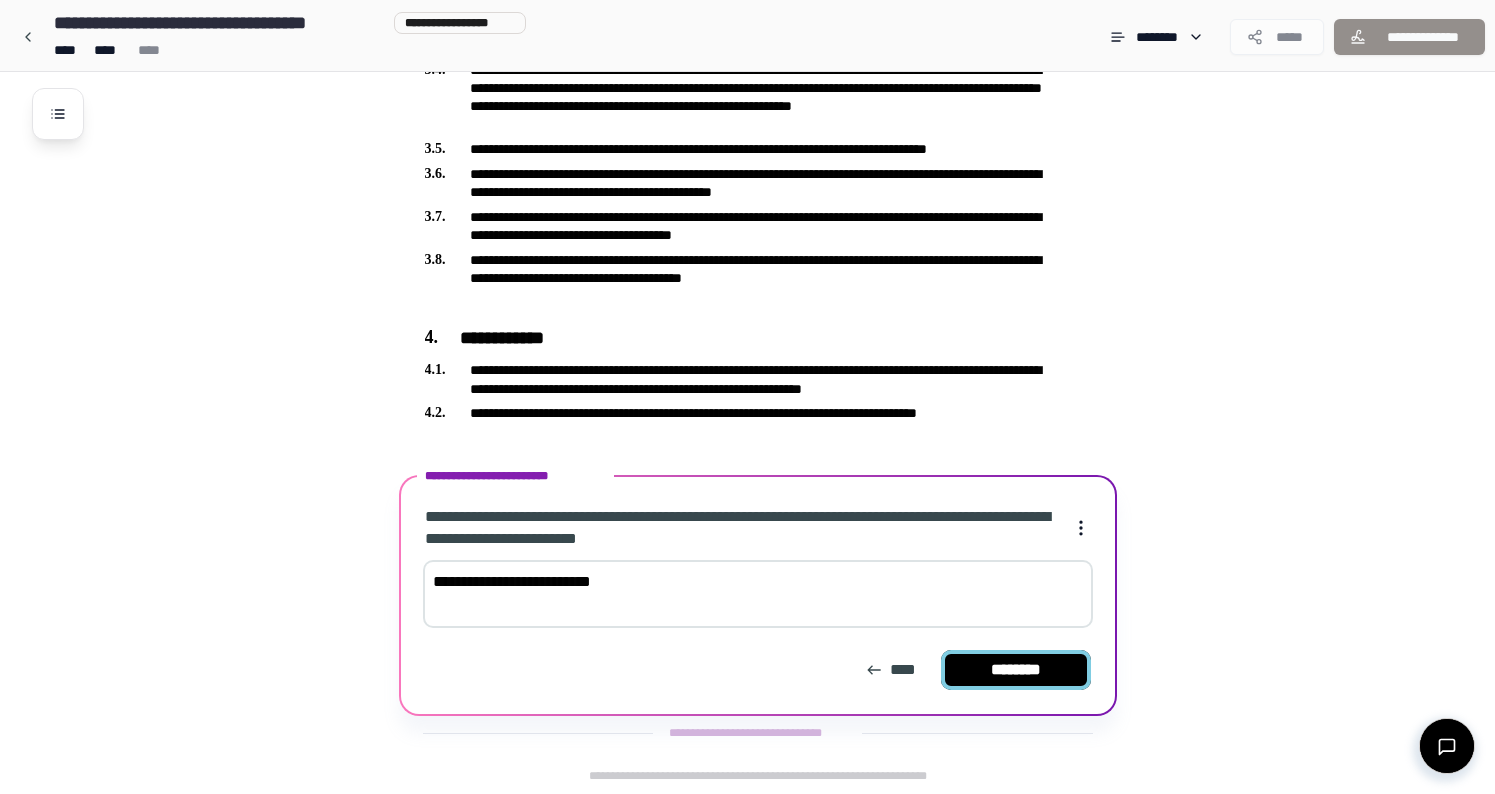 click on "********" at bounding box center (1016, 670) 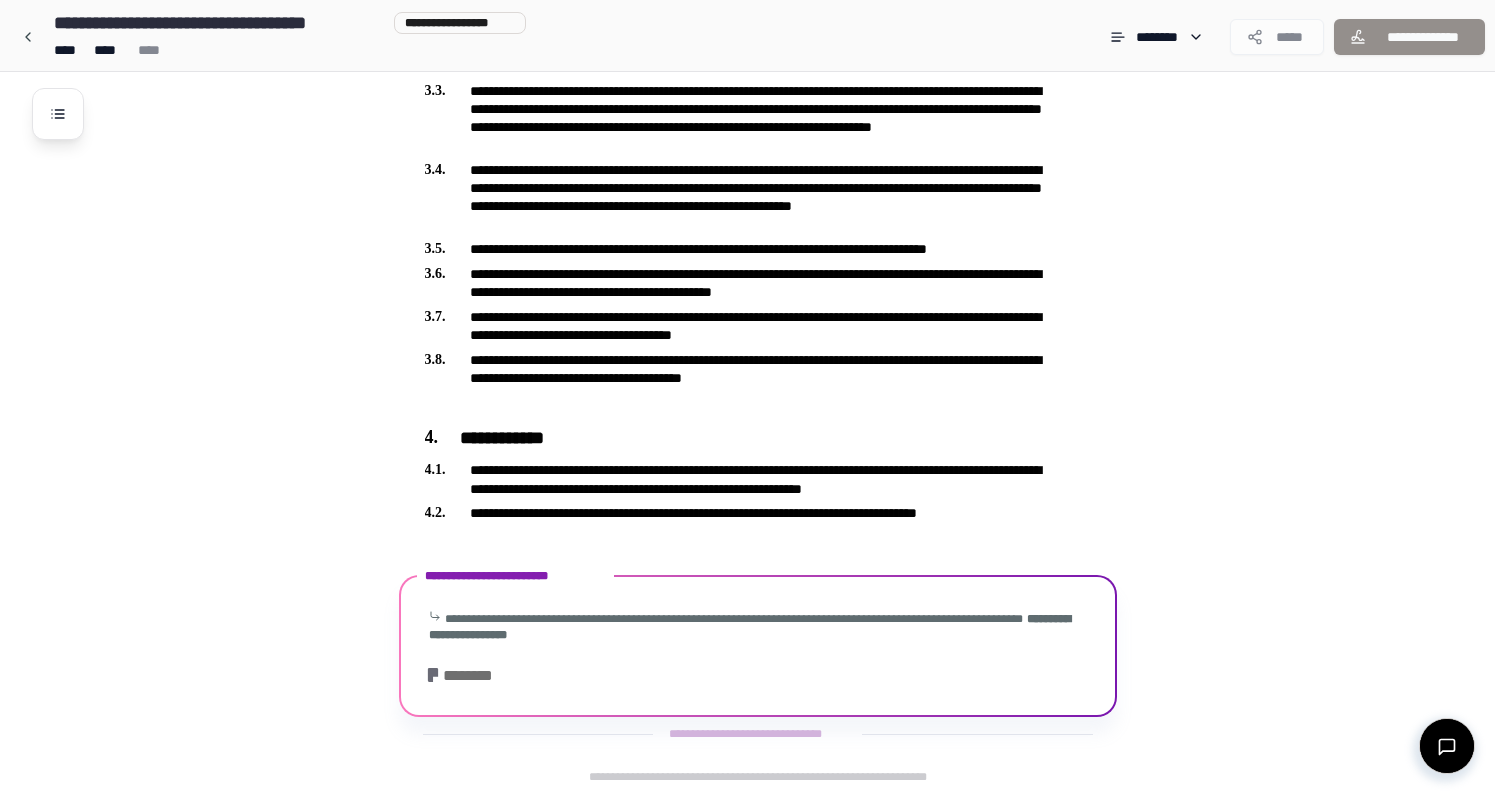 scroll, scrollTop: 1071, scrollLeft: 0, axis: vertical 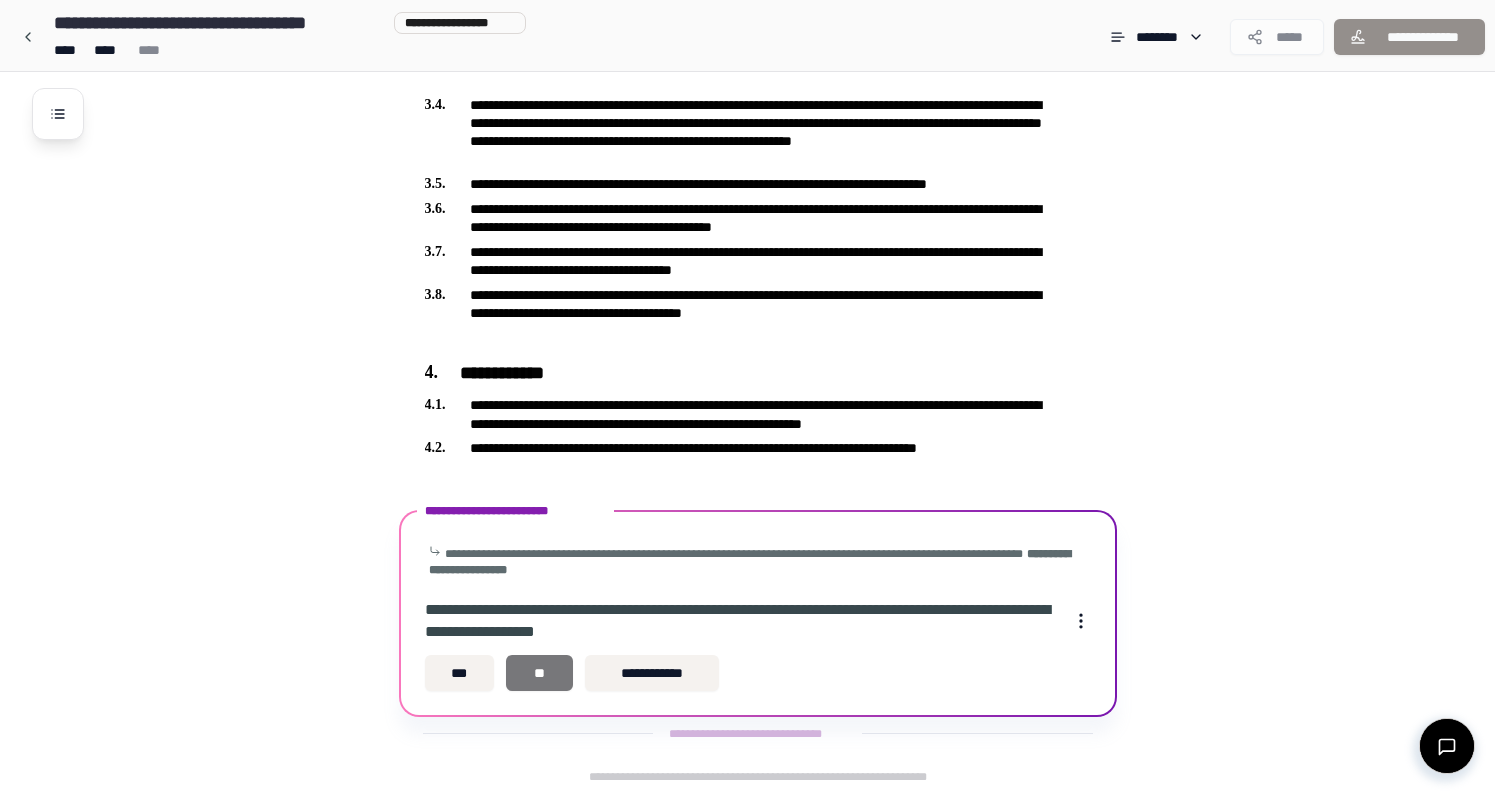 click on "**" at bounding box center (539, 673) 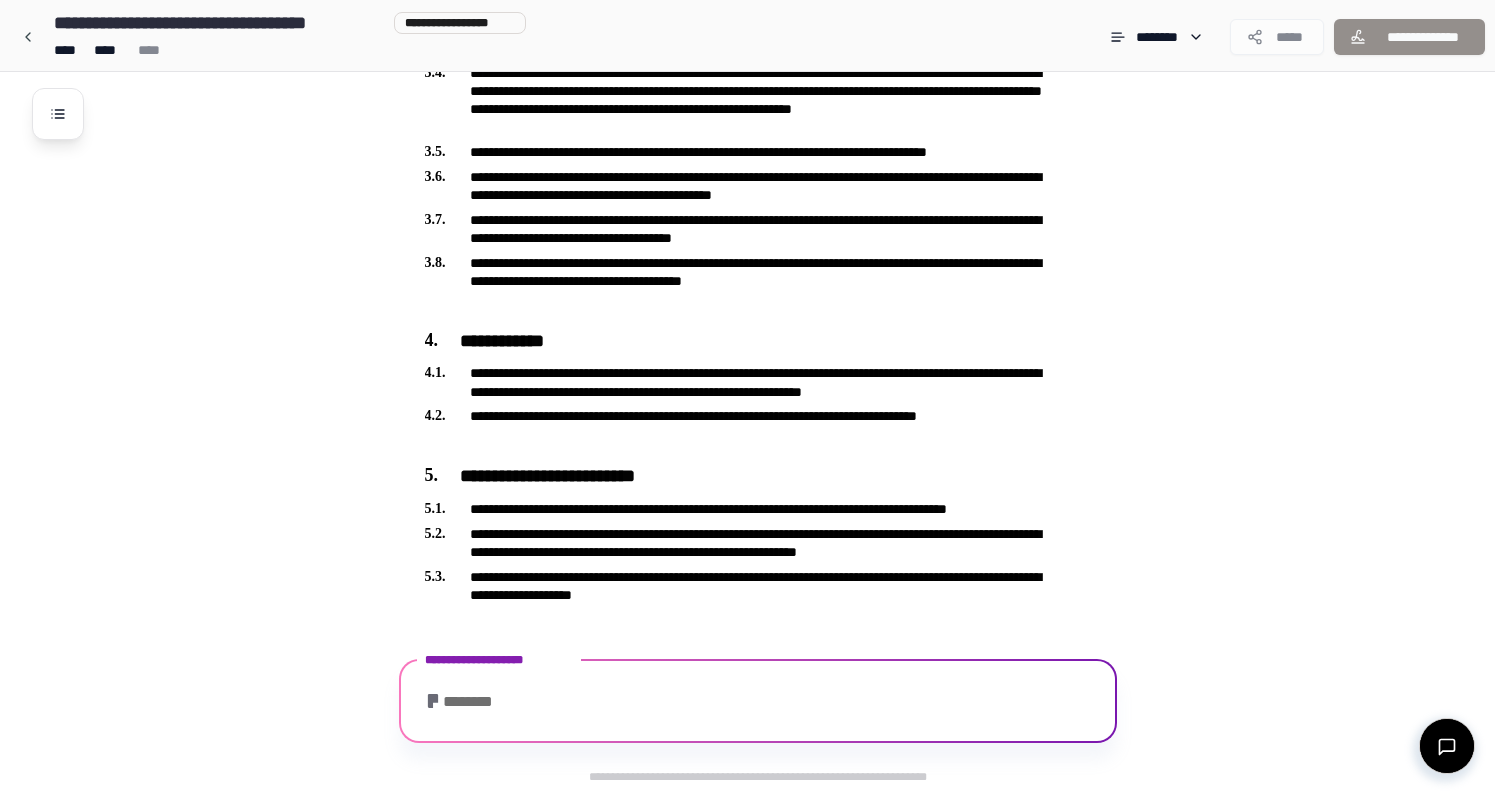 scroll, scrollTop: 1173, scrollLeft: 0, axis: vertical 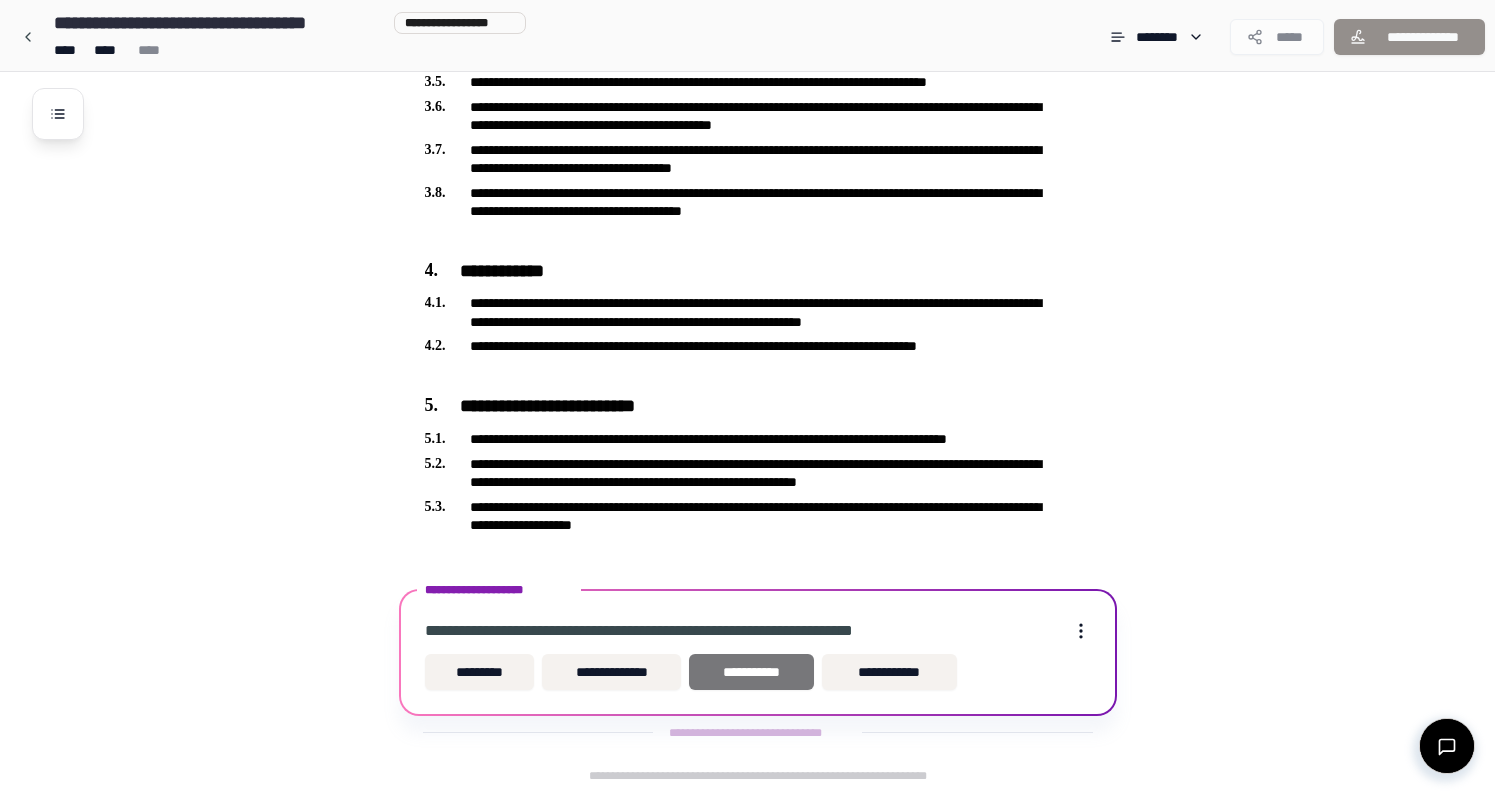 click on "**********" at bounding box center [751, 672] 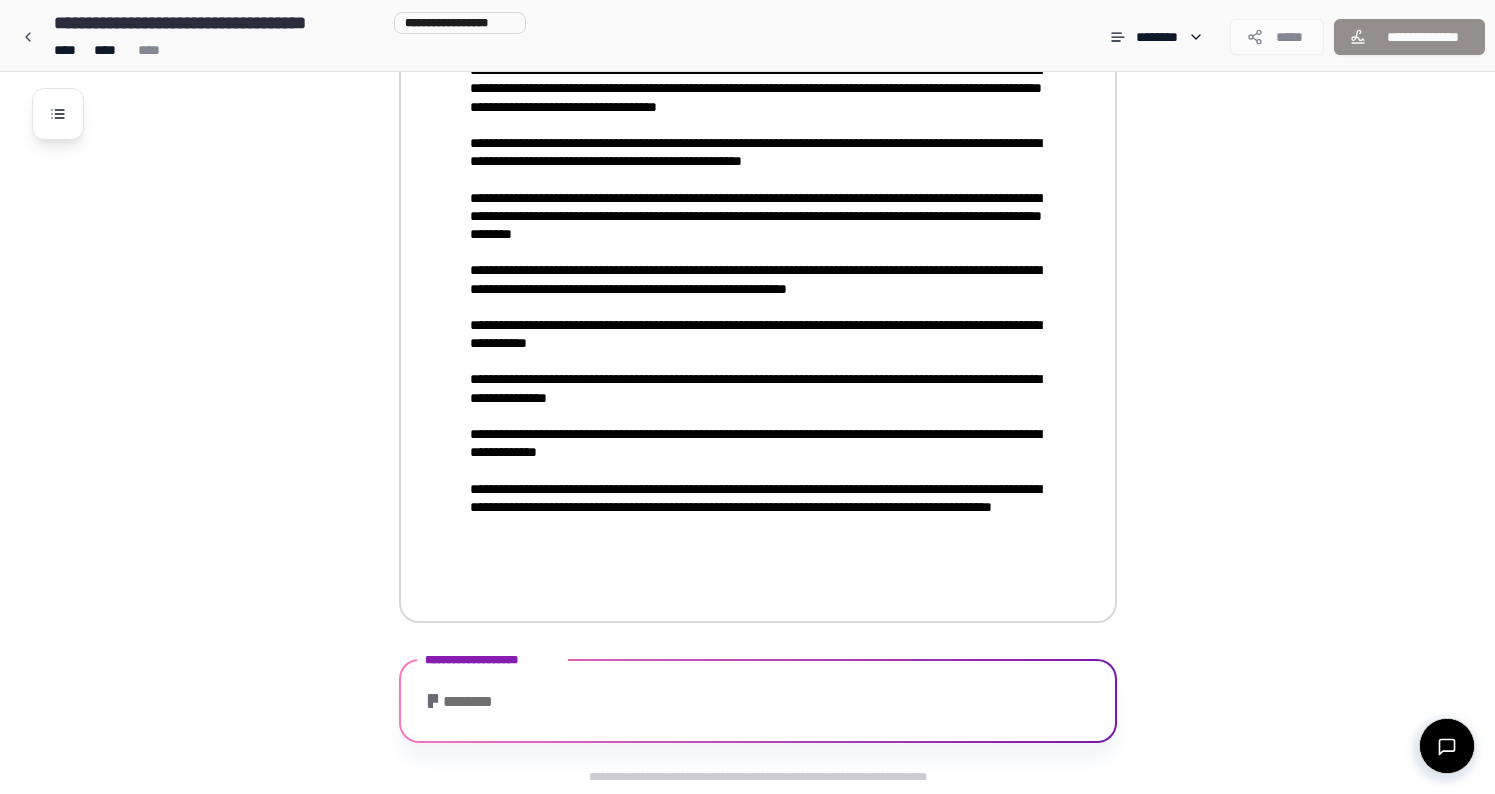 scroll, scrollTop: 2905, scrollLeft: 0, axis: vertical 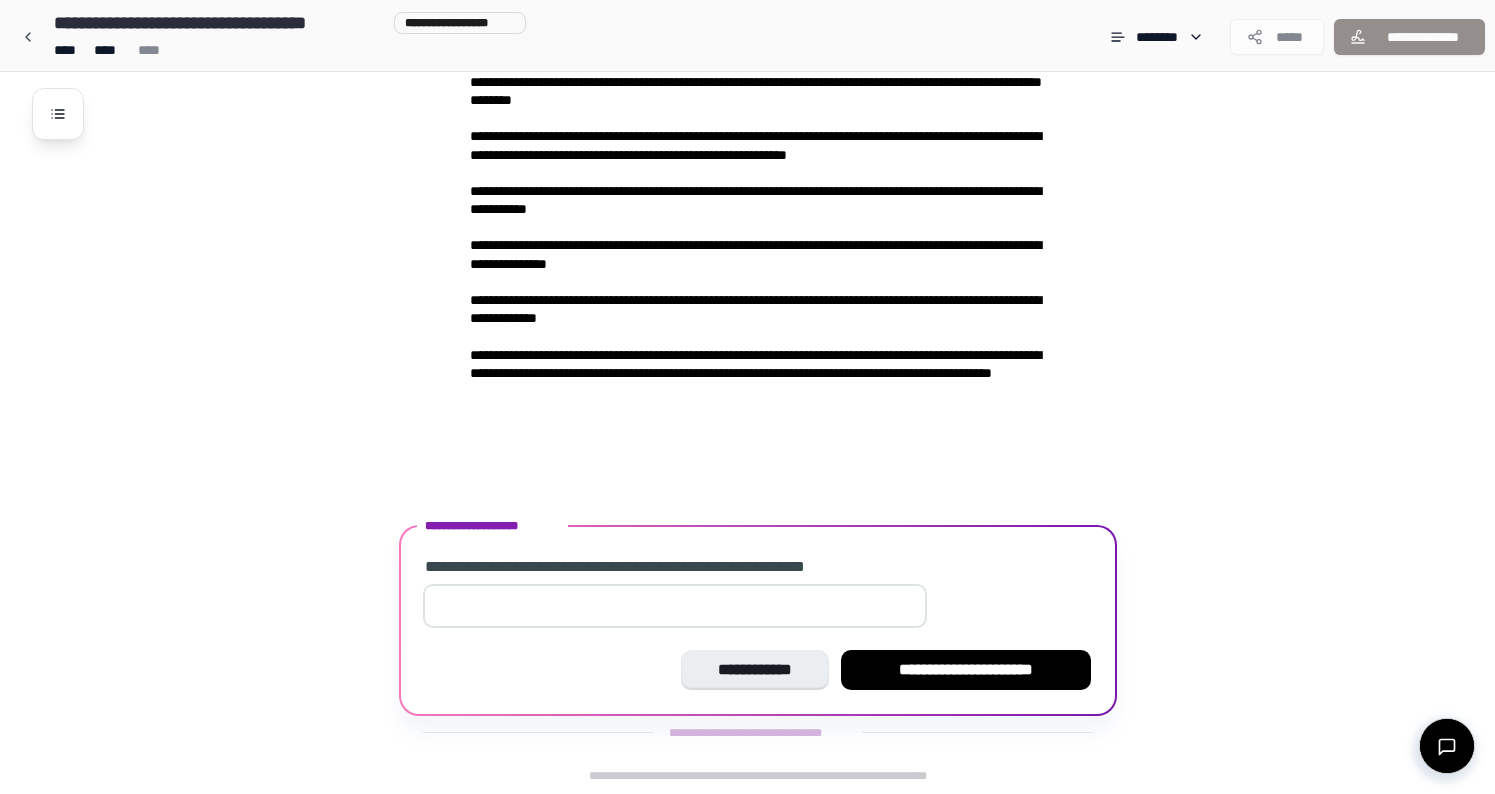 click at bounding box center [675, 606] 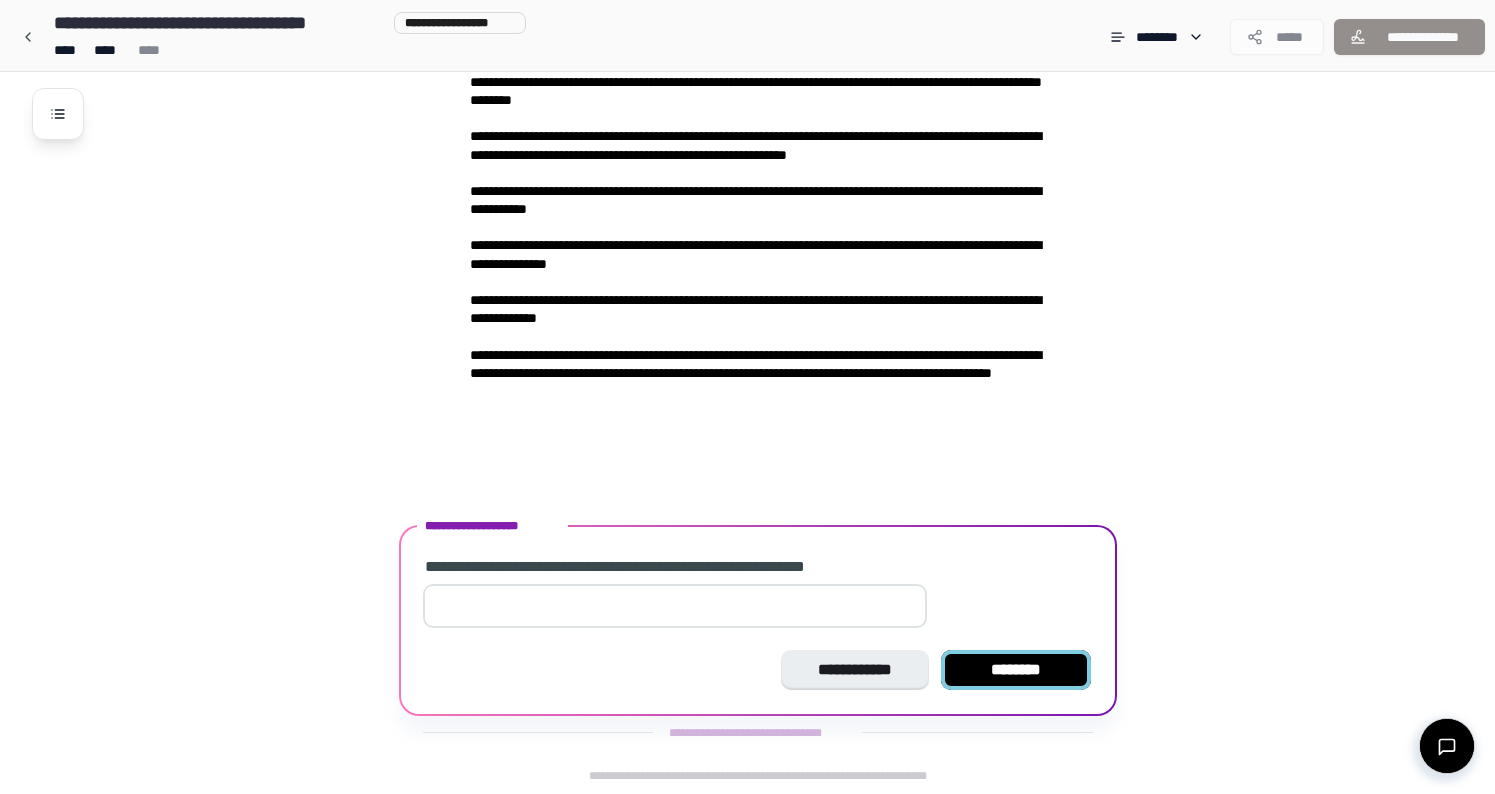 type on "*" 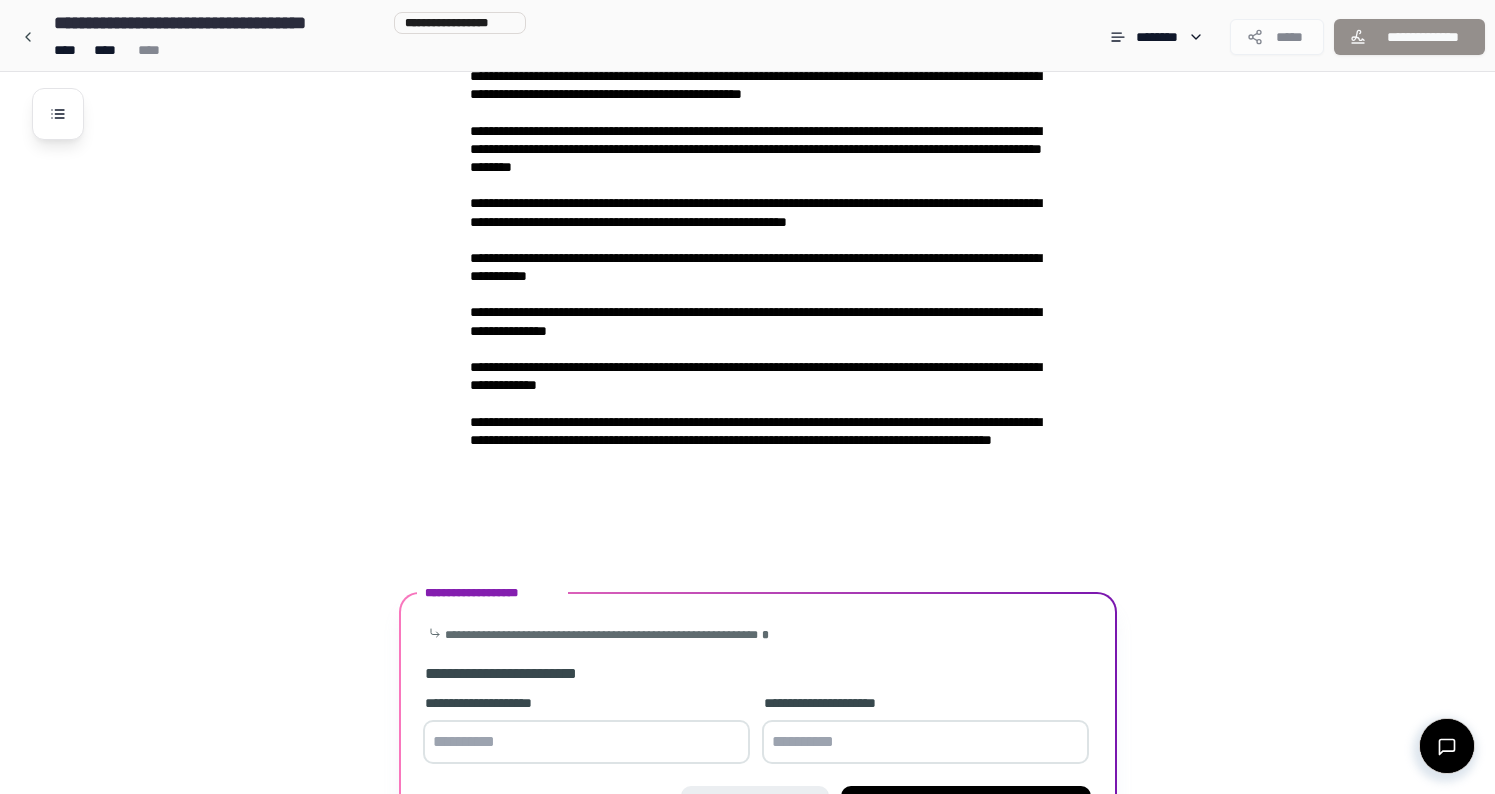 scroll, scrollTop: 2975, scrollLeft: 0, axis: vertical 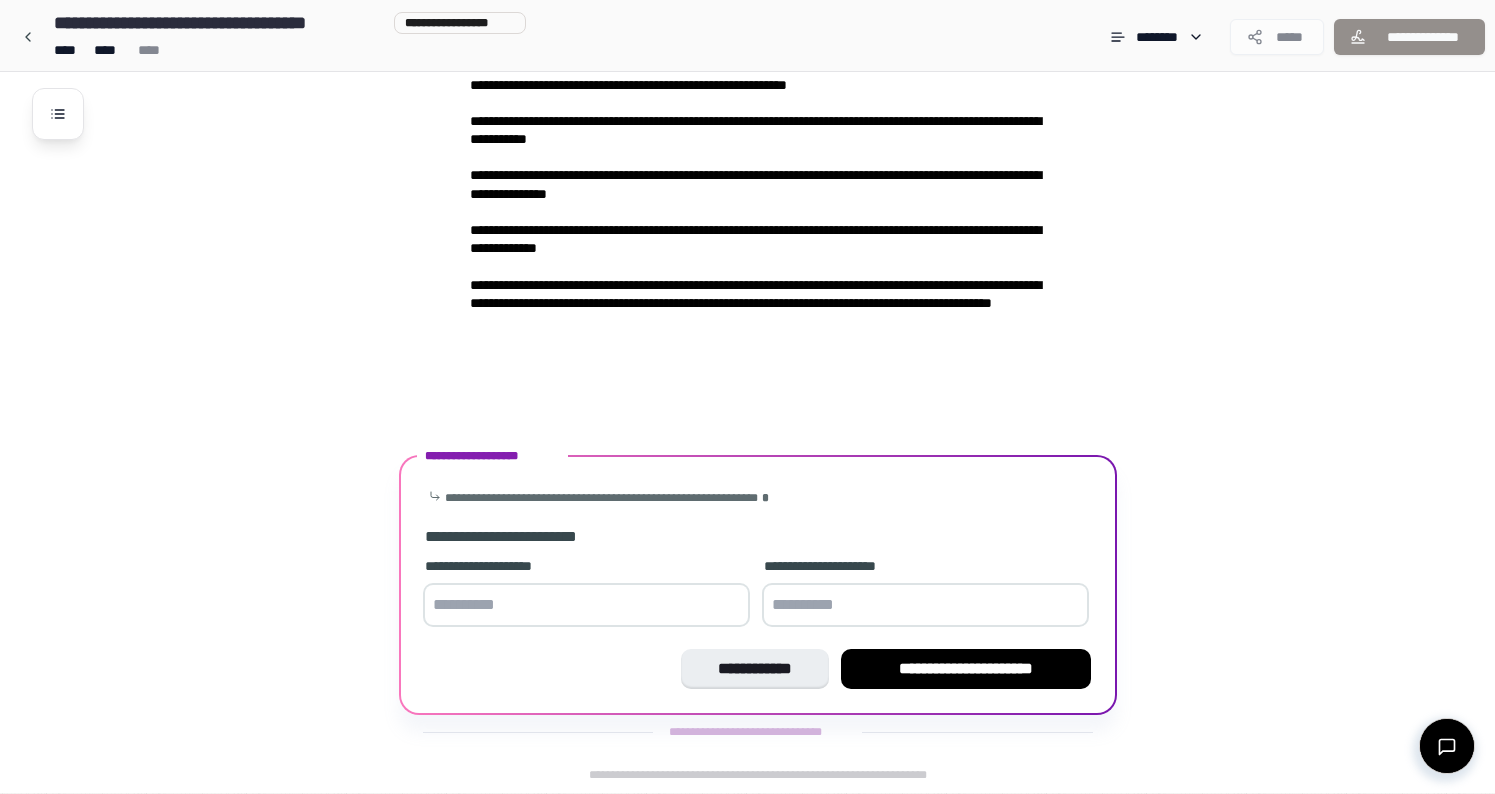 click at bounding box center [586, 605] 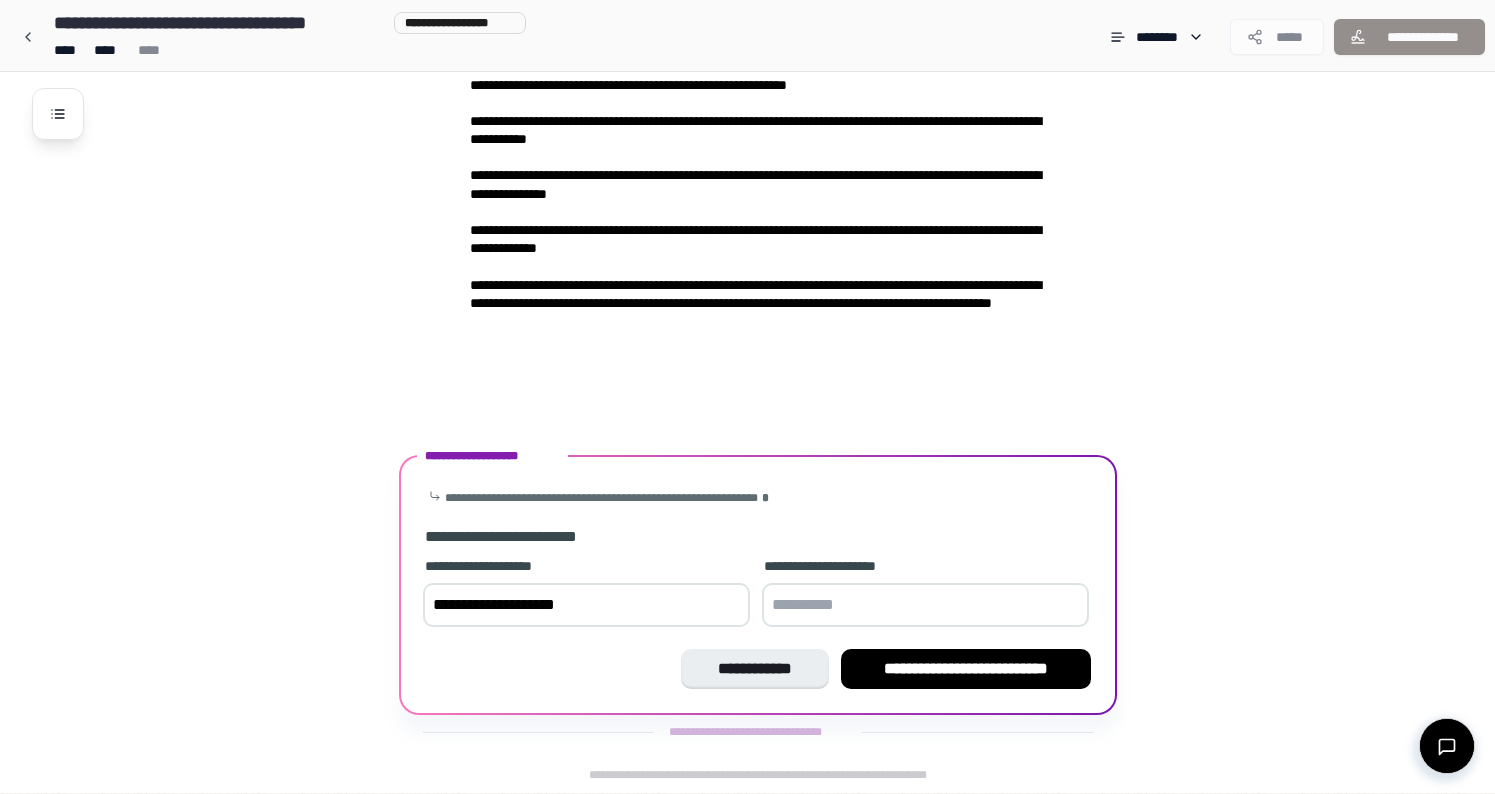 type on "**********" 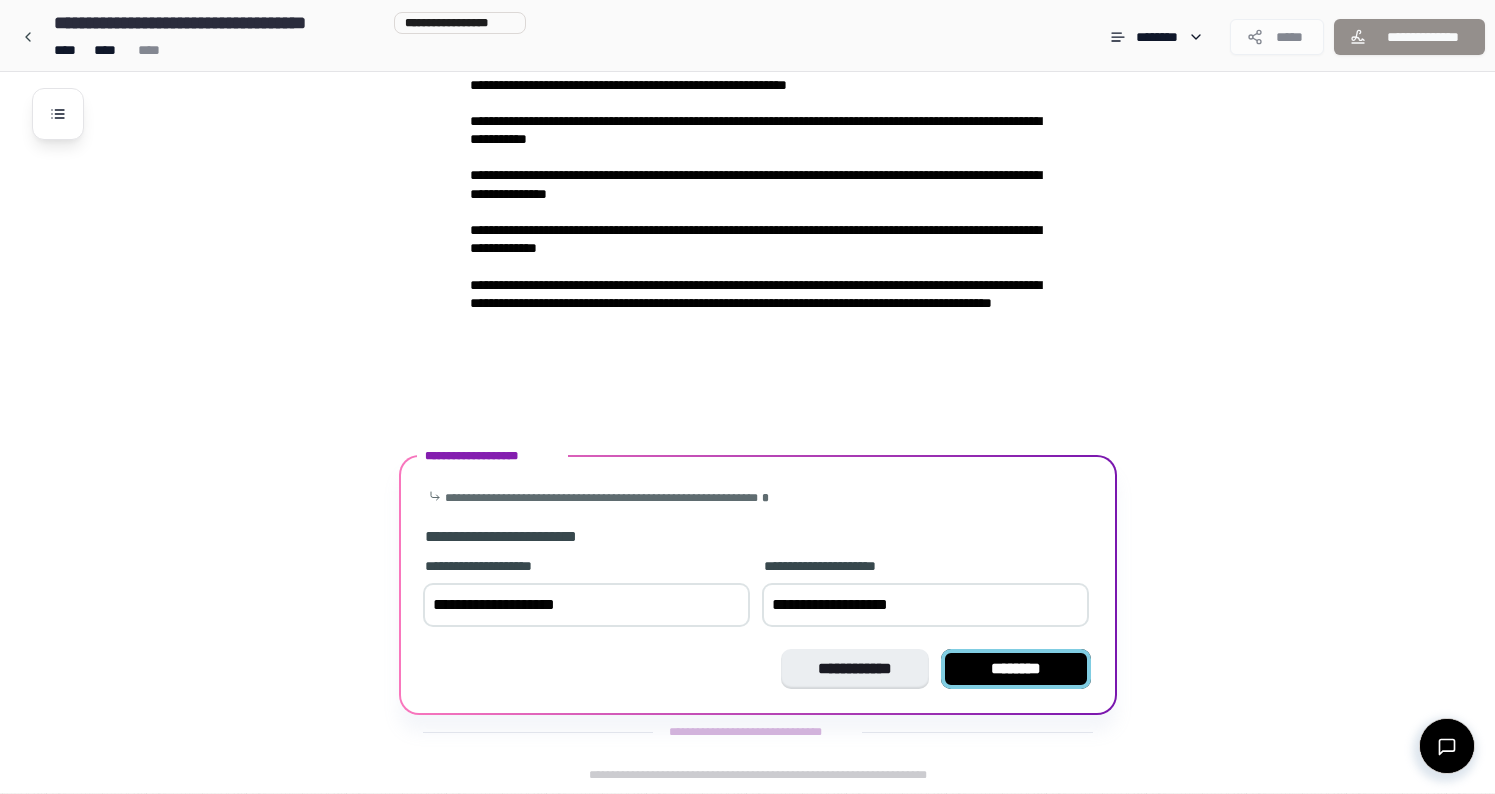 type on "**********" 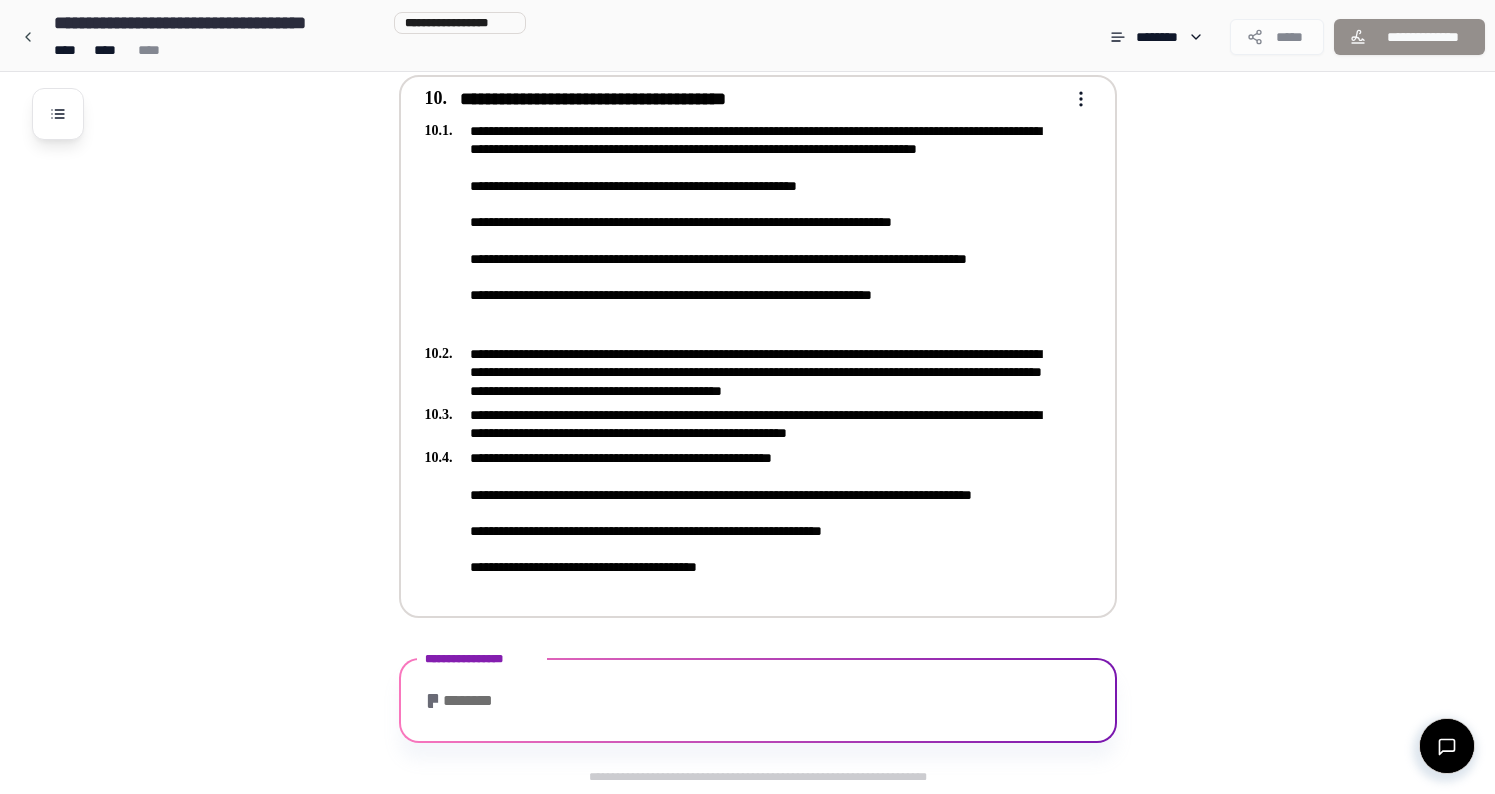 scroll, scrollTop: 3675, scrollLeft: 0, axis: vertical 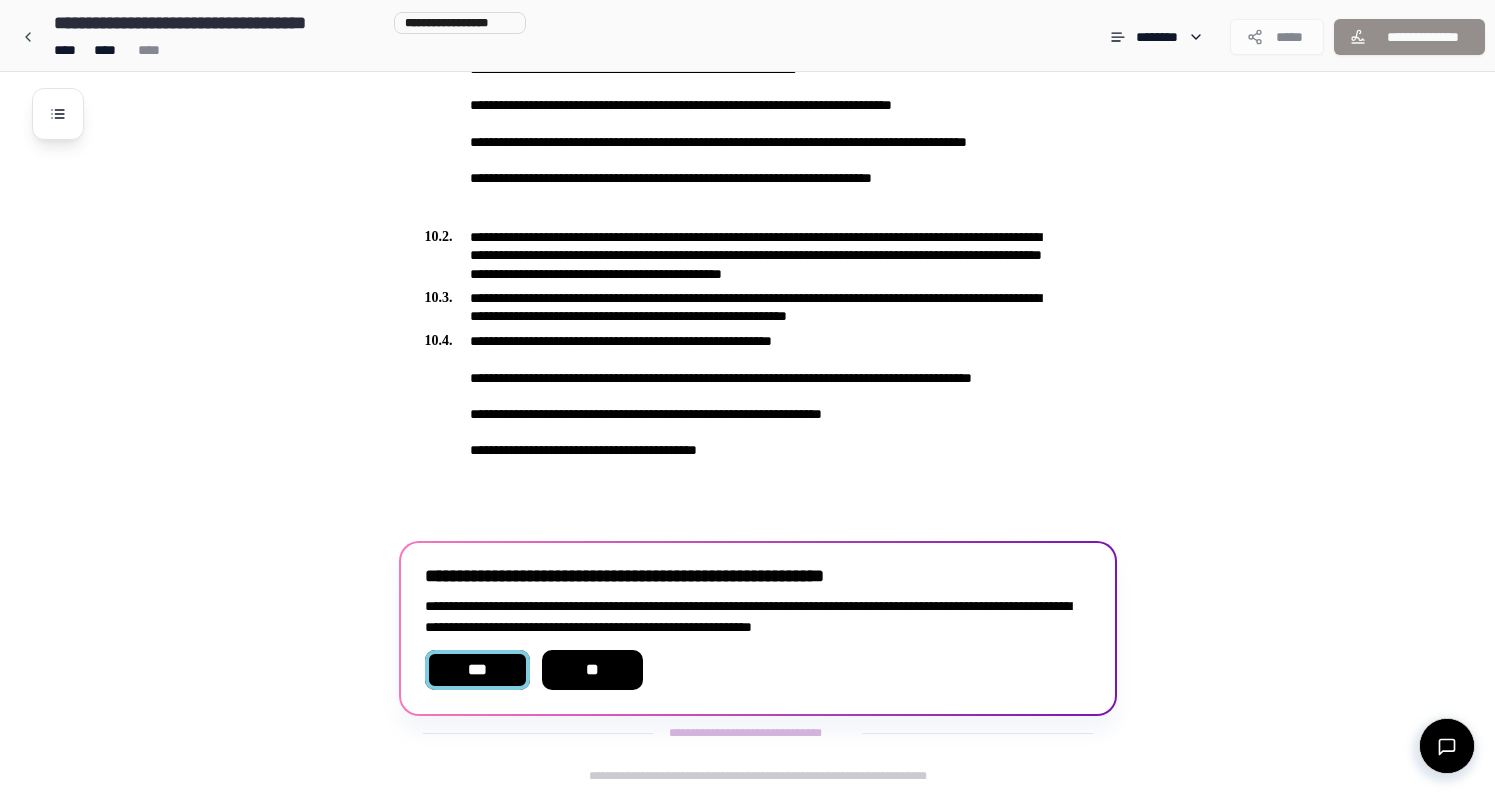 click on "***" at bounding box center (477, 670) 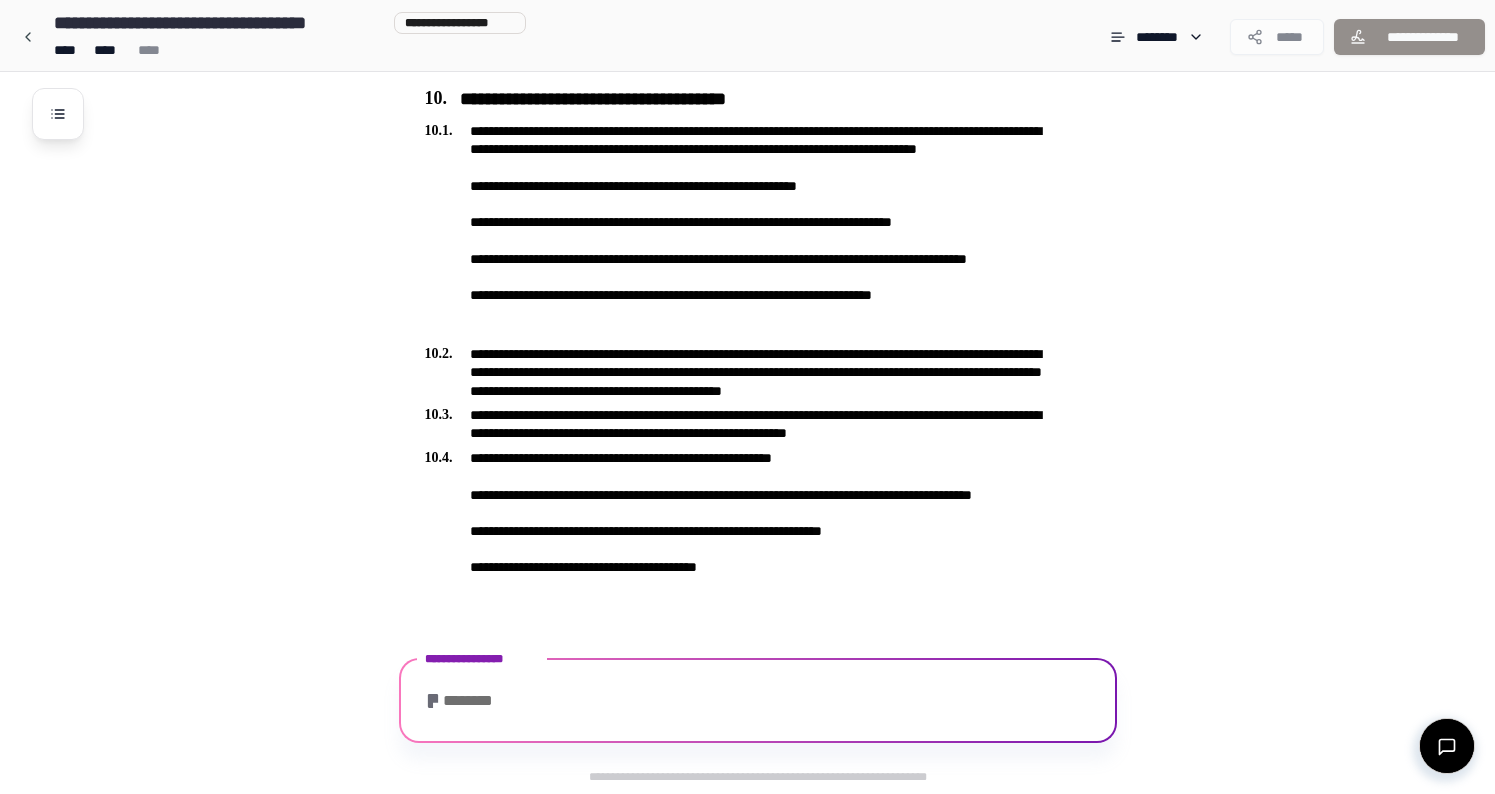 scroll, scrollTop: 3691, scrollLeft: 0, axis: vertical 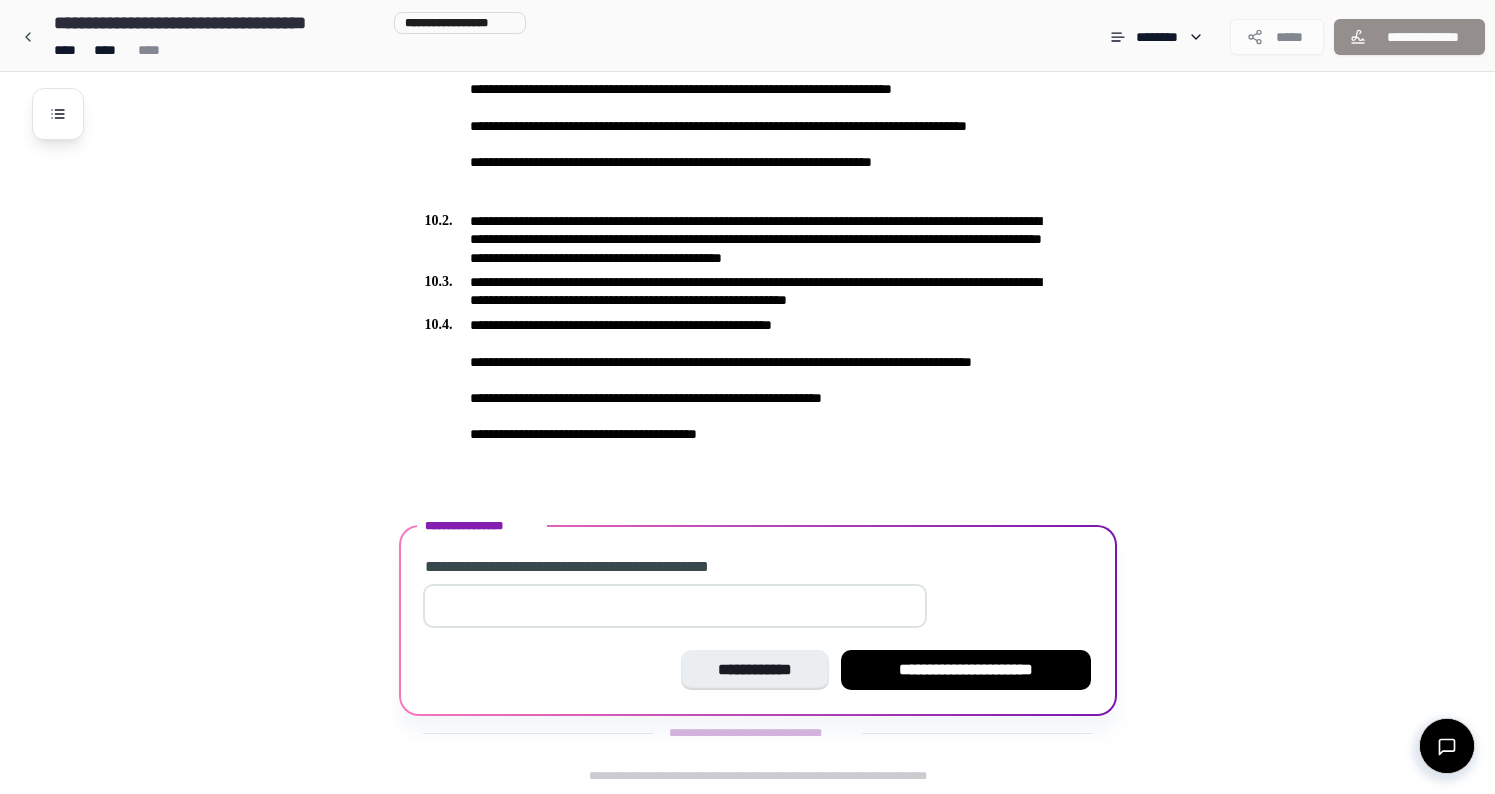 click at bounding box center [675, 606] 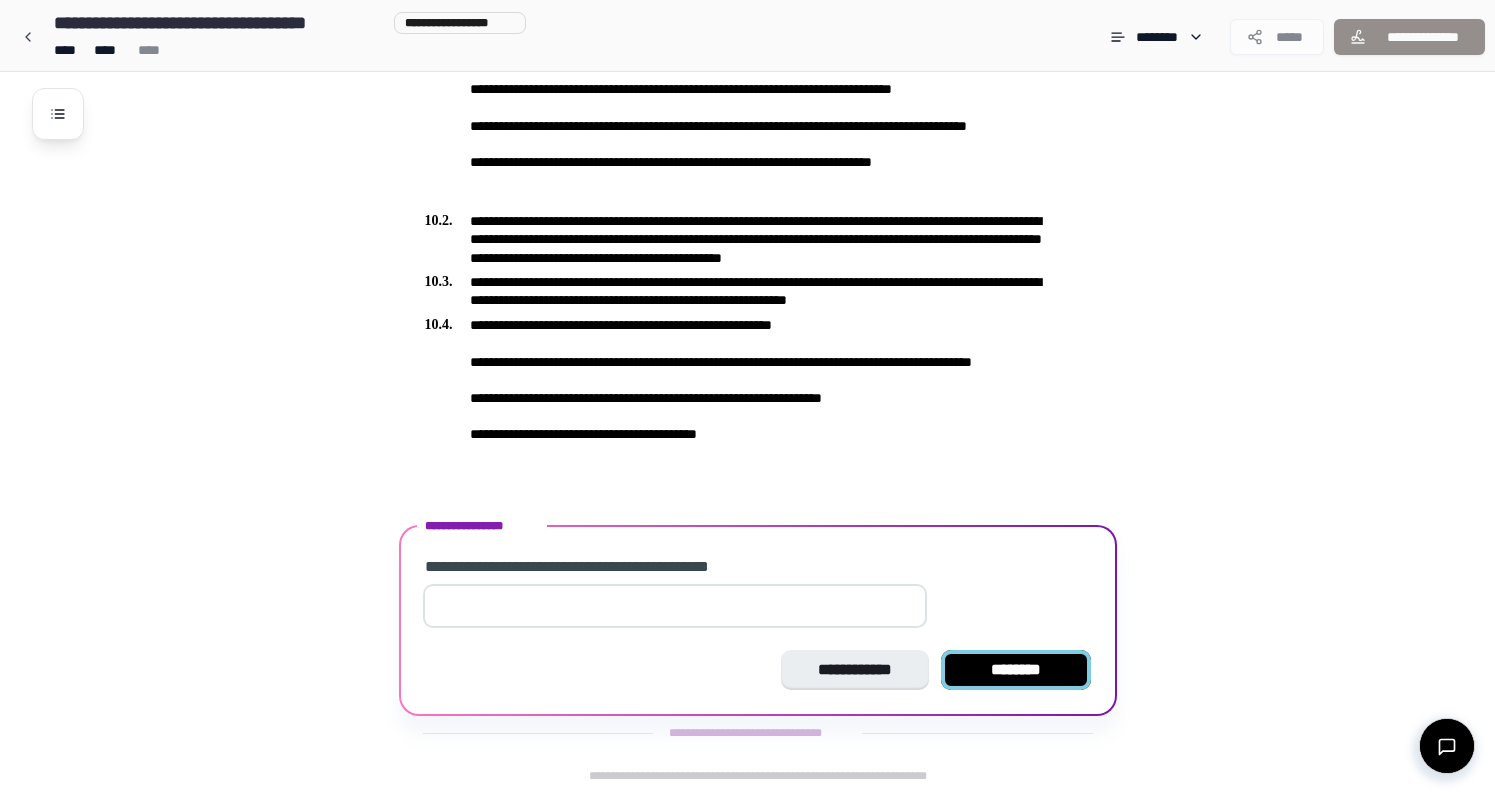 type on "****" 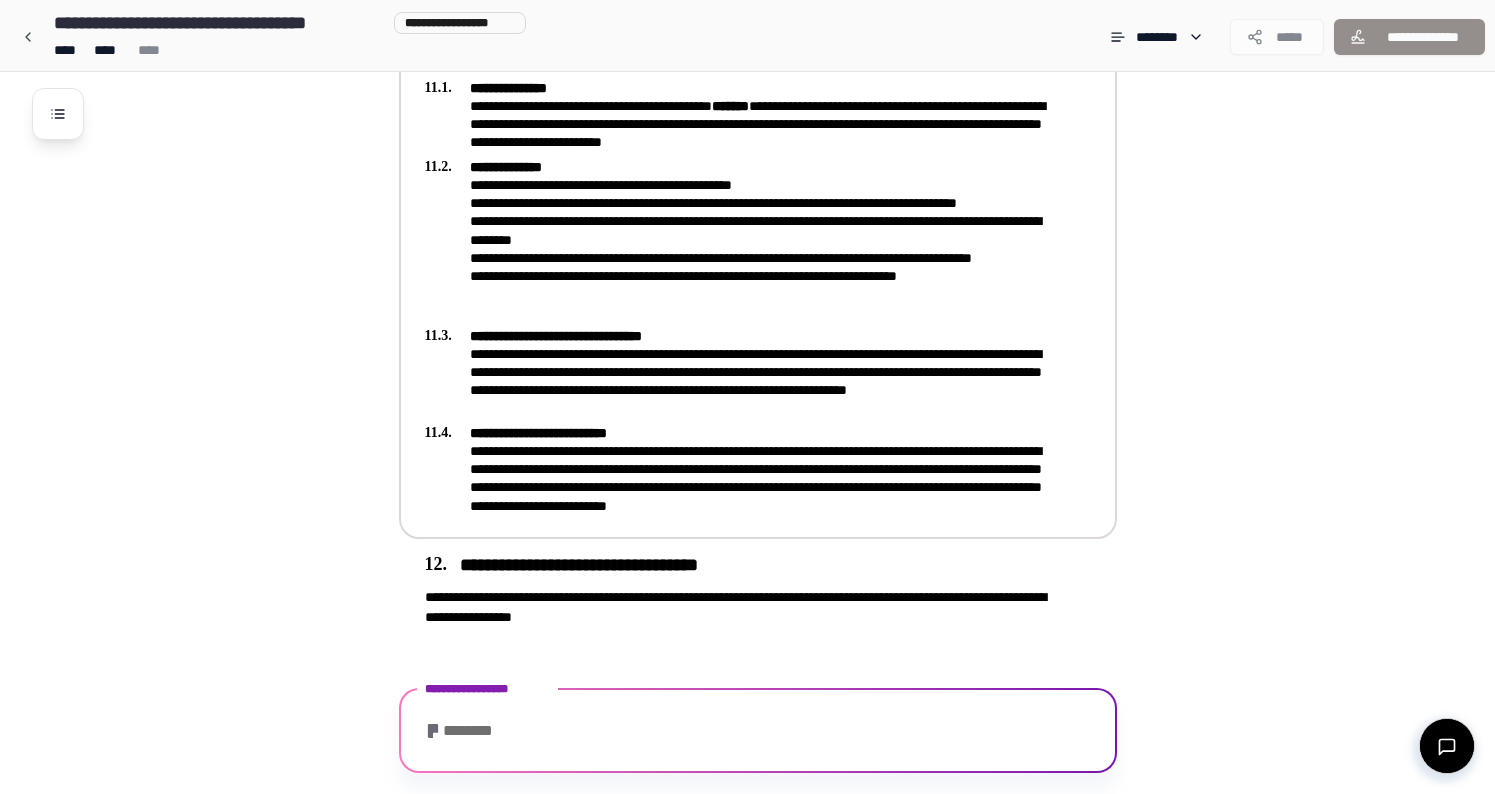 scroll, scrollTop: 4142, scrollLeft: 0, axis: vertical 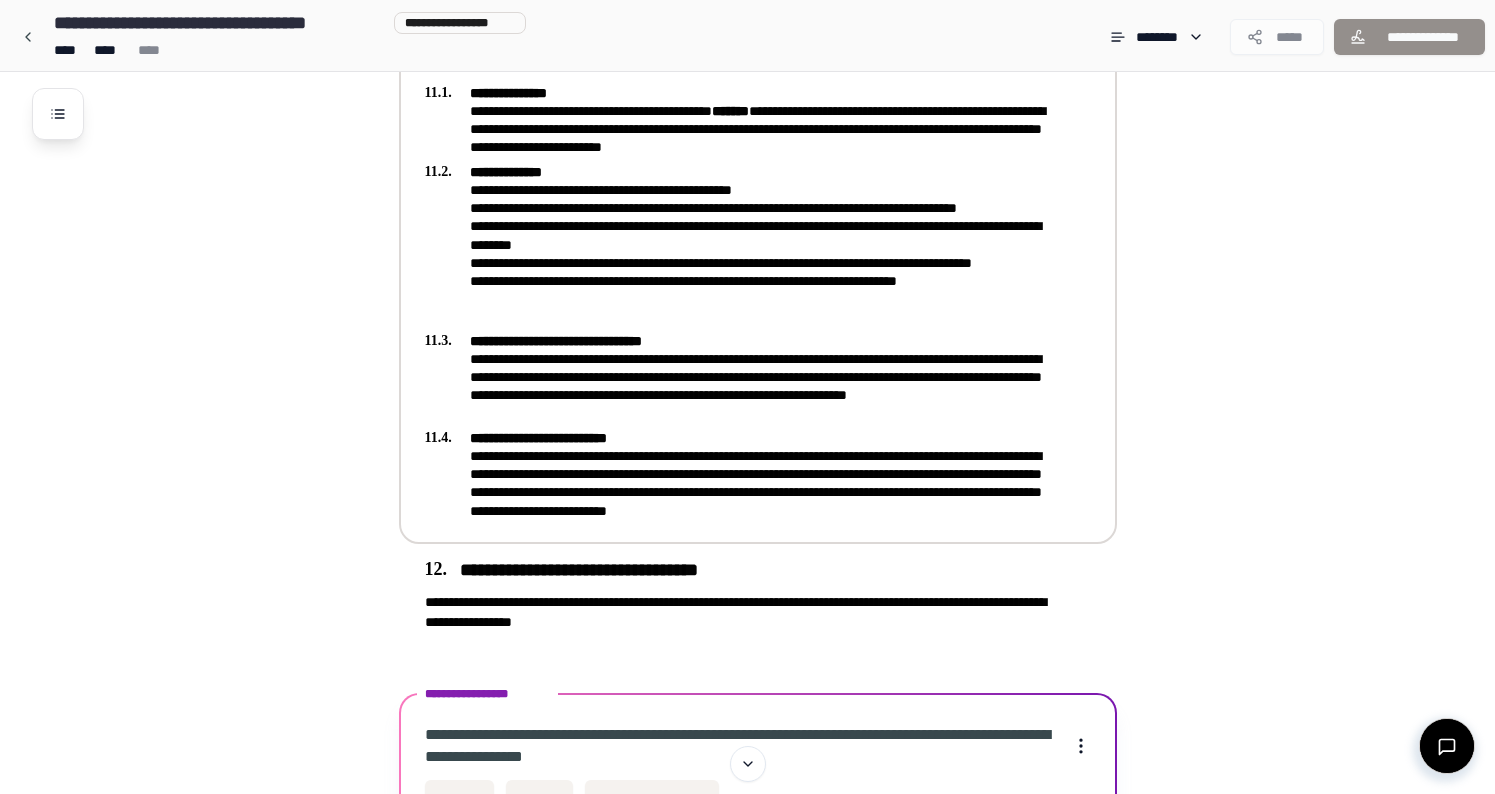 click on "**********" at bounding box center (744, 377) 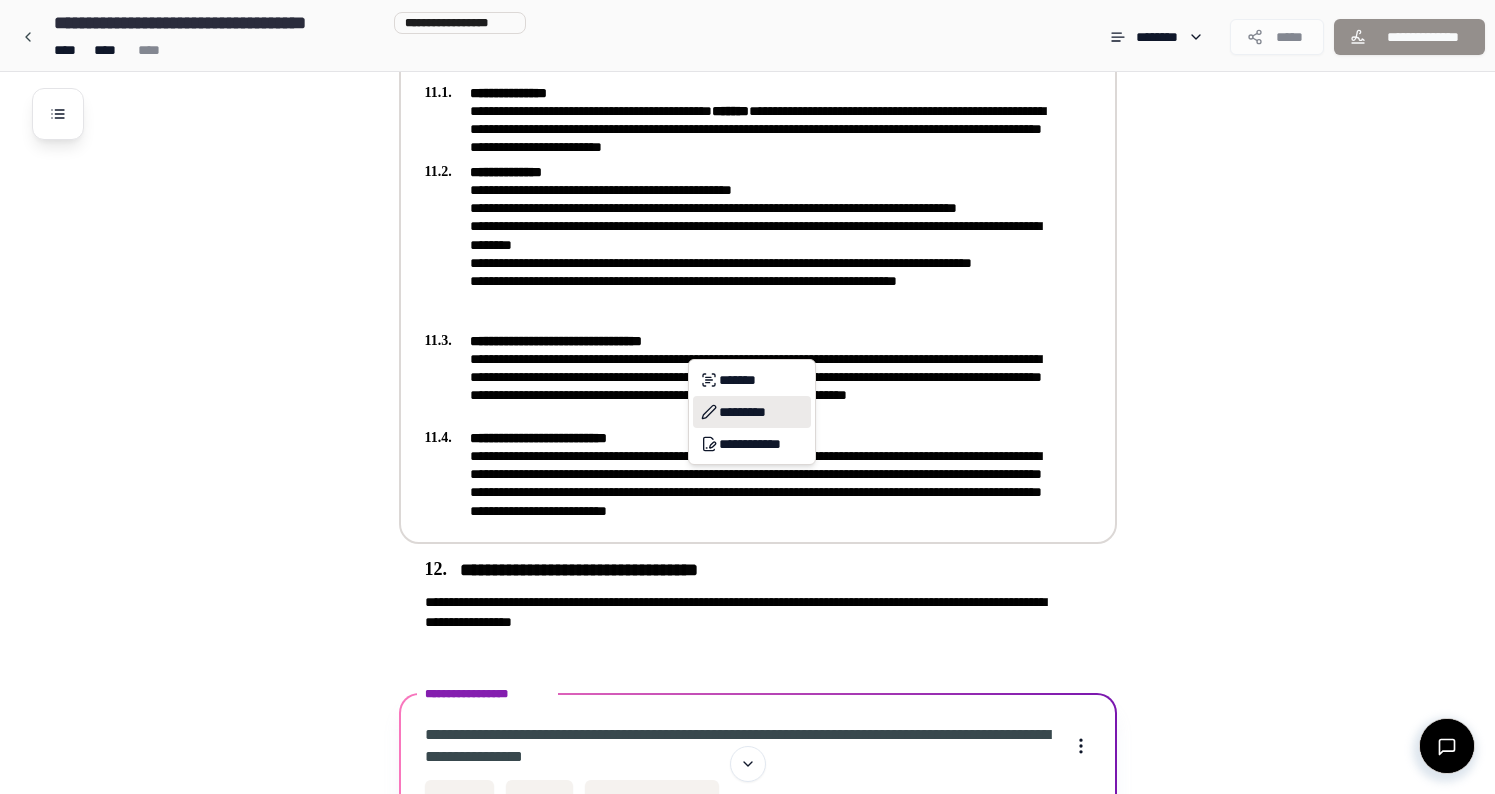 click on "*********" at bounding box center [752, 412] 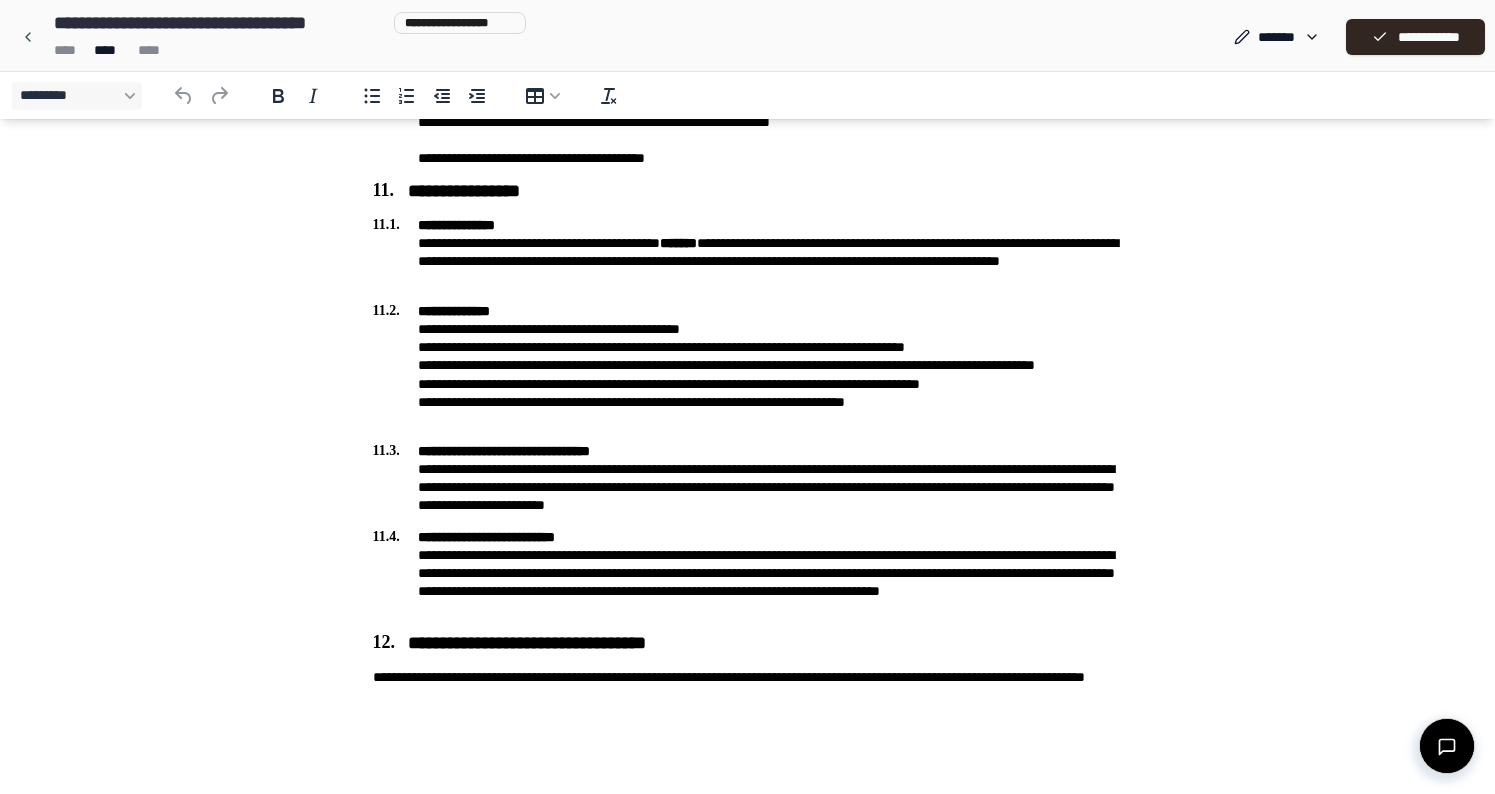 scroll, scrollTop: 3660, scrollLeft: 0, axis: vertical 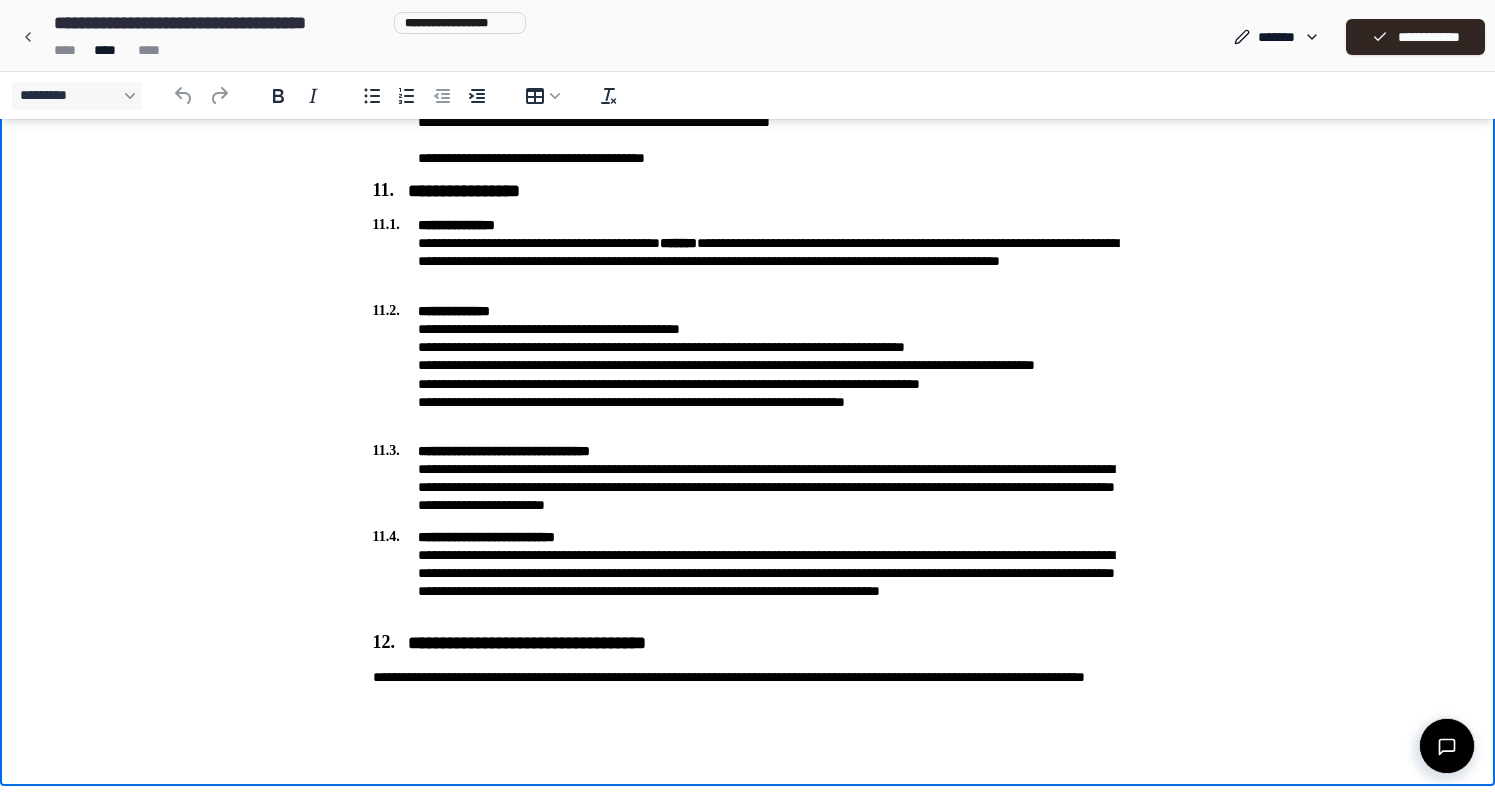 click on "**********" at bounding box center [748, 478] 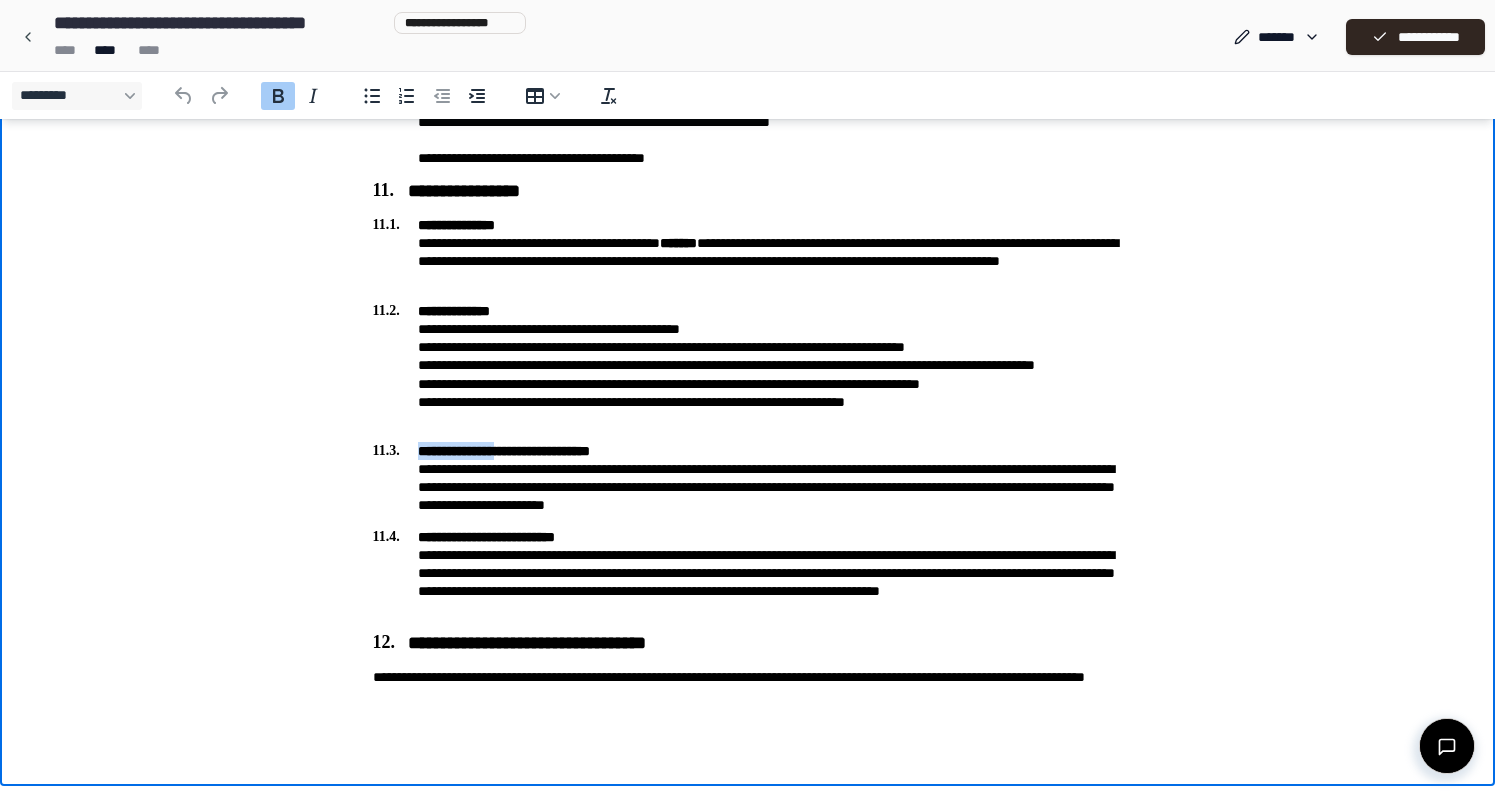 drag, startPoint x: 510, startPoint y: 445, endPoint x: 419, endPoint y: 446, distance: 91.00549 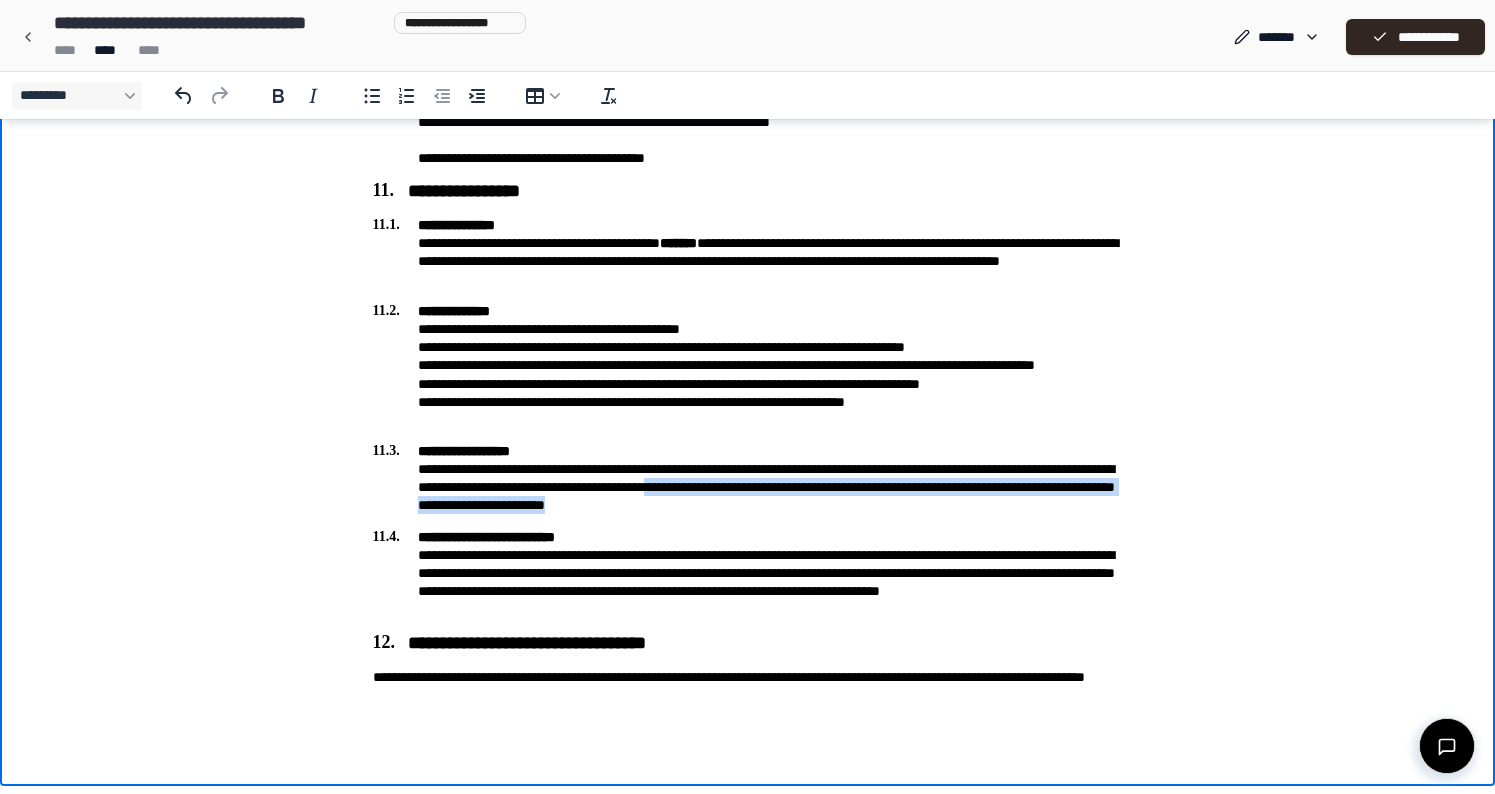 drag, startPoint x: 888, startPoint y: 485, endPoint x: 955, endPoint y: 499, distance: 68.44706 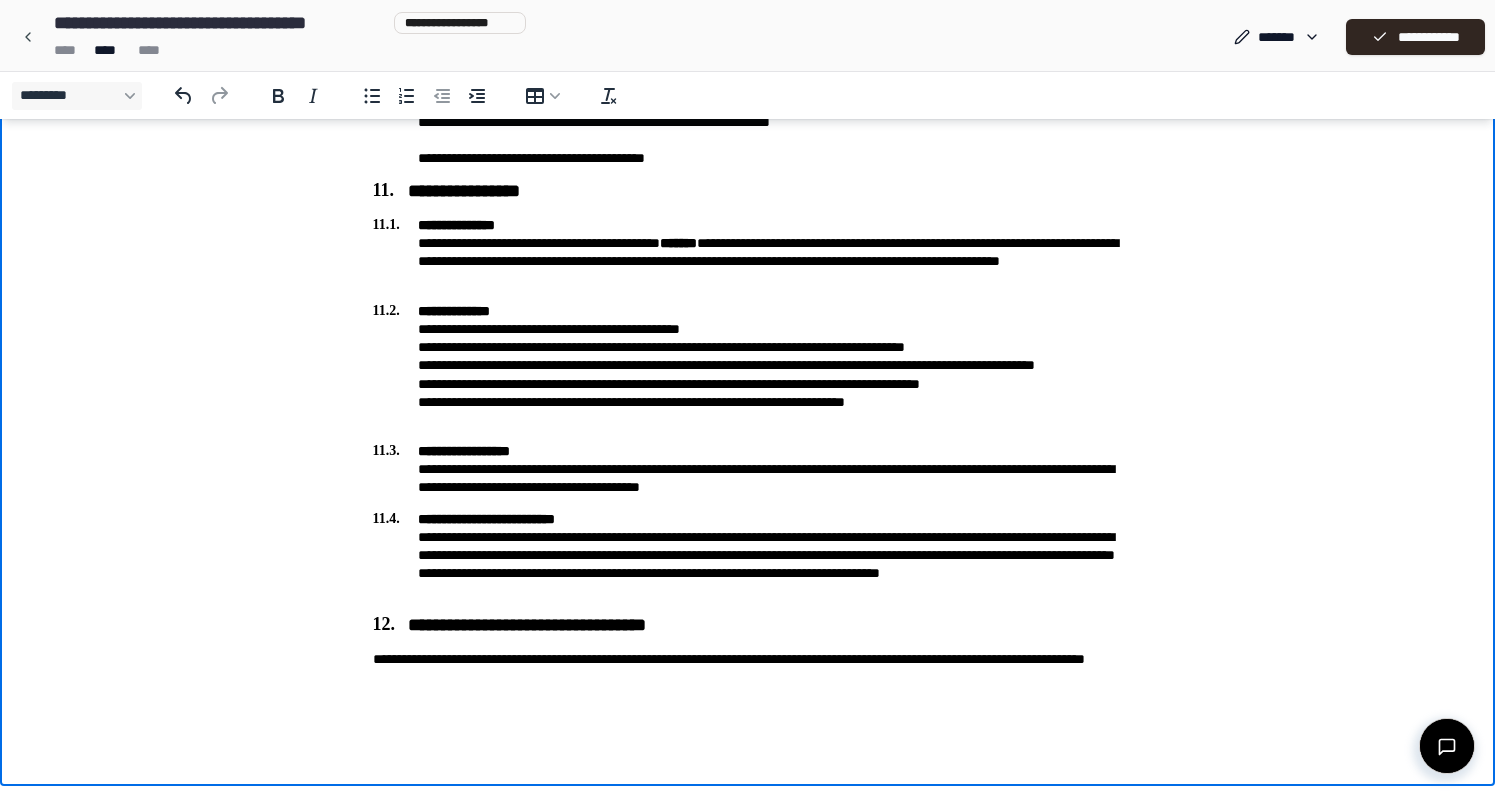 scroll, scrollTop: 3642, scrollLeft: 0, axis: vertical 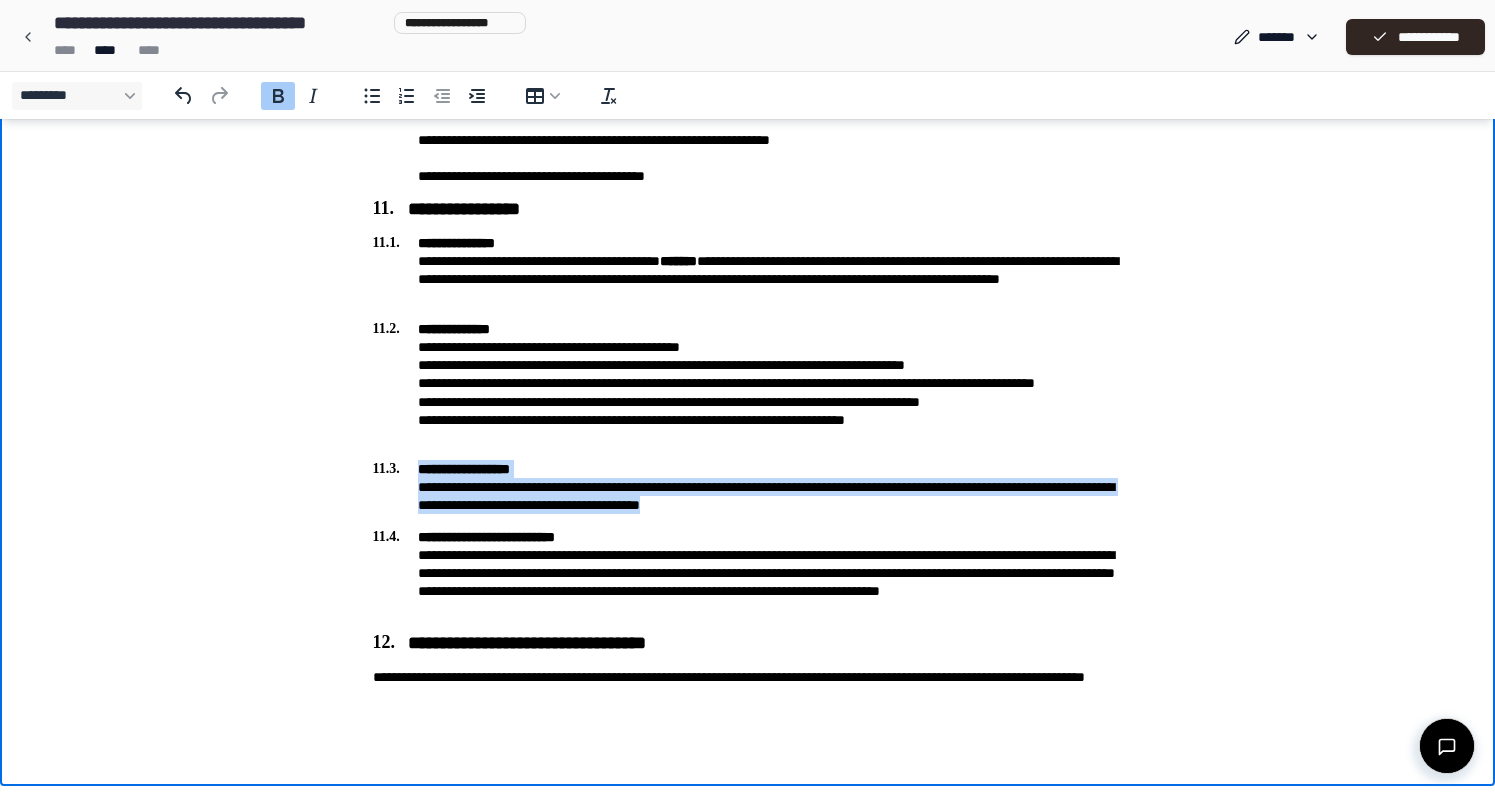 drag, startPoint x: 916, startPoint y: 504, endPoint x: 402, endPoint y: 473, distance: 514.93396 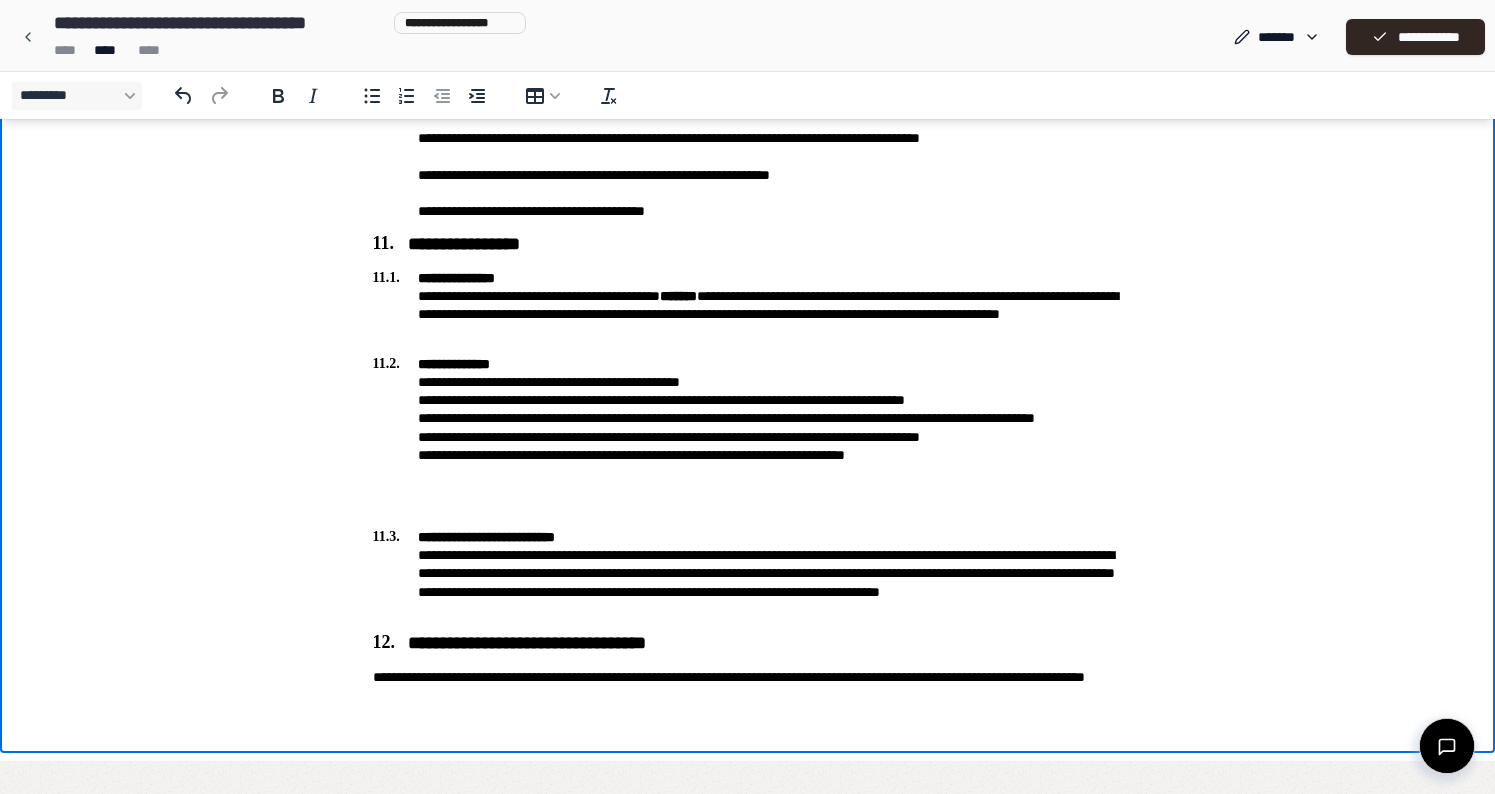 scroll, scrollTop: 3574, scrollLeft: 0, axis: vertical 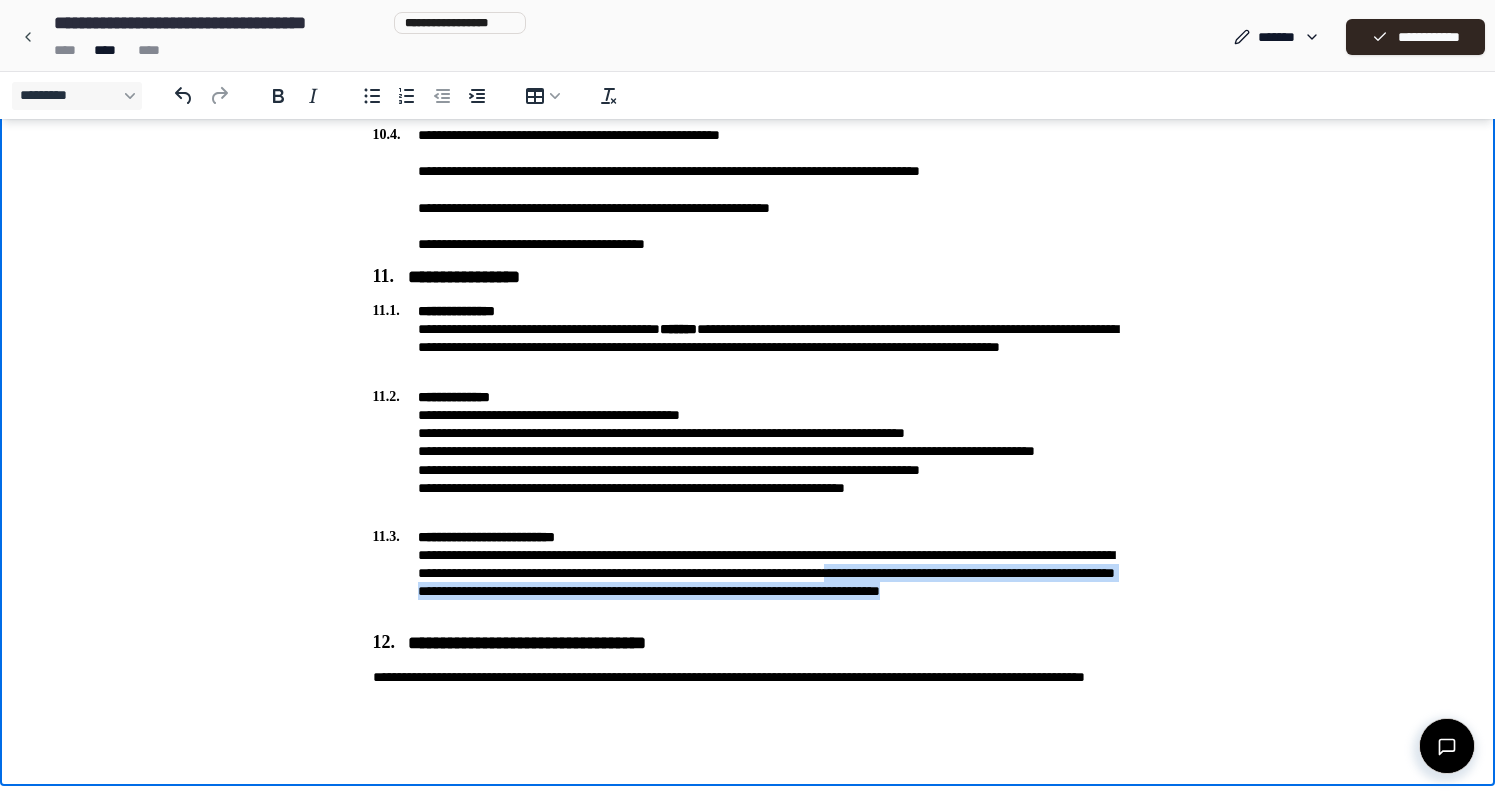 drag, startPoint x: 616, startPoint y: 616, endPoint x: 1044, endPoint y: 578, distance: 429.6836 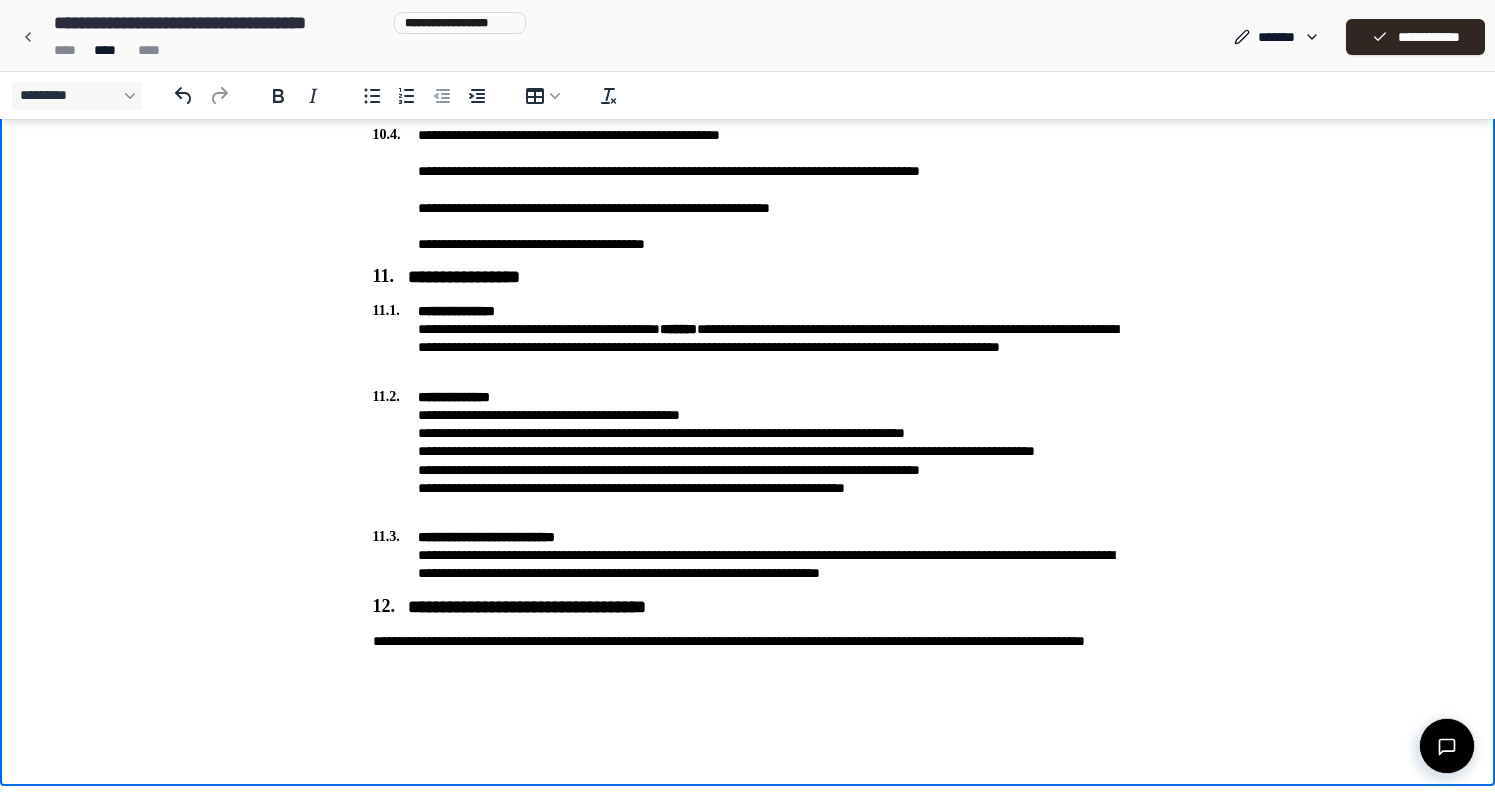 scroll, scrollTop: 3538, scrollLeft: 0, axis: vertical 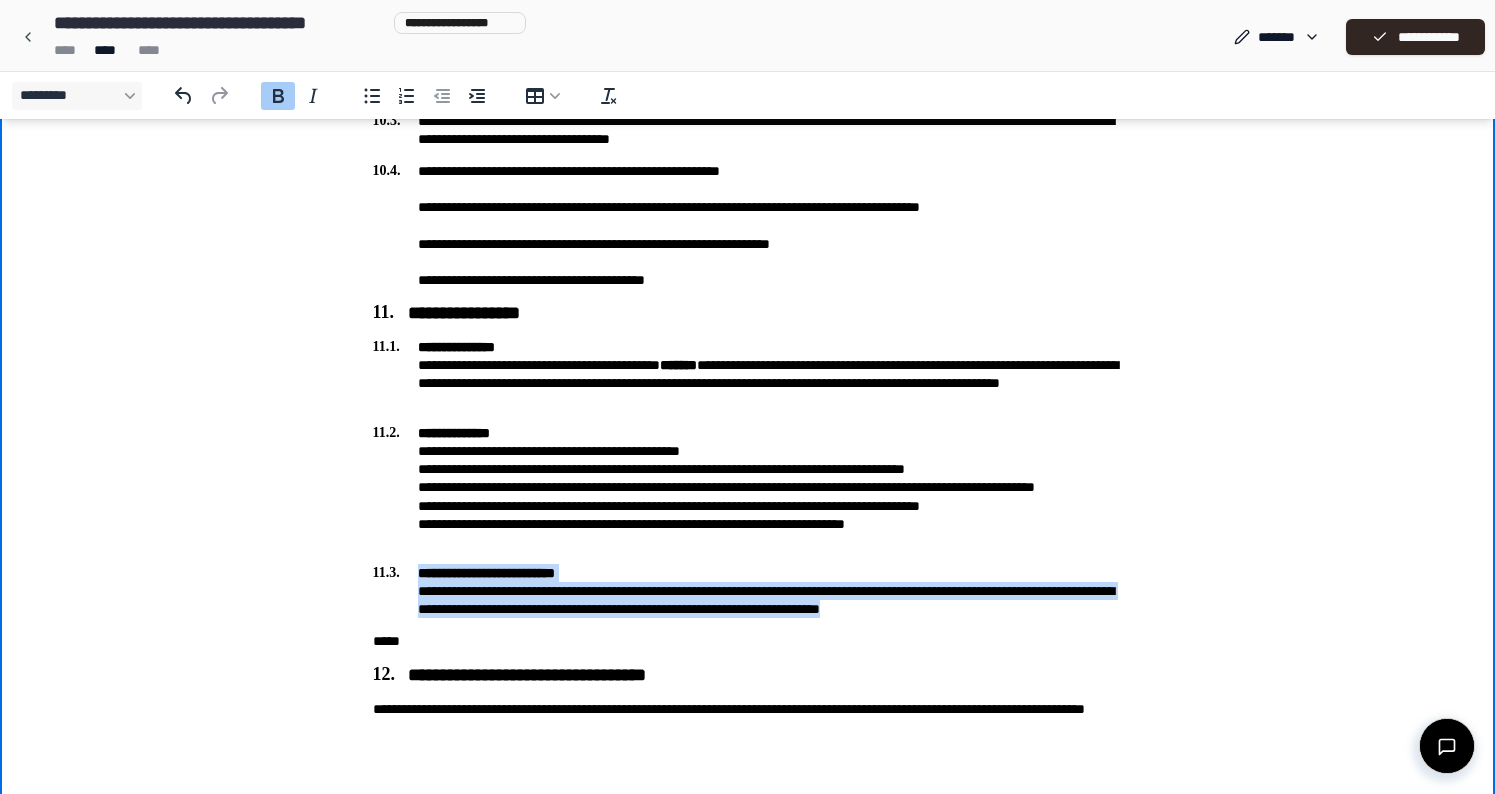 drag, startPoint x: 1042, startPoint y: 612, endPoint x: 410, endPoint y: 573, distance: 633.2022 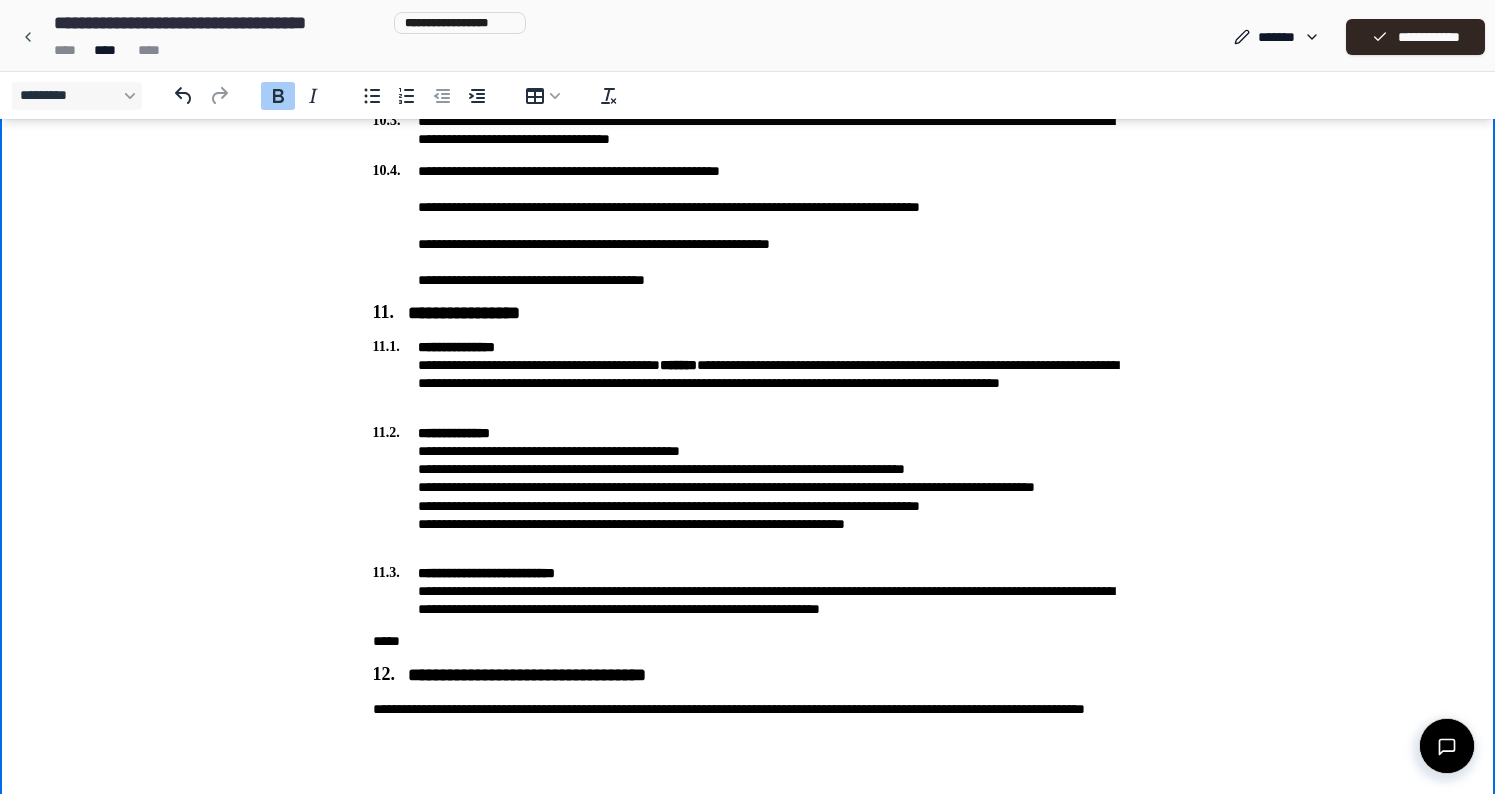 click on "*****" at bounding box center (748, 641) 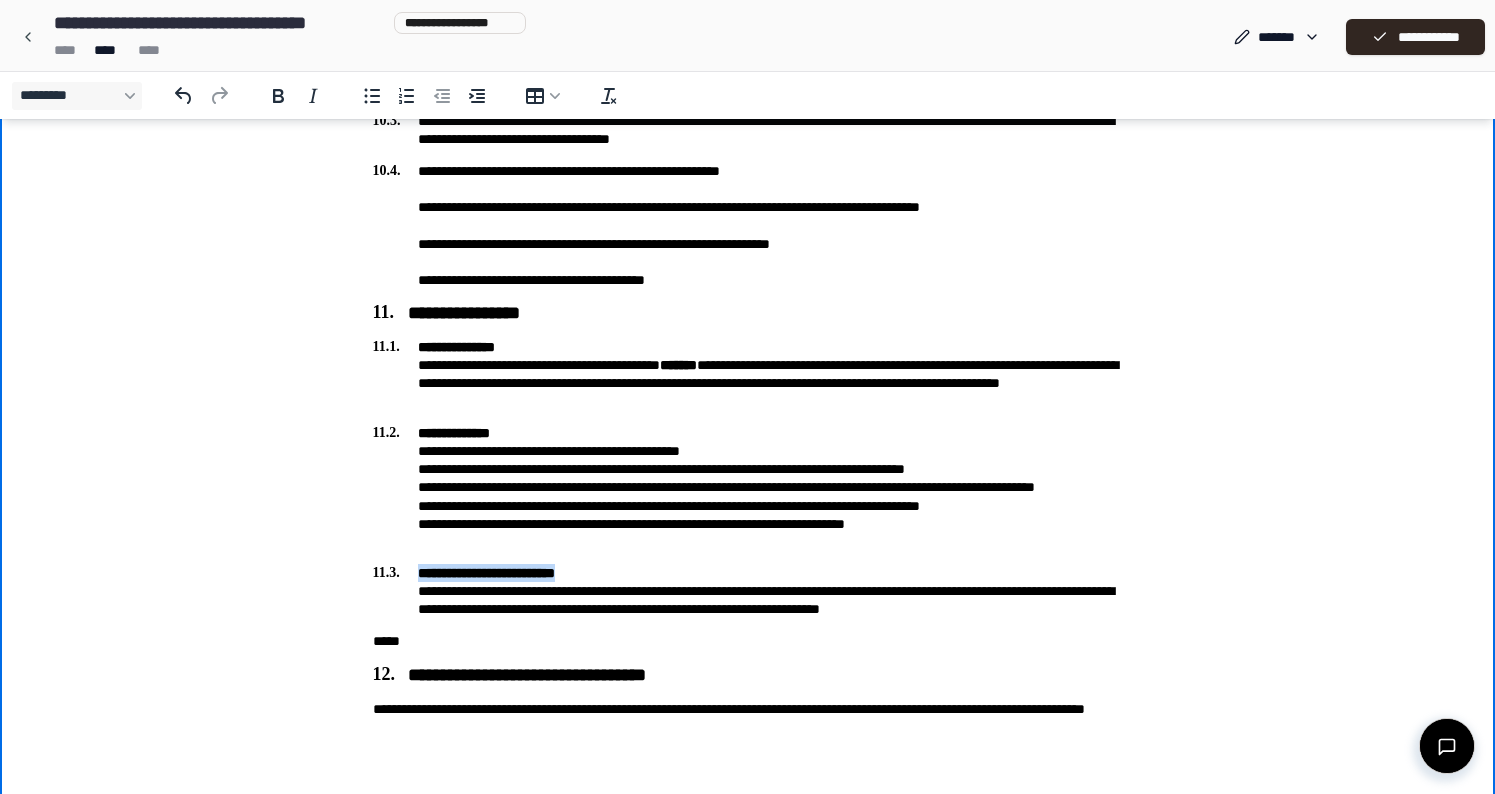 drag, startPoint x: 420, startPoint y: 572, endPoint x: 664, endPoint y: 572, distance: 244 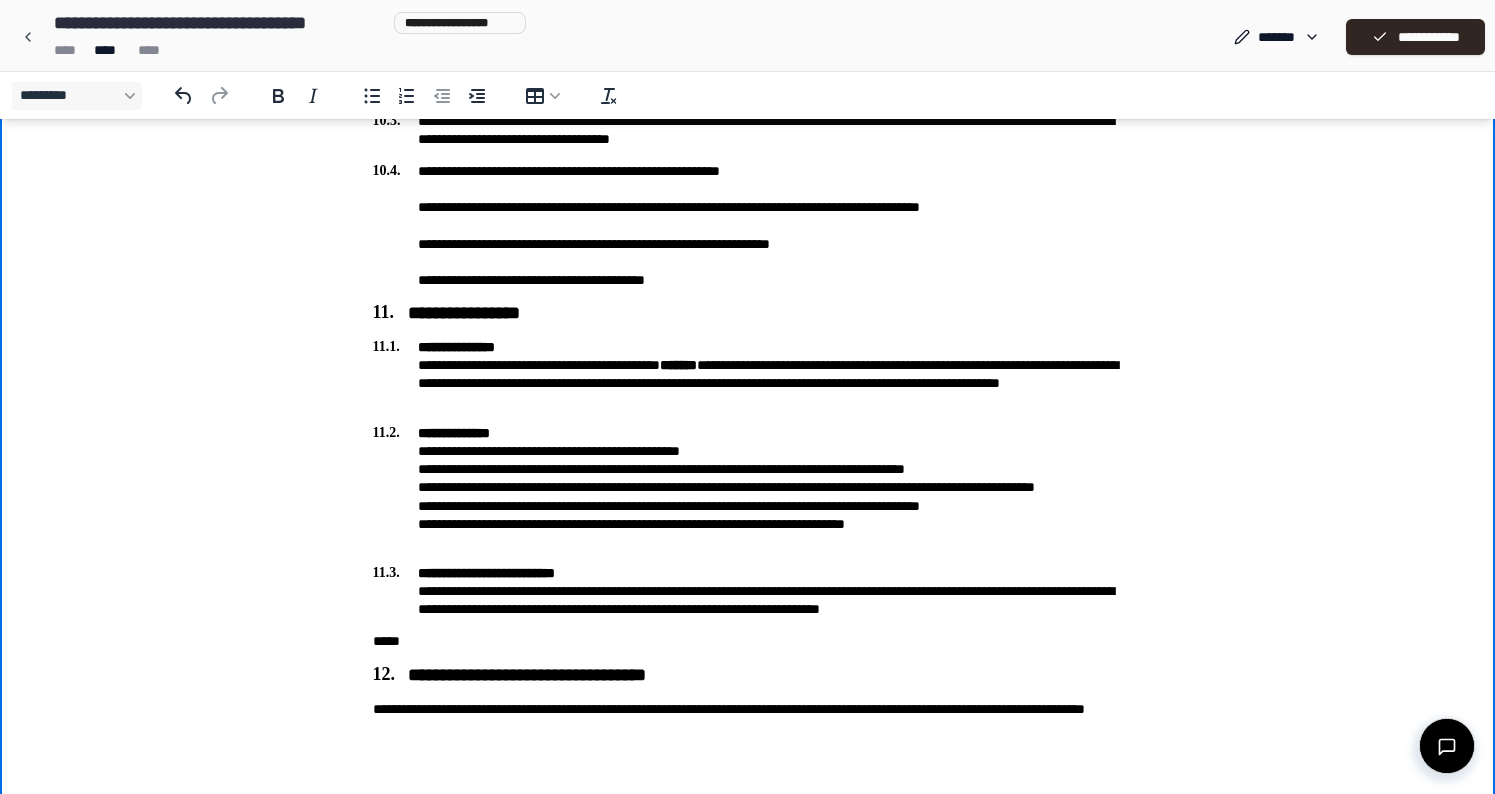 click on "*****" at bounding box center (748, 641) 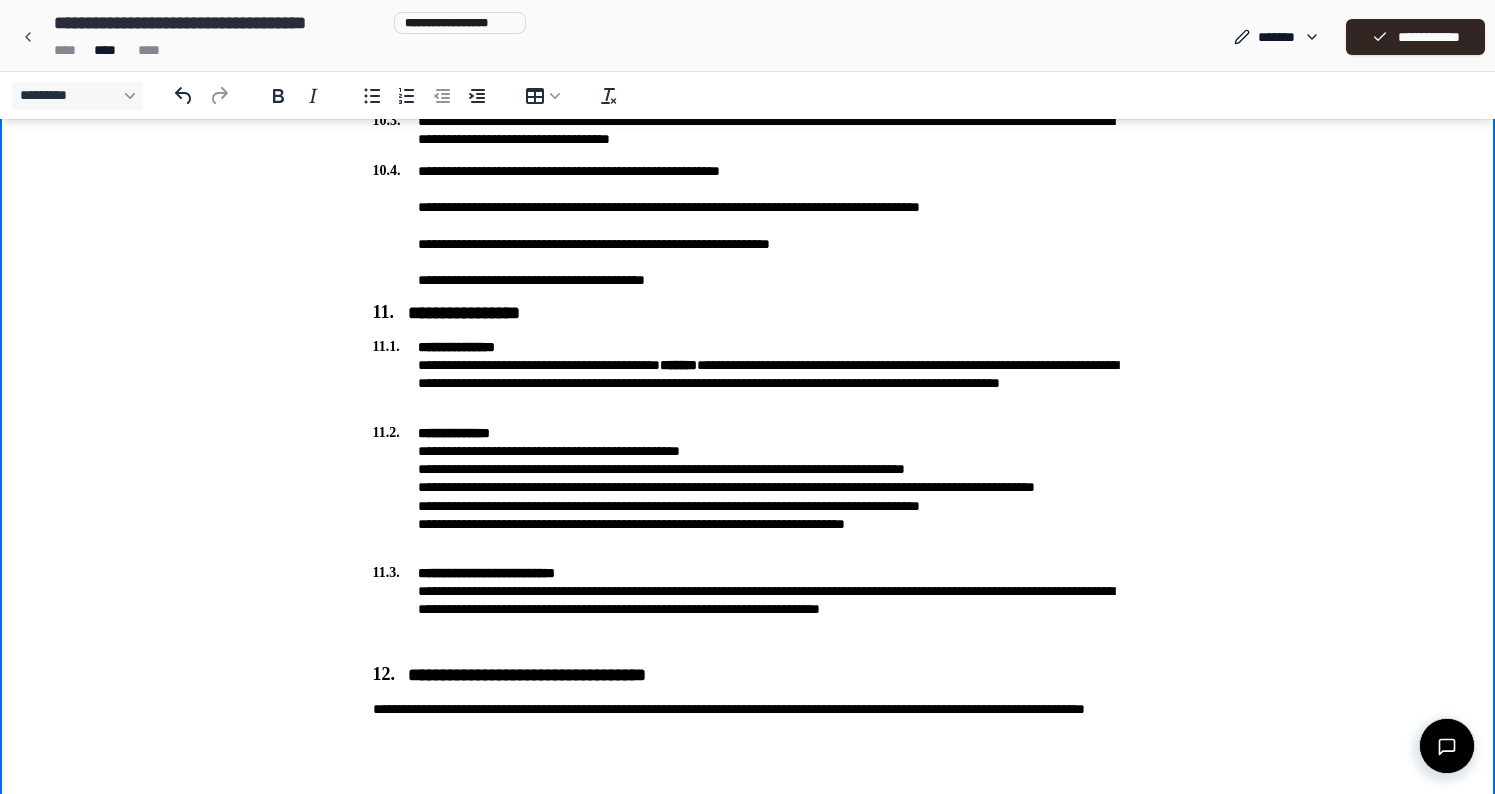 click on "**********" at bounding box center [748, 374] 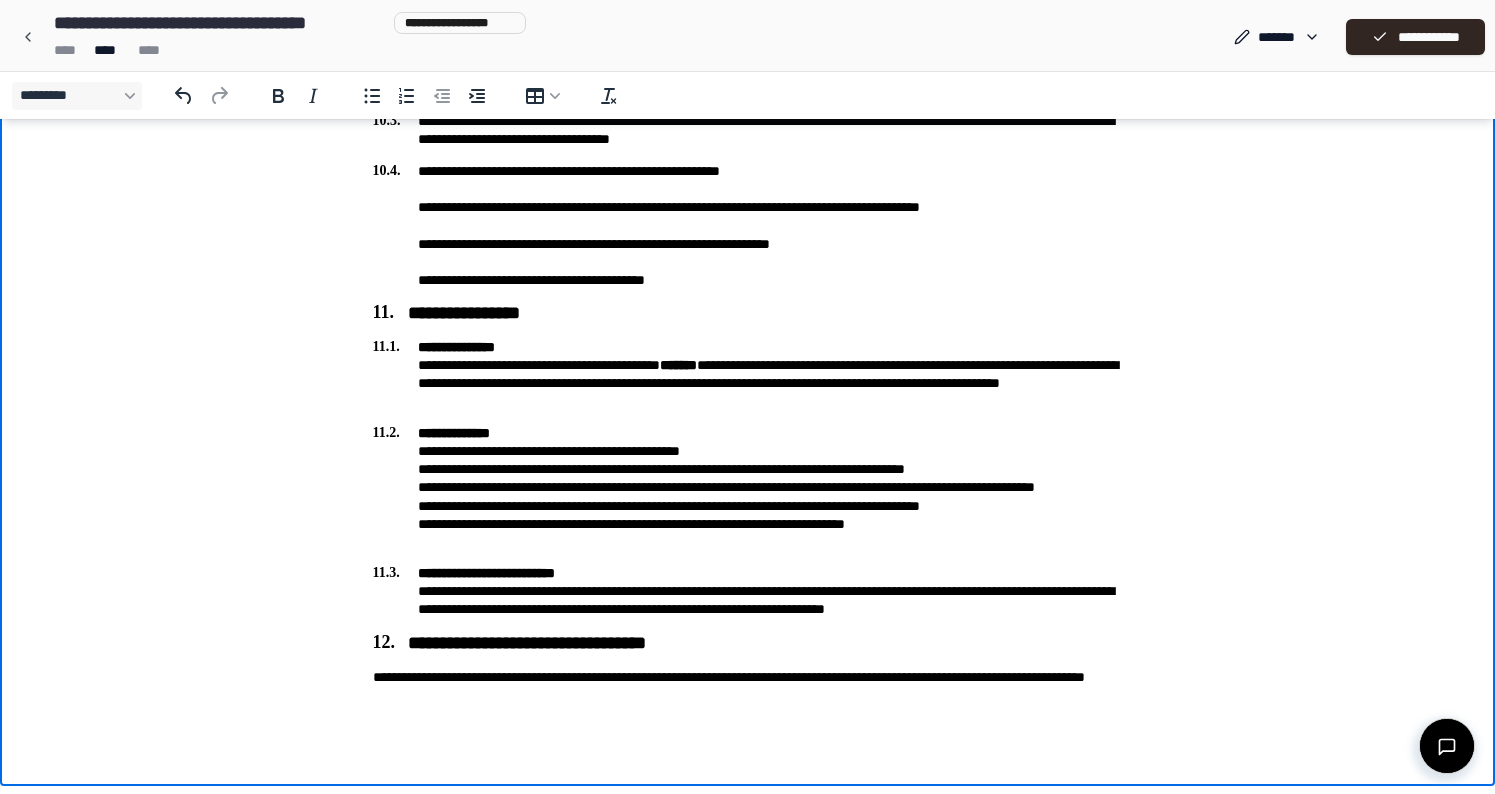 click on "**********" at bounding box center (748, 374) 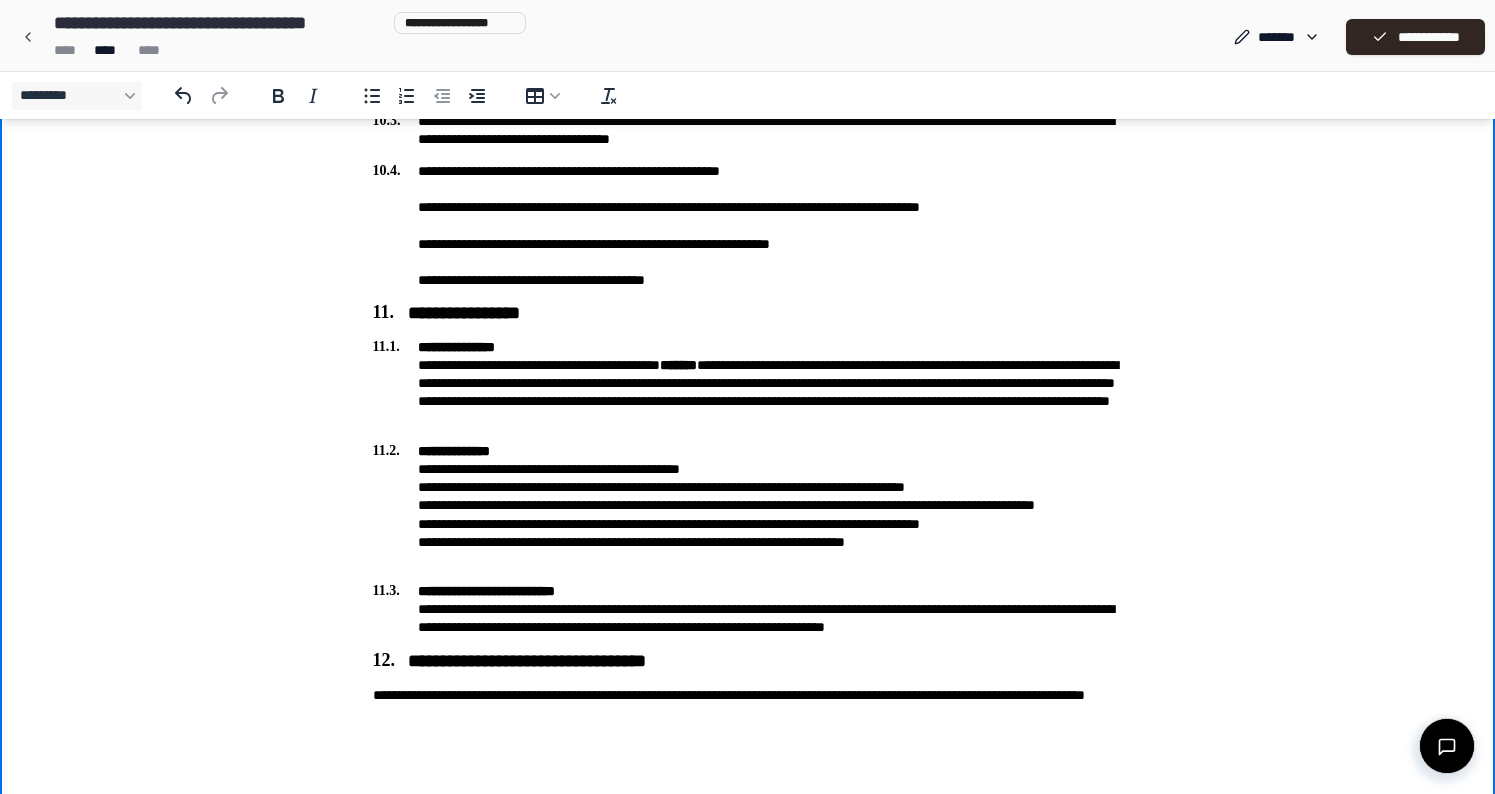 click on "**********" at bounding box center (748, 383) 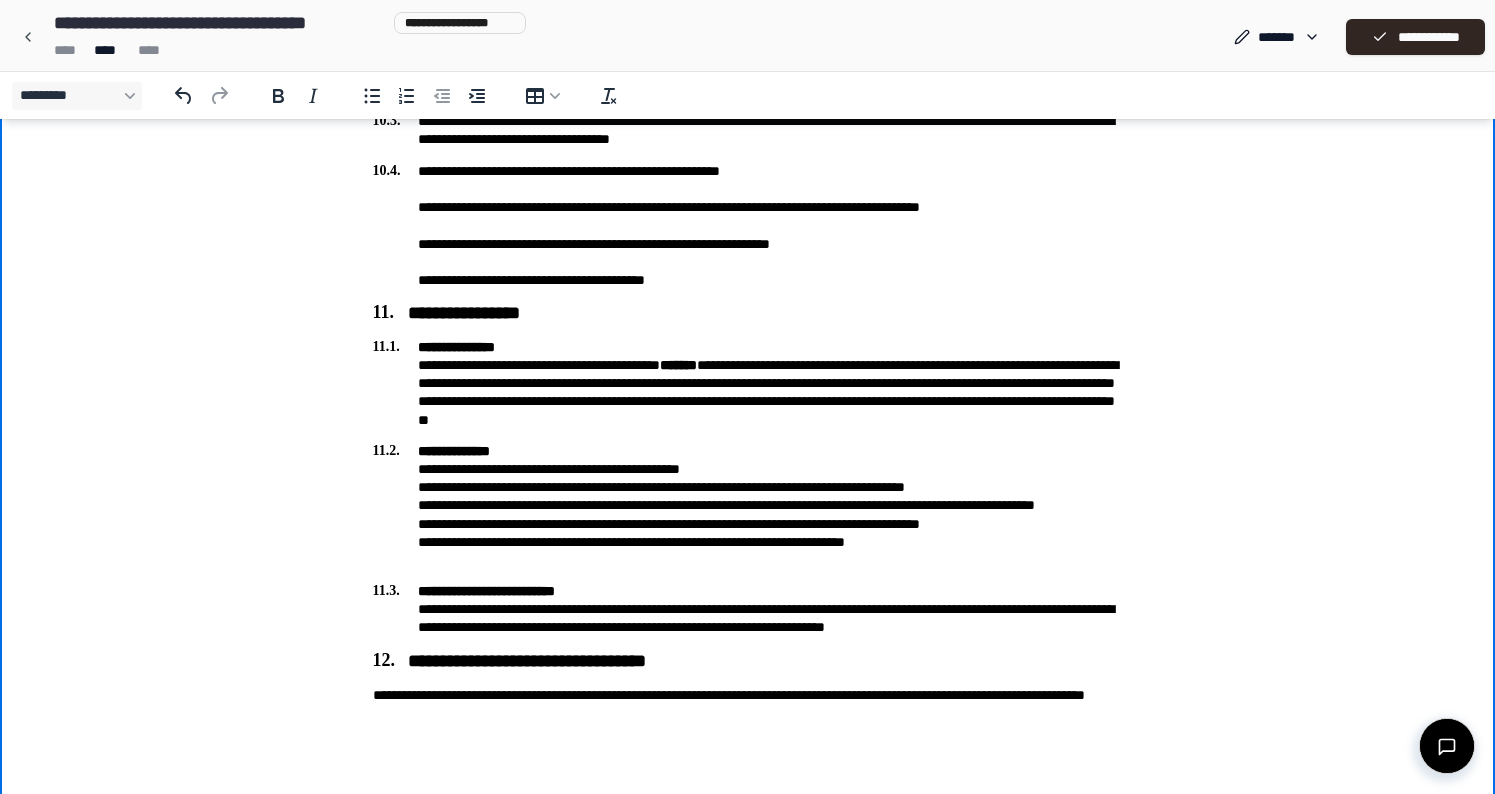 click on "**********" at bounding box center [748, 383] 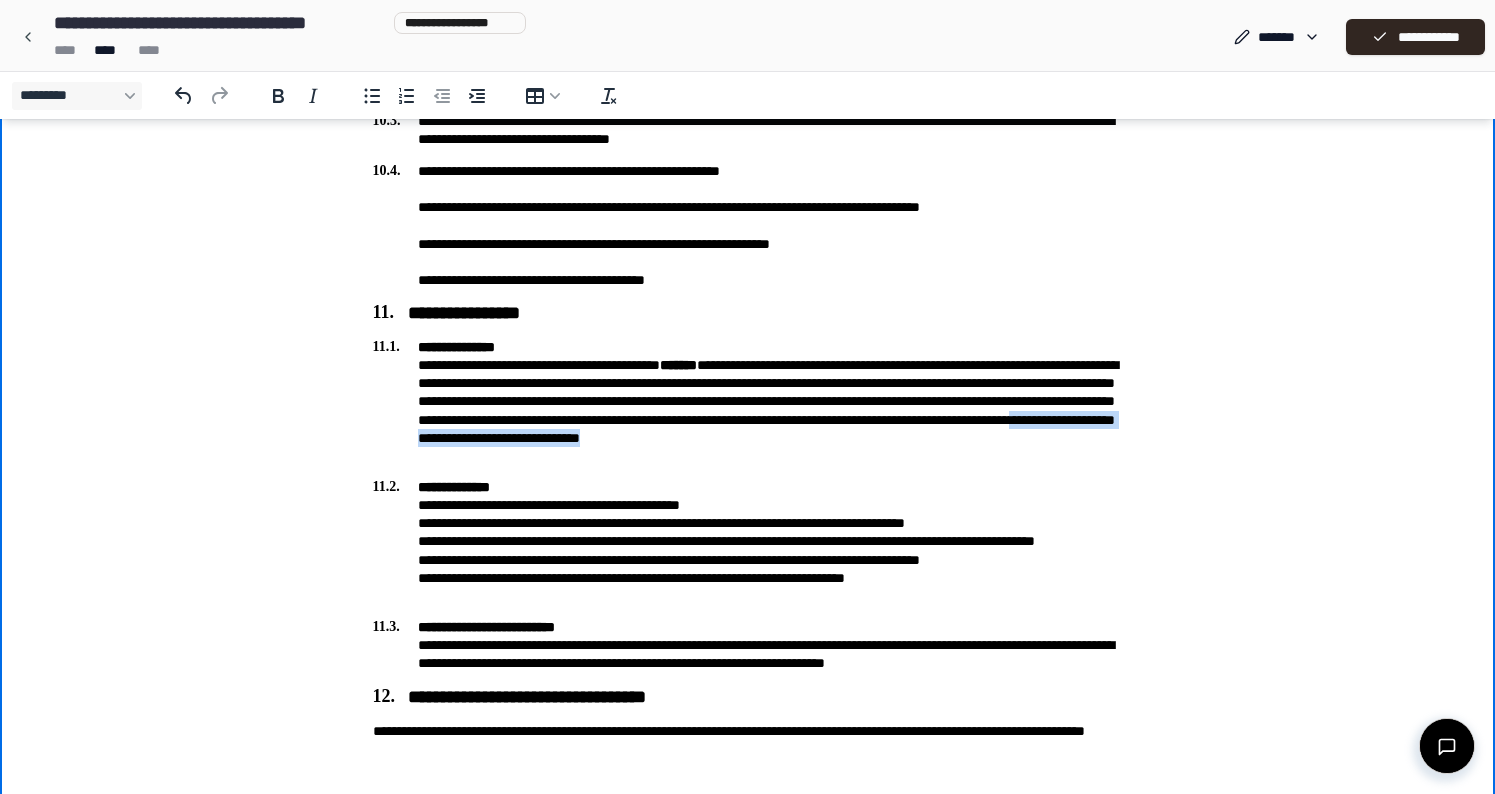 drag, startPoint x: 994, startPoint y: 439, endPoint x: 994, endPoint y: 459, distance: 20 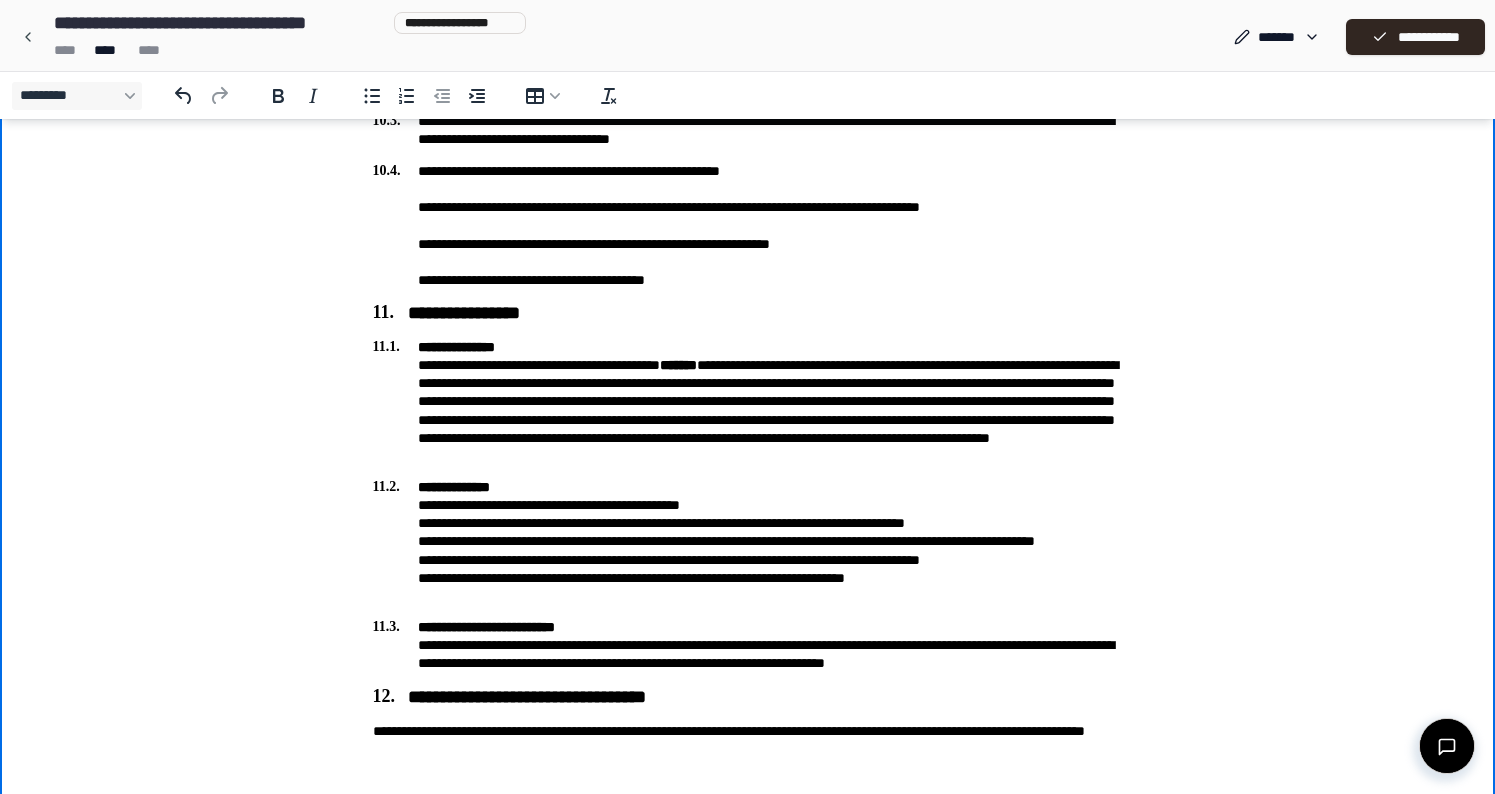 click on "**********" at bounding box center (748, 401) 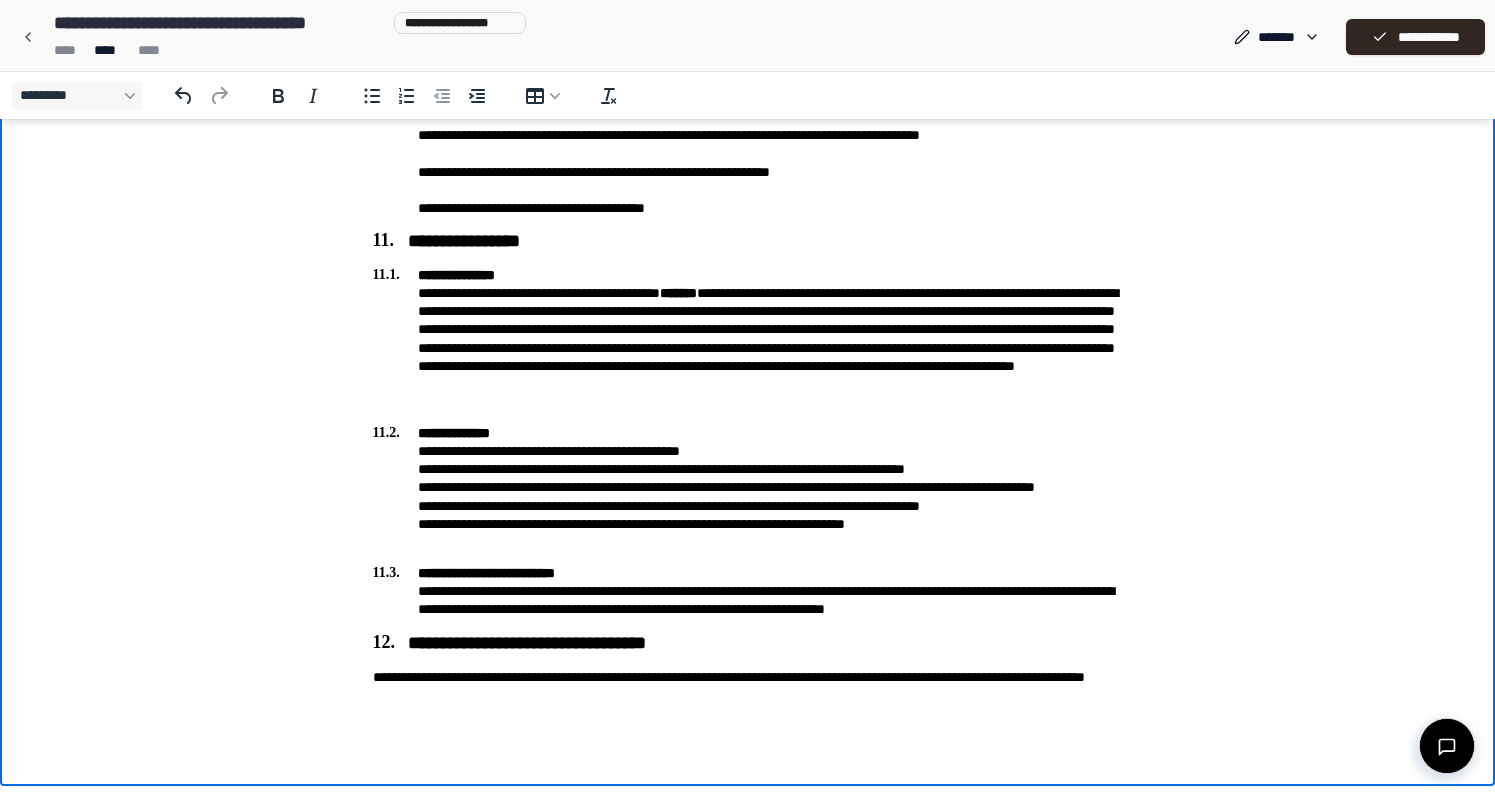 scroll, scrollTop: 3610, scrollLeft: 0, axis: vertical 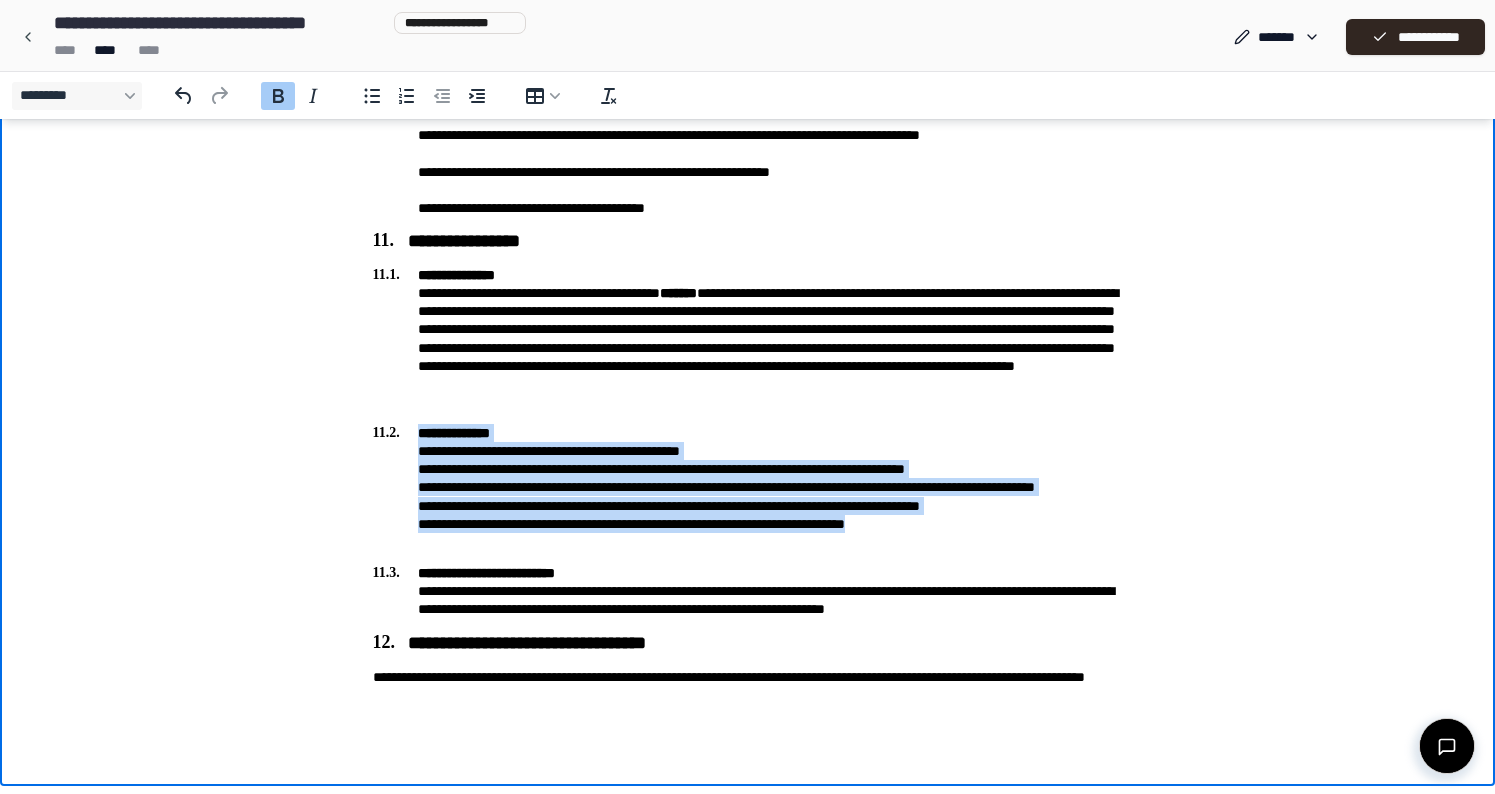 drag, startPoint x: 951, startPoint y: 542, endPoint x: 397, endPoint y: 434, distance: 564.4289 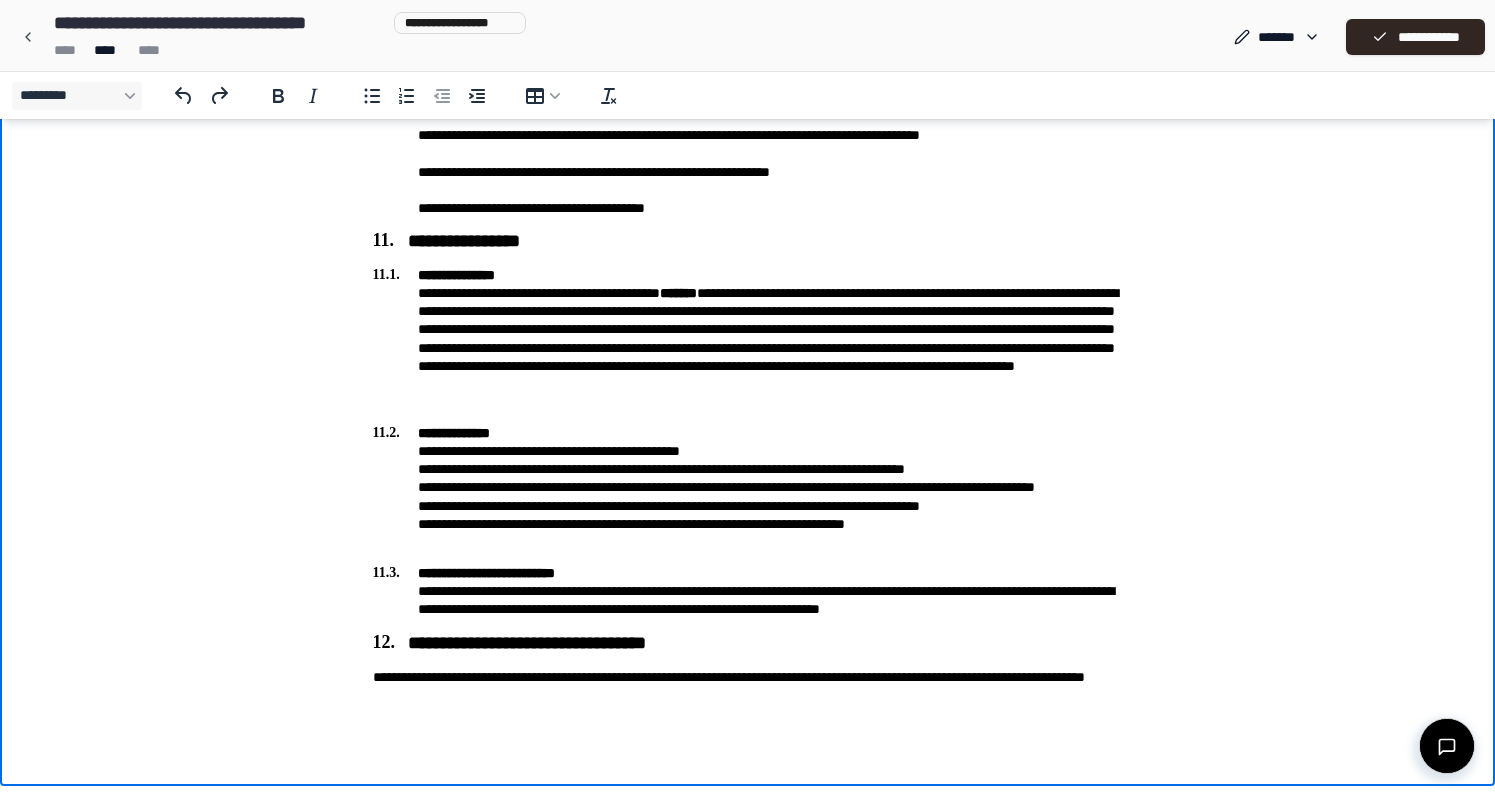 scroll, scrollTop: 3610, scrollLeft: 0, axis: vertical 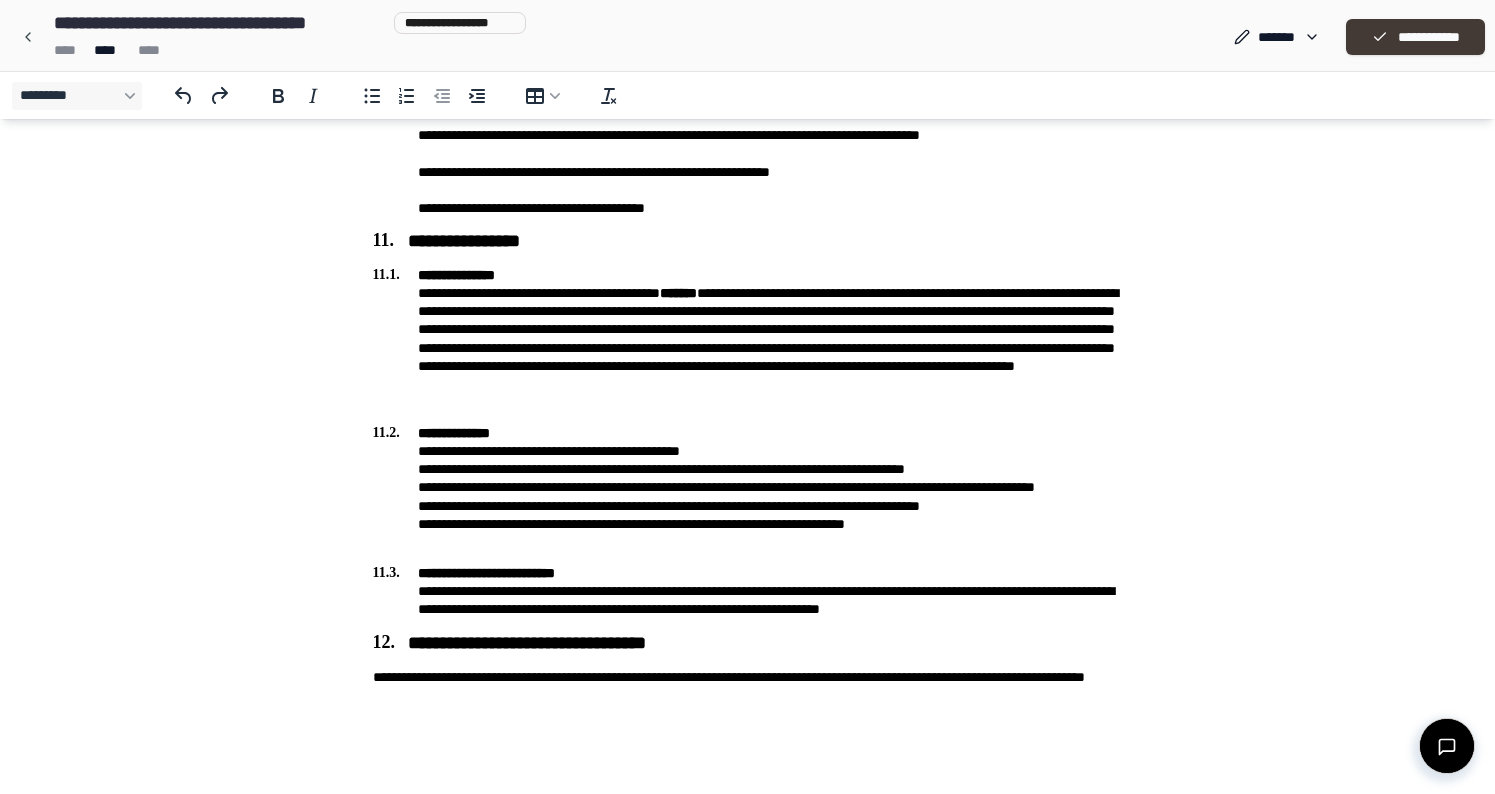 click on "**********" at bounding box center [1415, 37] 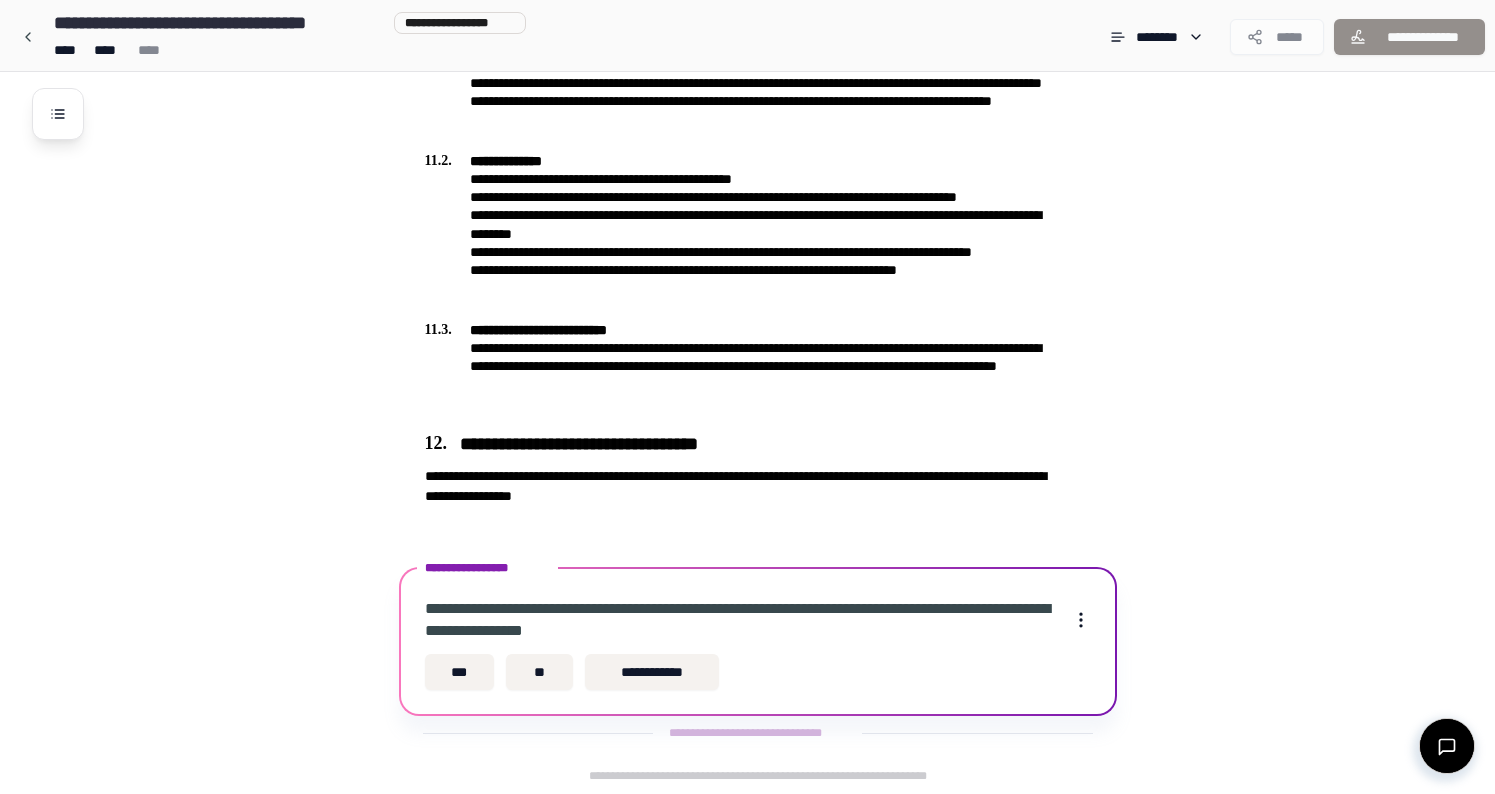 scroll, scrollTop: 4243, scrollLeft: 0, axis: vertical 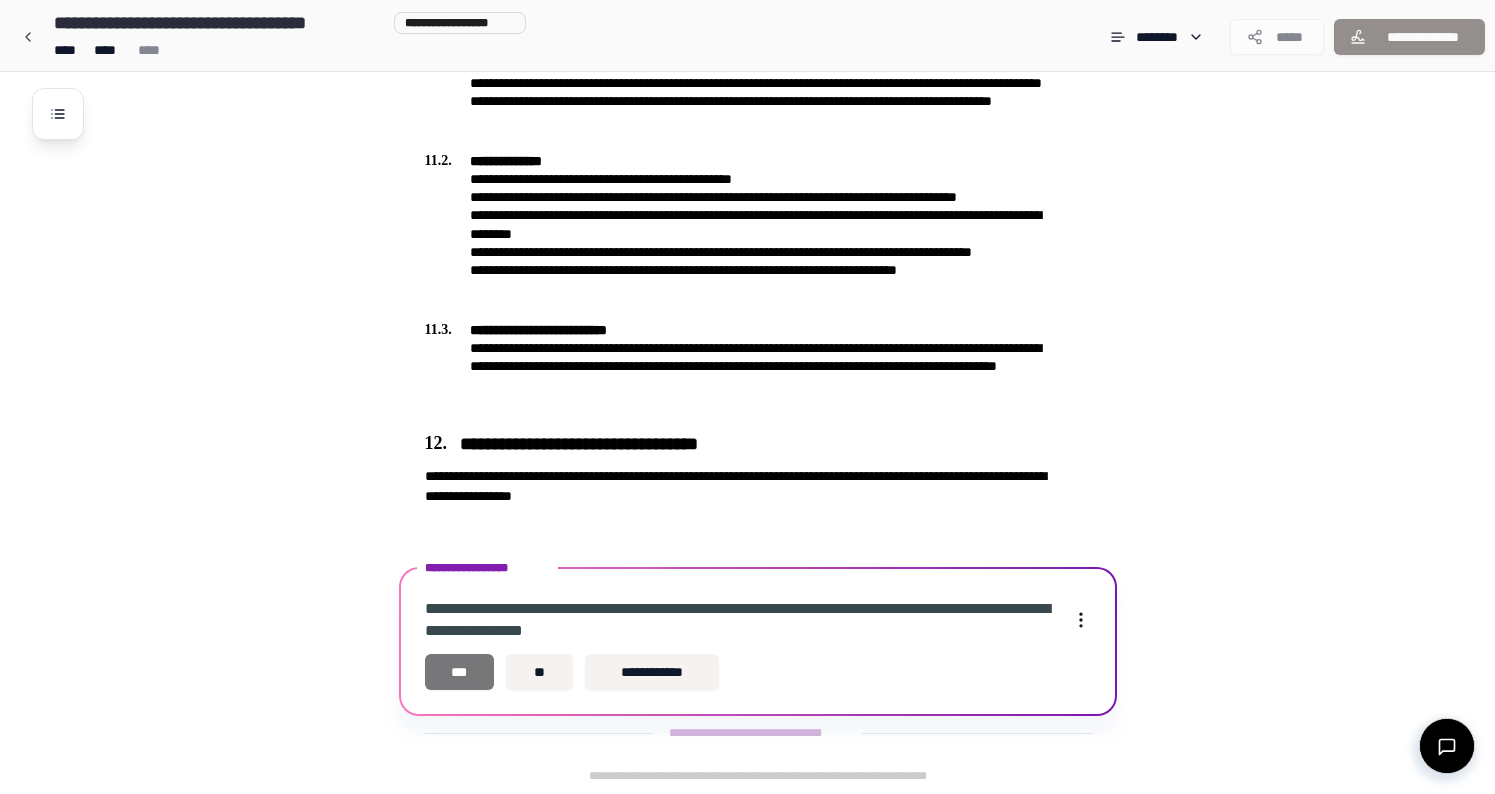 click on "***" at bounding box center [460, 672] 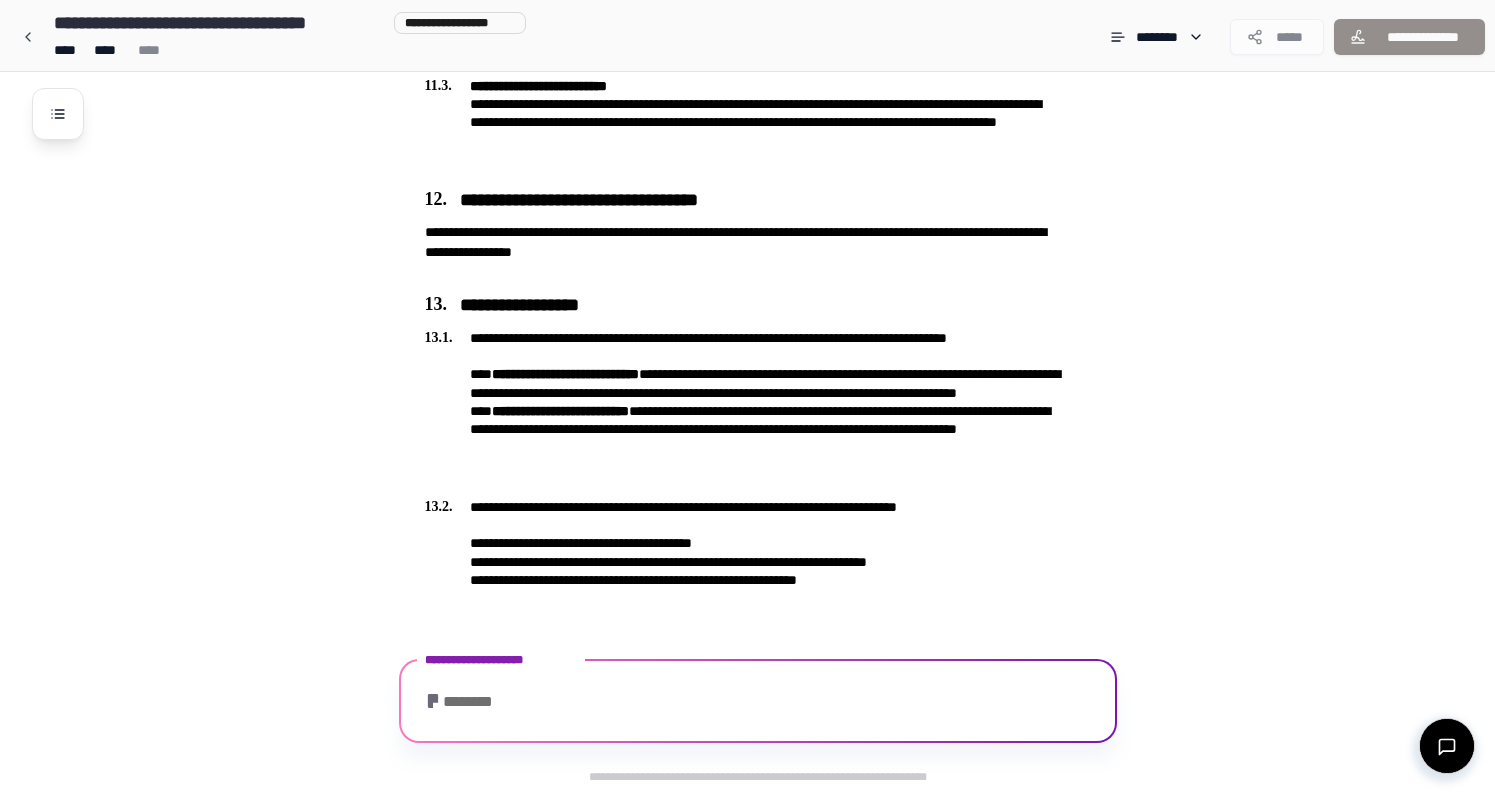 scroll, scrollTop: 4557, scrollLeft: 0, axis: vertical 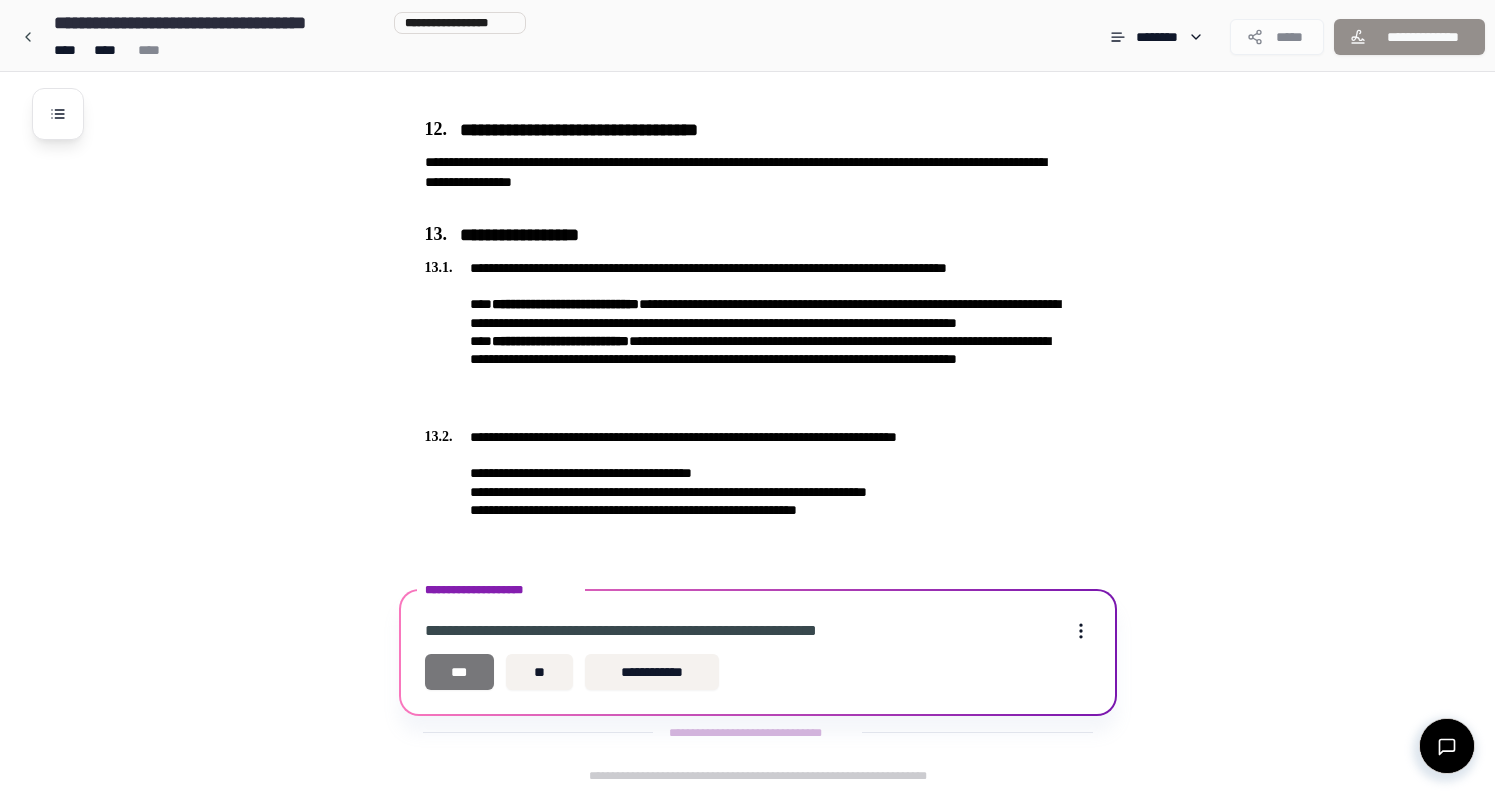 click on "***" at bounding box center (460, 672) 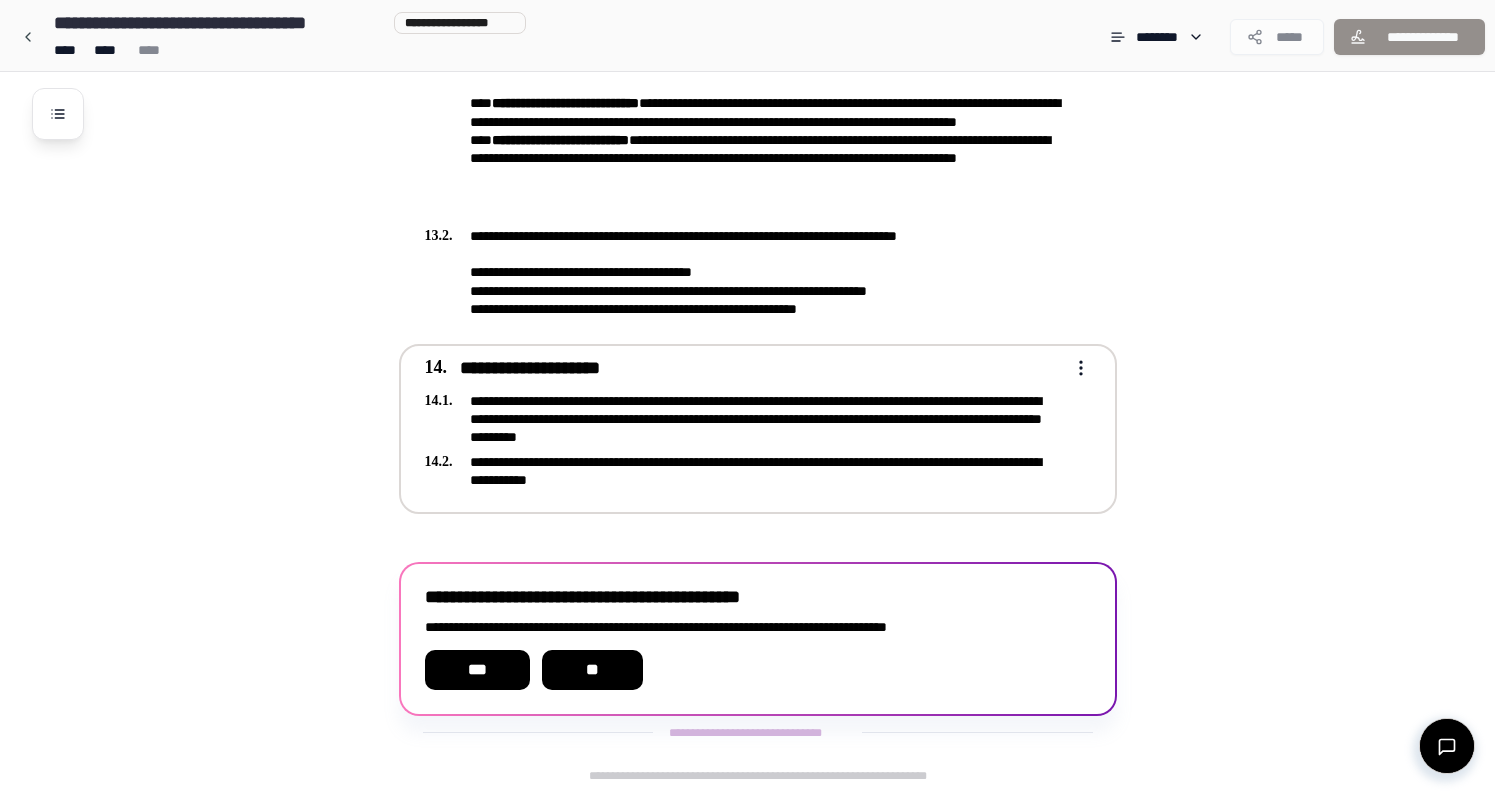 scroll, scrollTop: 4758, scrollLeft: 0, axis: vertical 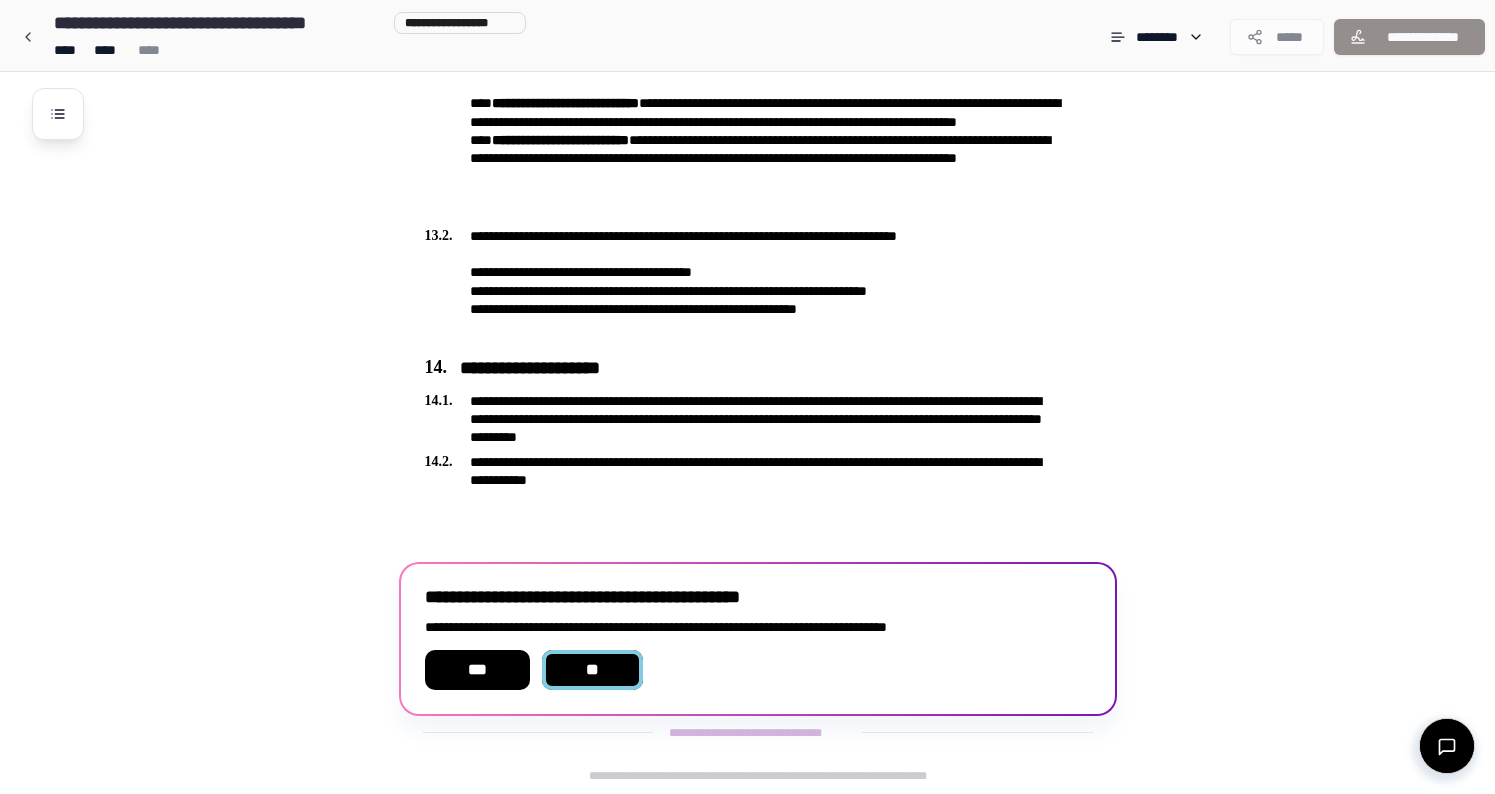 click on "**" at bounding box center (593, 670) 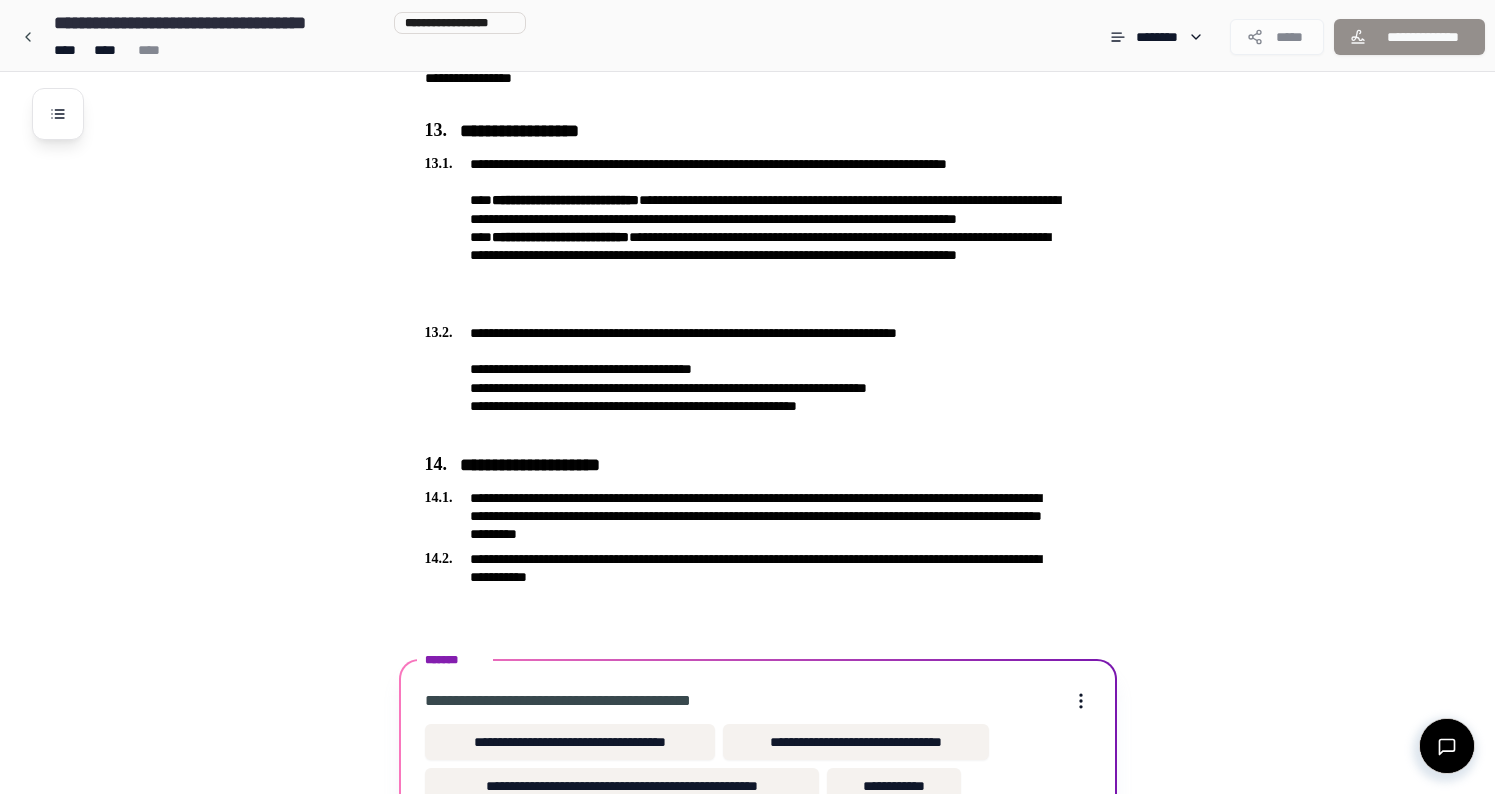scroll, scrollTop: 4775, scrollLeft: 0, axis: vertical 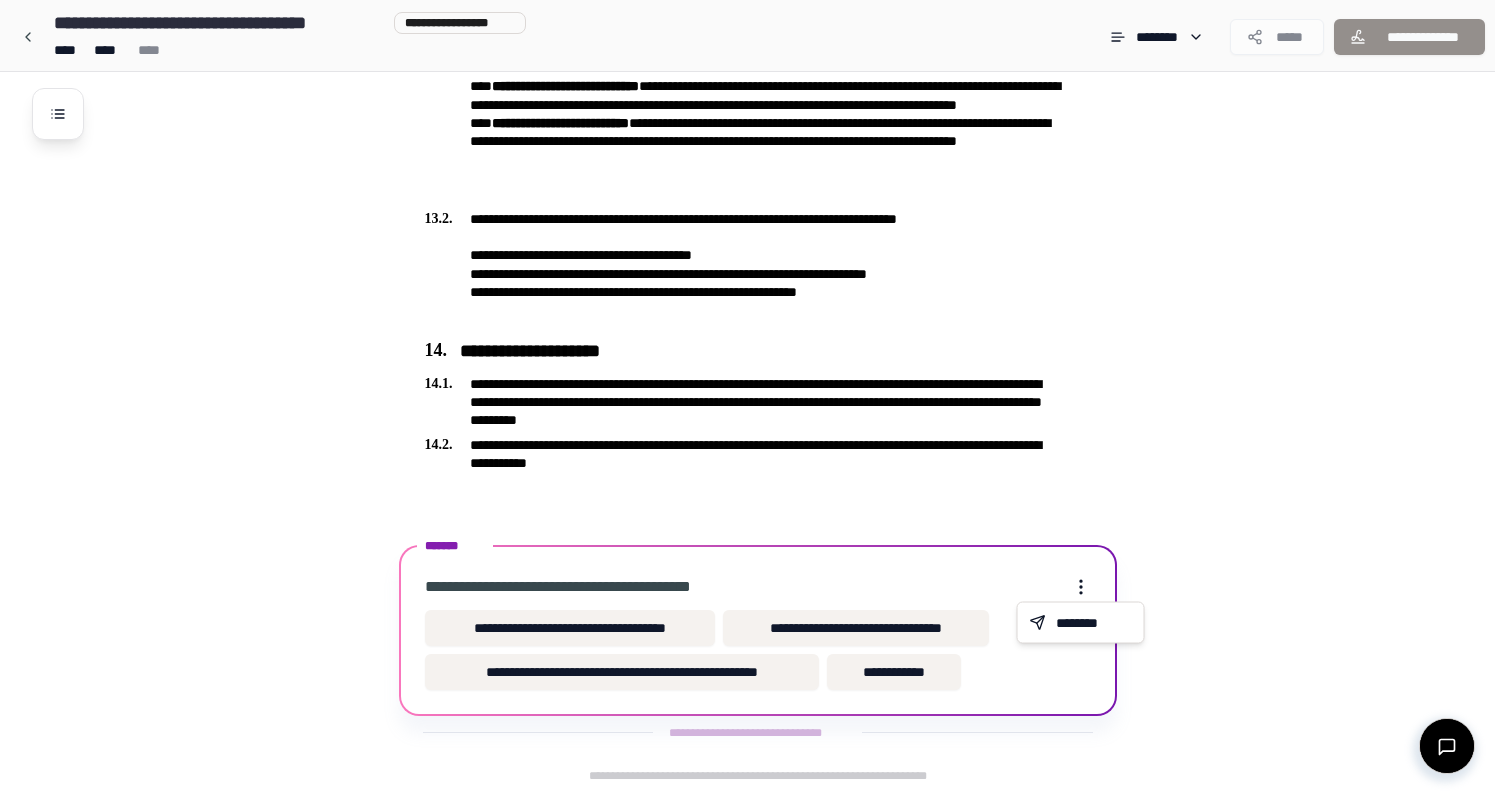 click on "[FIRST] [LAST] [NUMBER] [STREET] [CITY] [STATE] [POSTAL_CODE] [COUNTRY] Tenancy Agreement [NUMBER] [STREET]
[NUMBER] [STREET]
[NUMBER] [STREET]
[NUMBER] [STREET]
[NUMBER] [STREET] [CITY] [STATE] [POSTAL_CODE] [COUNTRY]
[PHONE]
[EMAIL]
[SSN]
[DLN]
[CC]
[DOB]
[AGE]" at bounding box center (747, -1991) 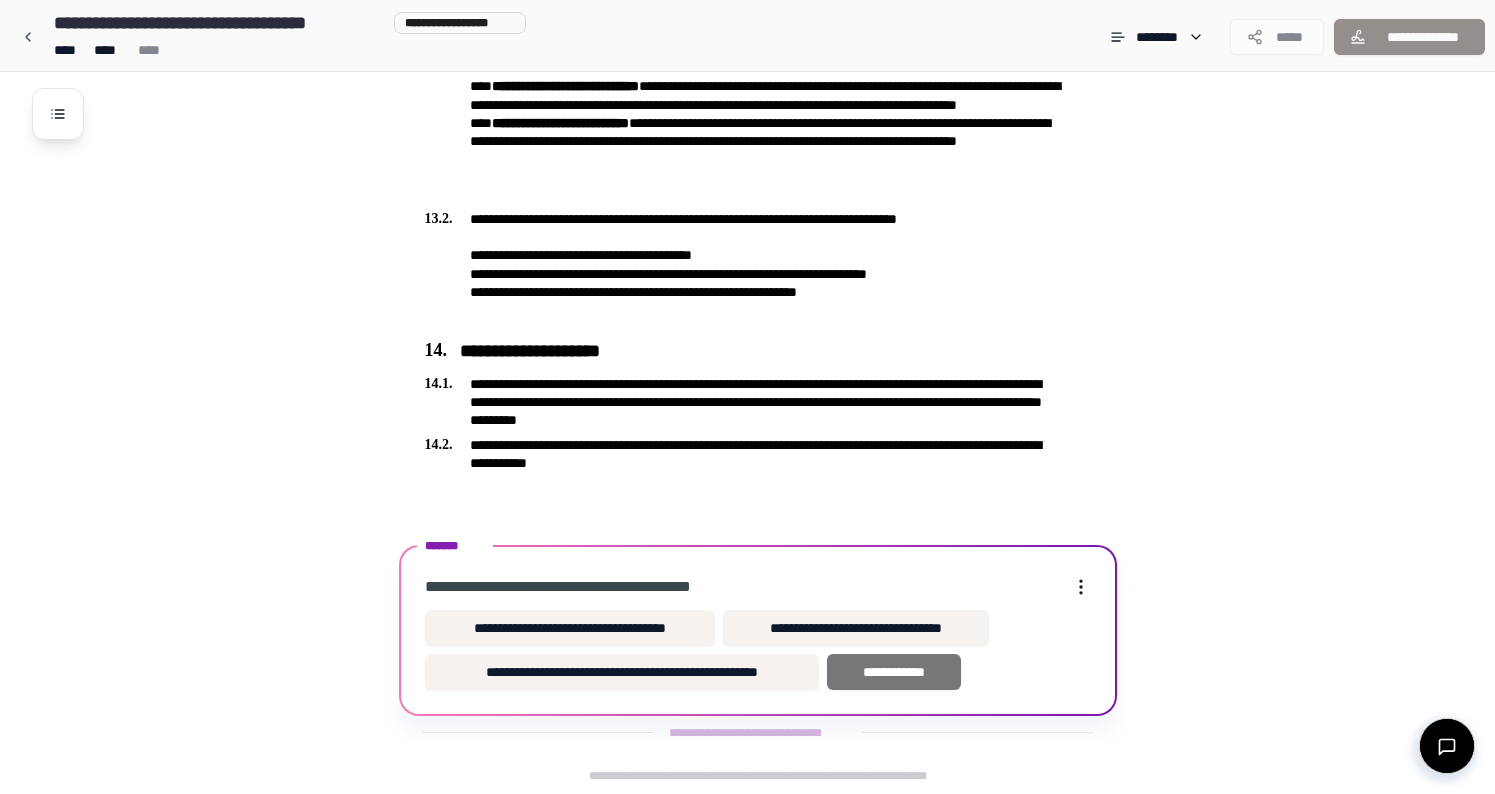 click on "**********" at bounding box center (894, 672) 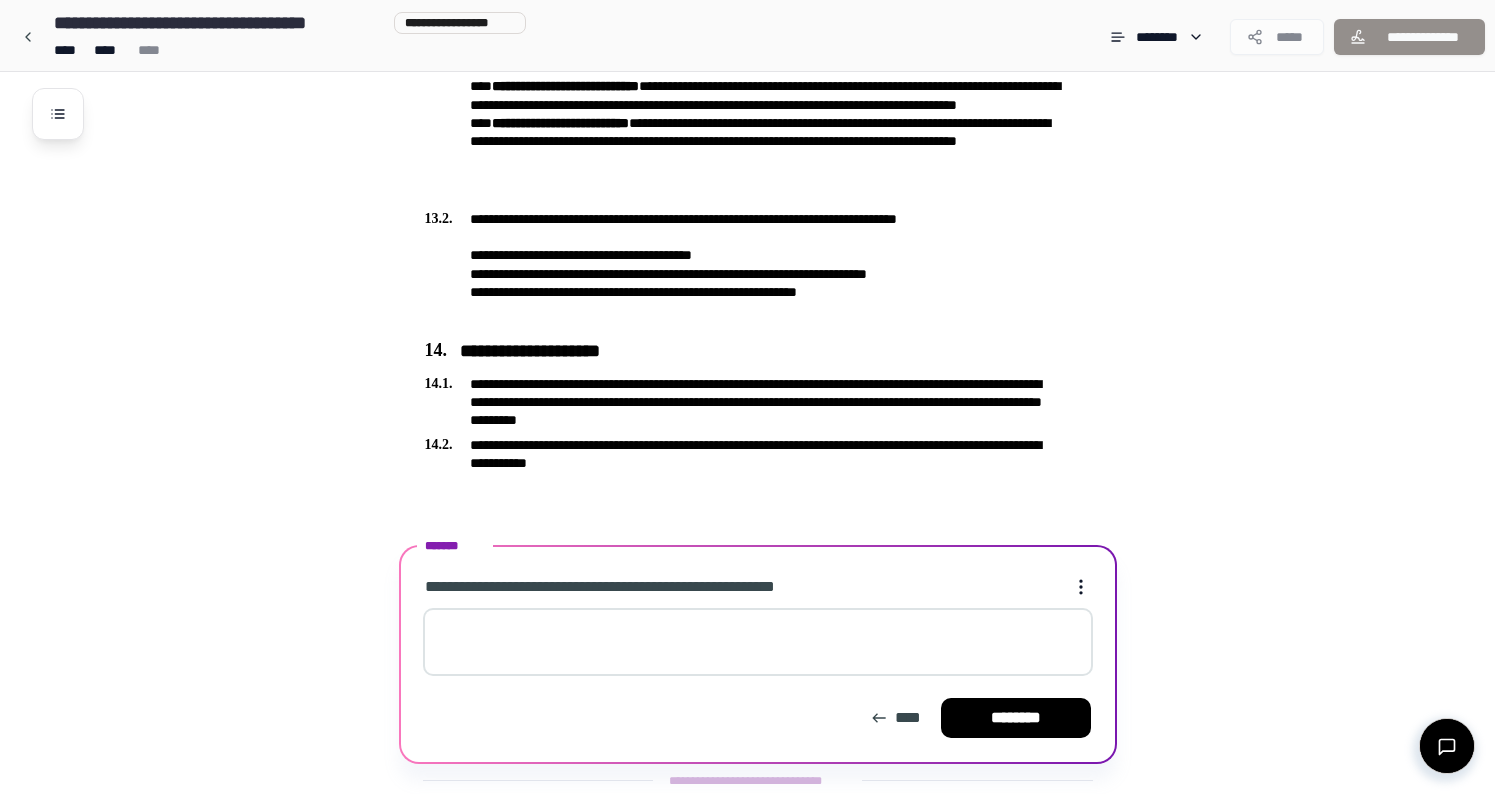 scroll, scrollTop: 4823, scrollLeft: 0, axis: vertical 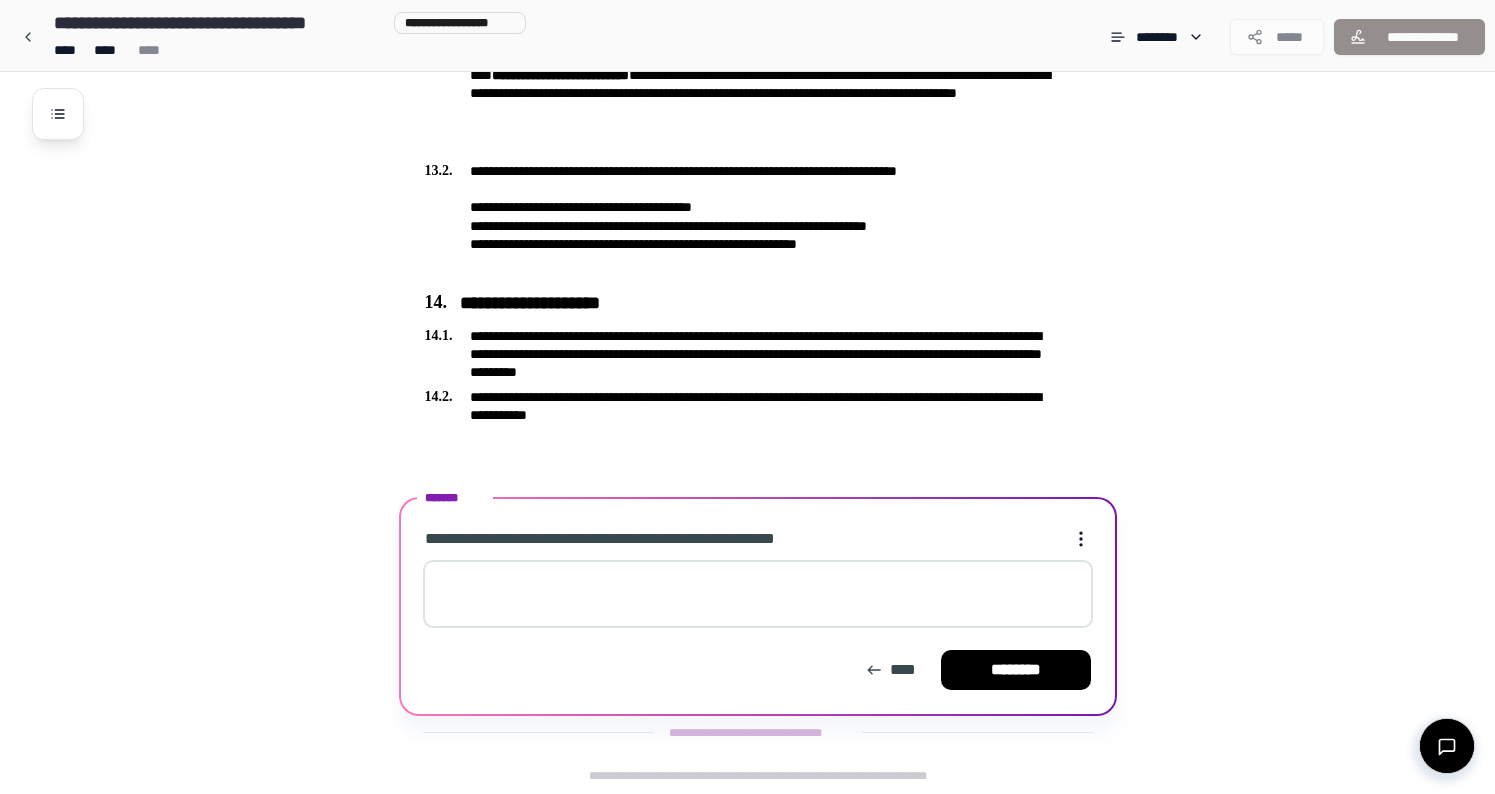 click at bounding box center [758, 594] 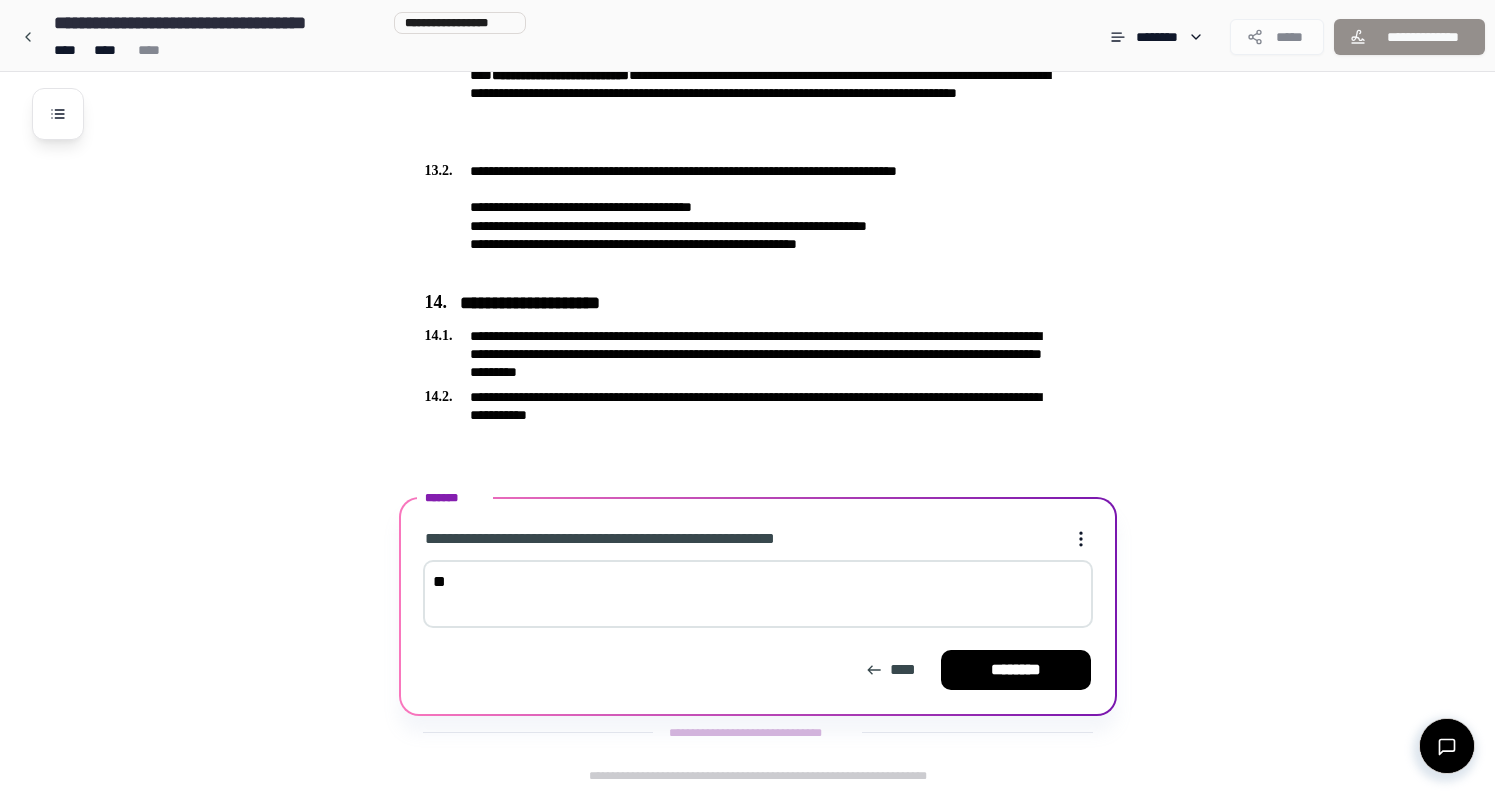 type on "*" 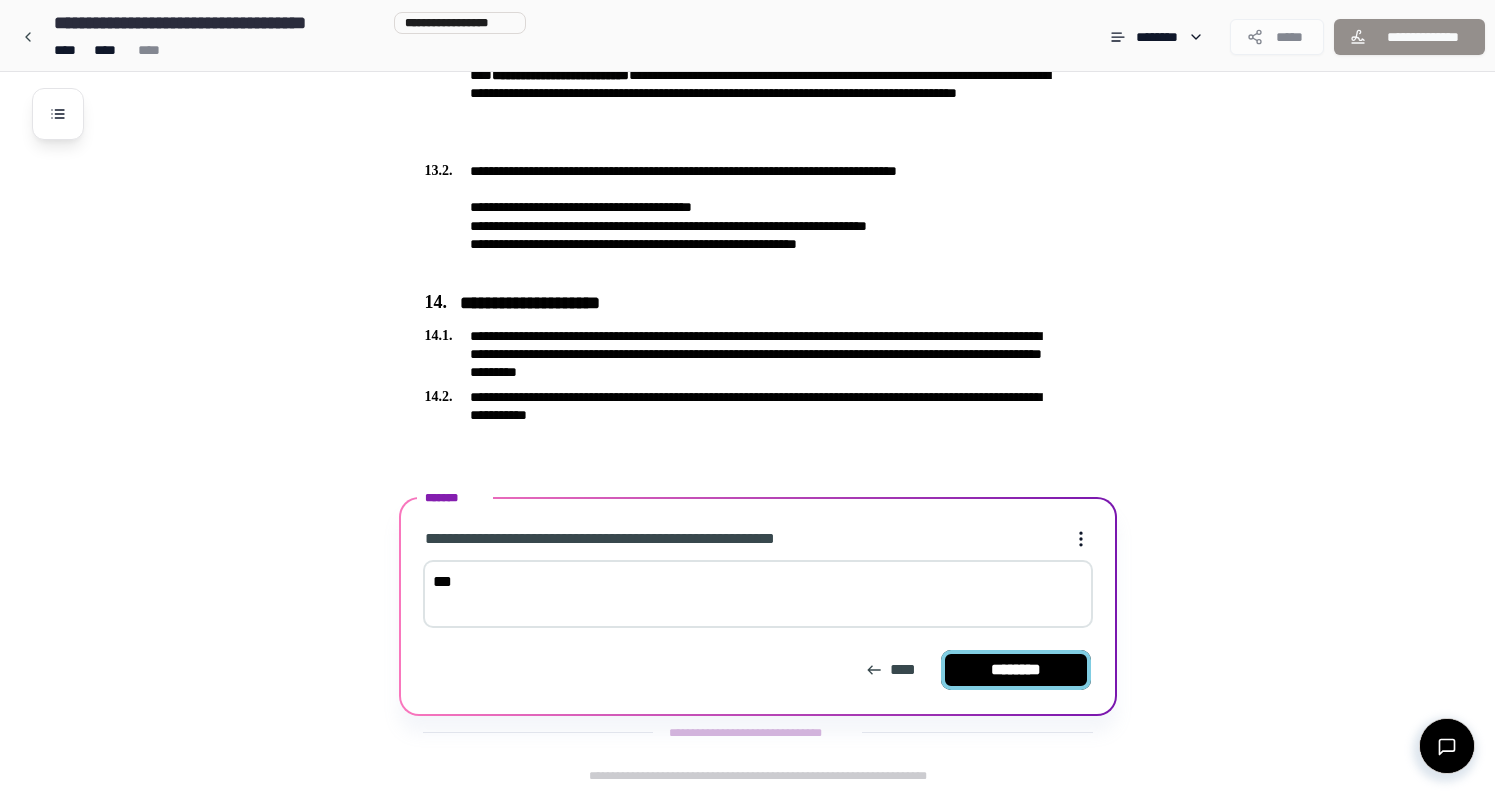 type on "***" 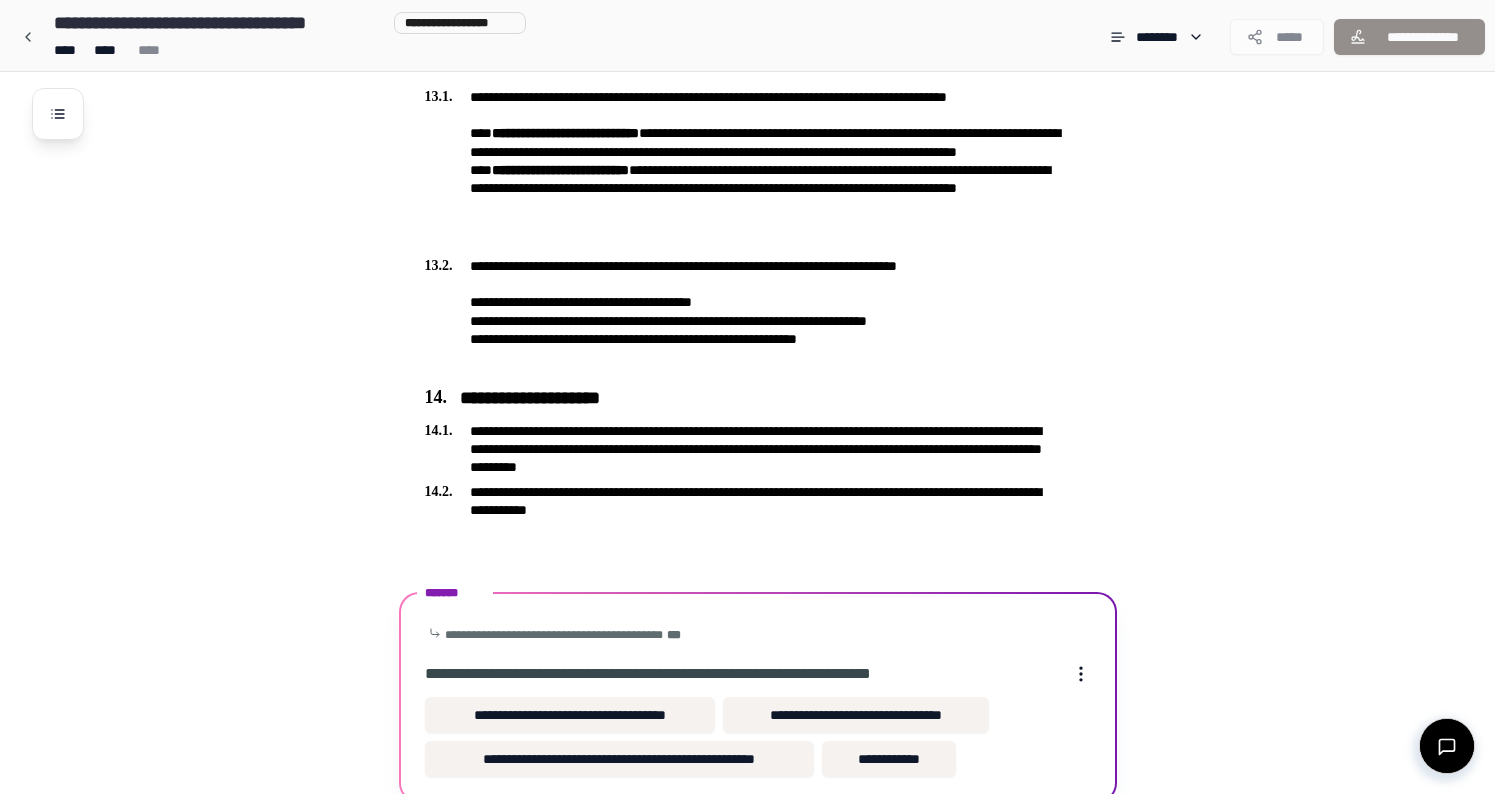 scroll, scrollTop: 4816, scrollLeft: 0, axis: vertical 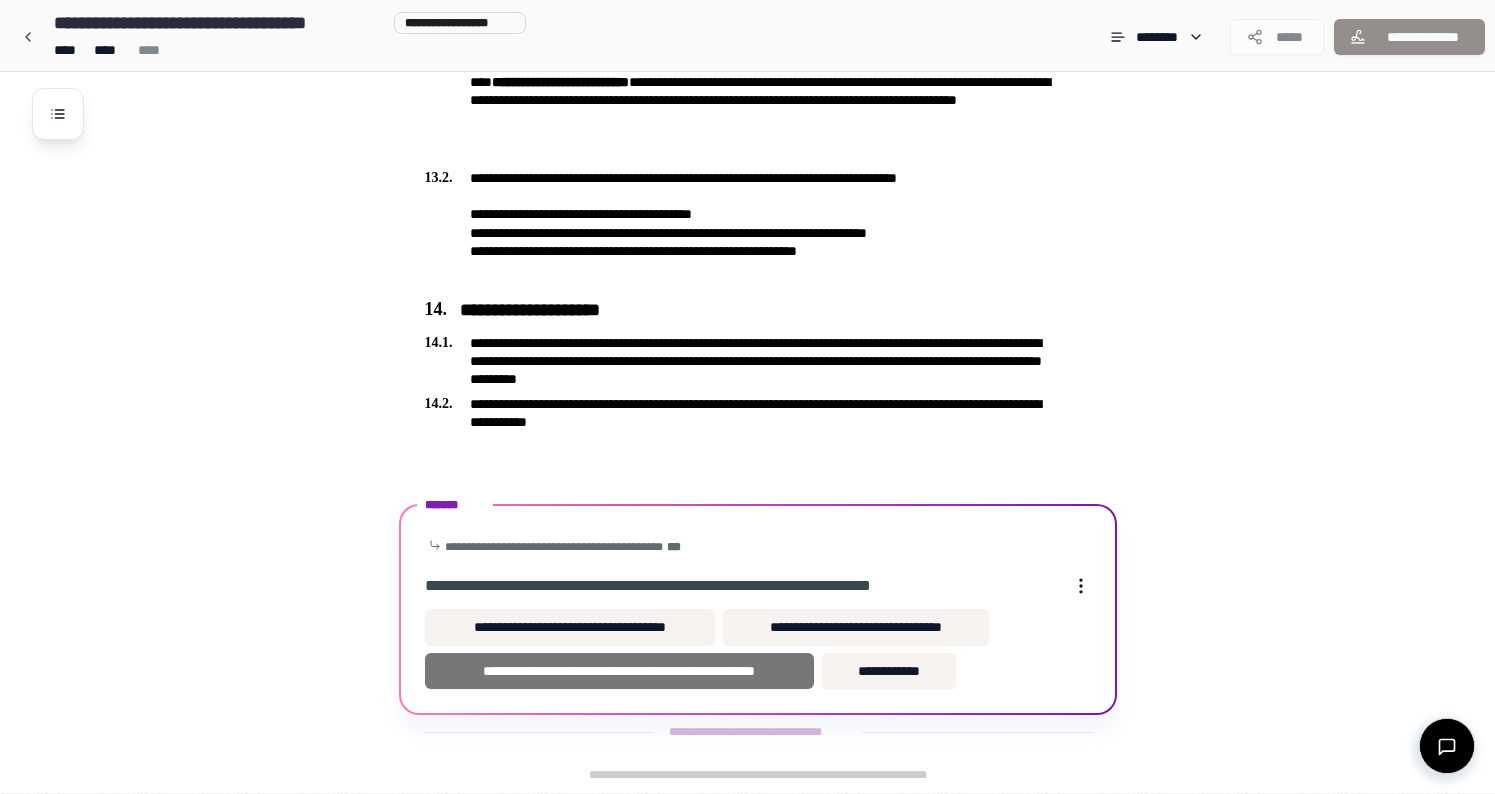 click on "**********" at bounding box center (620, 671) 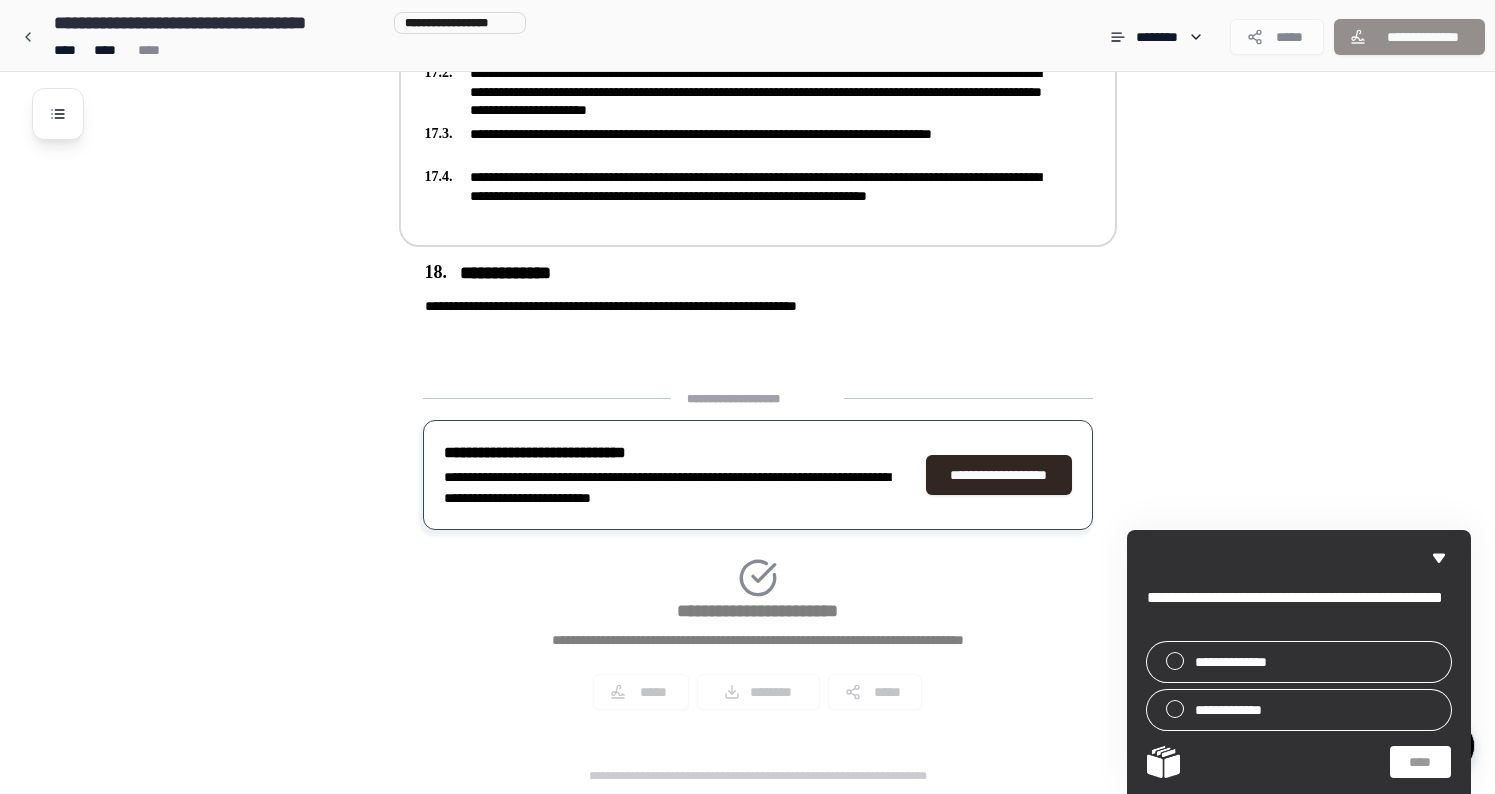 scroll, scrollTop: 5878, scrollLeft: 0, axis: vertical 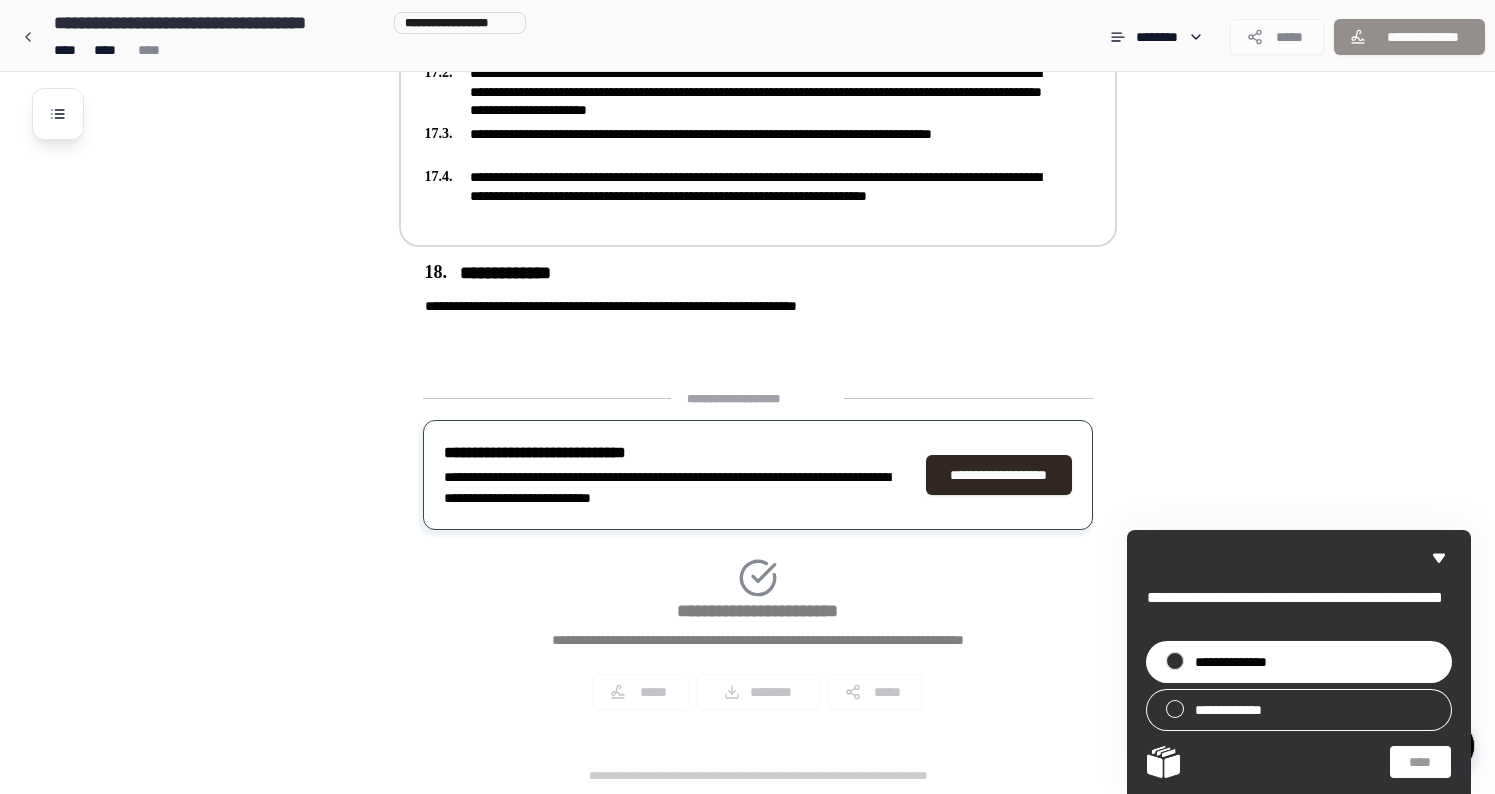 click on "**********" at bounding box center [1241, 662] 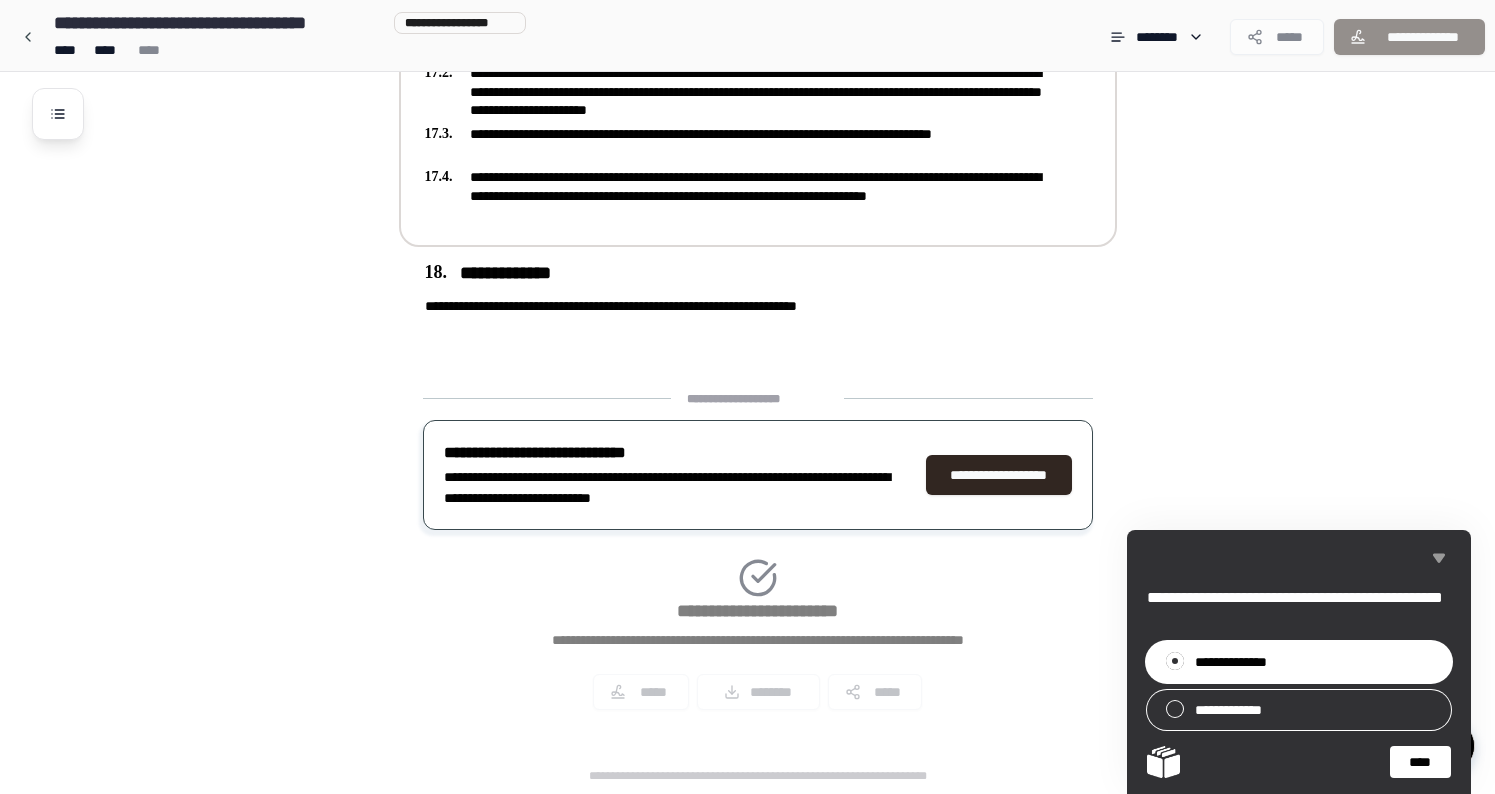 click 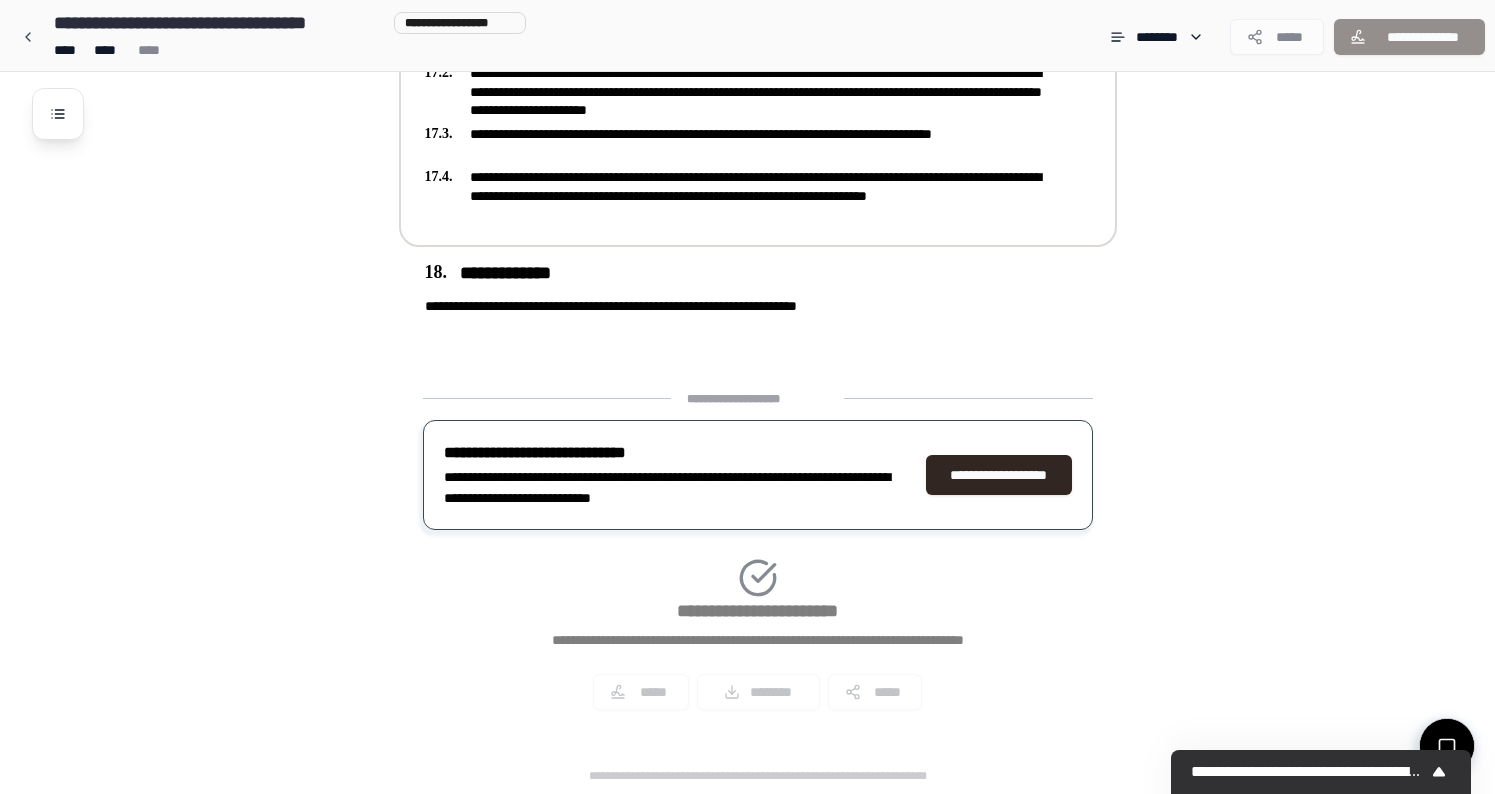 click on "**********" at bounding box center (758, 558) 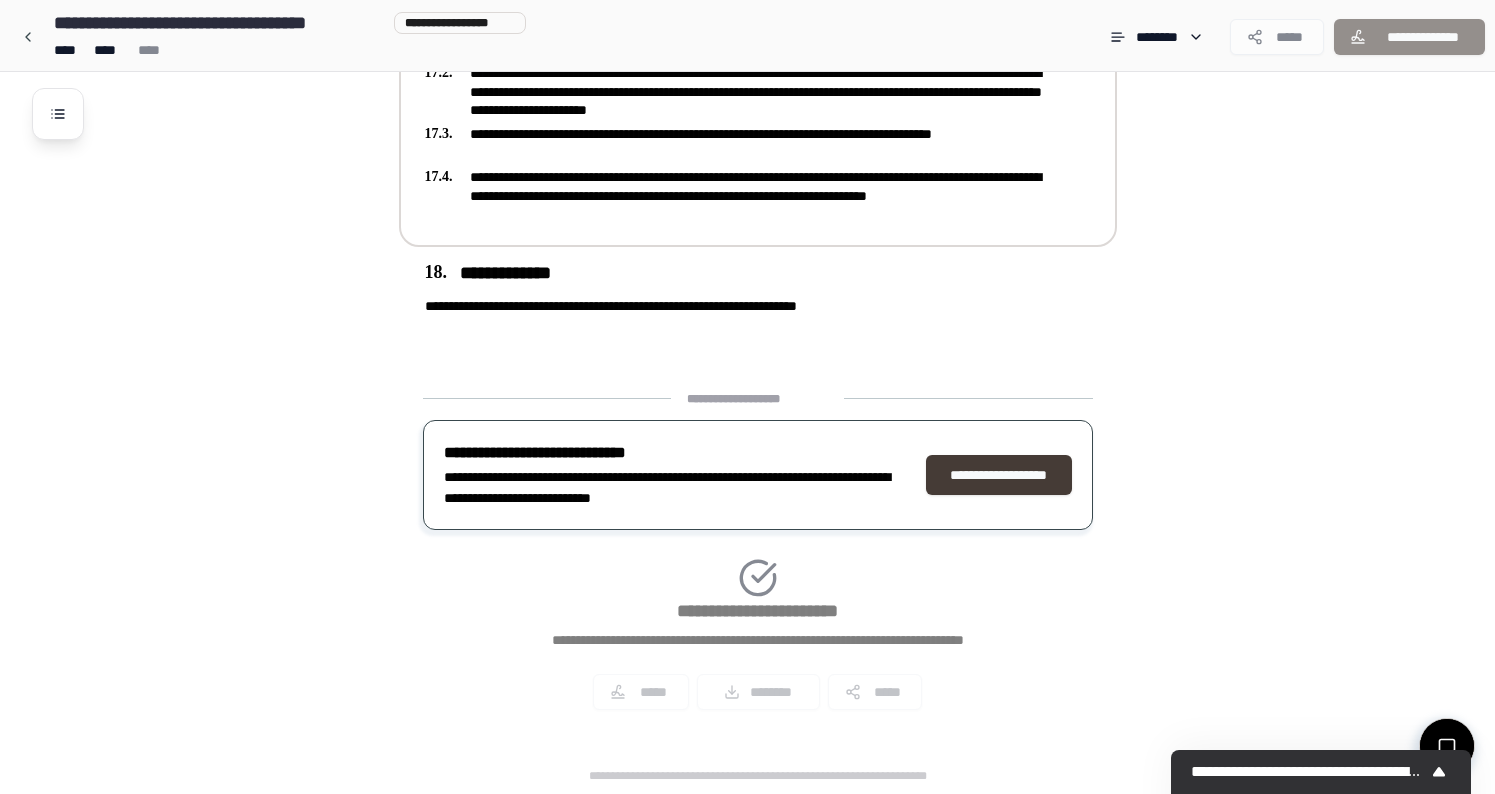 click on "**********" at bounding box center (999, 475) 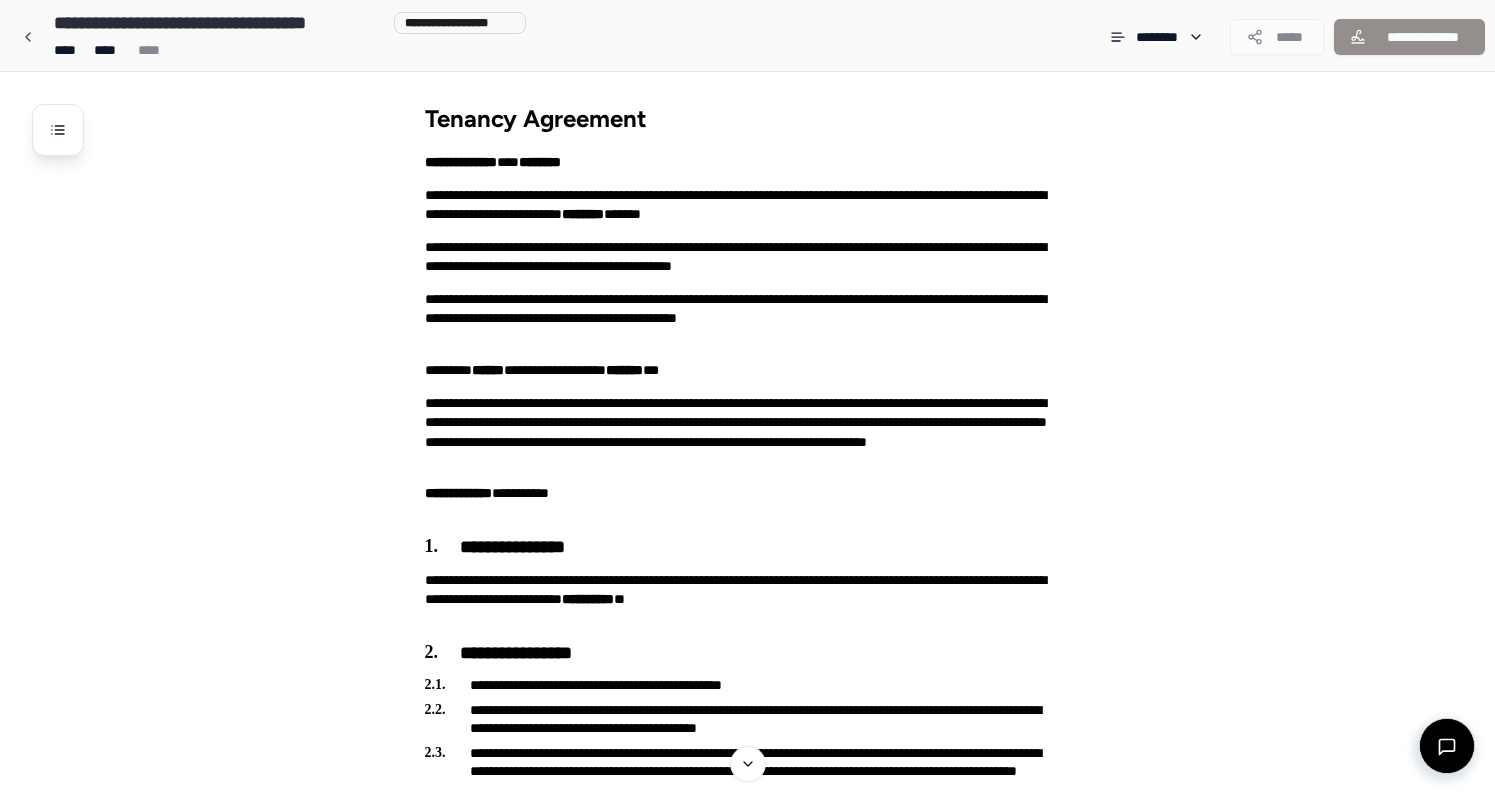 scroll, scrollTop: 0, scrollLeft: 0, axis: both 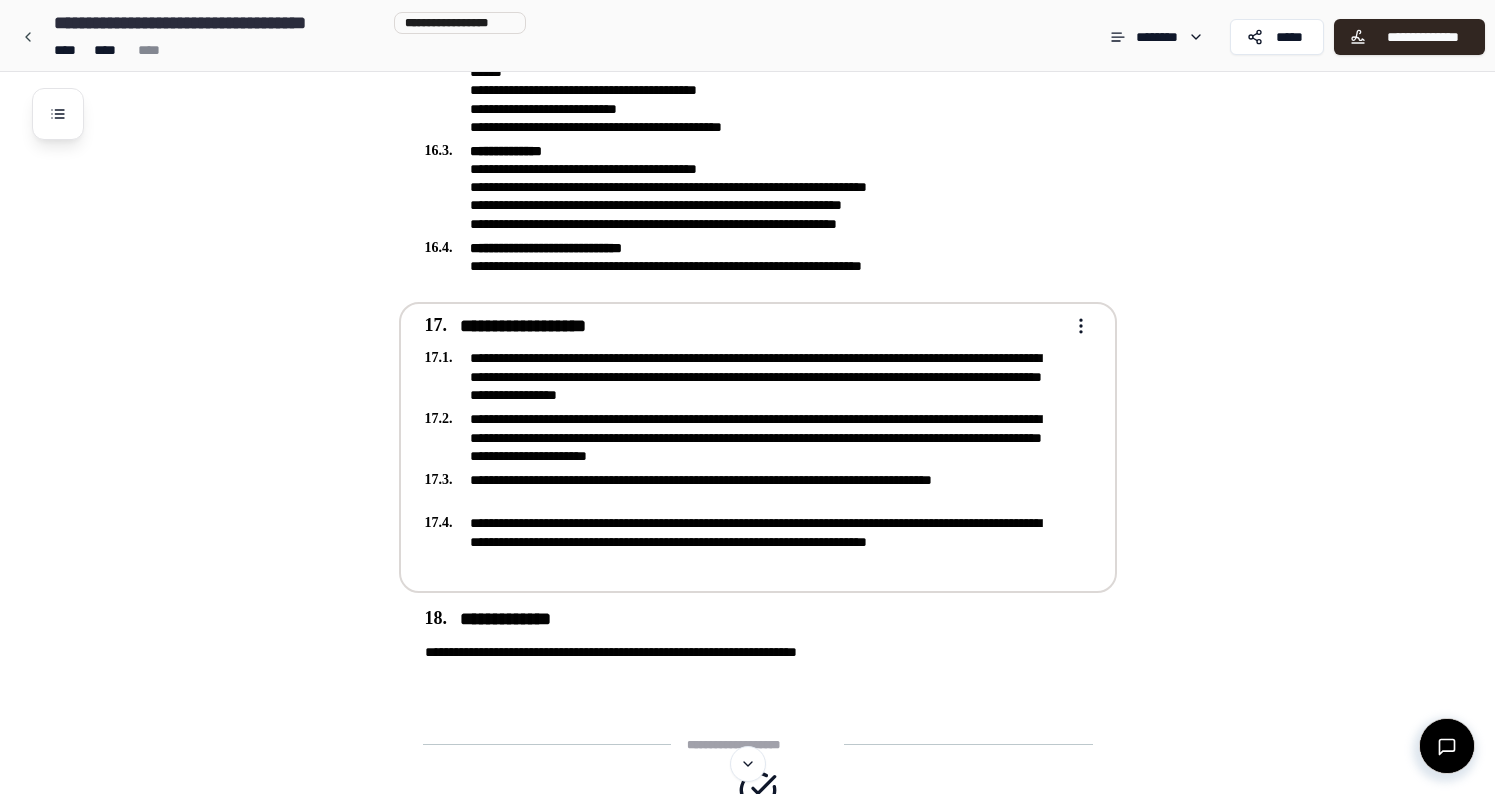click on "**********" at bounding box center (744, 437) 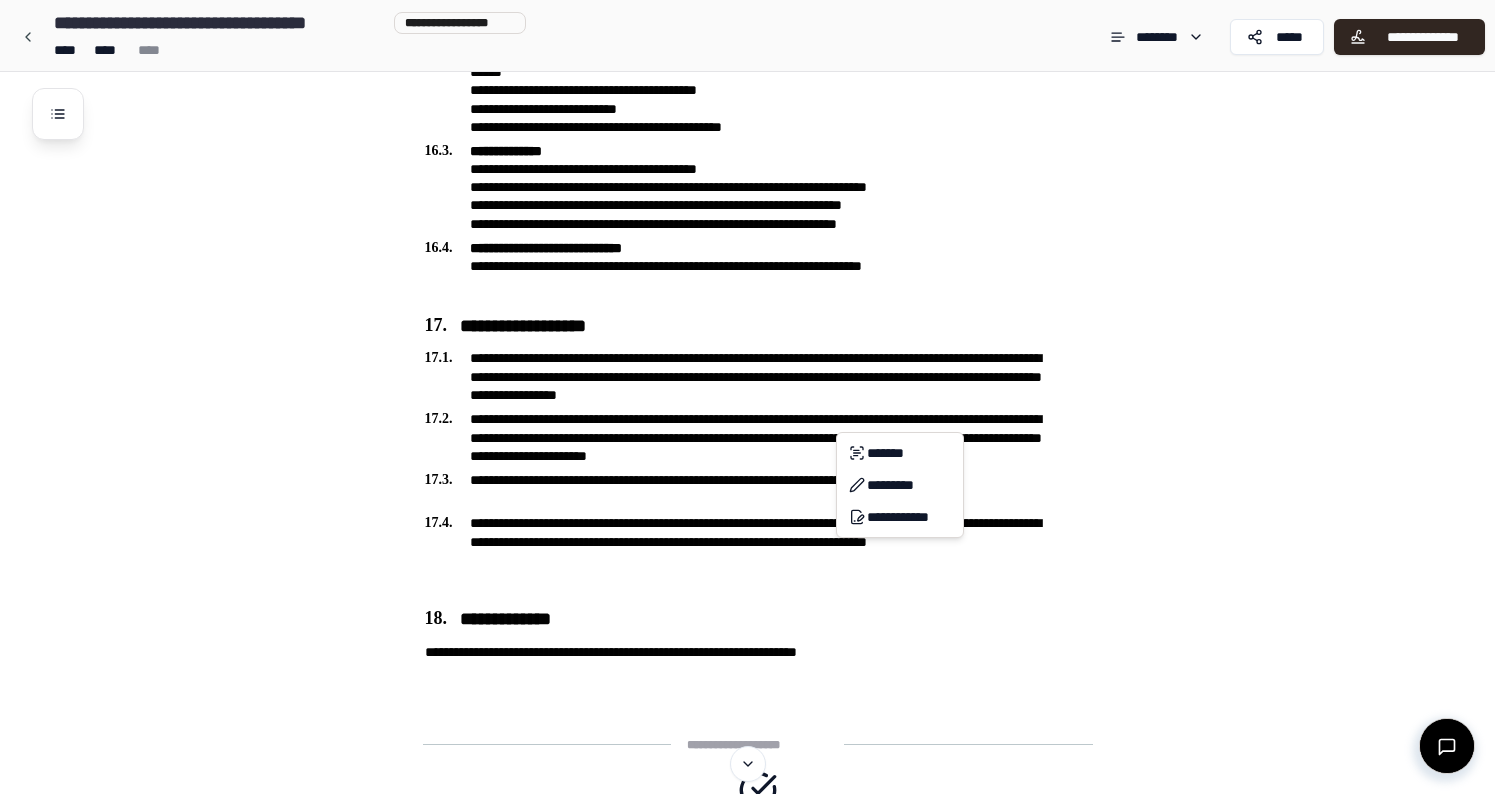 click on "[FIRST] [LAST] [NUMBER] [STREET] [CITY] [STATE] [POSTAL_CODE] [COUNTRY] Tenancy Agreement [NUMBER] [STREET]
[NUMBER] [STREET]
[NUMBER] [STREET]
[NUMBER] [STREET]
[NUMBER] [STREET] [CITY] [STATE] [POSTAL_CODE] [COUNTRY]
[PHONE]
[EMAIL]
[SSN]
[DLN]
[CC]
[DOB]
[AGE]" at bounding box center [747, -2263] 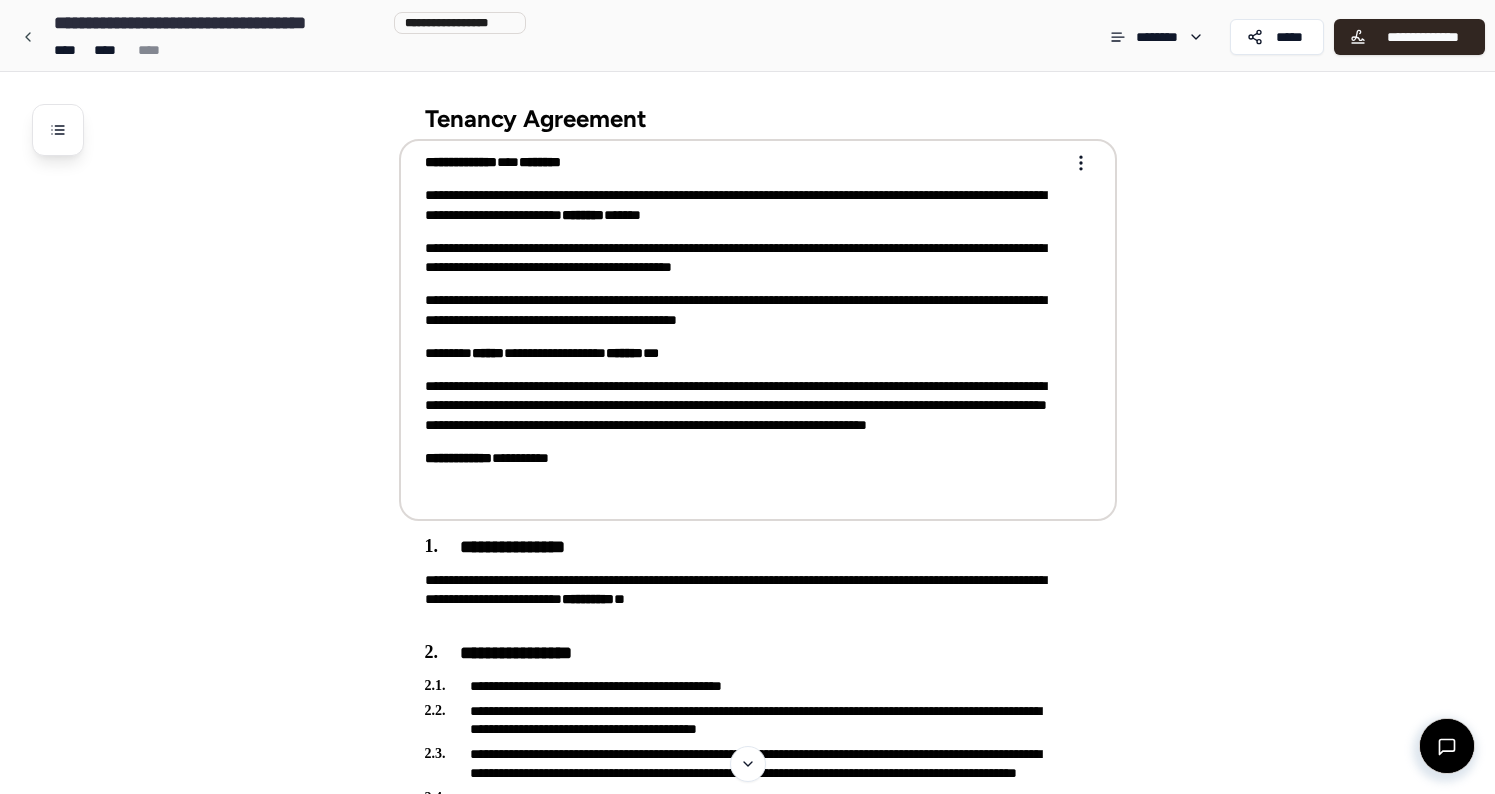 scroll, scrollTop: 0, scrollLeft: 0, axis: both 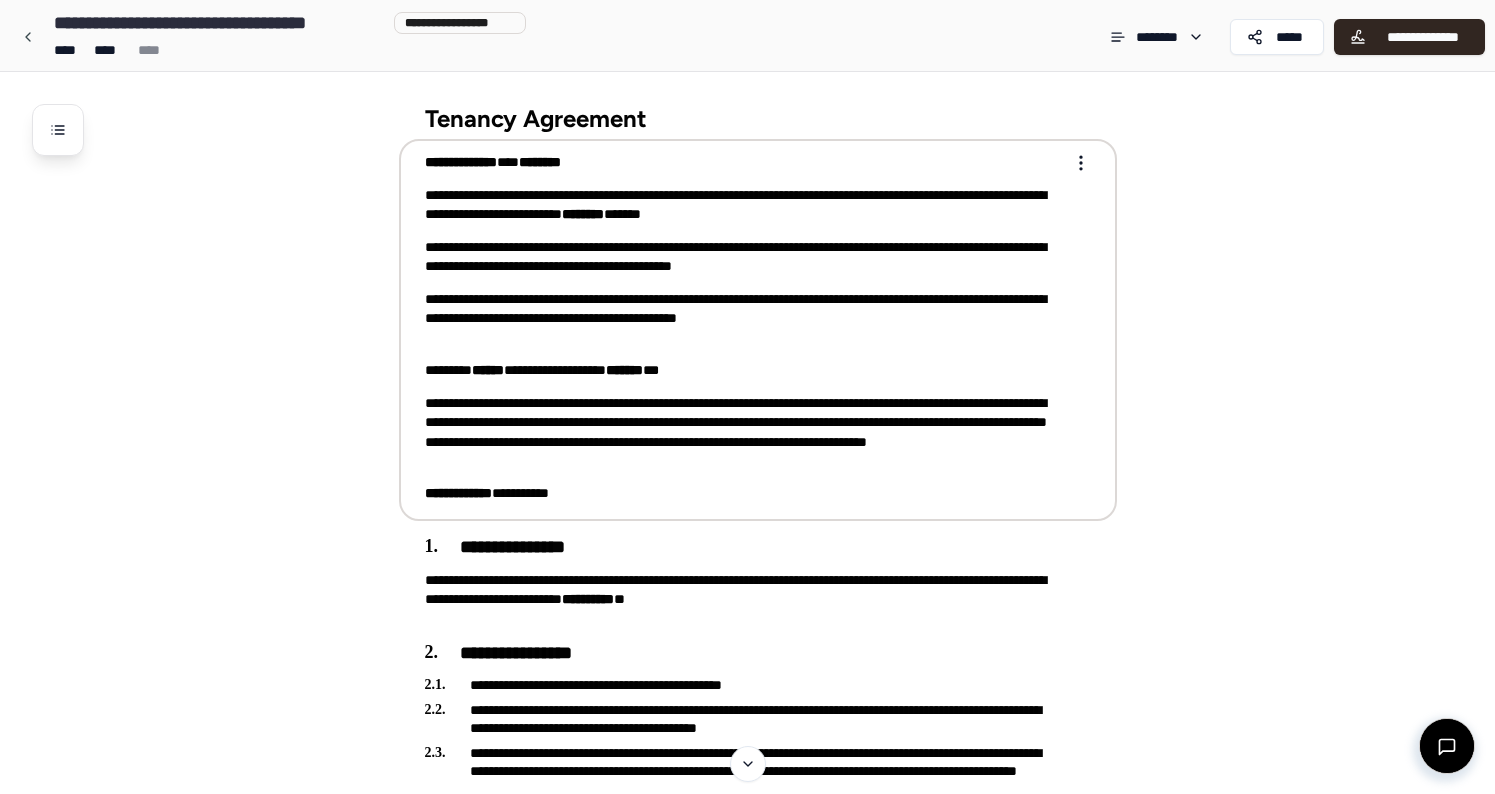 click on "**********" at bounding box center (744, 257) 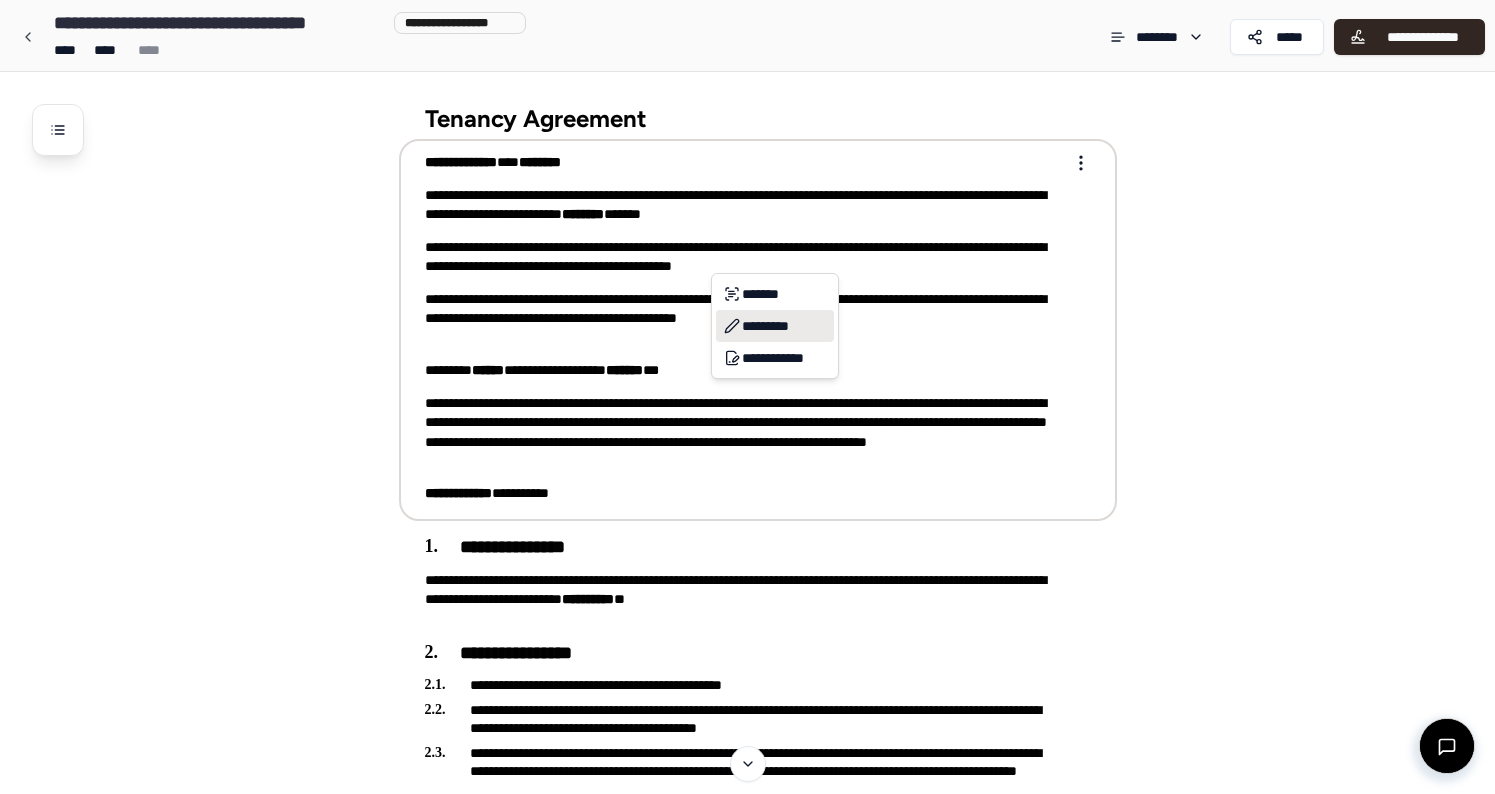 click on "*********" at bounding box center (775, 326) 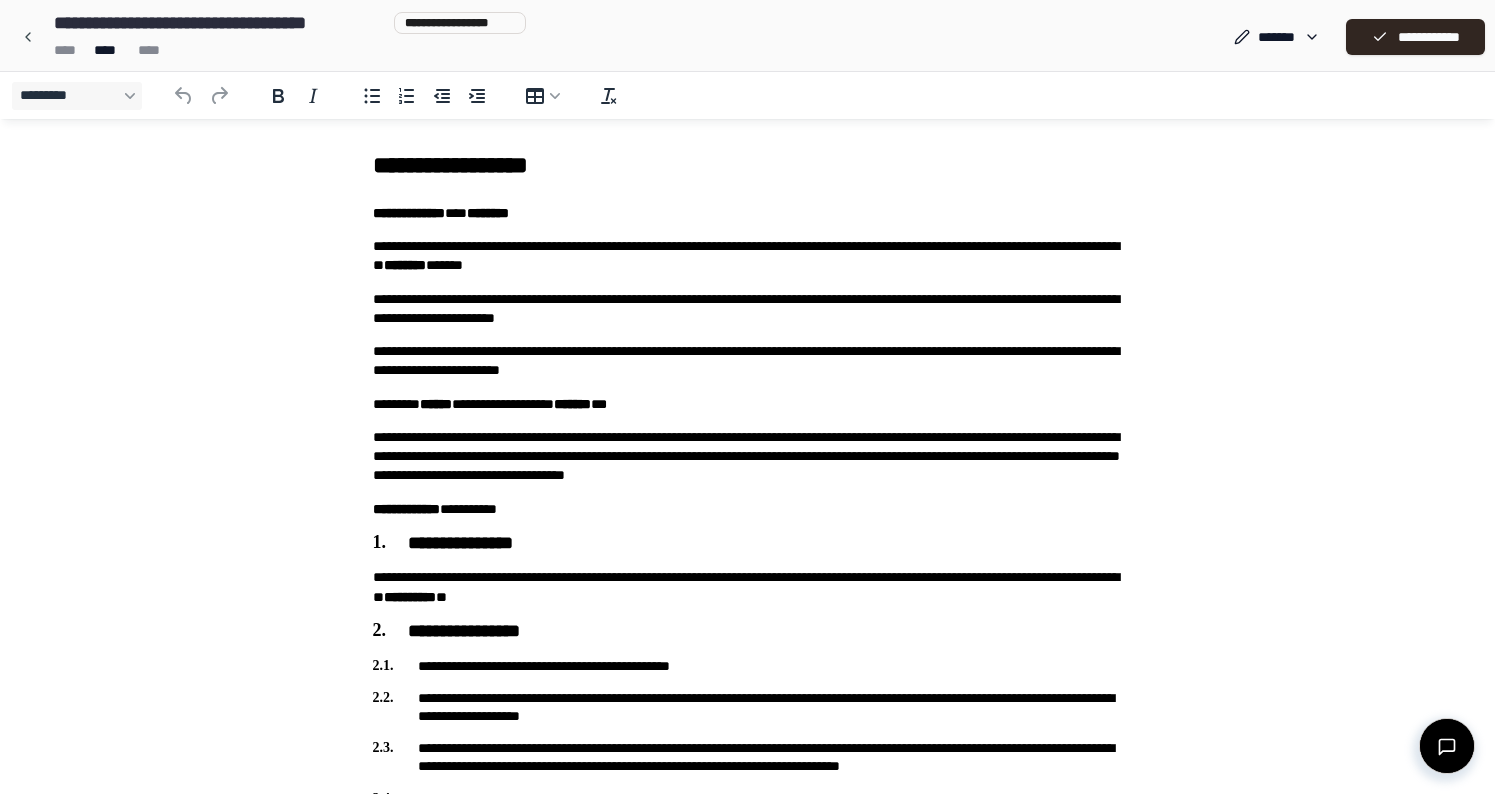 scroll, scrollTop: 0, scrollLeft: 0, axis: both 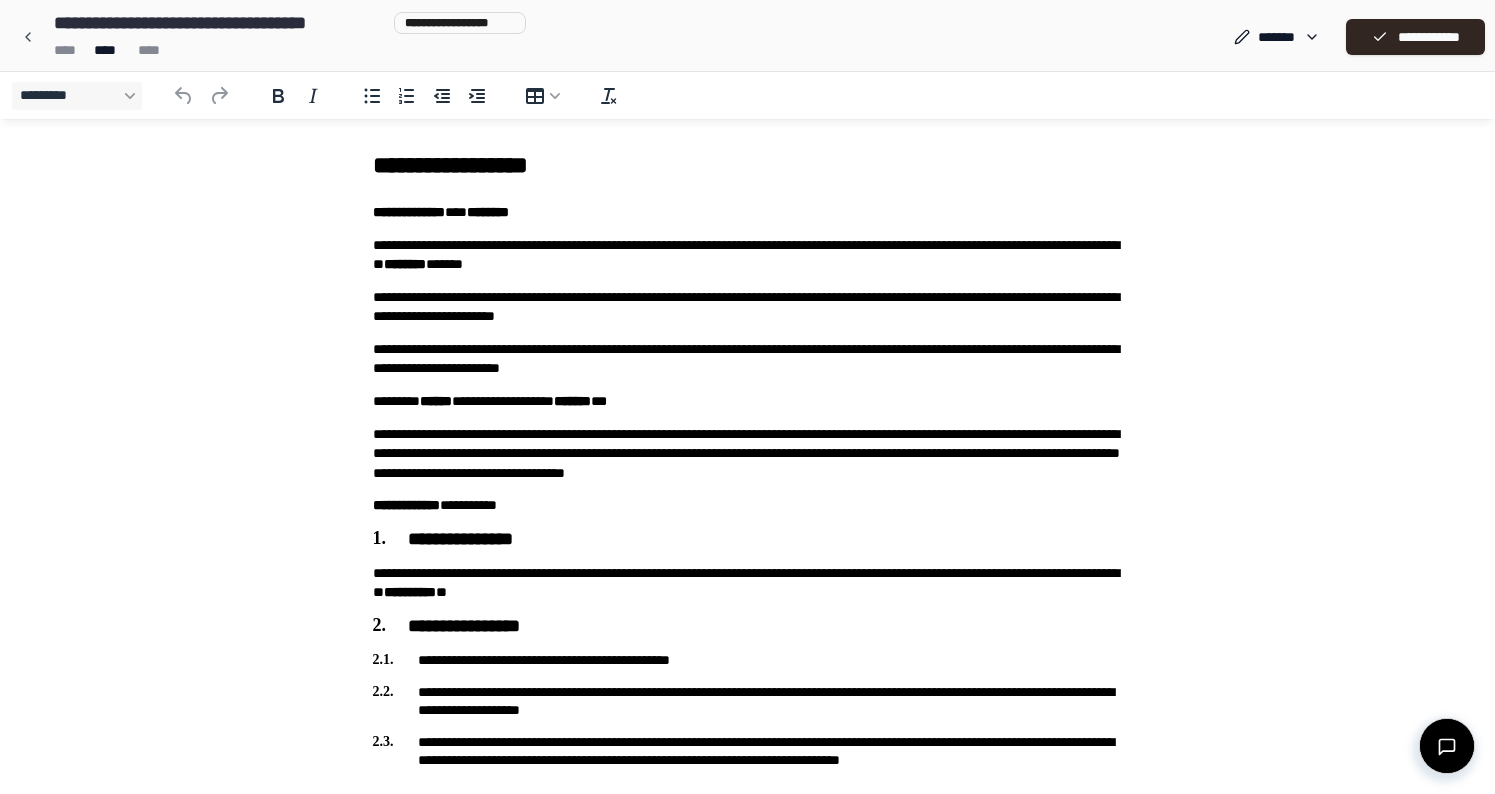 click on "**********" at bounding box center (748, 255) 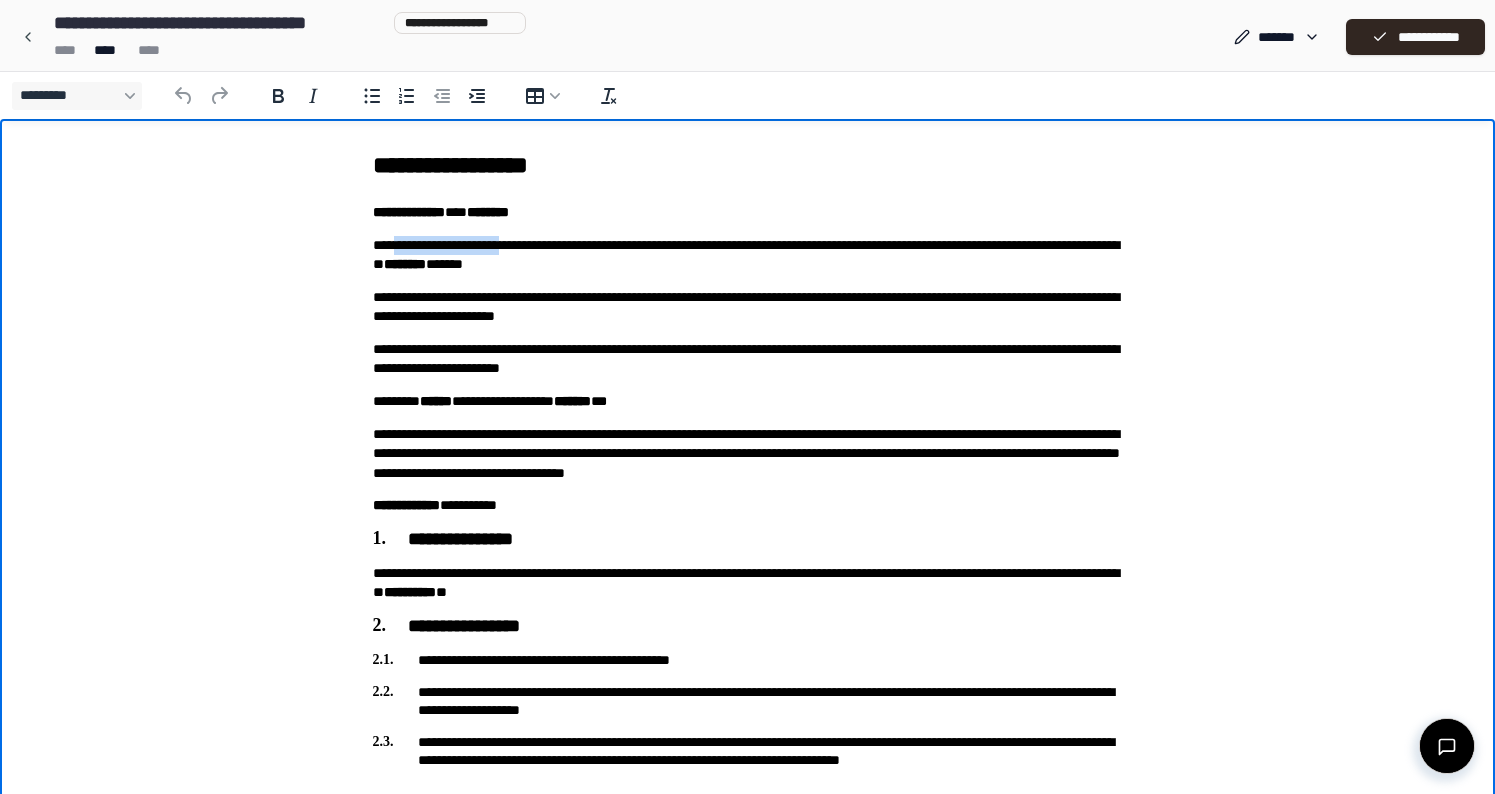 drag, startPoint x: 394, startPoint y: 246, endPoint x: 571, endPoint y: 241, distance: 177.0706 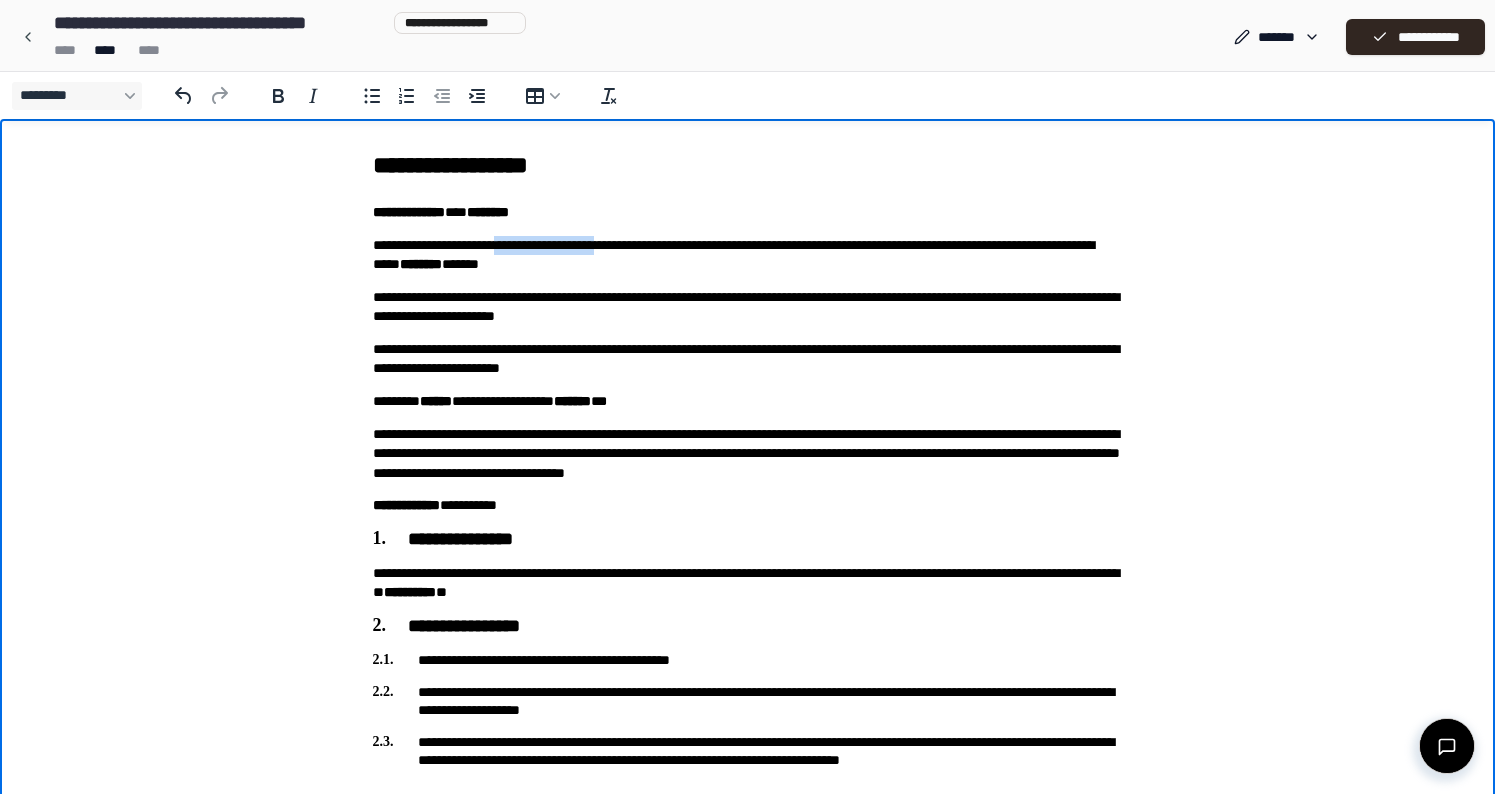 click on "[FIRST] [LAST] [NUMBER] [STREET] [CITY] [STATE] [POSTAL_CODE] [COUNTRY] [PHONE] [EMAIL]" at bounding box center (748, 255) 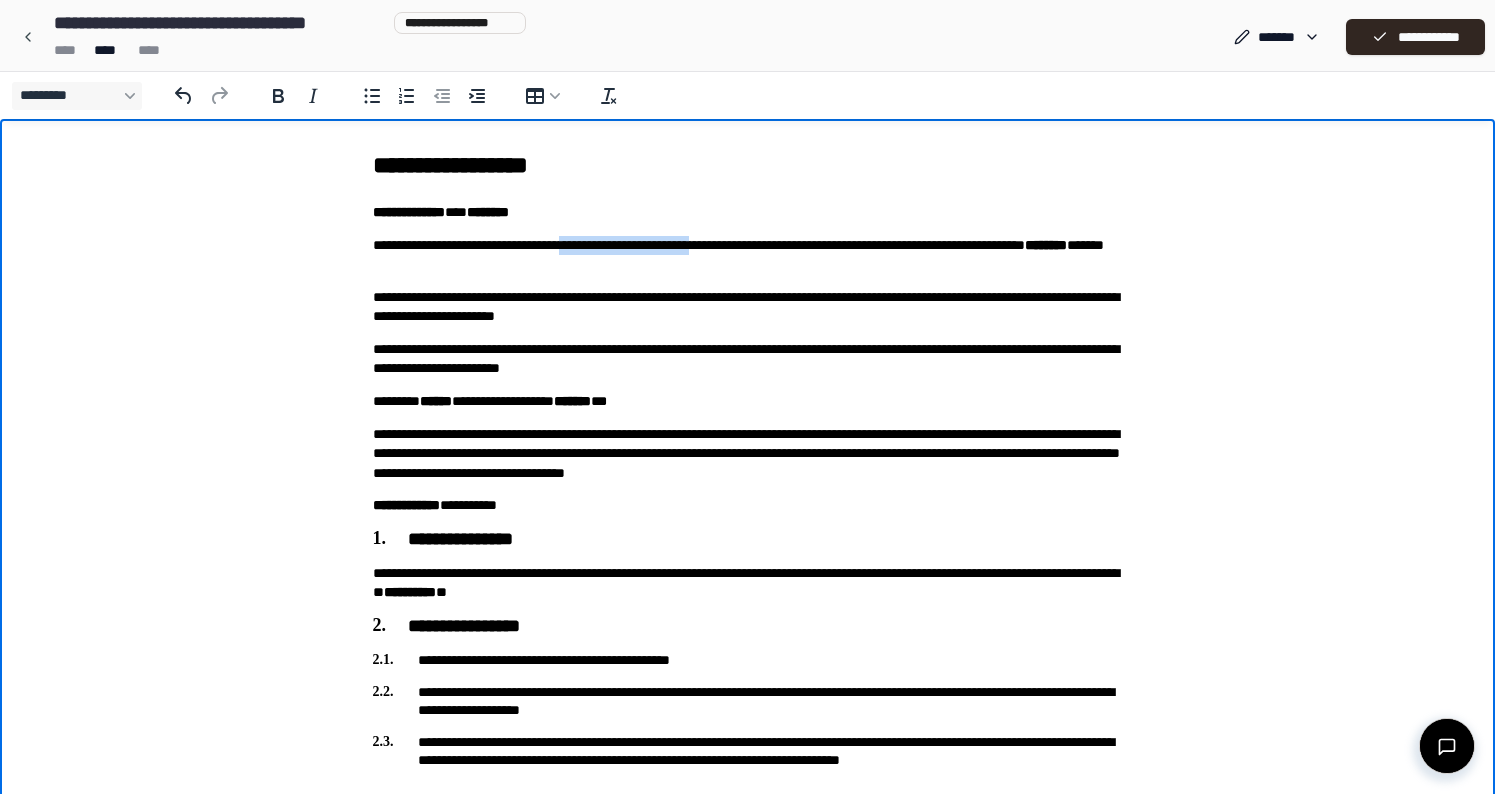 drag, startPoint x: 823, startPoint y: 243, endPoint x: 606, endPoint y: 241, distance: 217.00922 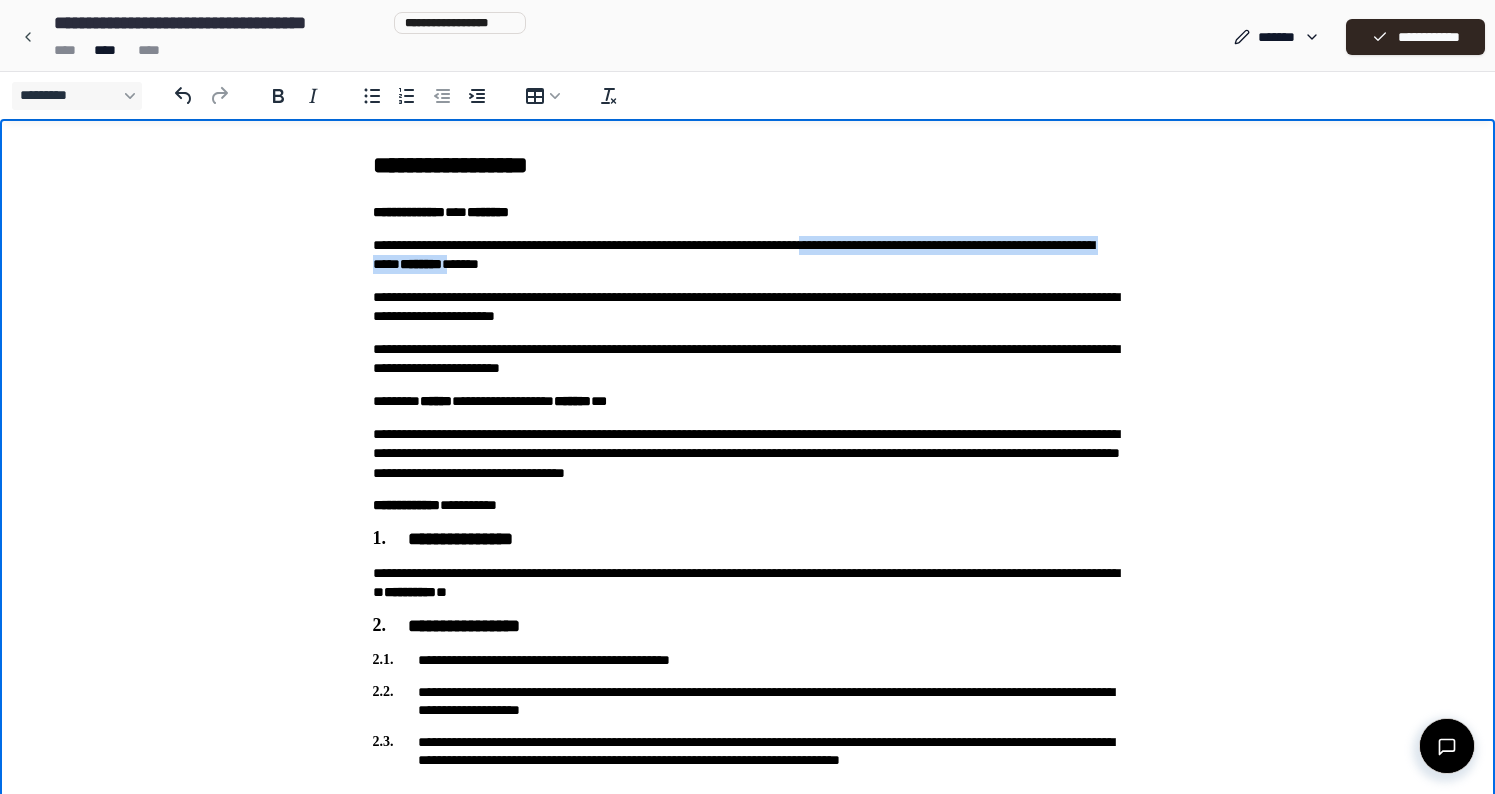 drag, startPoint x: 927, startPoint y: 247, endPoint x: 827, endPoint y: 263, distance: 101.27191 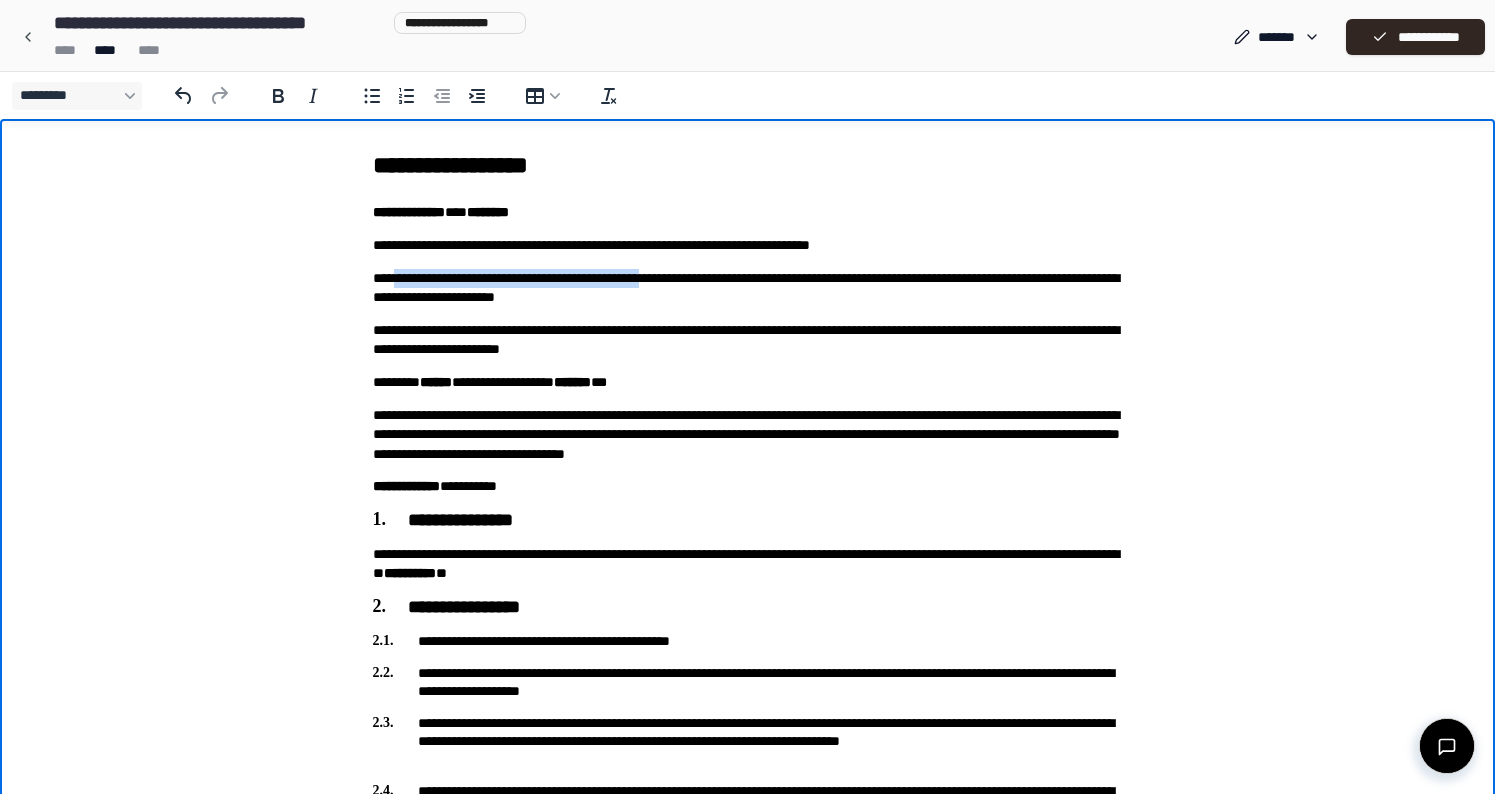drag, startPoint x: 392, startPoint y: 277, endPoint x: 783, endPoint y: 282, distance: 391.03198 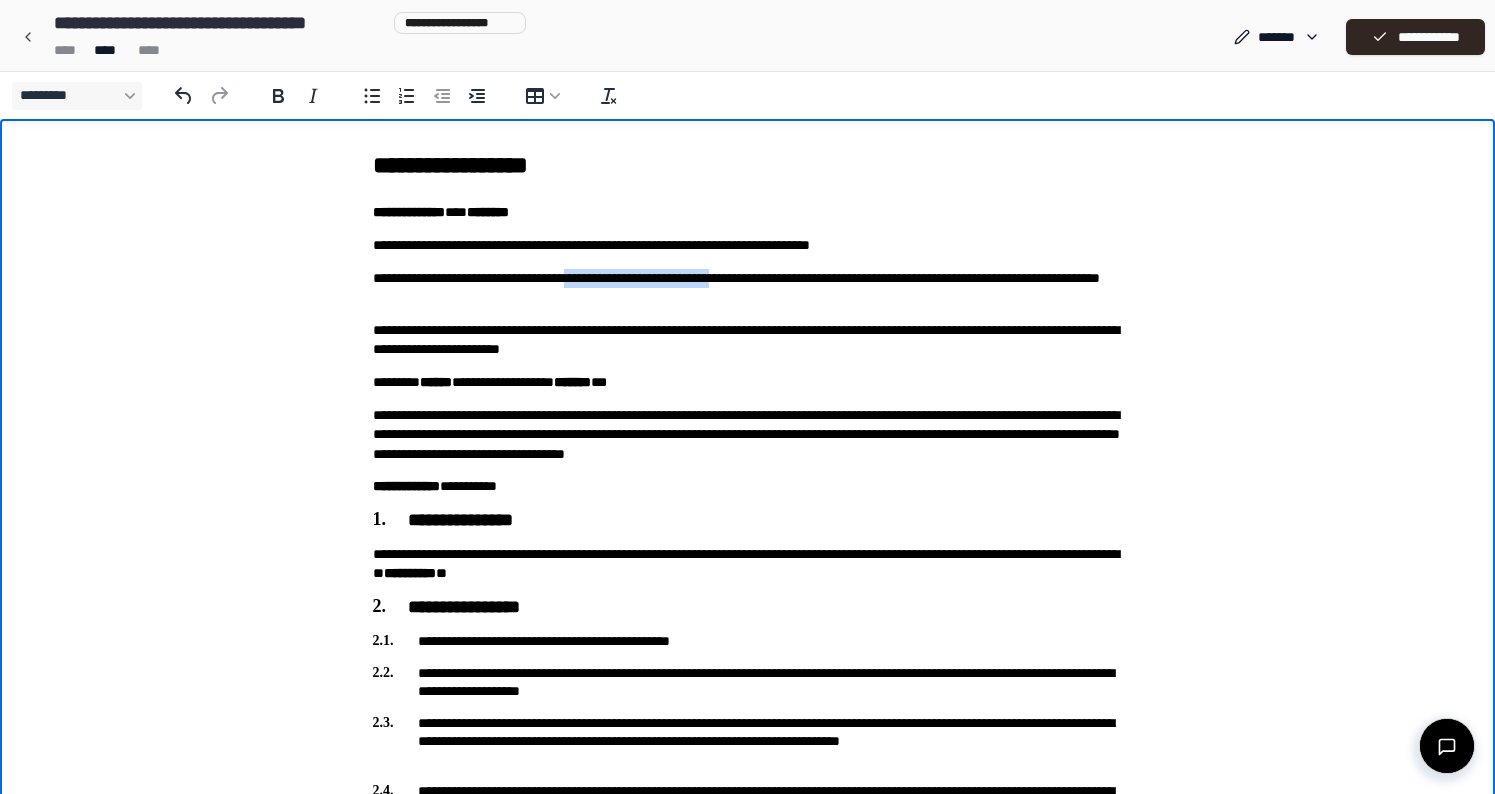 drag, startPoint x: 607, startPoint y: 279, endPoint x: 846, endPoint y: 278, distance: 239.00209 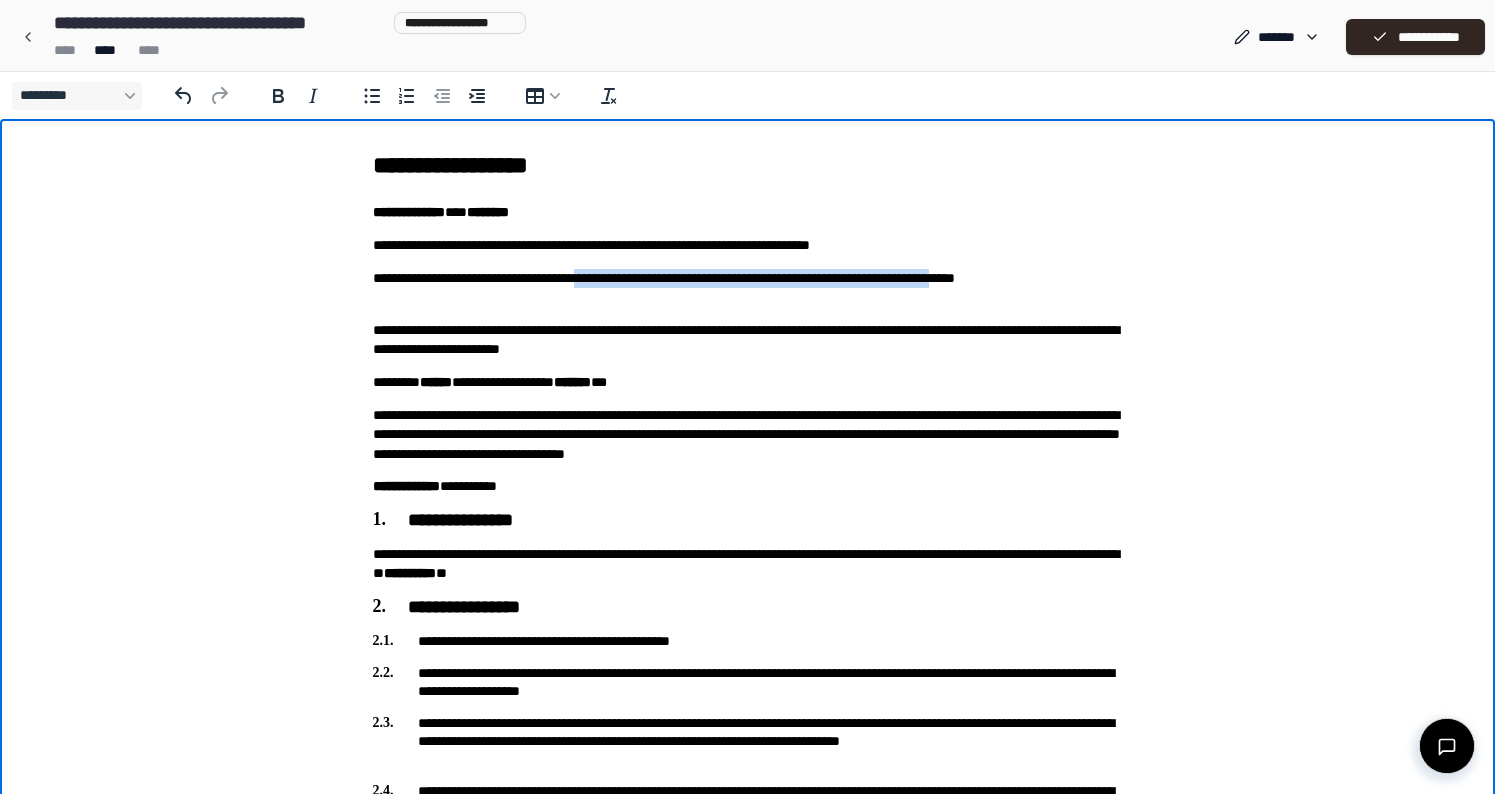 drag, startPoint x: 613, startPoint y: 277, endPoint x: 446, endPoint y: 296, distance: 168.07736 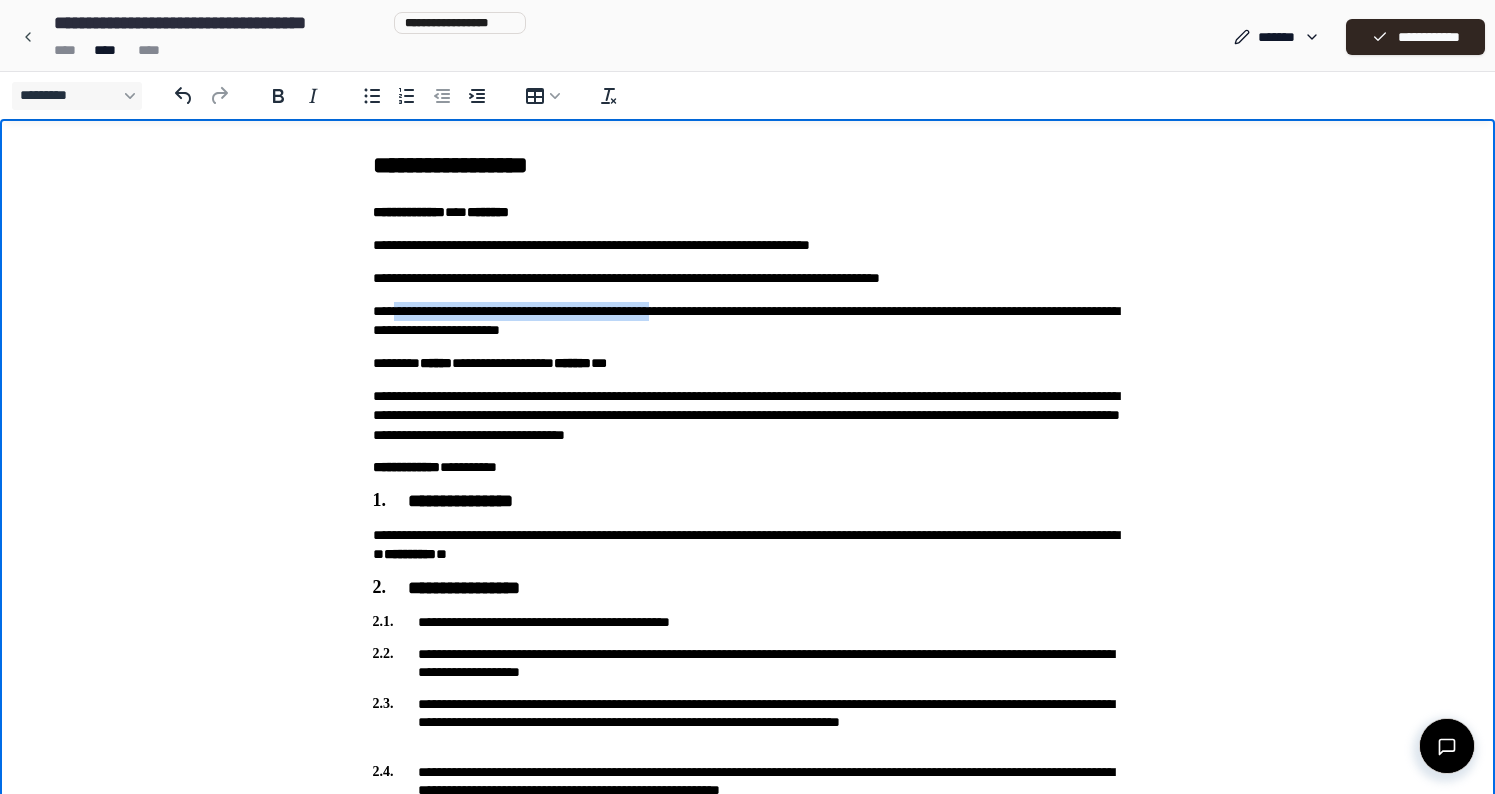 drag, startPoint x: 392, startPoint y: 308, endPoint x: 822, endPoint y: 310, distance: 430.00464 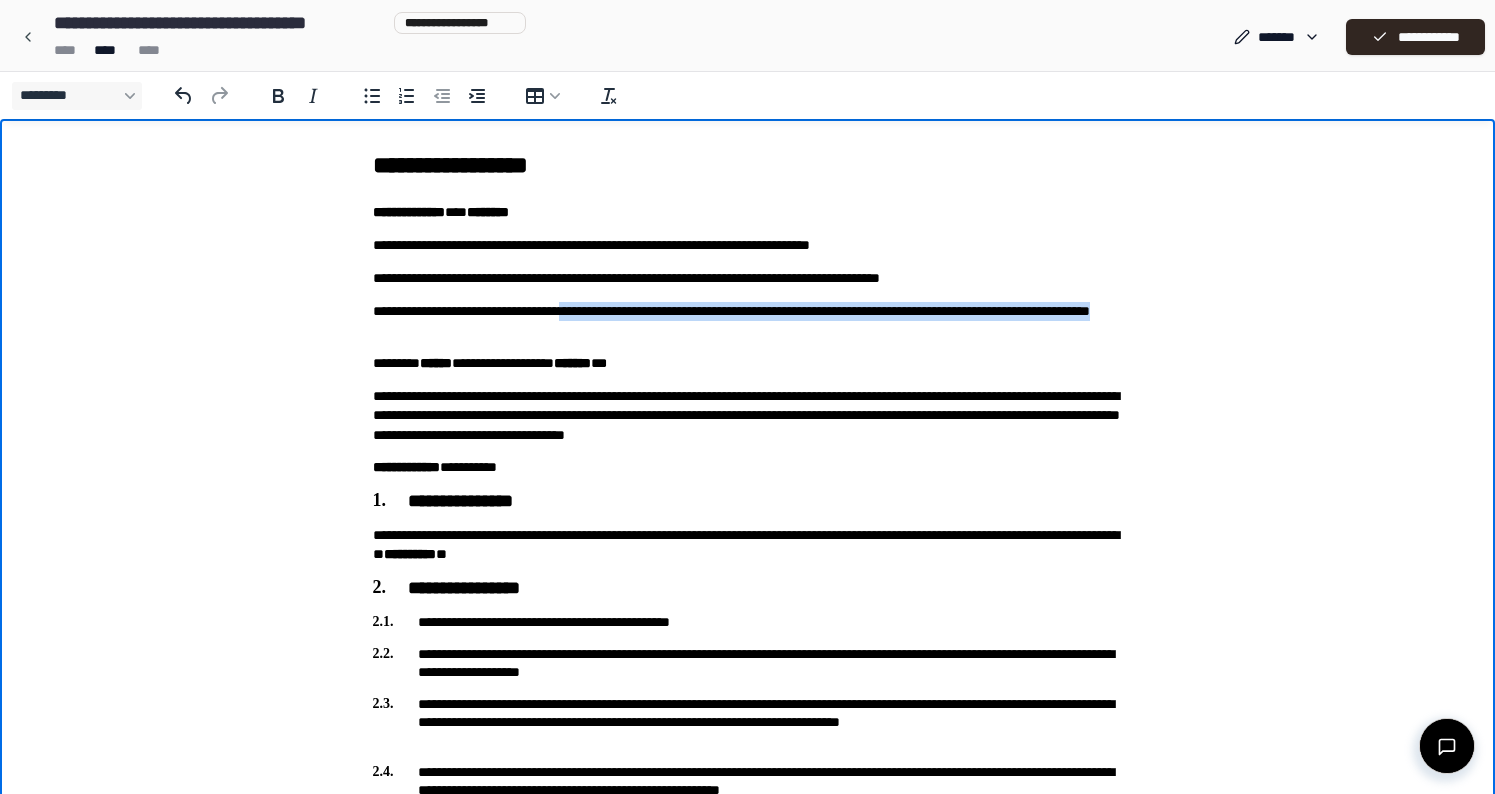 drag, startPoint x: 599, startPoint y: 310, endPoint x: 741, endPoint y: 325, distance: 142.79005 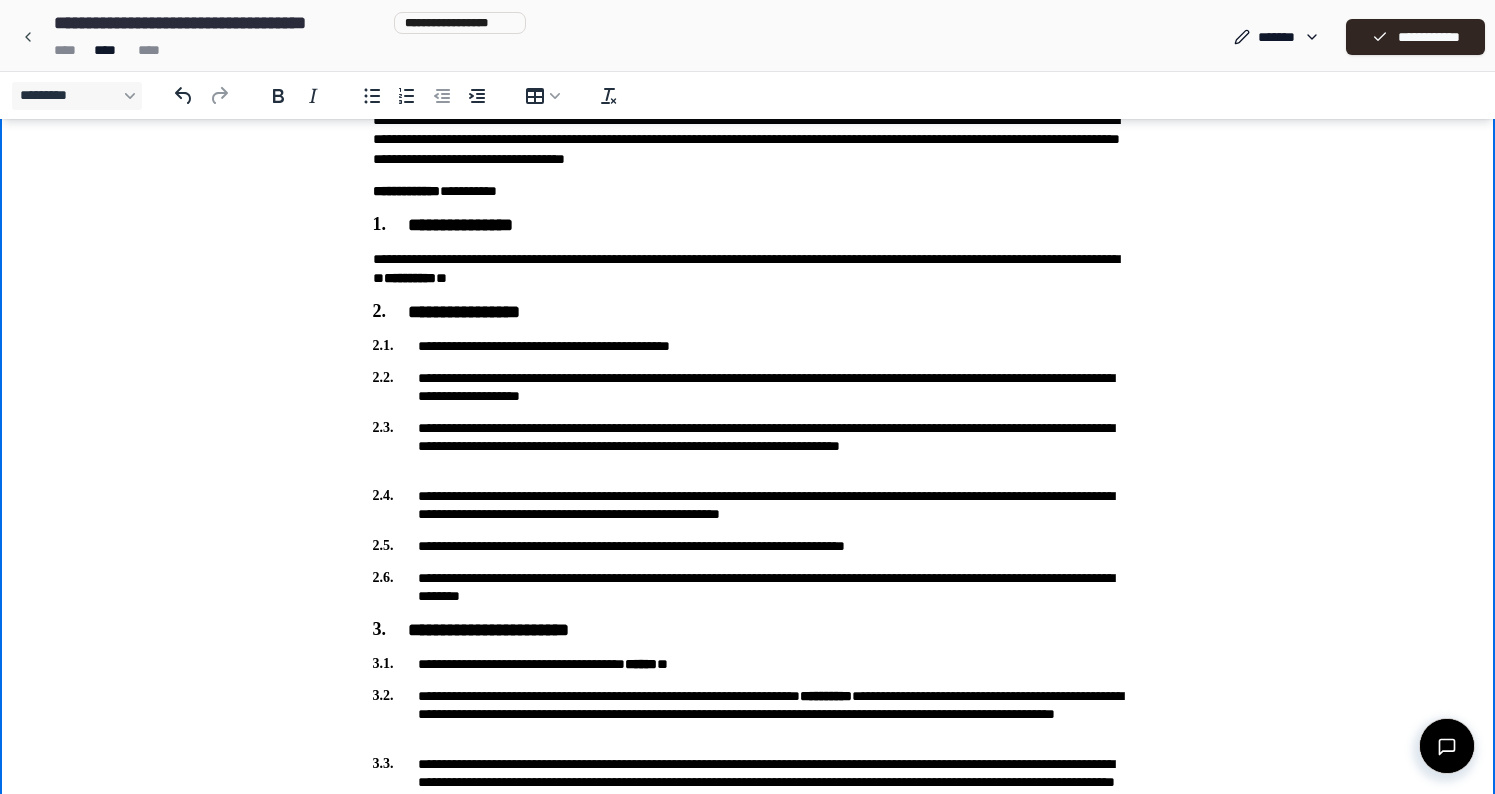 scroll, scrollTop: 257, scrollLeft: 0, axis: vertical 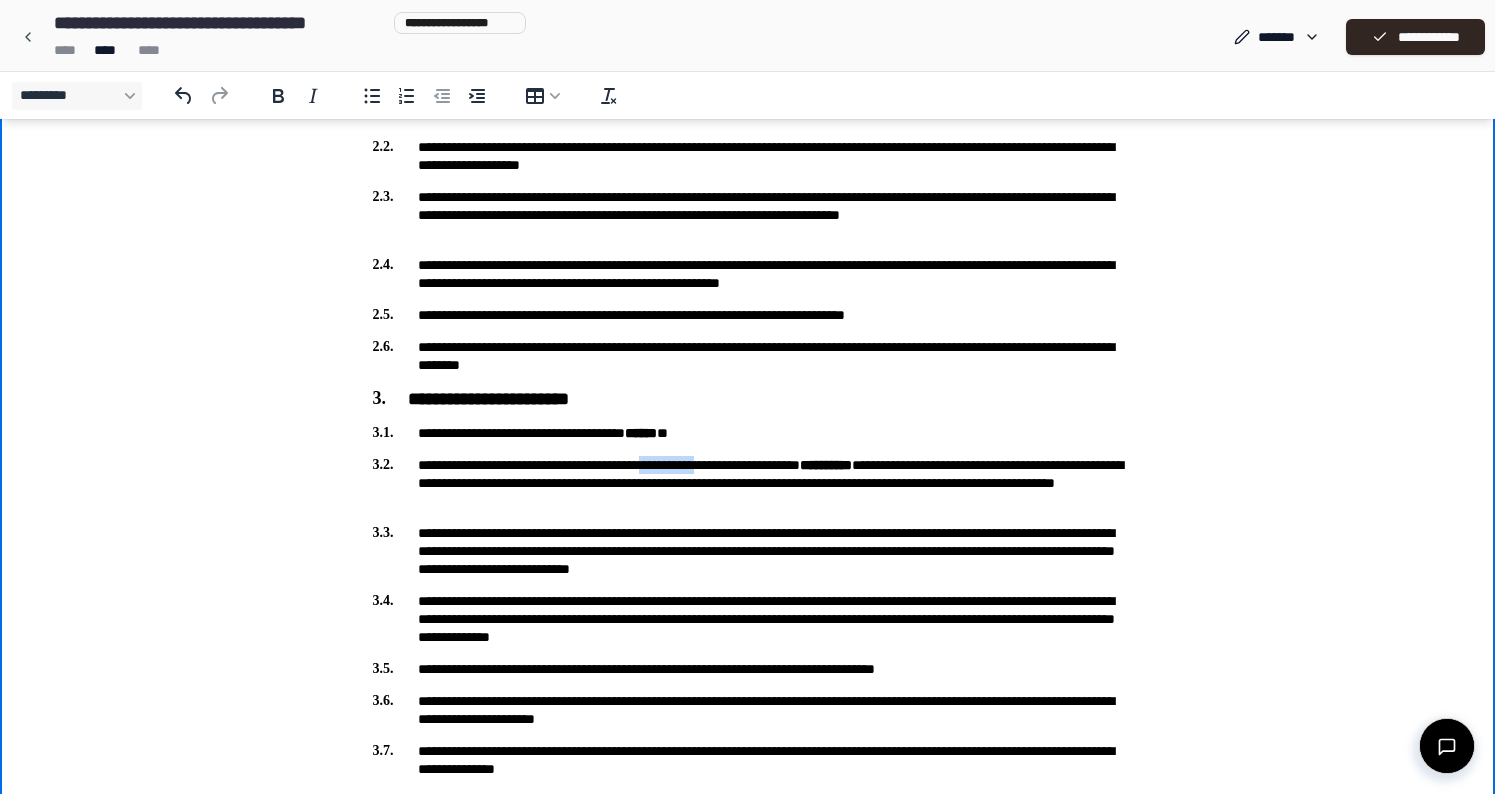 drag, startPoint x: 778, startPoint y: 465, endPoint x: 697, endPoint y: 467, distance: 81.02469 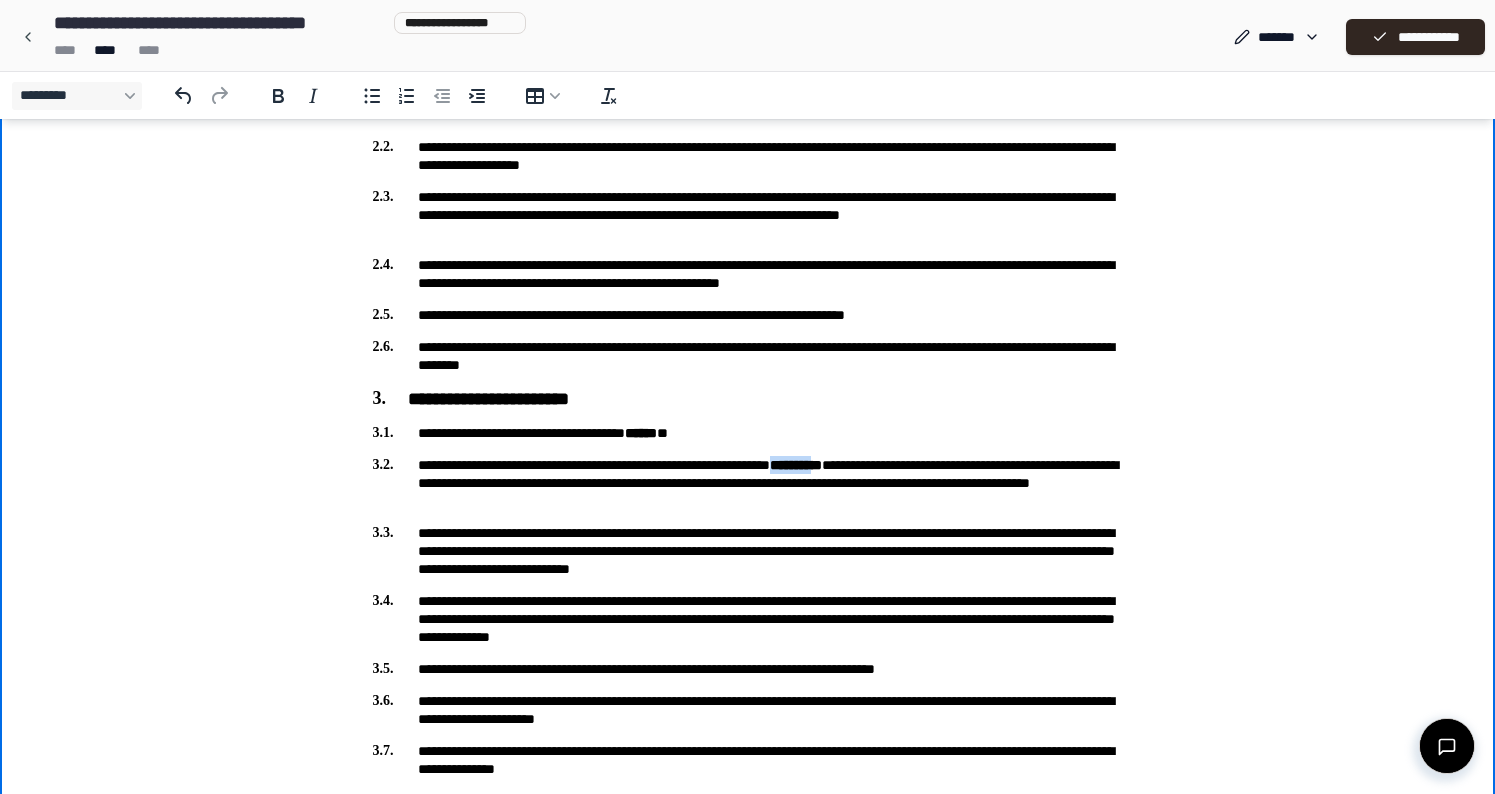 drag, startPoint x: 858, startPoint y: 466, endPoint x: 916, endPoint y: 466, distance: 58 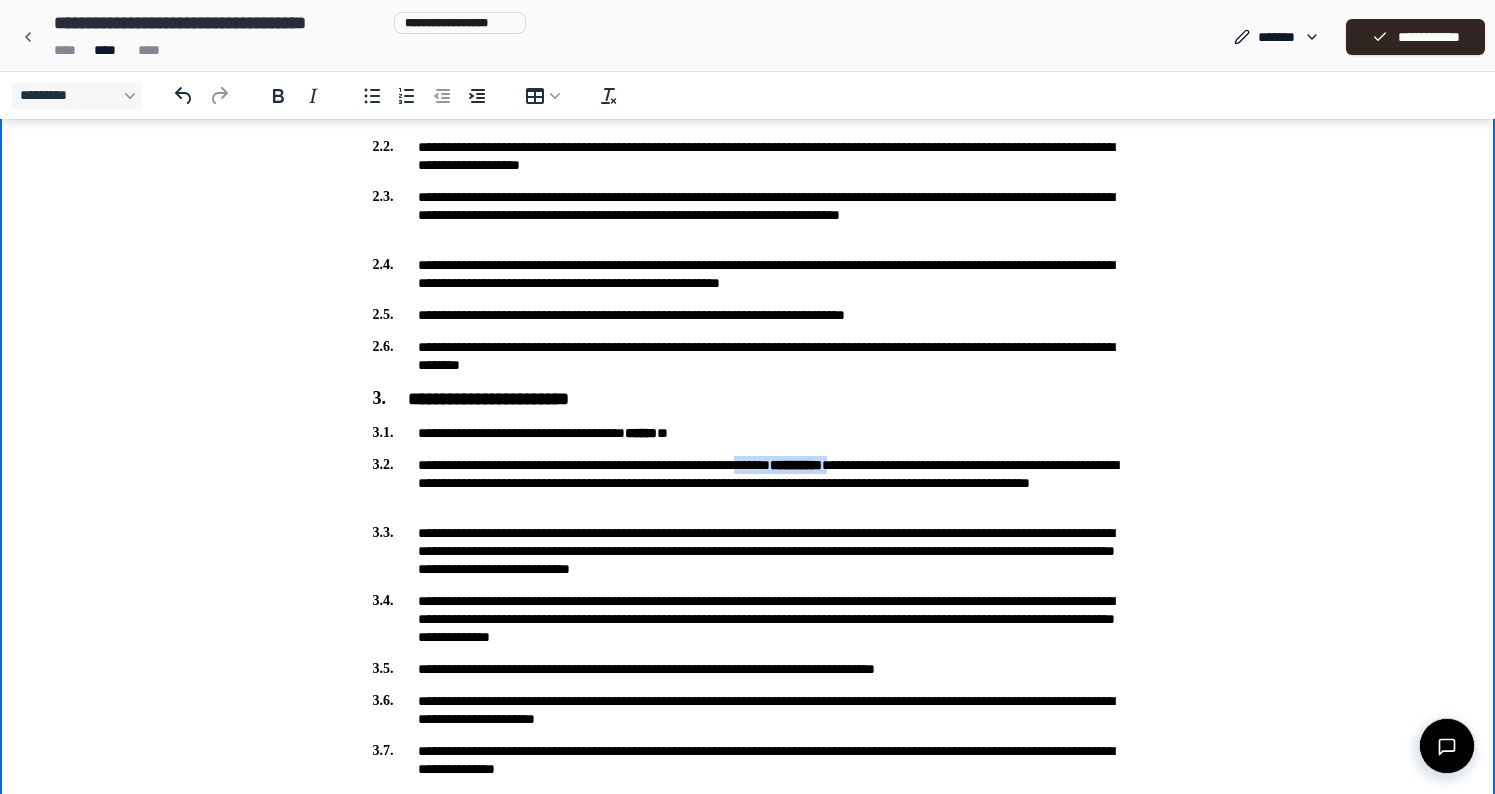drag, startPoint x: 926, startPoint y: 466, endPoint x: 822, endPoint y: 458, distance: 104.307236 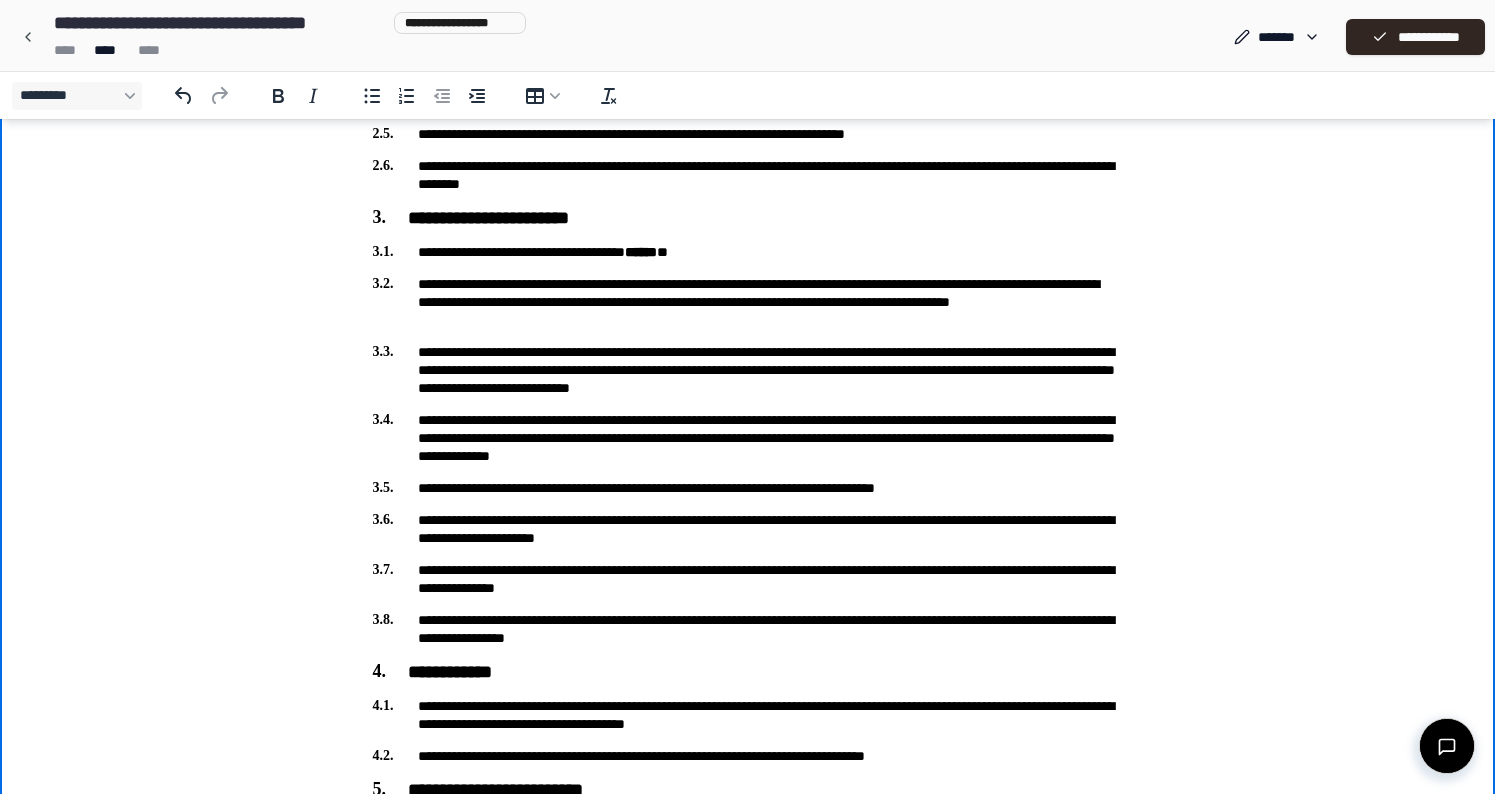 scroll, scrollTop: 687, scrollLeft: 0, axis: vertical 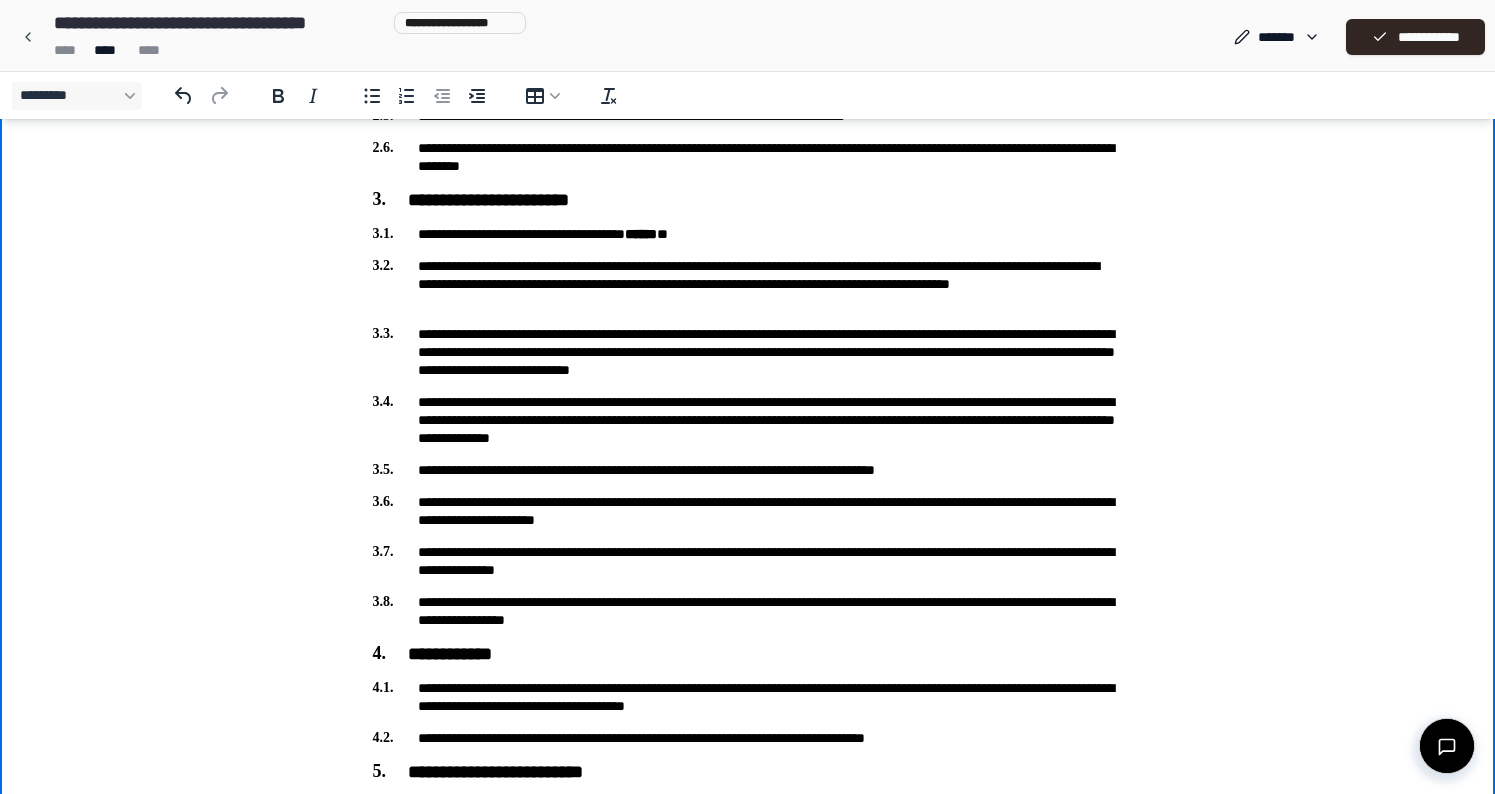 click on "**********" at bounding box center [748, 470] 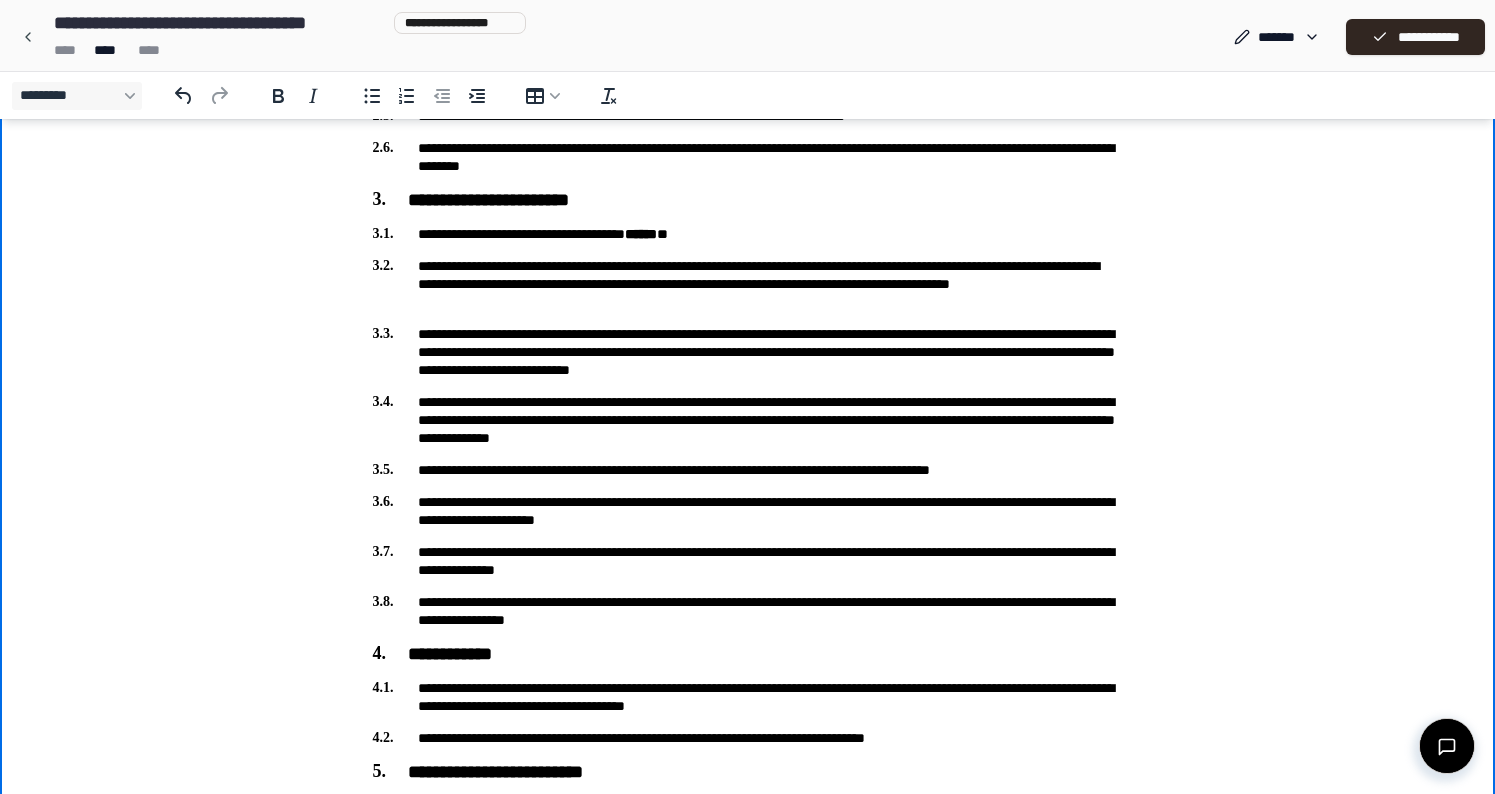 click on "**********" at bounding box center [748, 611] 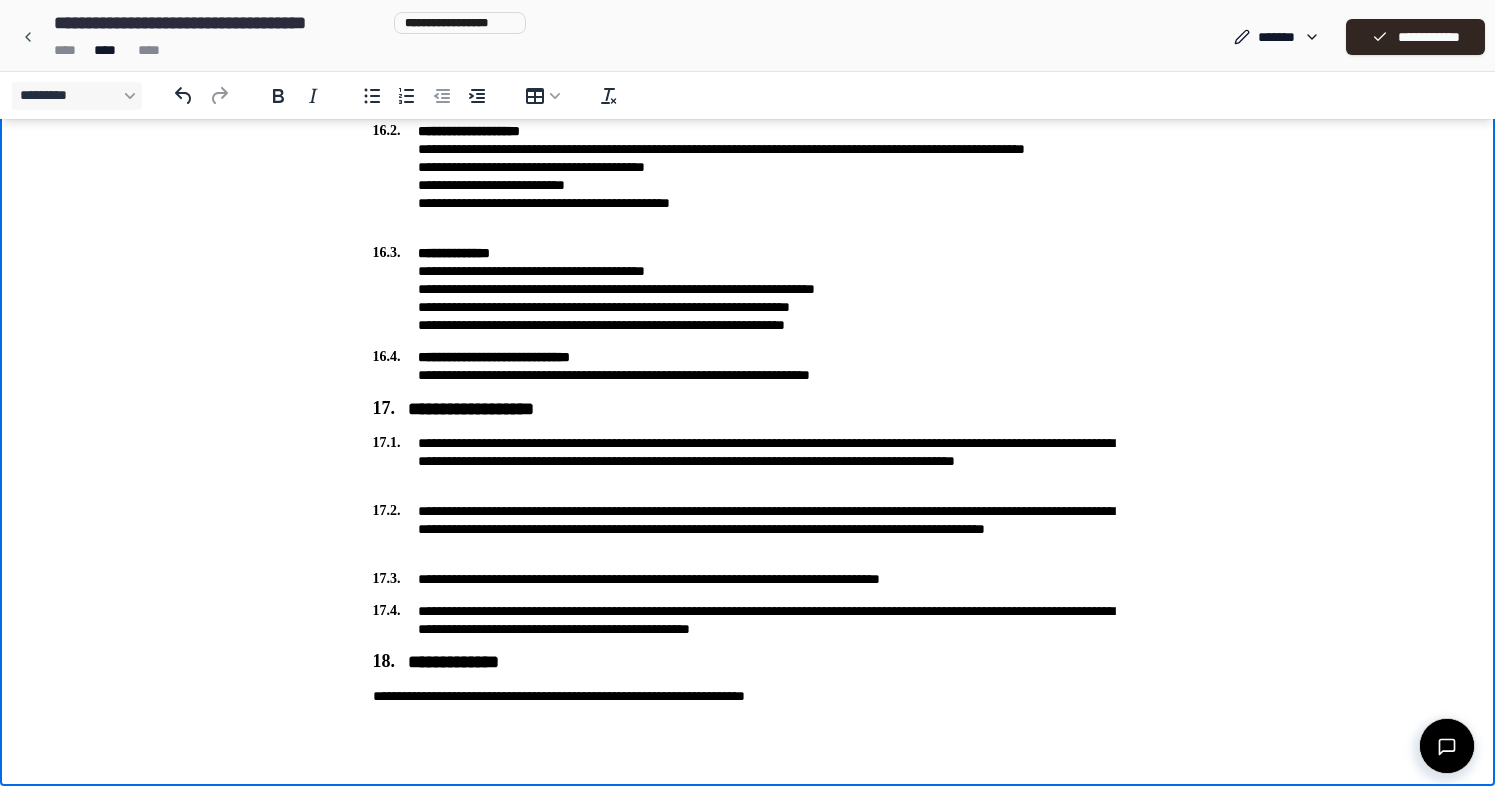 scroll, scrollTop: 4810, scrollLeft: 0, axis: vertical 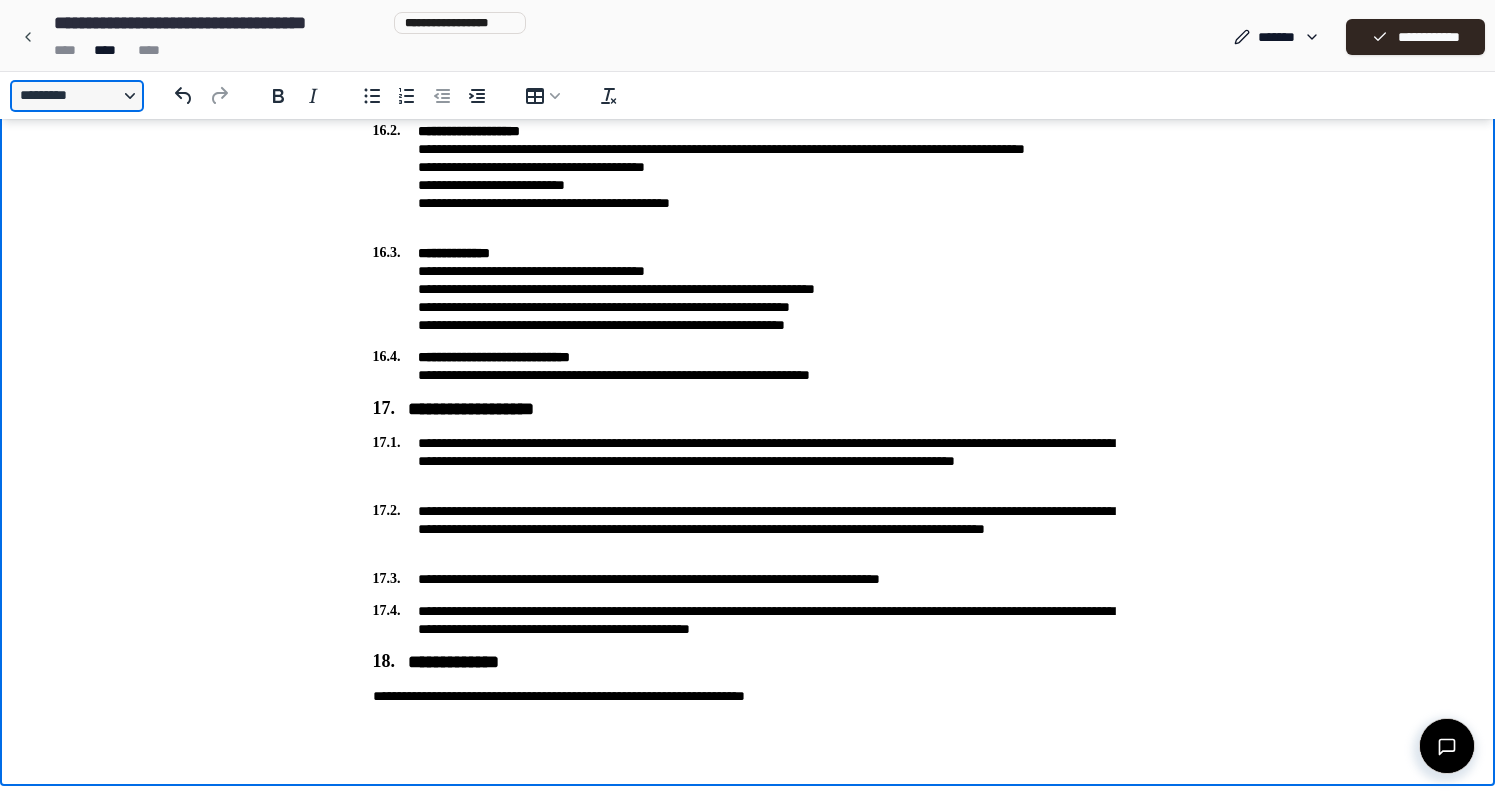 click on "*********" at bounding box center [77, 96] 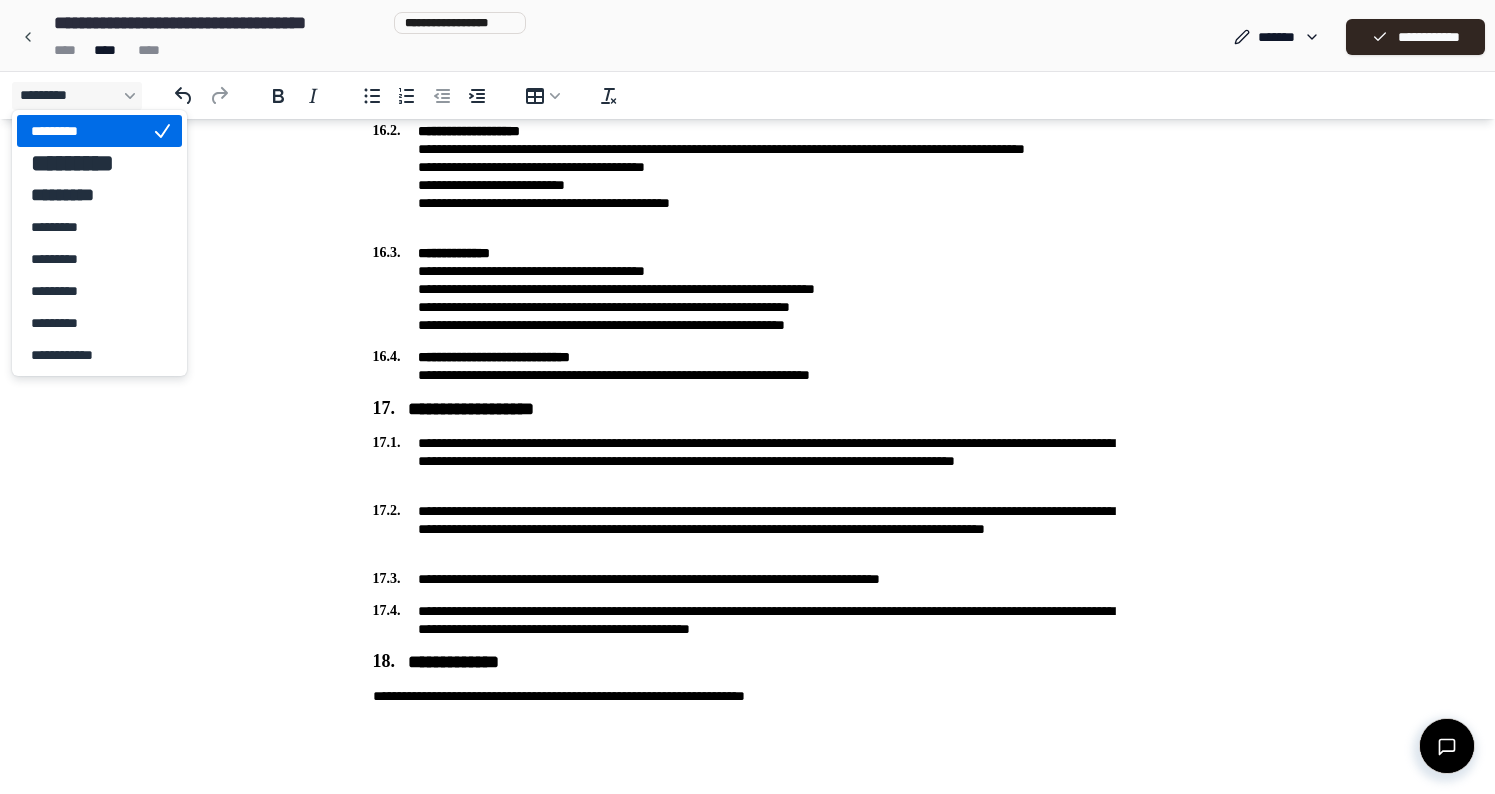 click on "**********" at bounding box center (748, 529) 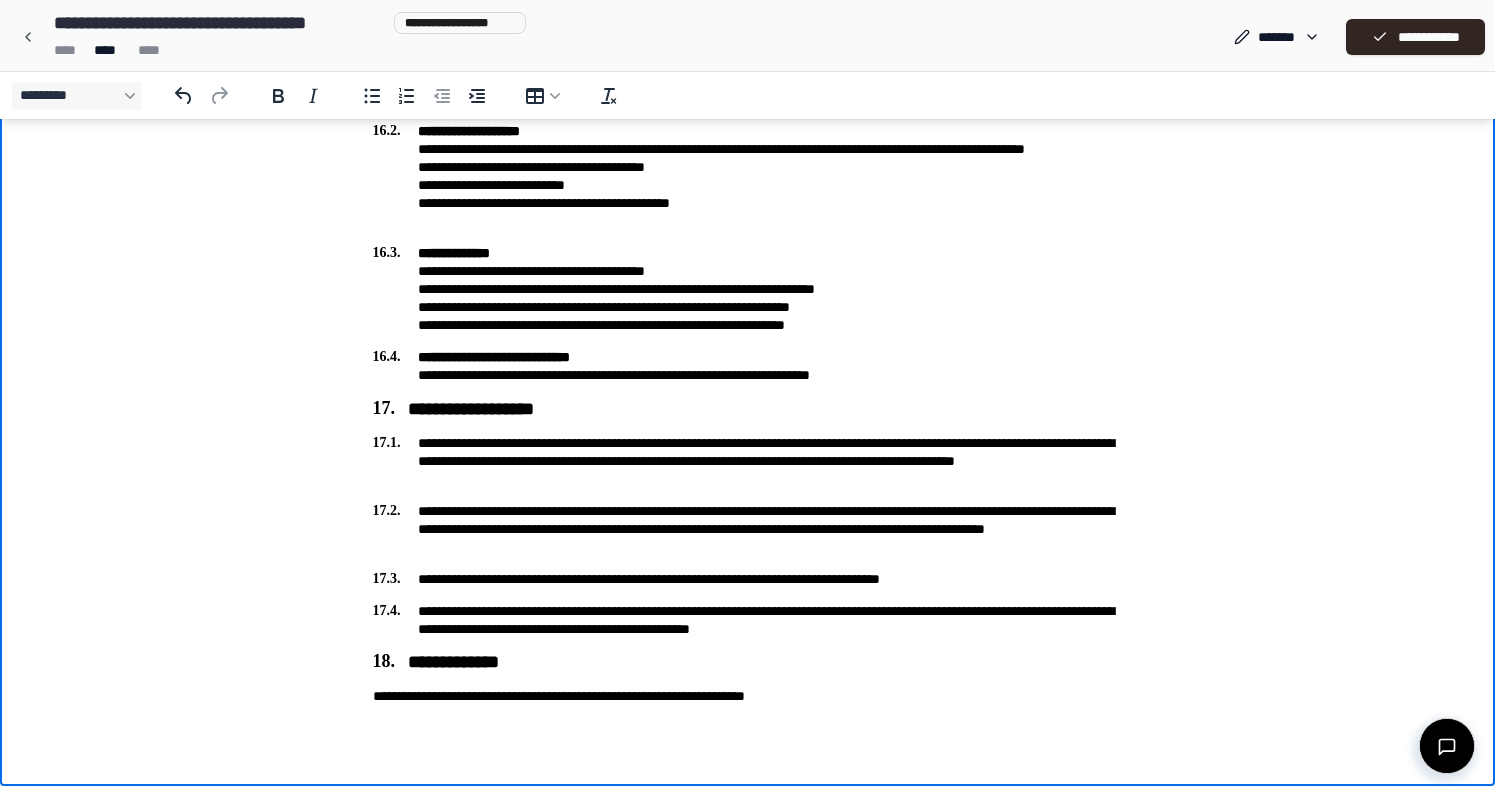 click on "**********" at bounding box center (748, 696) 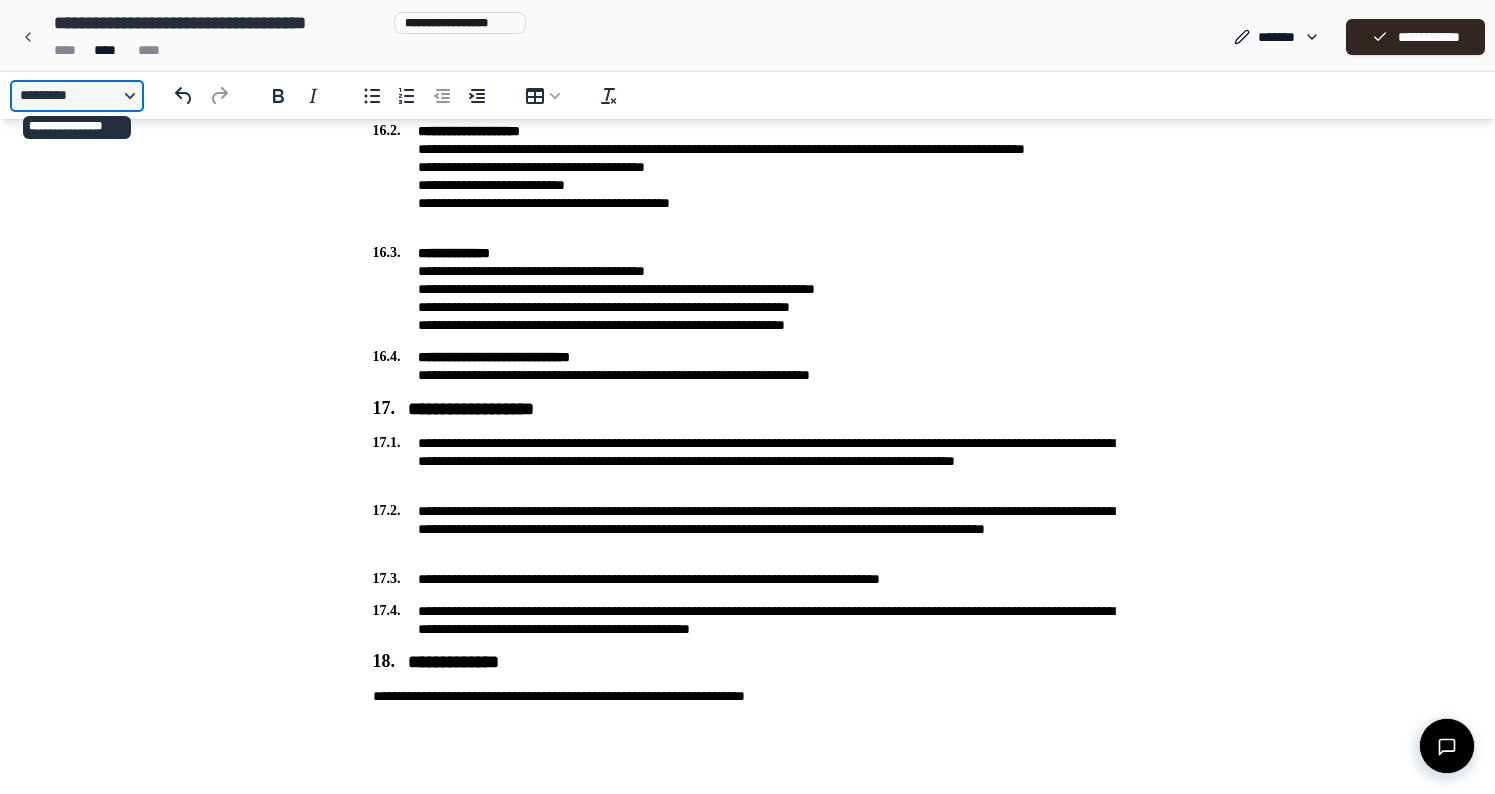 click on "*********" at bounding box center [77, 96] 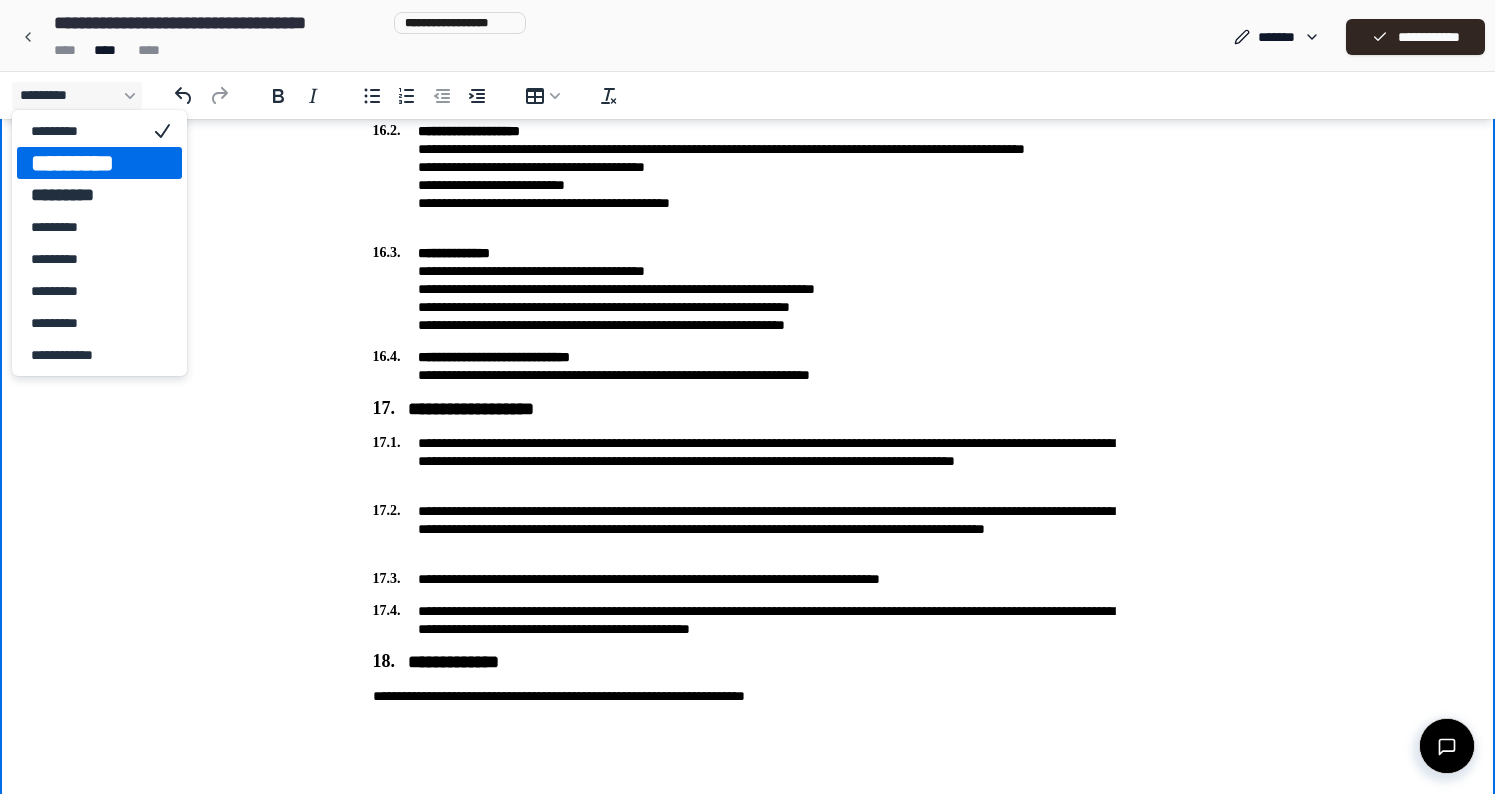 click on "**********" at bounding box center [748, 662] 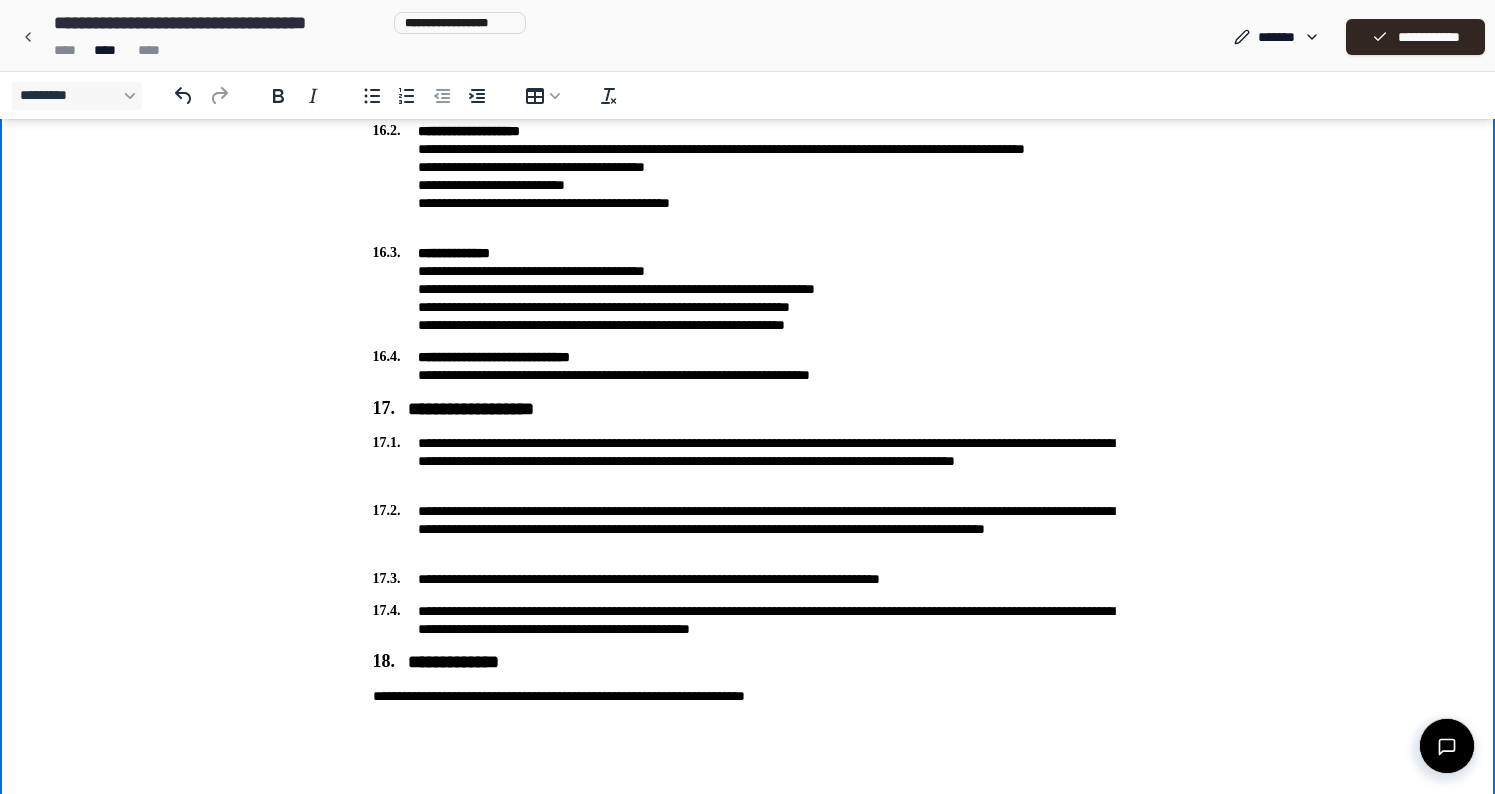 click at bounding box center [748, 729] 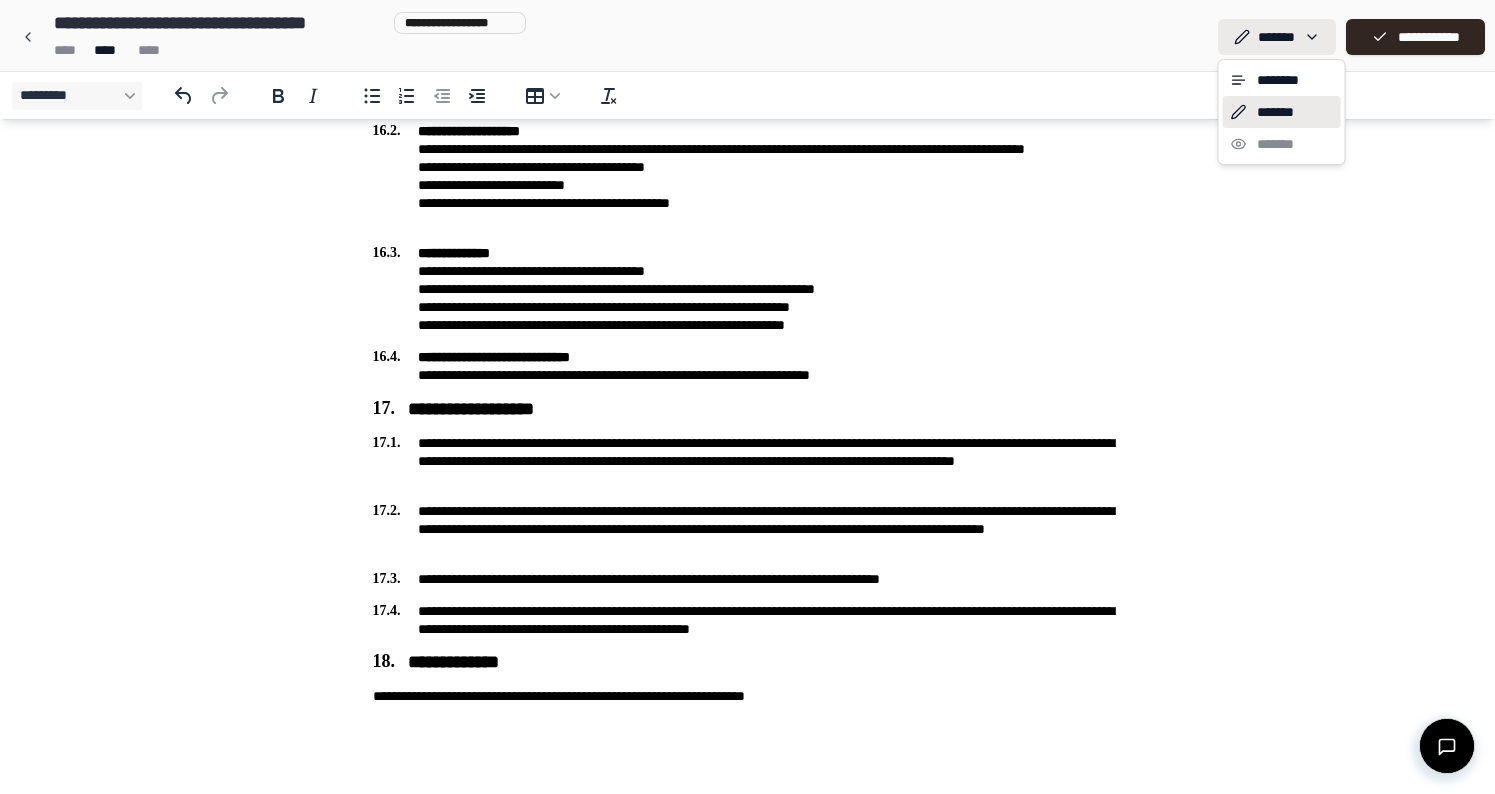 click on "[FIRST] [LAST] [NUMBER] [STREET] [CITY] [STATE] [POSTAL_CODE] [COUNTRY]
[PHONE] [EMAIL] [SSN]" at bounding box center (747, -1992) 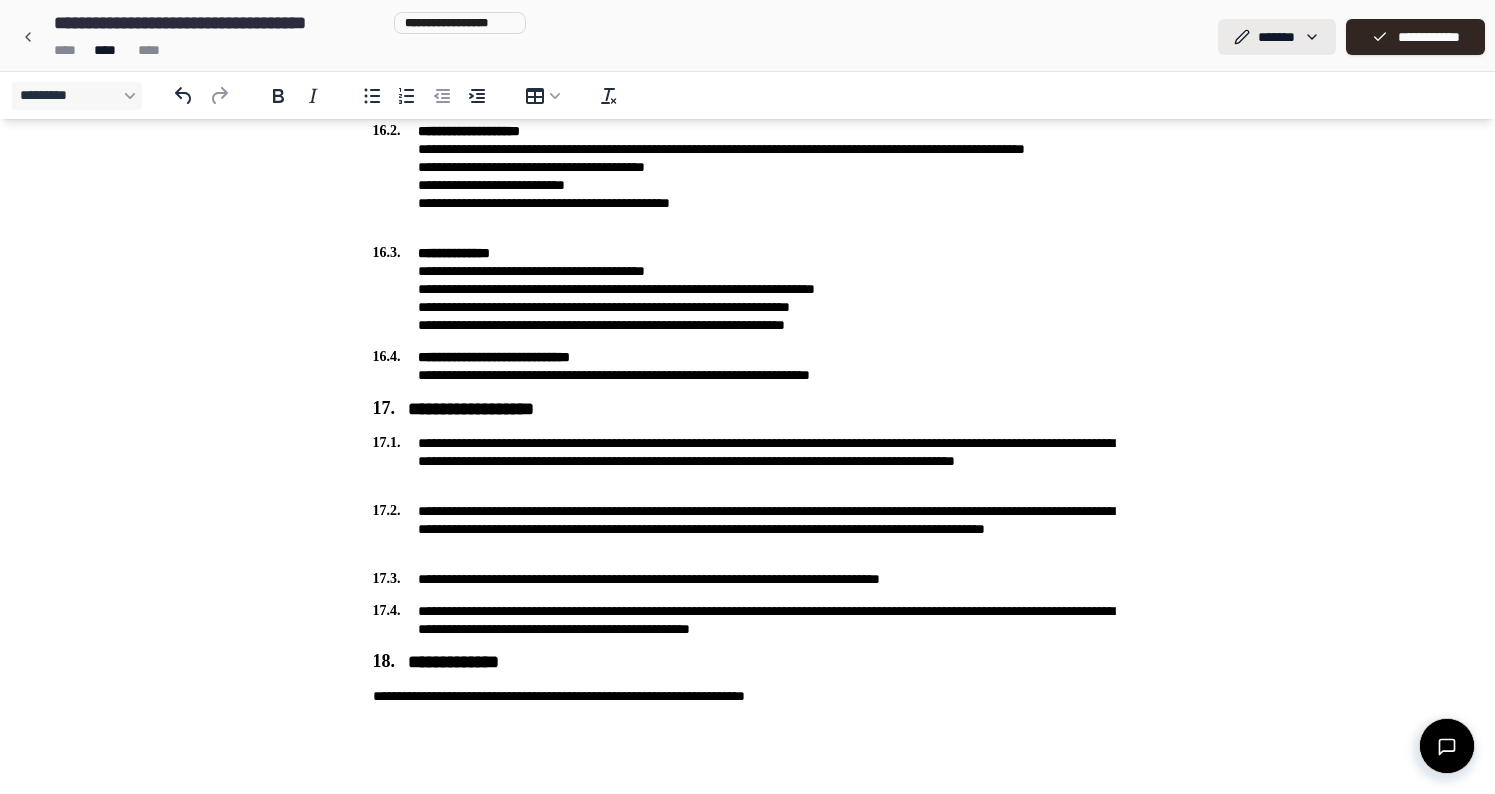 click on "**********" at bounding box center [747, -1992] 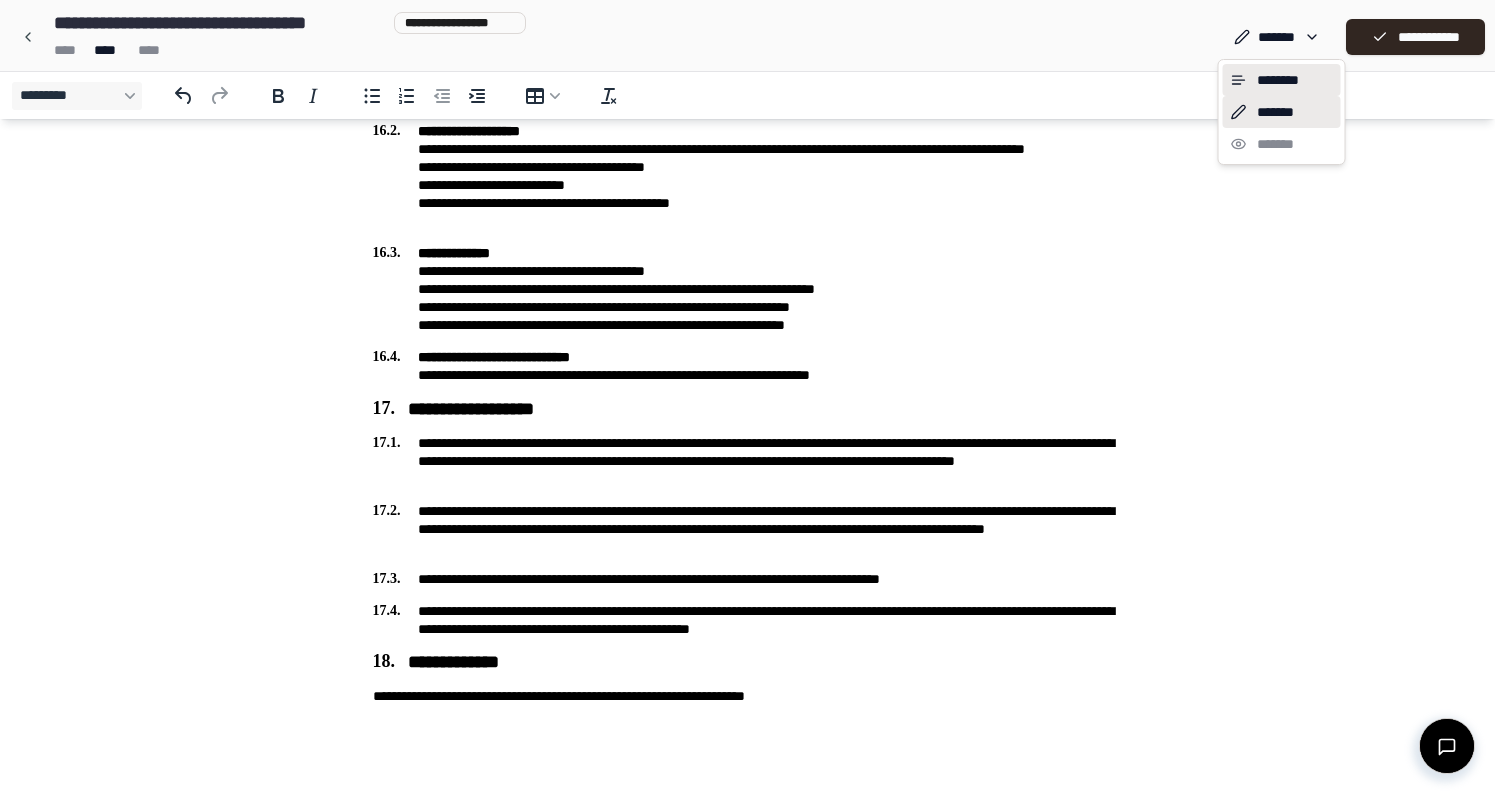 click on "********" at bounding box center [1282, 80] 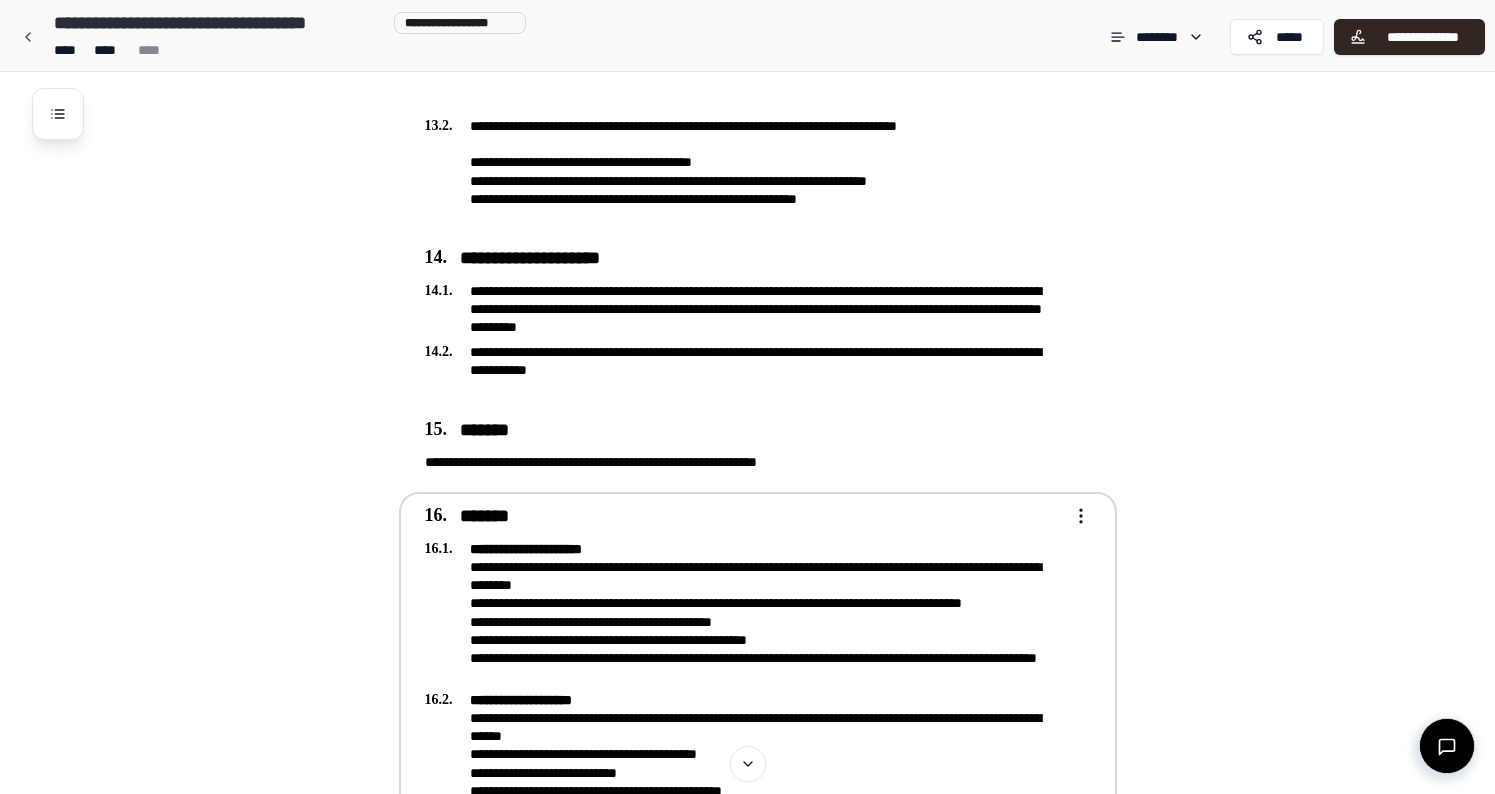 click on "**********" at bounding box center [744, 726] 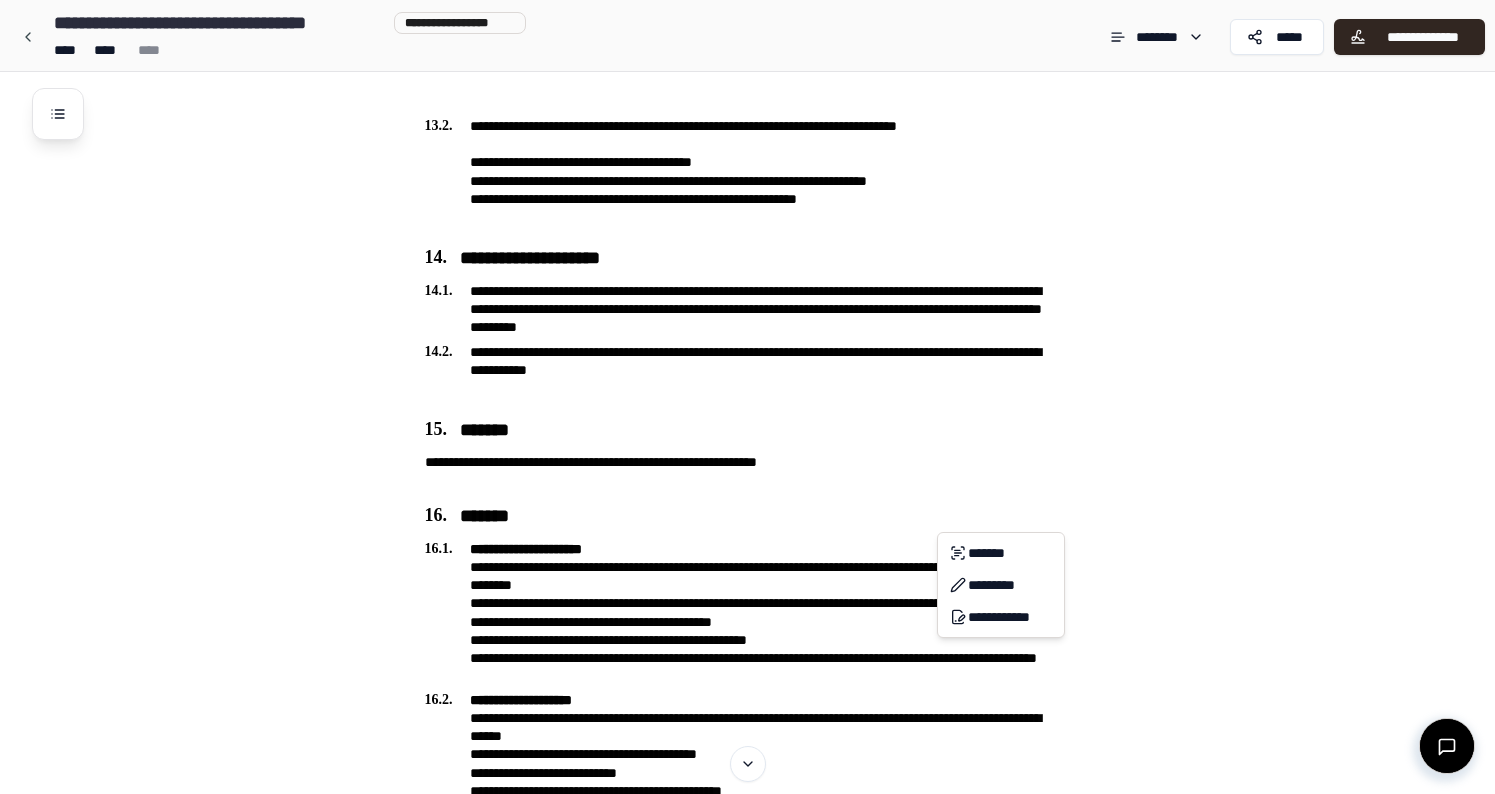 click on "[FIRST] [LAST] [NUMBER] [STREET] [CITY] [STATE] [POSTAL_CODE] [COUNTRY] Tenancy Agreement [NUMBER] [STREET]
[NUMBER] [STREET]
[NUMBER] [STREET]
[NUMBER] [STREET]
[NUMBER] [STREET] [CITY] [STATE] [POSTAL_CODE] [COUNTRY]
[PHONE]
[EMAIL]
[SSN]
[DLN]
[CC]
[DOB]
[AGE]" at bounding box center [747, -1554] 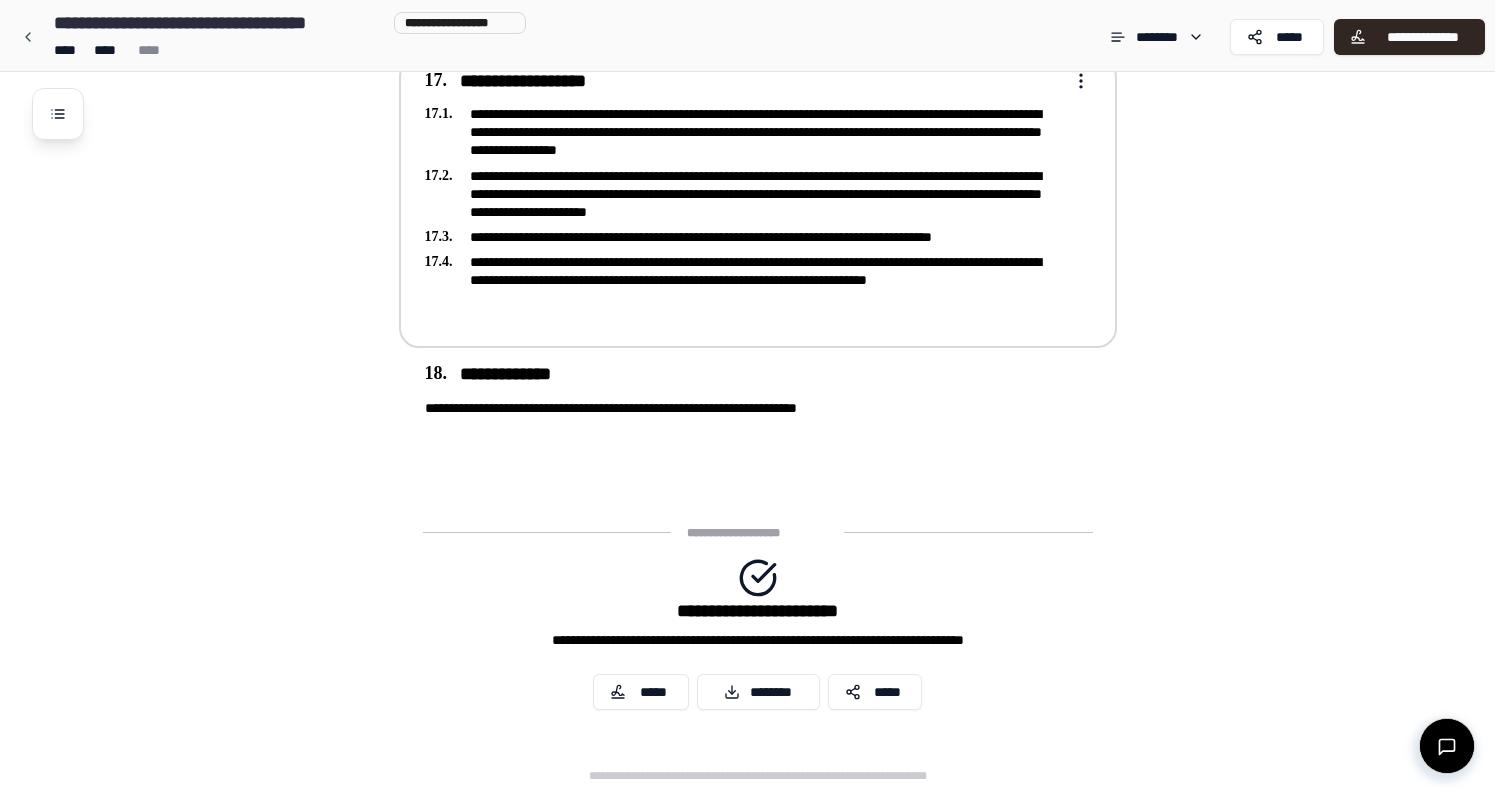 scroll, scrollTop: 5719, scrollLeft: 0, axis: vertical 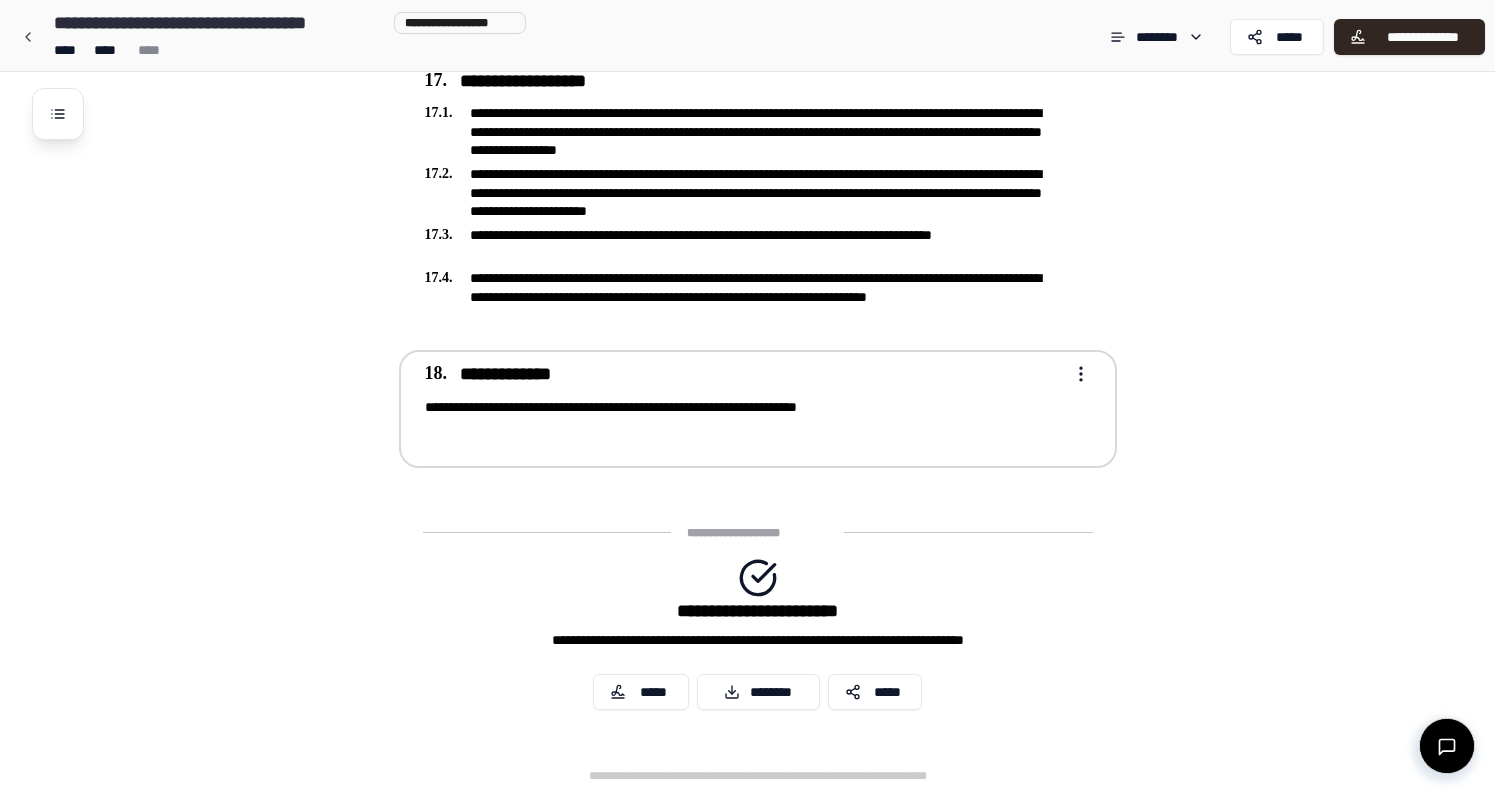 click on "[FIRST] [LAST] [NUMBER] [STREET] [CITY] [STATE] [POSTAL_CODE] [COUNTRY] Tenancy Agreement [NUMBER] [STREET]
[NUMBER] [STREET]
[NUMBER] [STREET]
[NUMBER] [STREET]
[NUMBER] [STREET] [CITY] [STATE] [POSTAL_CODE] [COUNTRY]
[PHONE]
[EMAIL]
[SSN]
[DLN]
[CC]
[DOB]
[AGE]" at bounding box center [747, -2463] 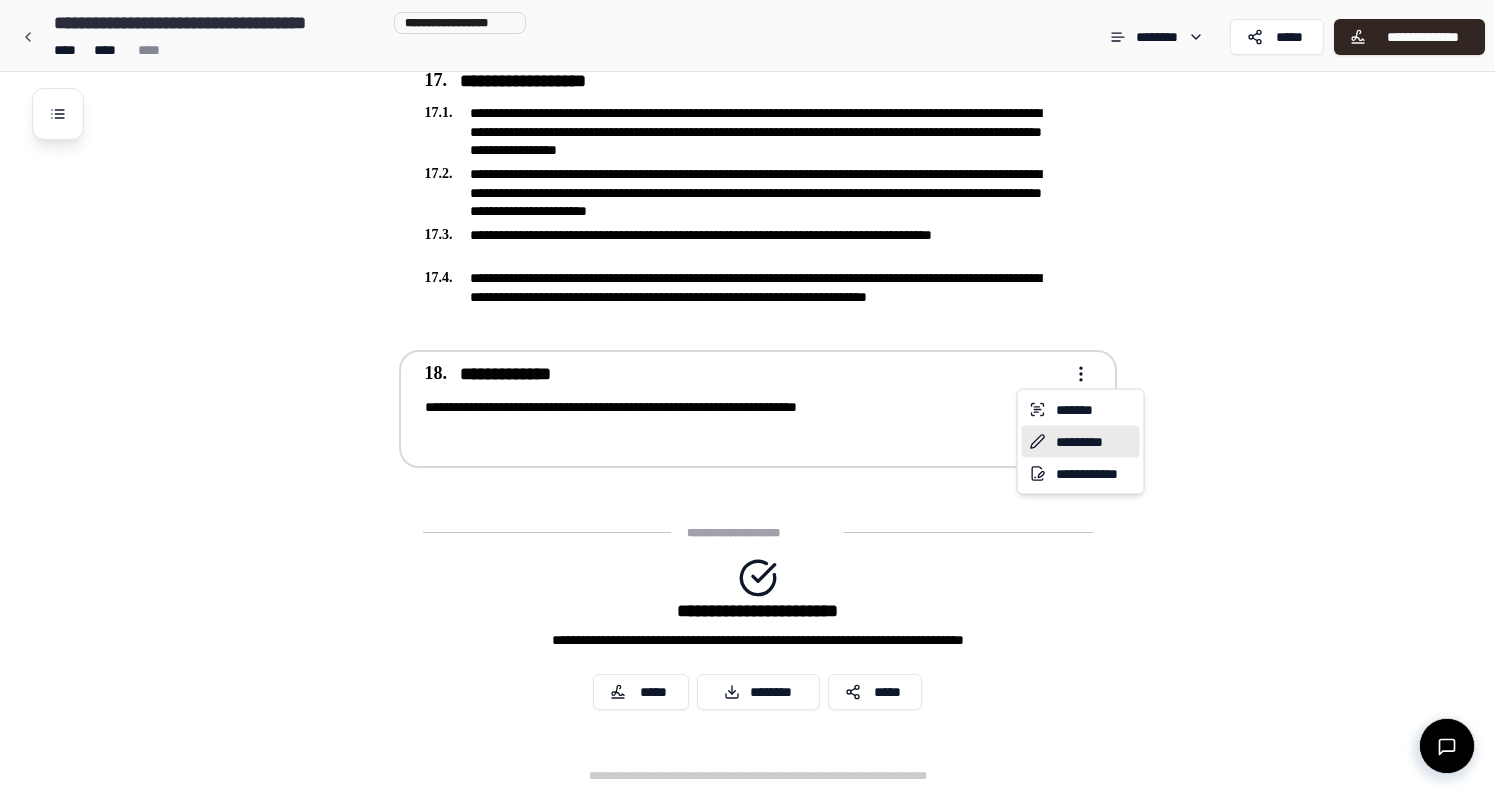 click on "*********" at bounding box center [1081, 442] 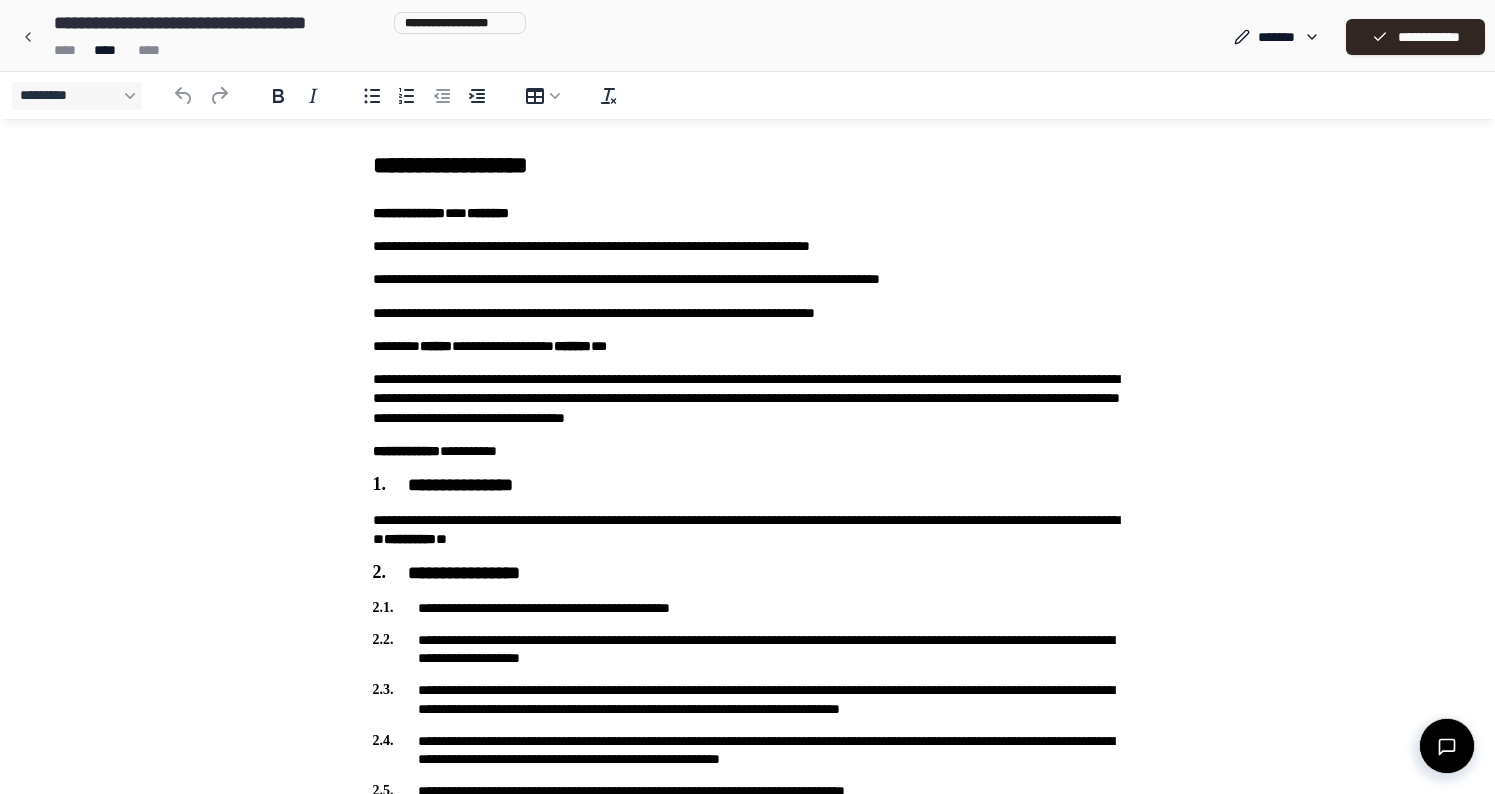 scroll, scrollTop: 0, scrollLeft: 0, axis: both 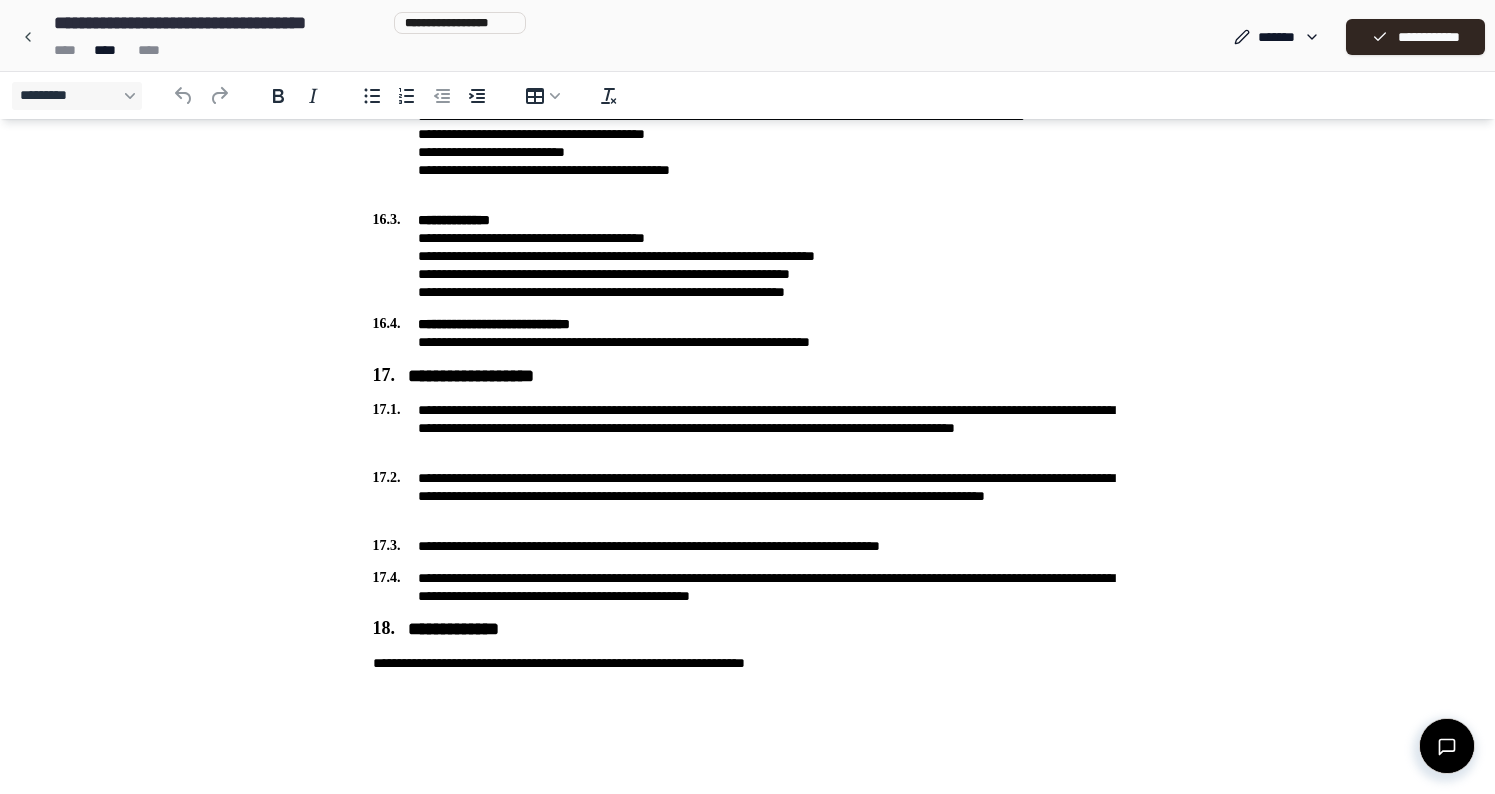 click on "**********" at bounding box center (748, 663) 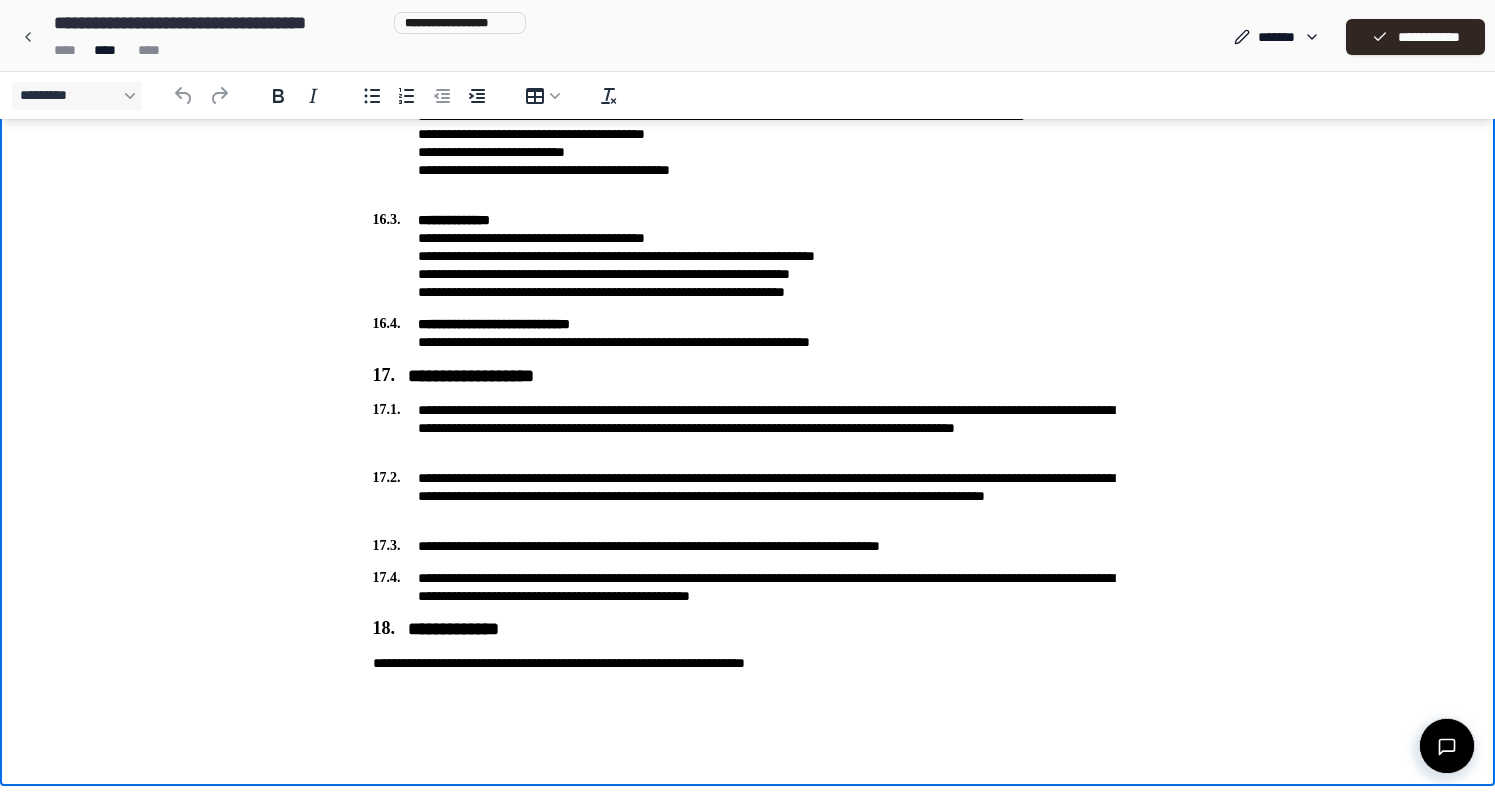 scroll, scrollTop: 4843, scrollLeft: 0, axis: vertical 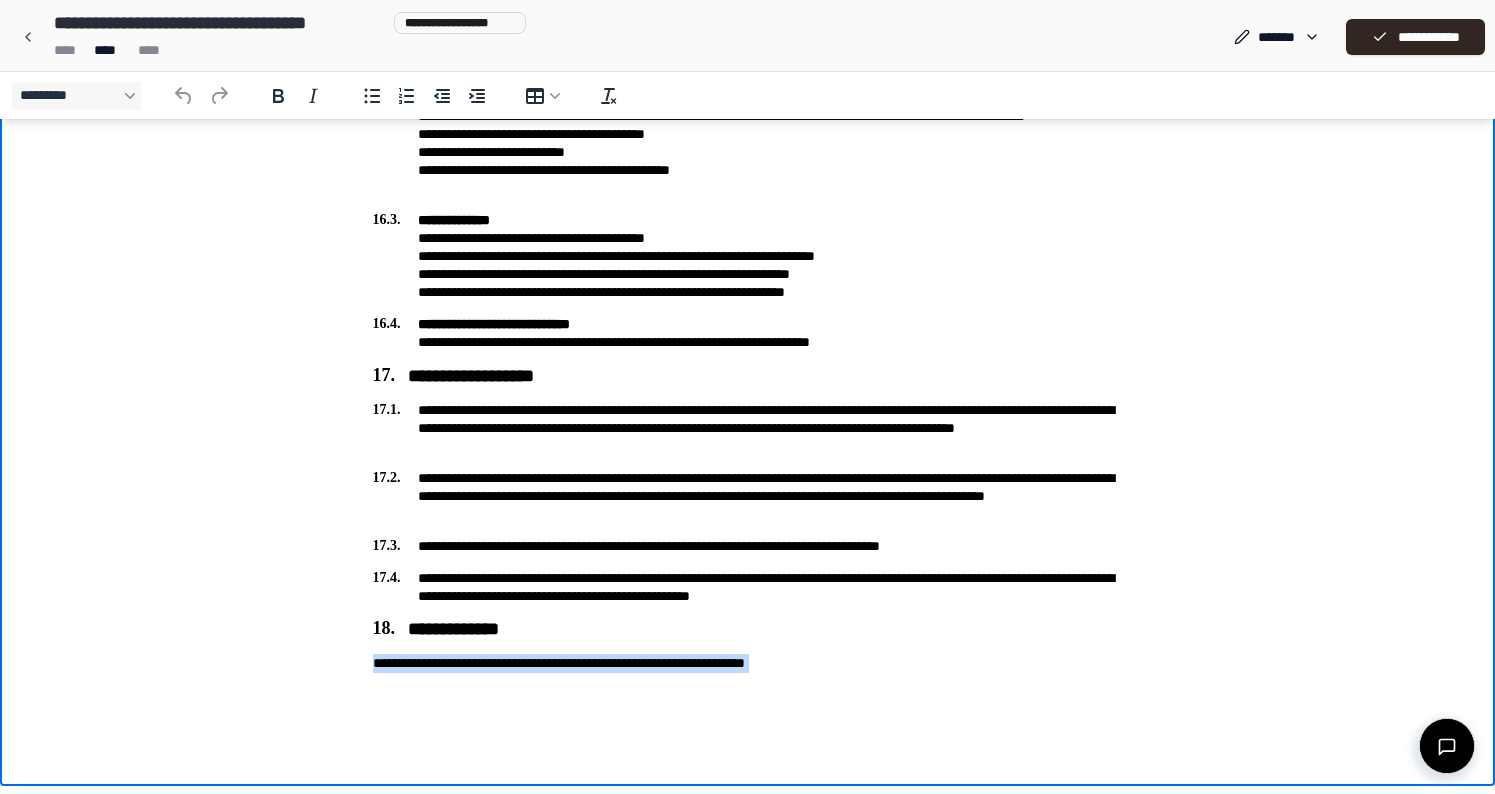 drag, startPoint x: 889, startPoint y: 663, endPoint x: 346, endPoint y: 647, distance: 543.23566 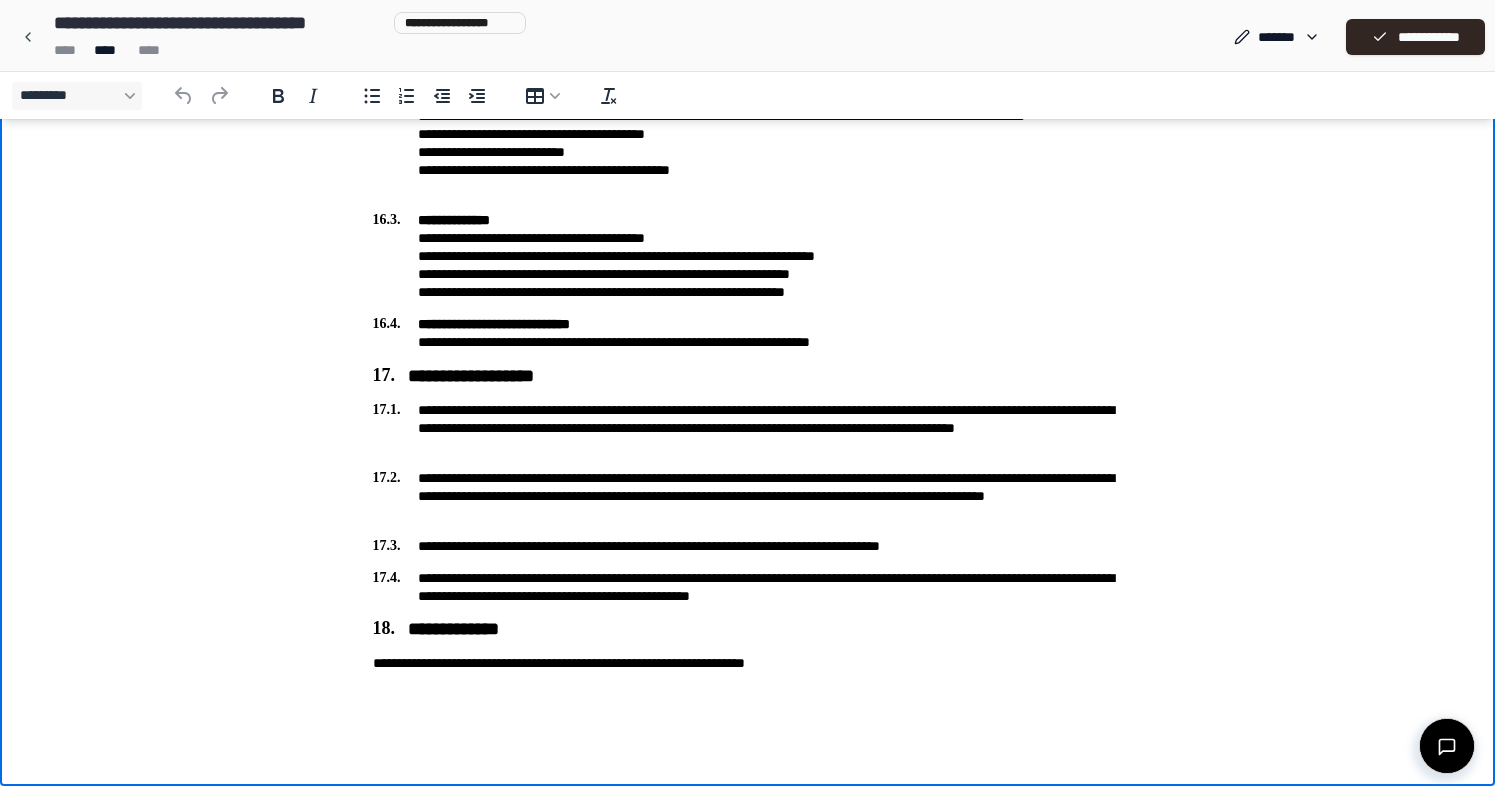 click on "[FIRST] [LAST] [NUMBER] [STREET] [CITY] [STATE] [POSTAL_CODE] [COUNTRY] [PHONE] [EMAIL] [SSN] [DLN] [CC] [DOB] [AGE]" at bounding box center [747, -1994] 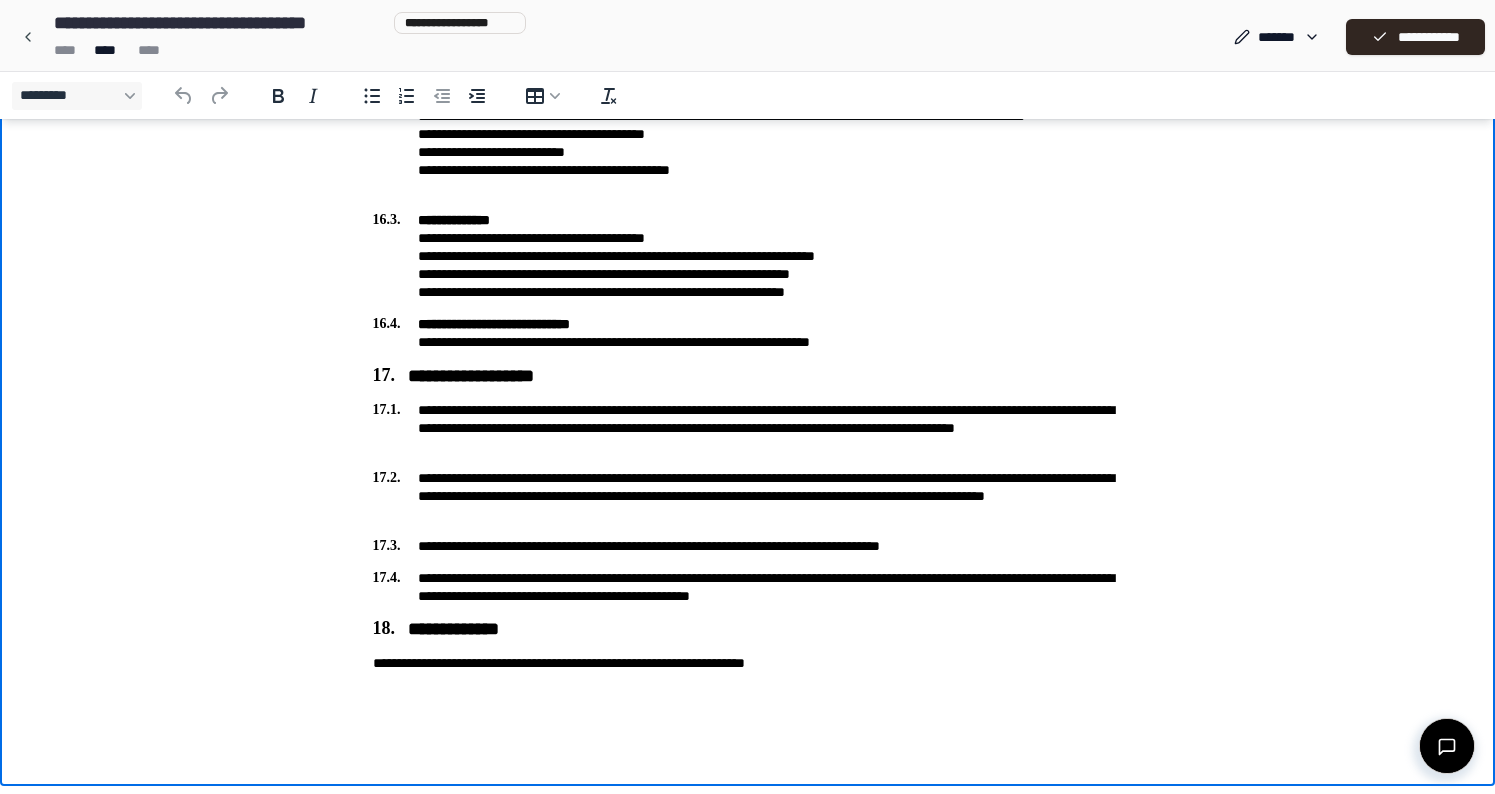 click on "**********" at bounding box center [748, 629] 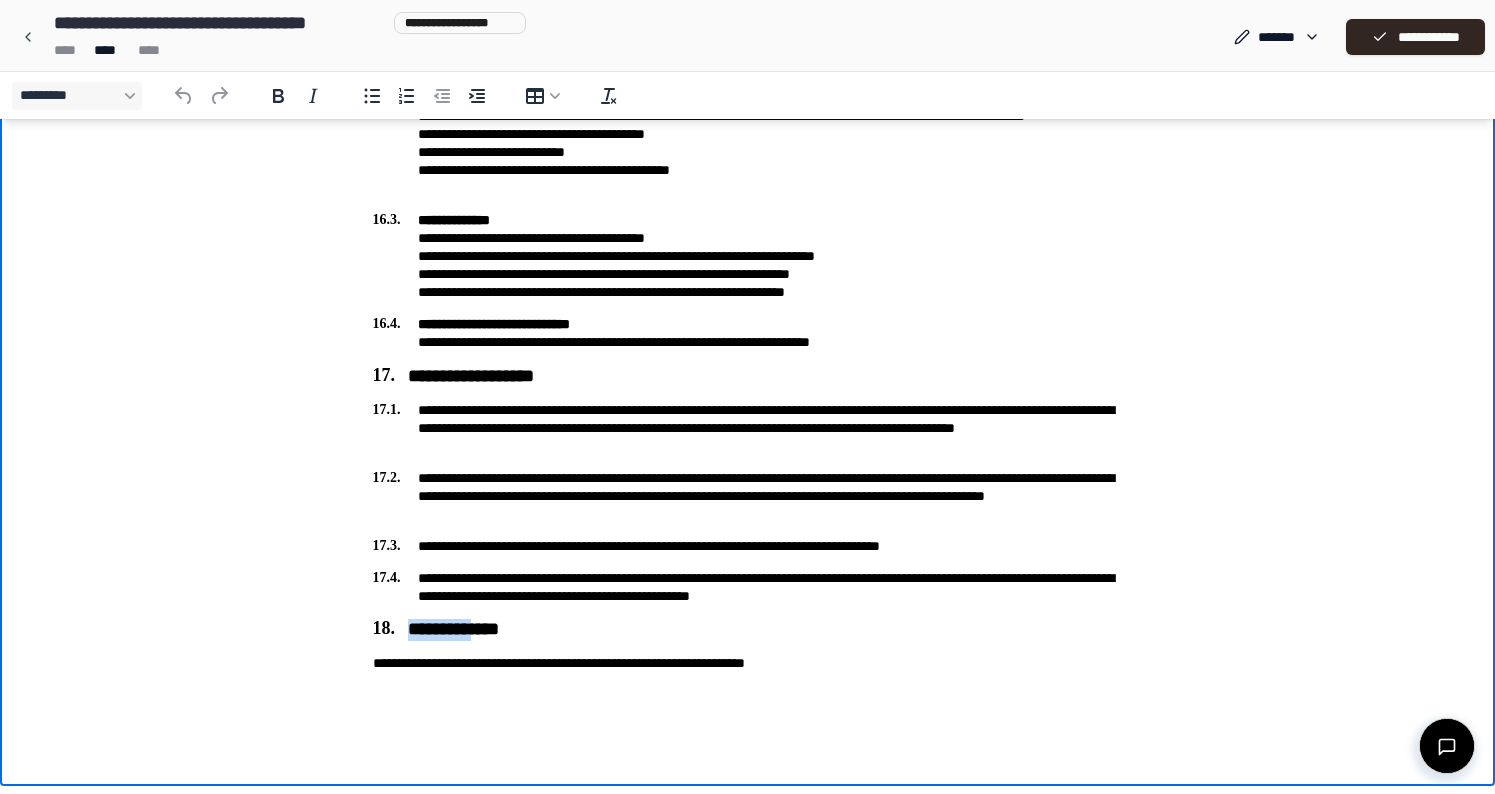 click on "**********" at bounding box center [748, 629] 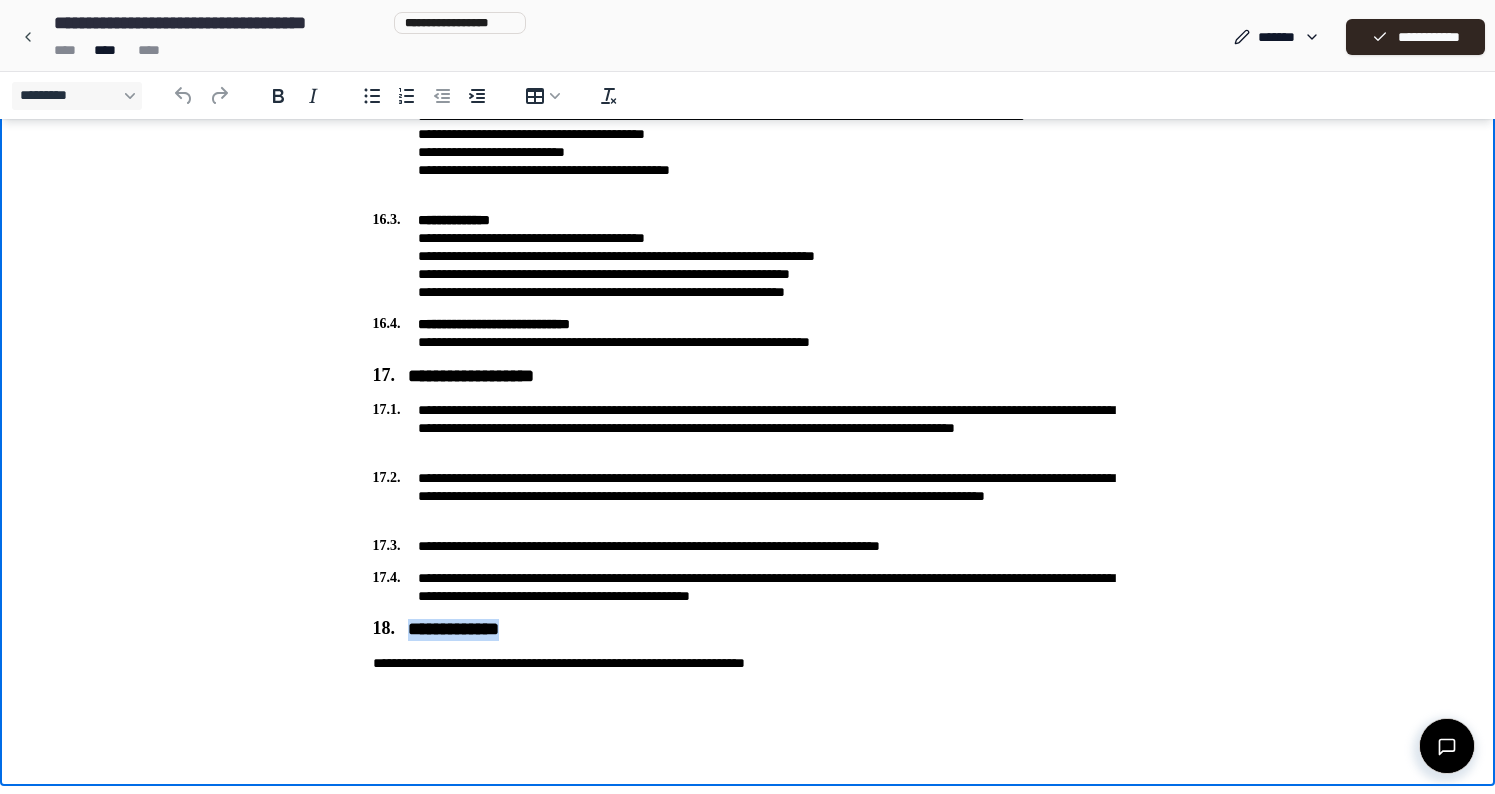 click on "**********" at bounding box center (748, 629) 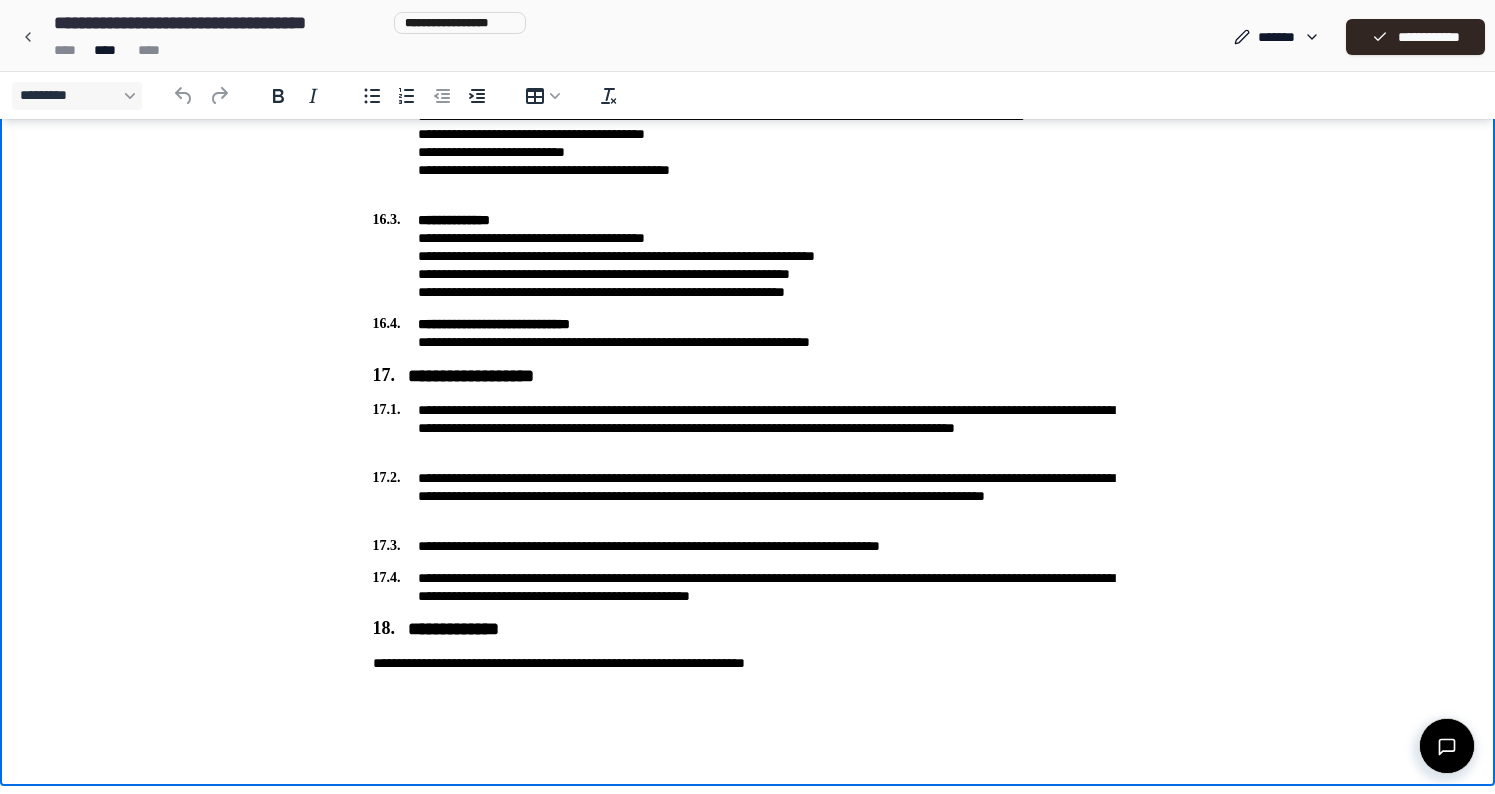 click on "[FIRST] [LAST] [NUMBER] [STREET] [CITY] [STATE] [POSTAL_CODE] [COUNTRY] [PHONE] [EMAIL] [SSN] [DLN] [CC] [DOB] [AGE]" at bounding box center [748, -1994] 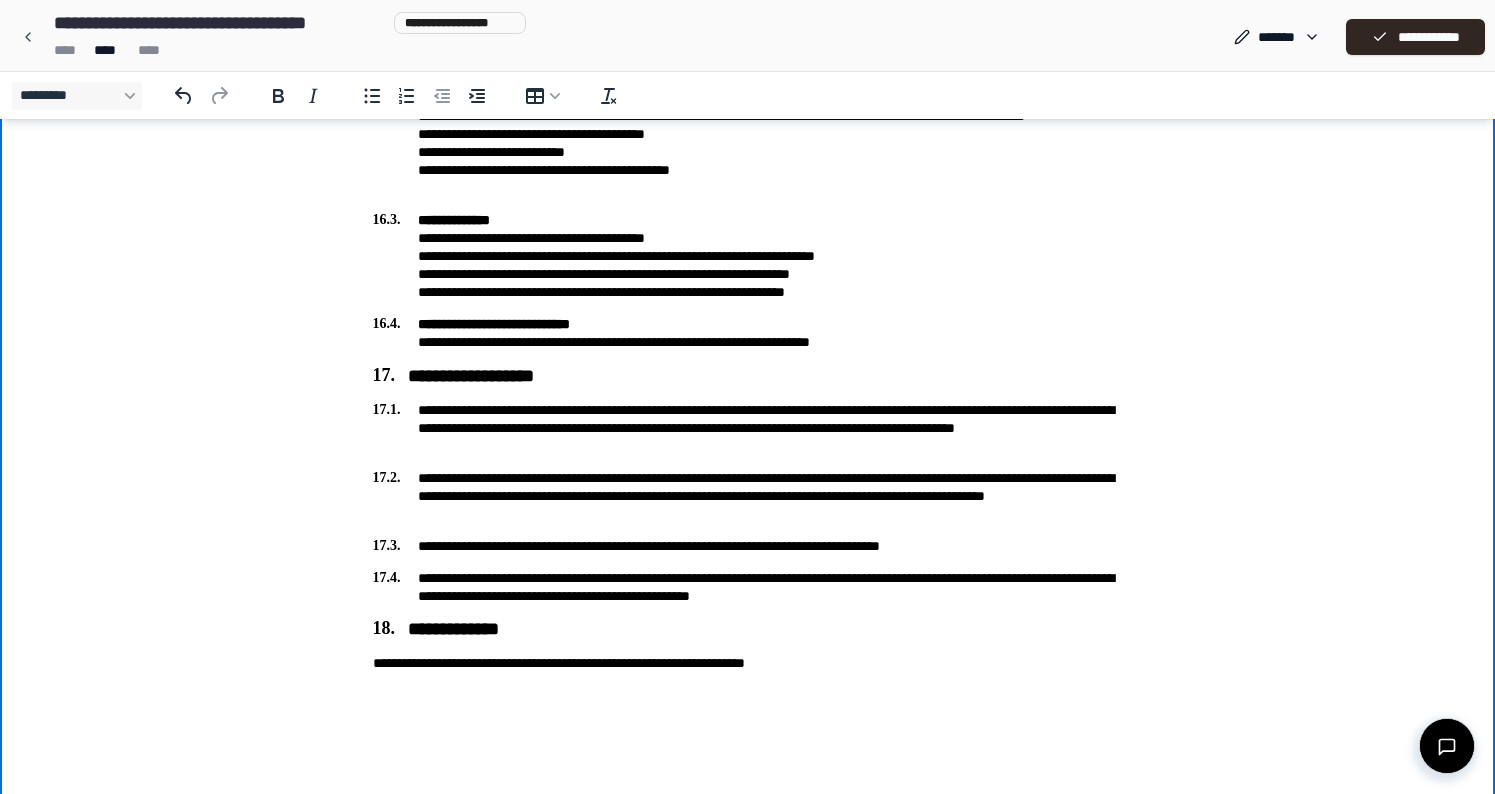 paste 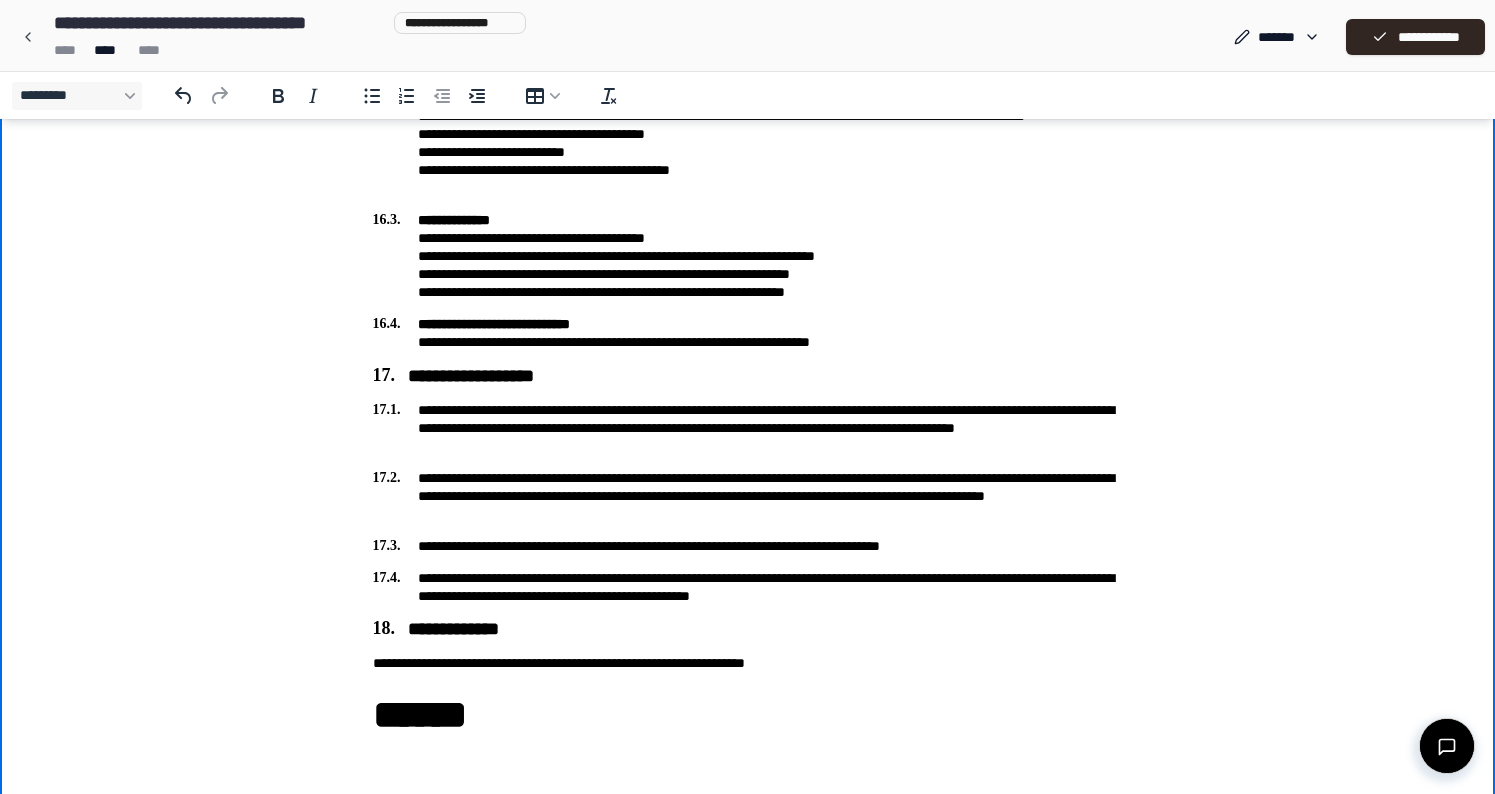 type 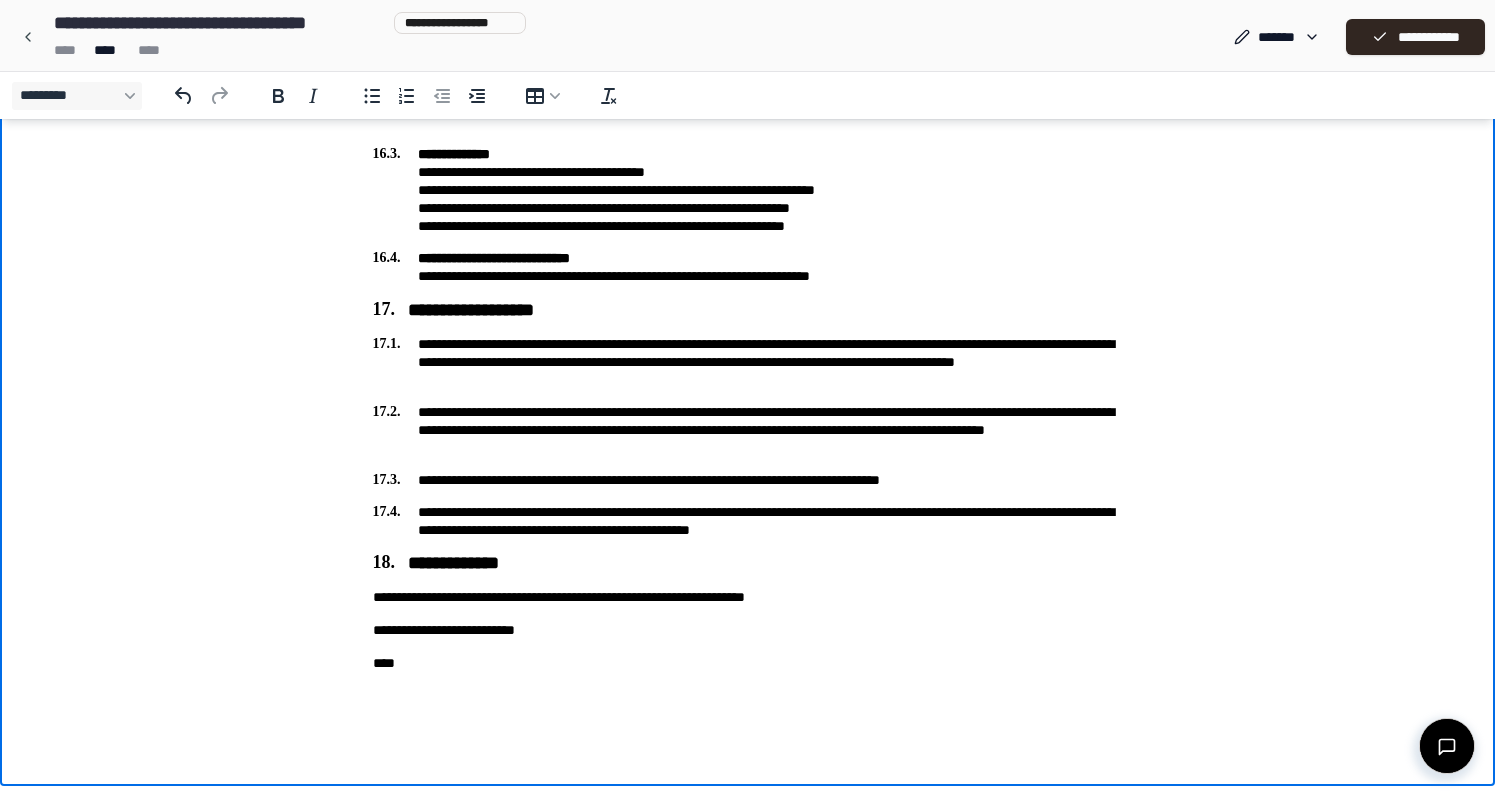 scroll, scrollTop: 4909, scrollLeft: 0, axis: vertical 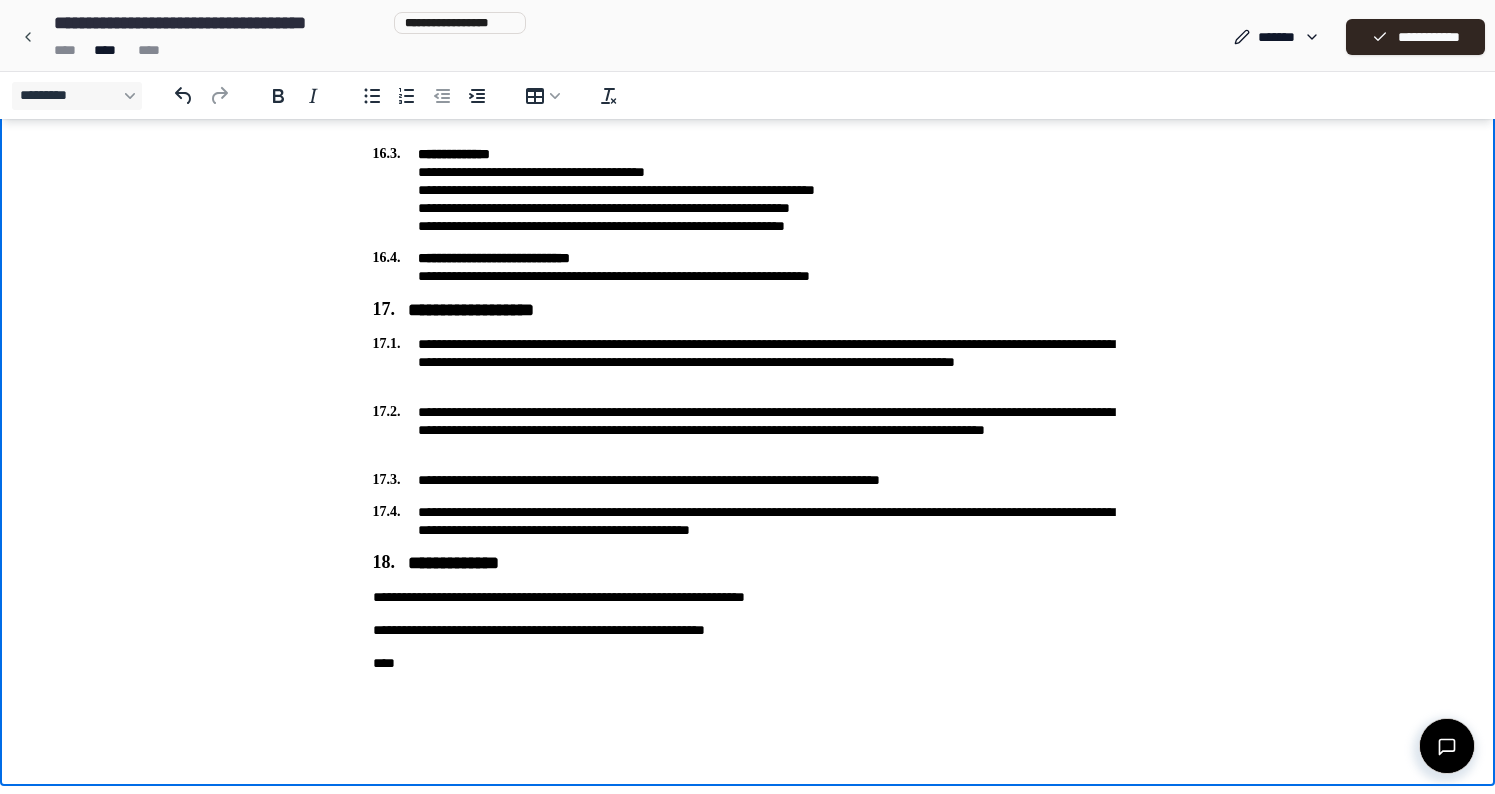 click on "**********" at bounding box center (748, 630) 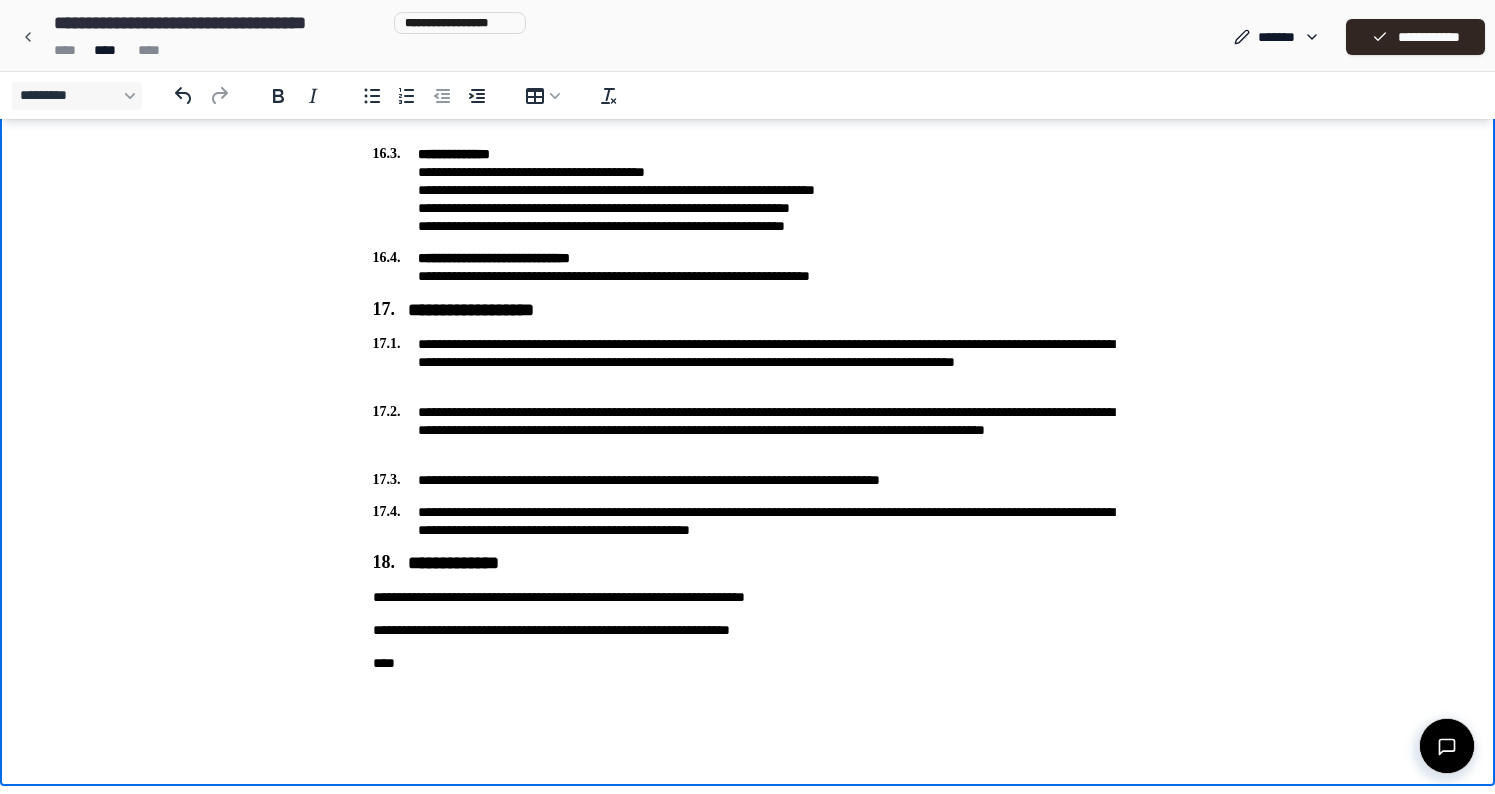 click on "**********" at bounding box center [748, 630] 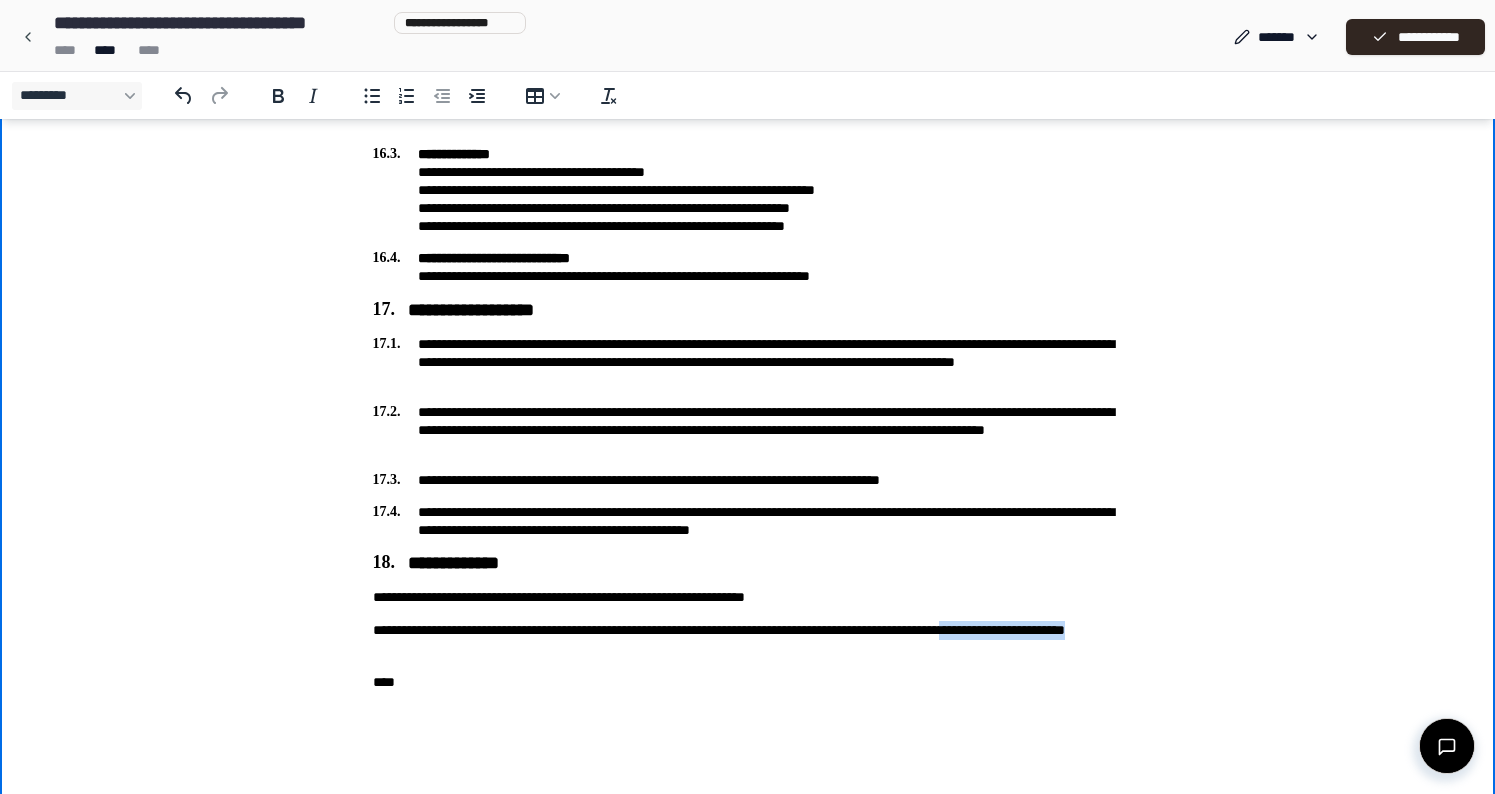 drag, startPoint x: 488, startPoint y: 655, endPoint x: 1072, endPoint y: 636, distance: 584.309 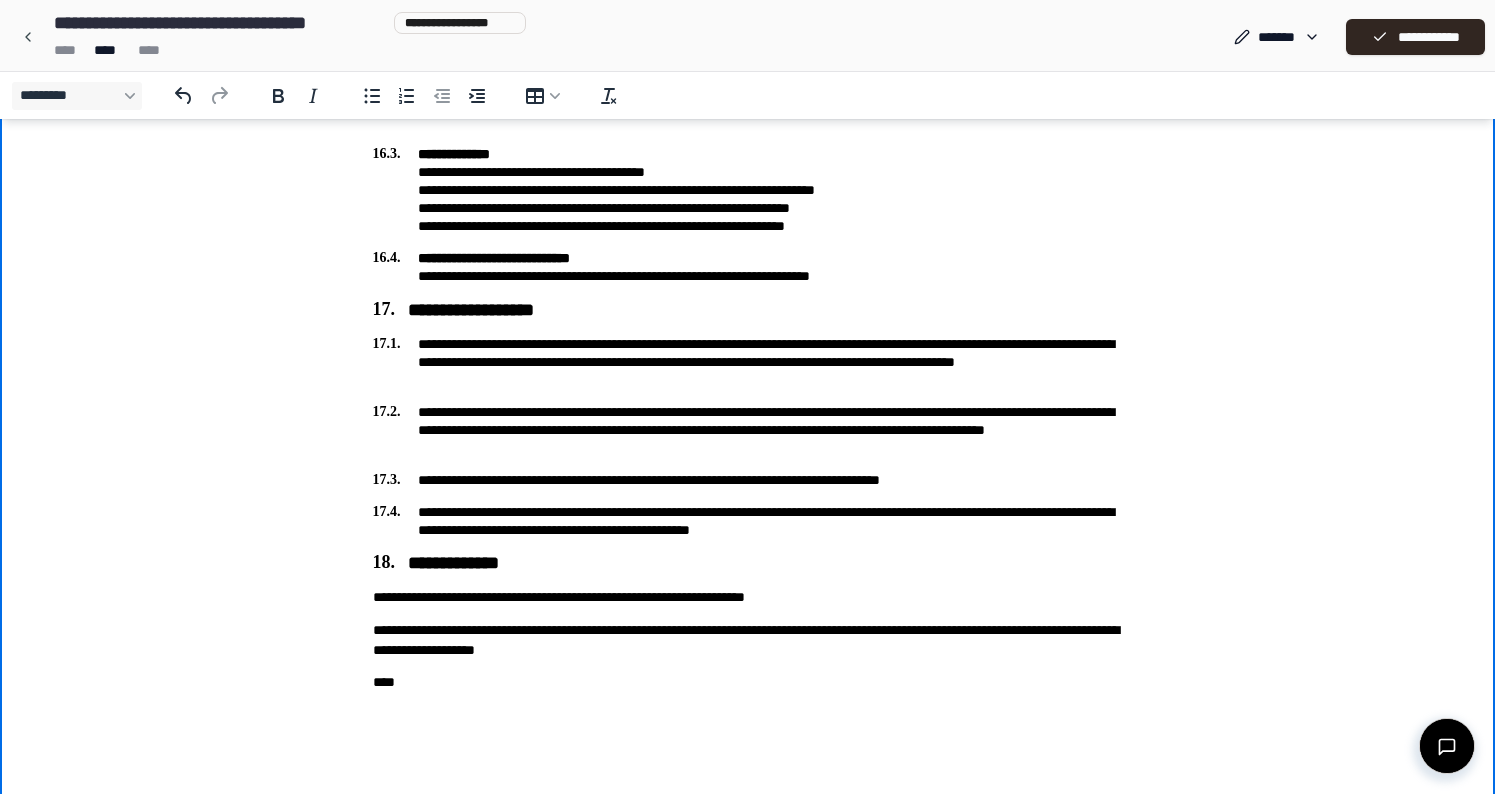 click on "[FIRST] [LAST] [NUMBER] [STREET] [CITY] [STATE] [POSTAL_CODE] [COUNTRY] [PHONE] [EMAIL] [SSN] [DLN] [CC] [DOB] [AGE]" at bounding box center [748, -2017] 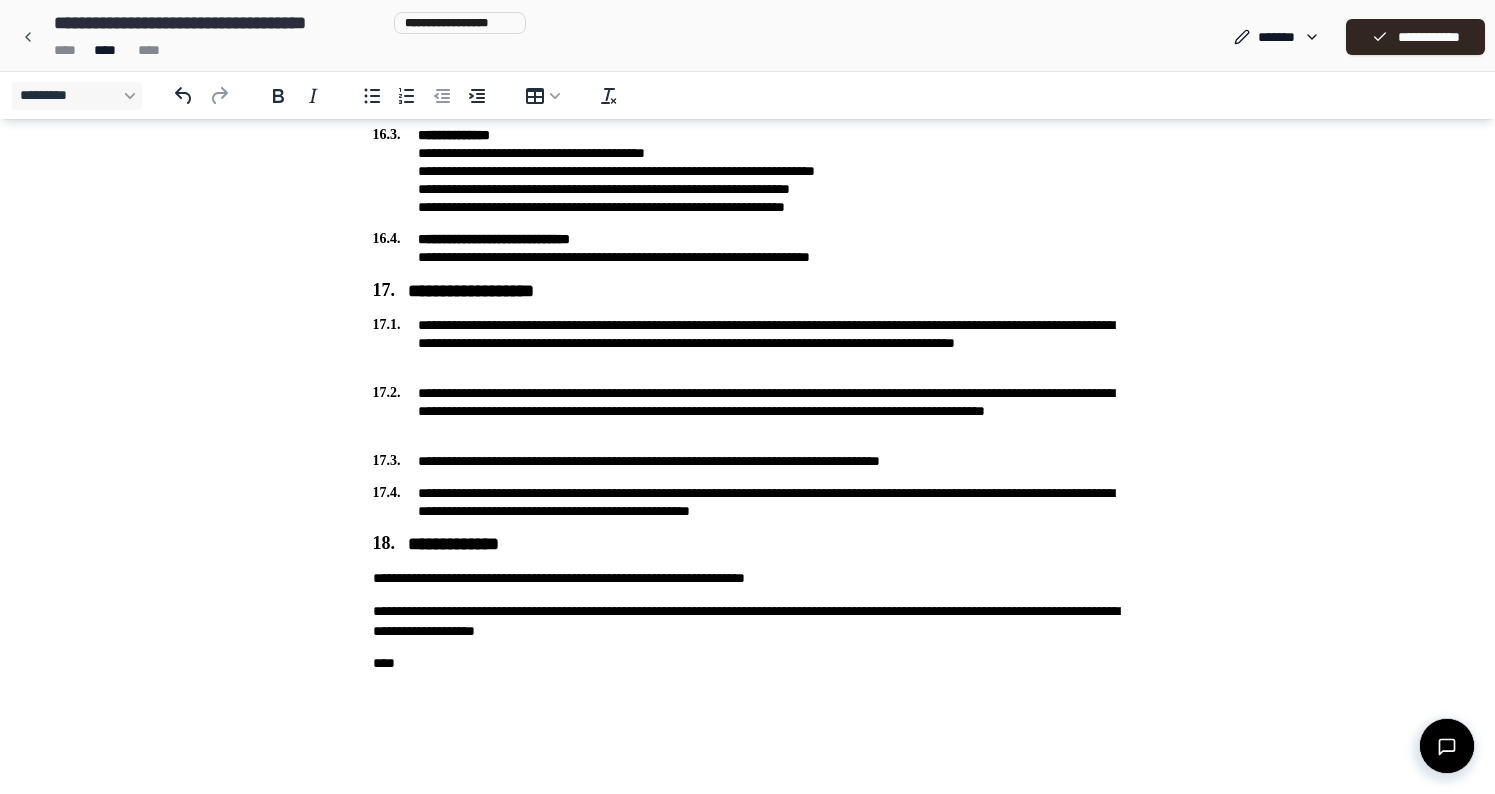 scroll, scrollTop: 4928, scrollLeft: 0, axis: vertical 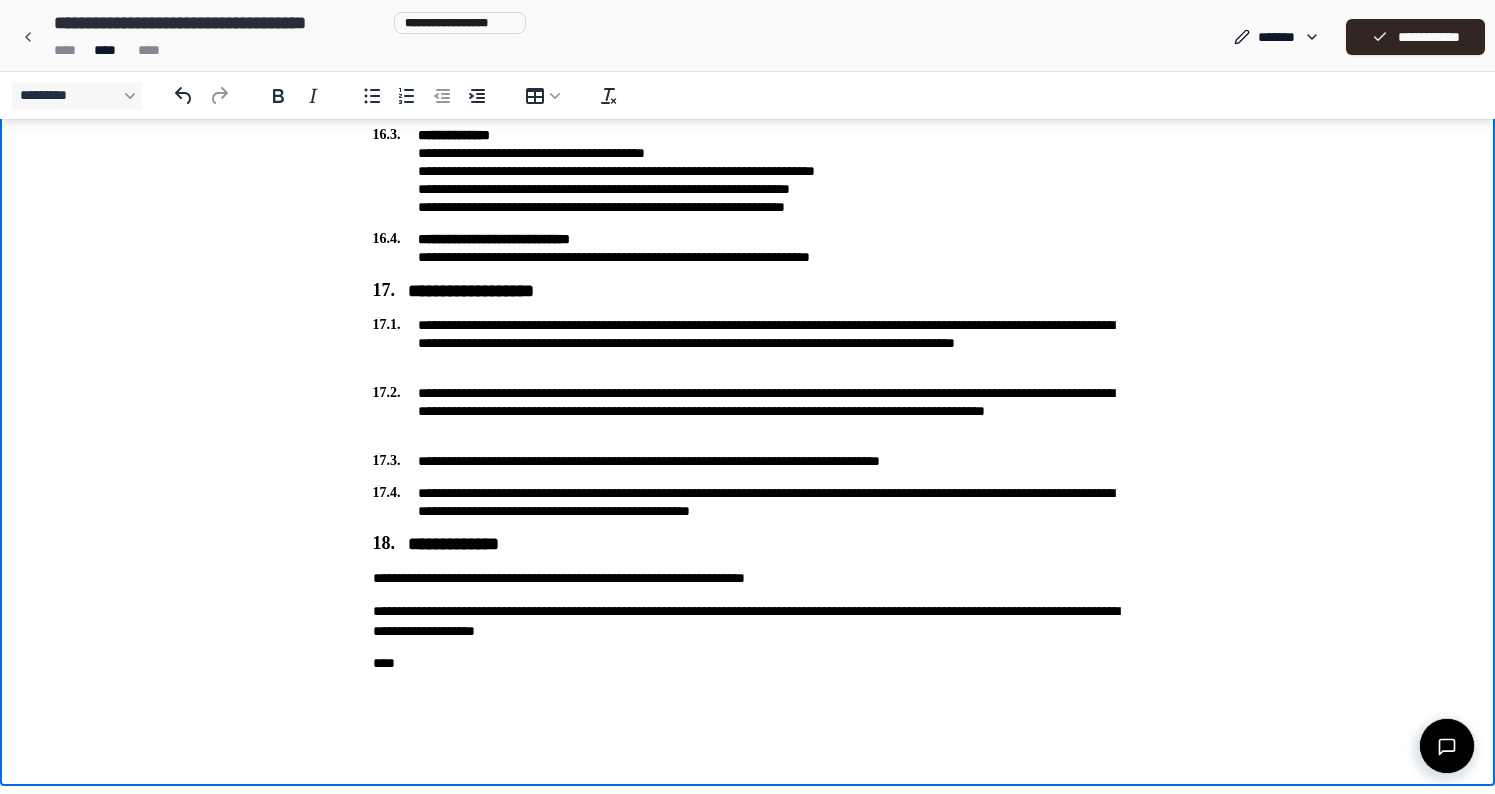 click on "**********" at bounding box center [748, 621] 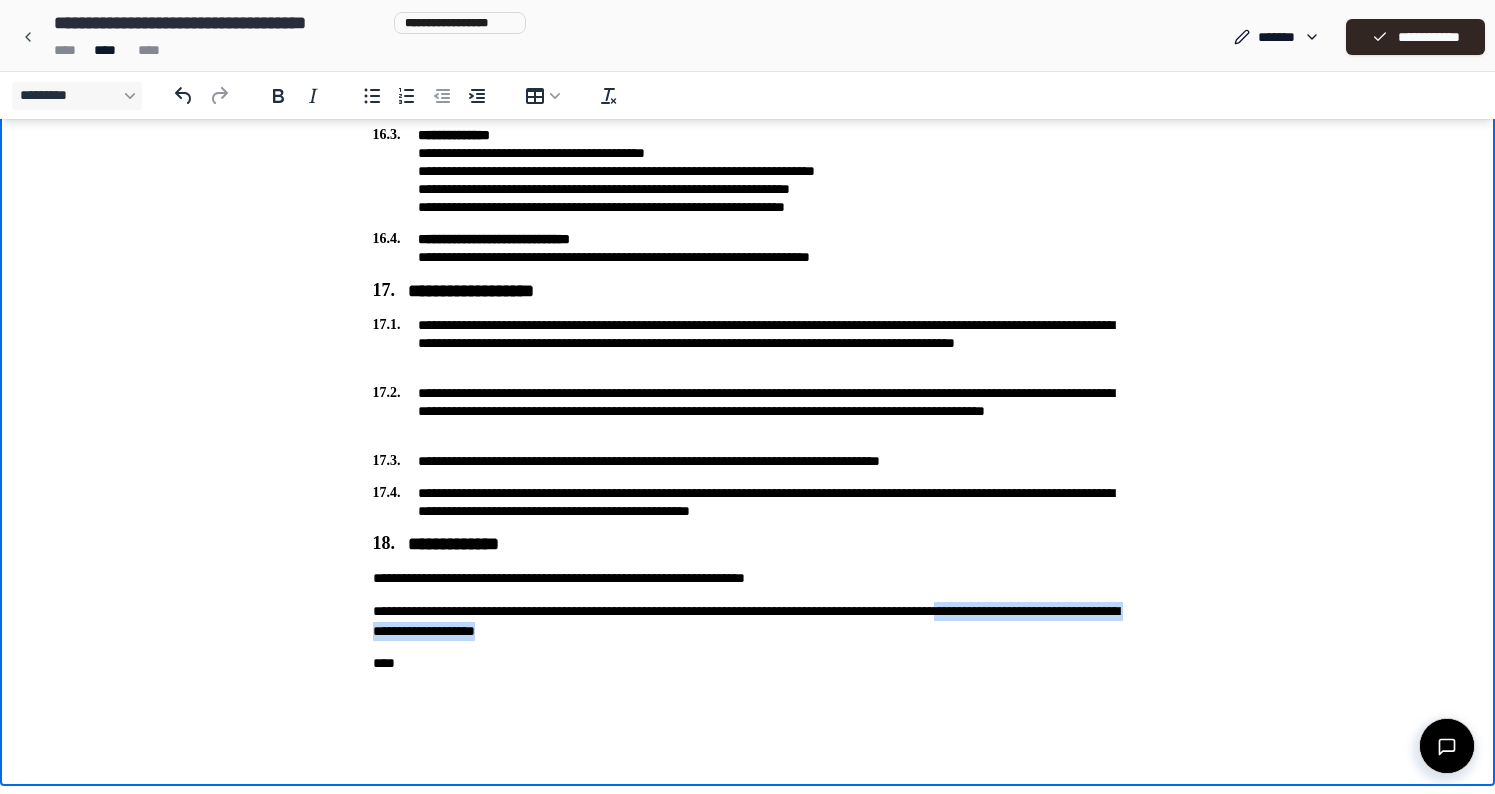 drag, startPoint x: 721, startPoint y: 631, endPoint x: 1067, endPoint y: 611, distance: 346.57755 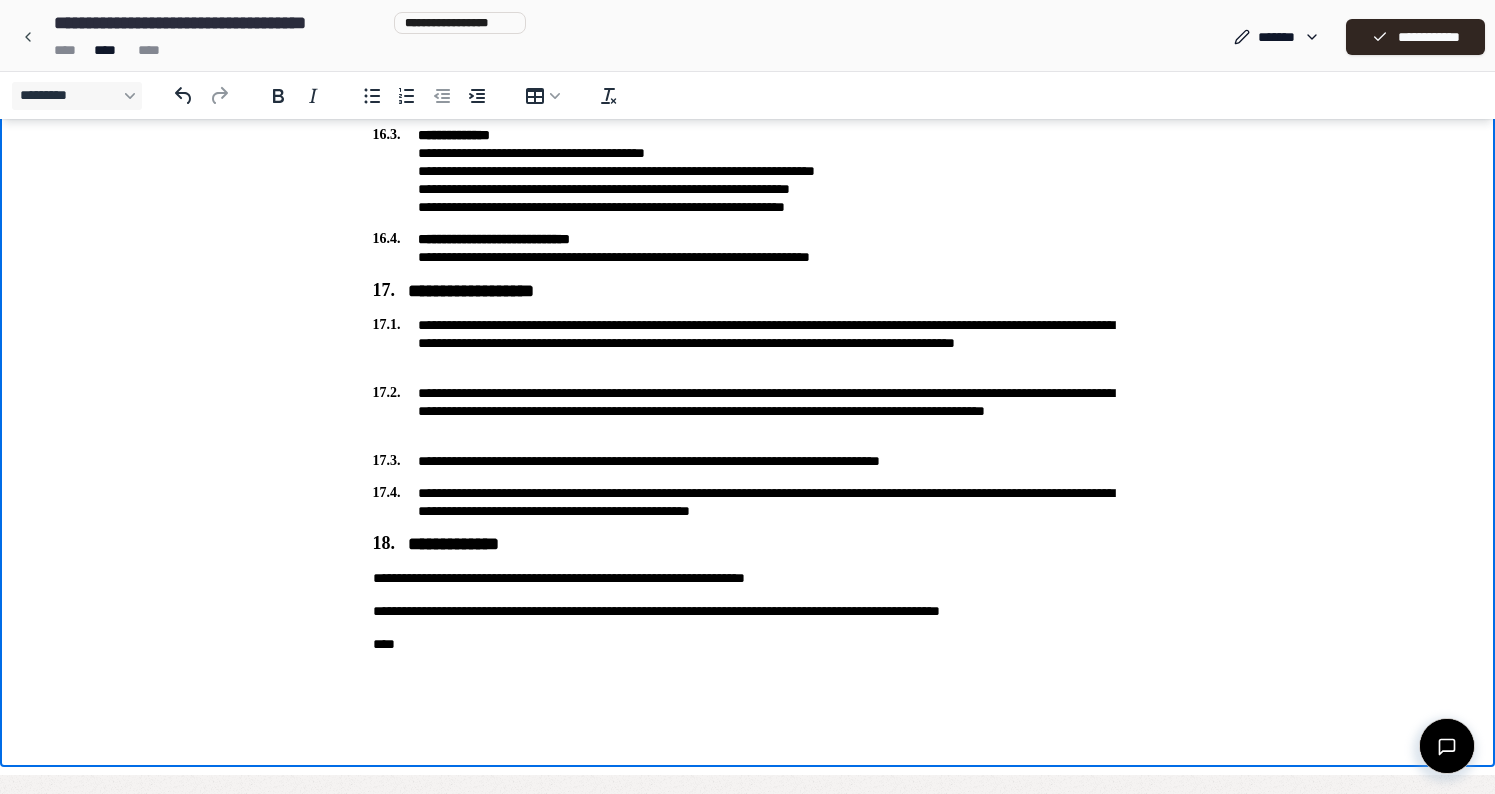 scroll, scrollTop: 4909, scrollLeft: 0, axis: vertical 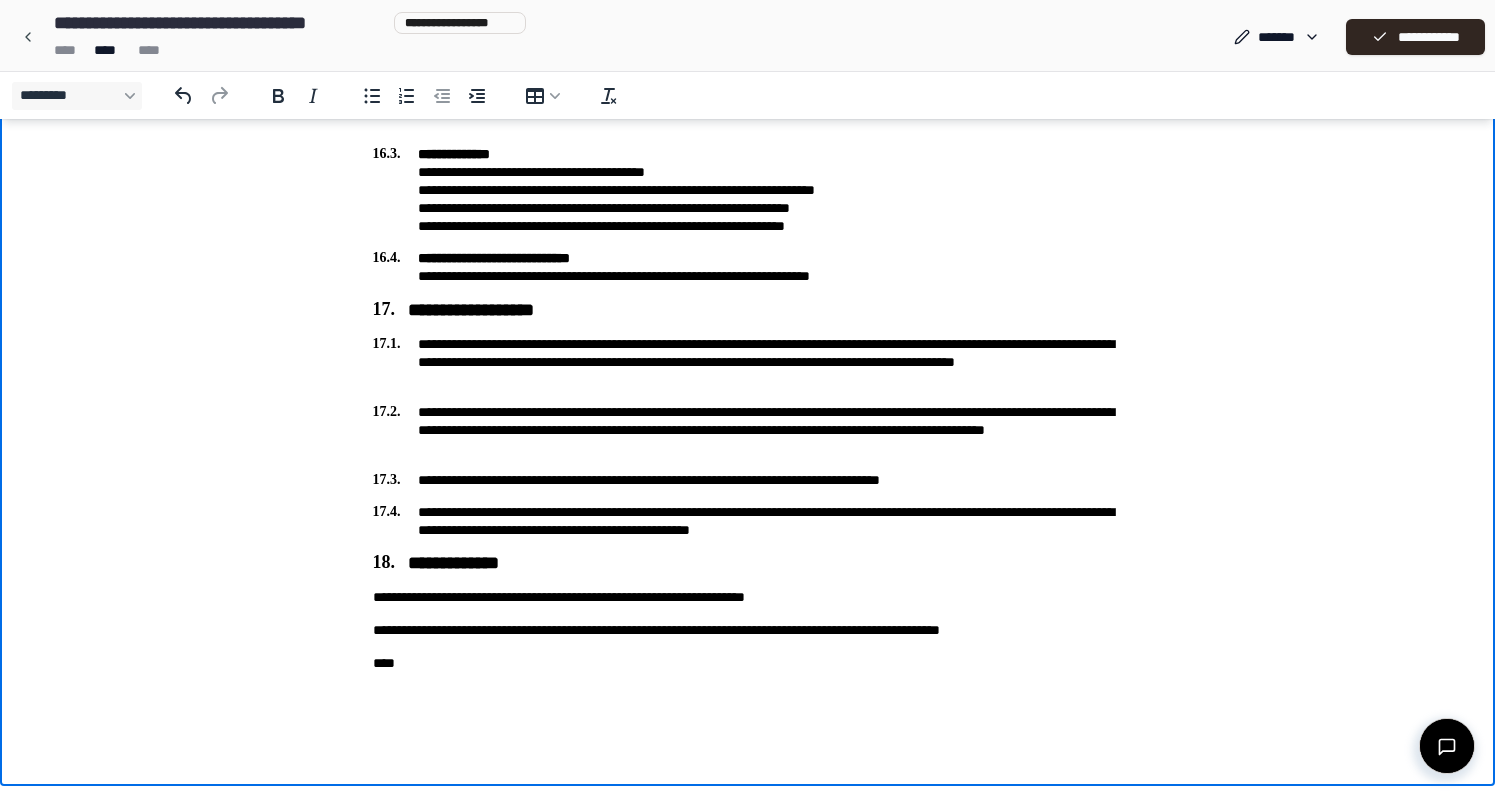 click on "****" at bounding box center [748, 663] 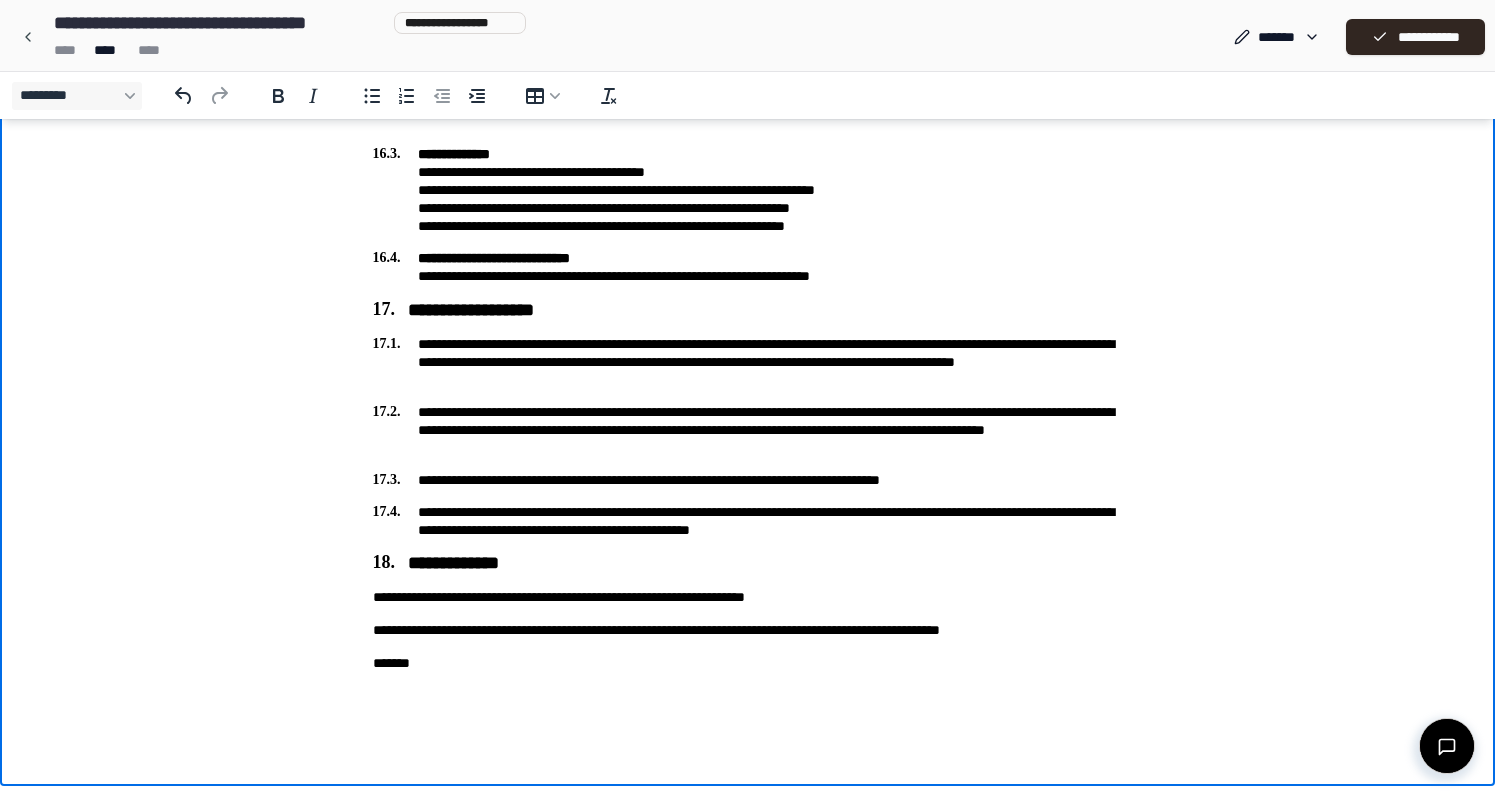 click on "**********" at bounding box center (748, 630) 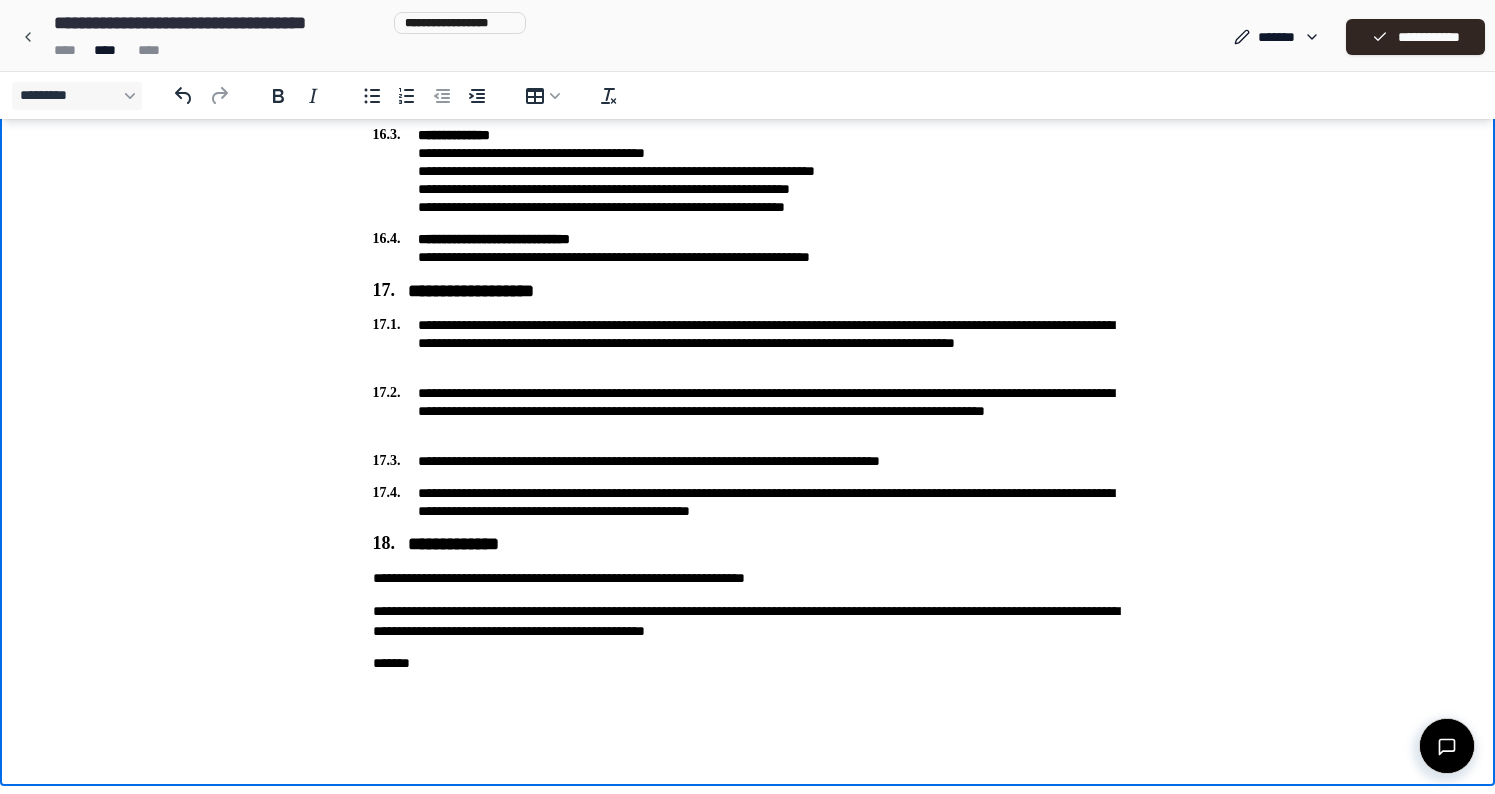scroll, scrollTop: 4928, scrollLeft: 0, axis: vertical 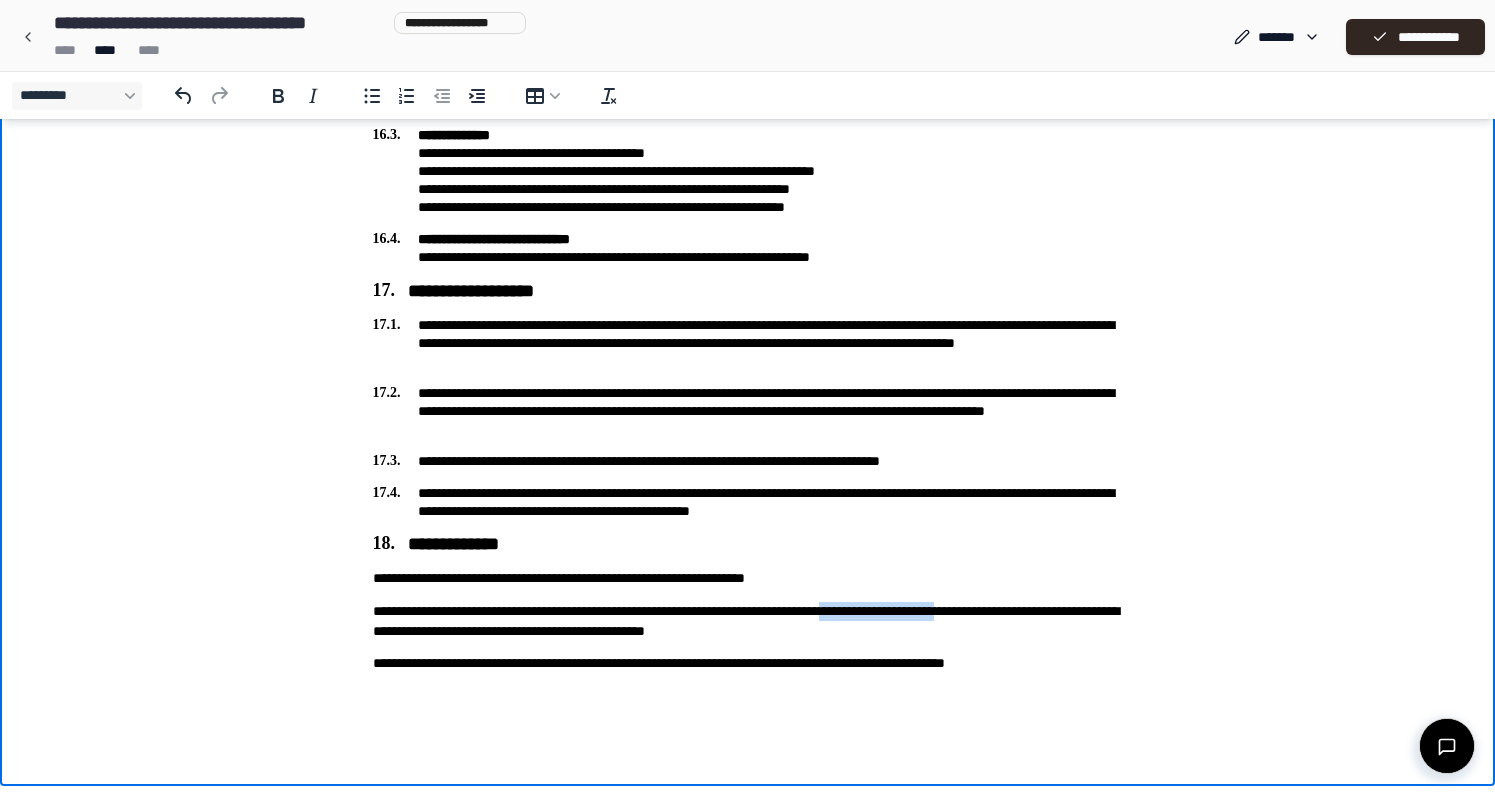 drag, startPoint x: 1065, startPoint y: 613, endPoint x: 929, endPoint y: 614, distance: 136.00368 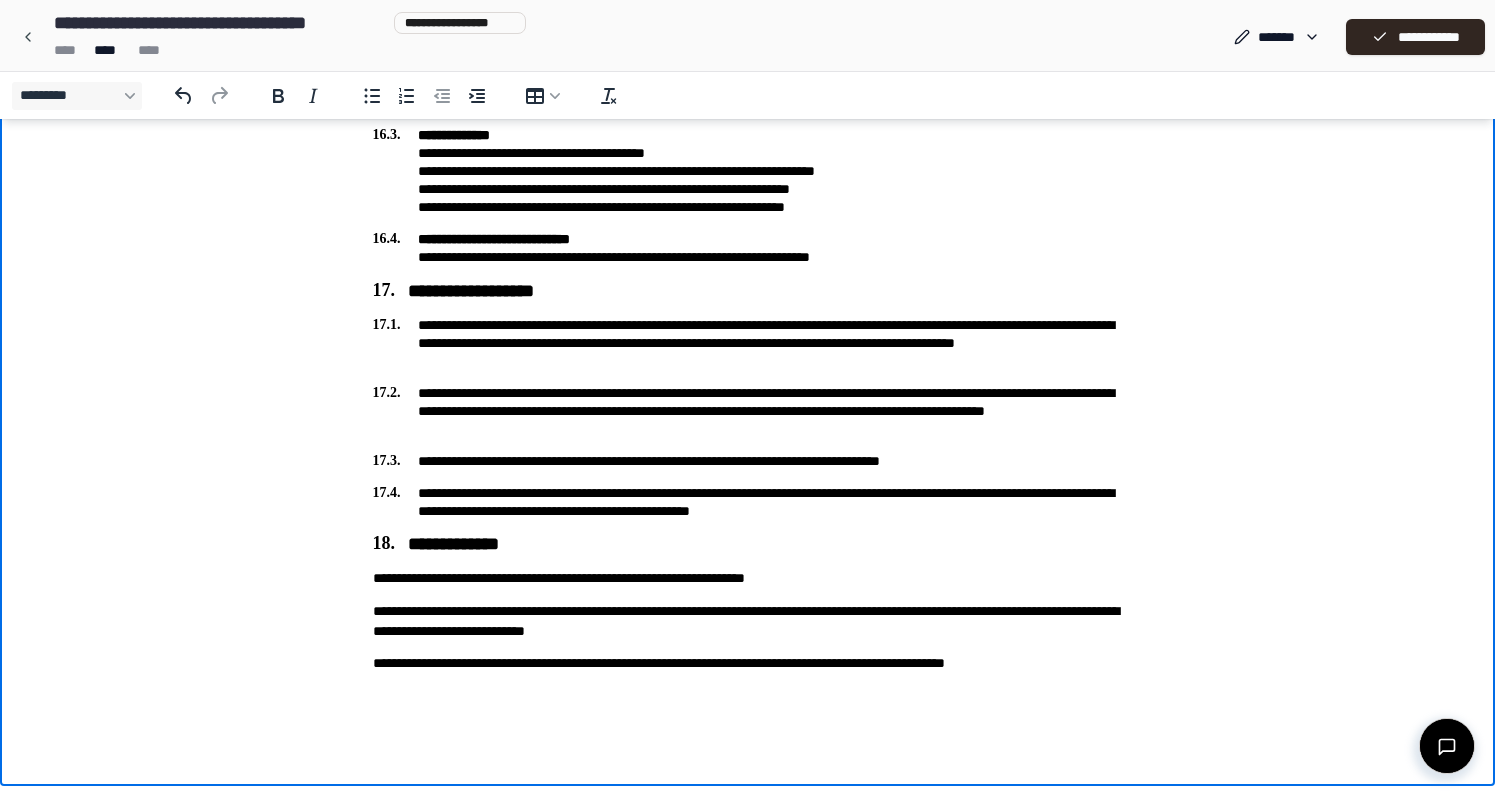 scroll, scrollTop: 4928, scrollLeft: 0, axis: vertical 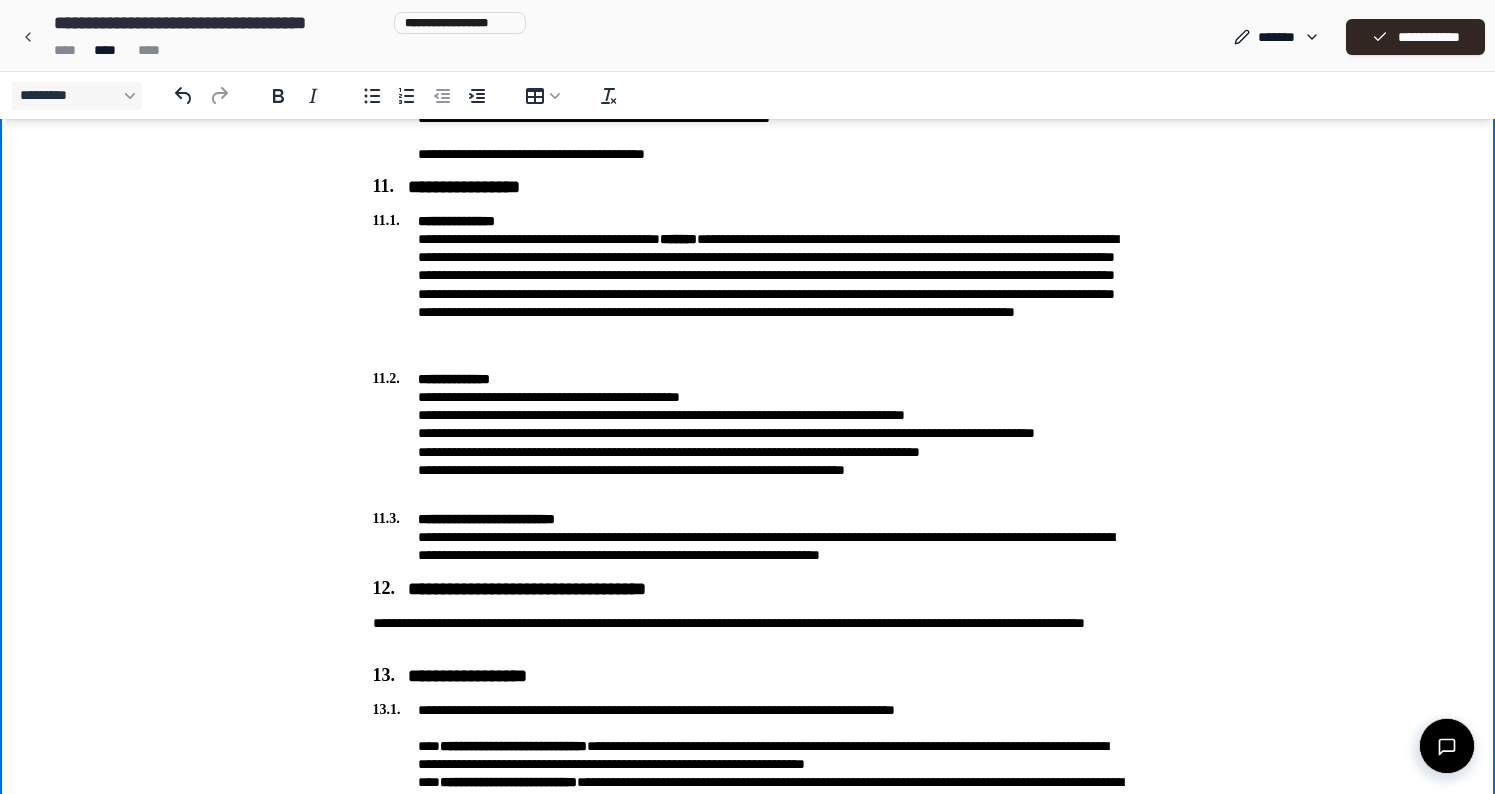click on "**********" at bounding box center [748, 284] 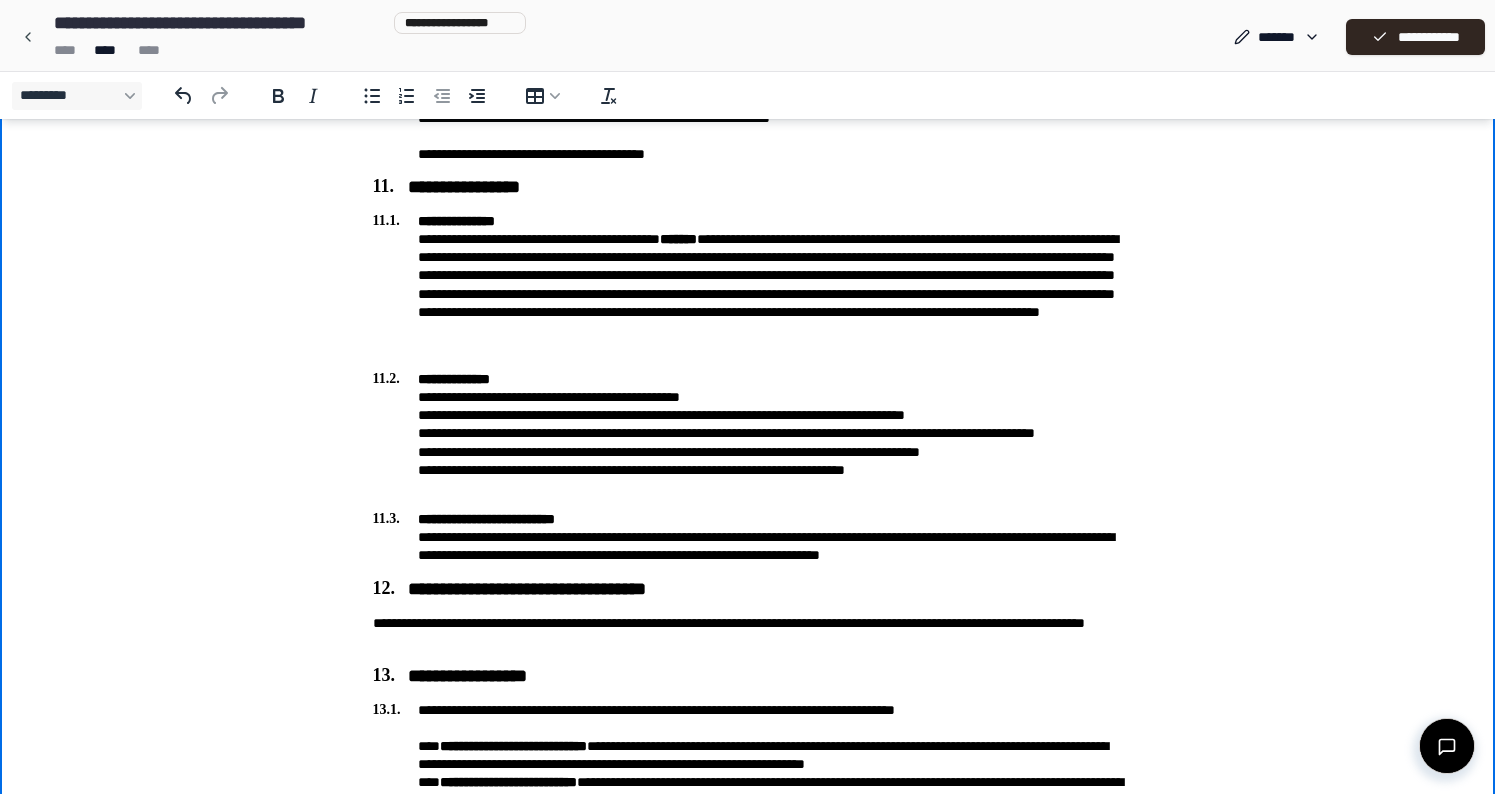 click on "**********" at bounding box center [748, 284] 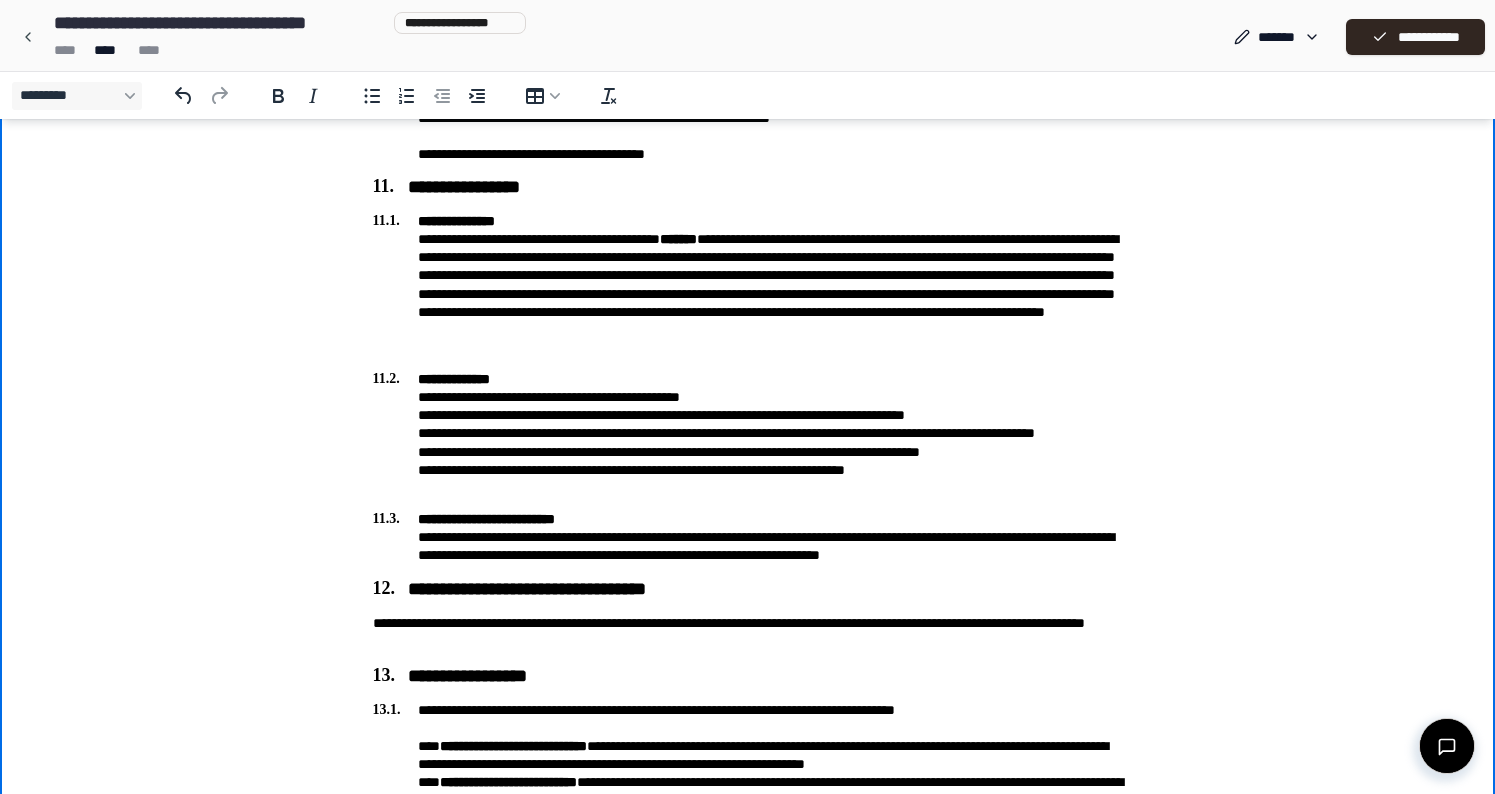 click on "**********" at bounding box center (748, 284) 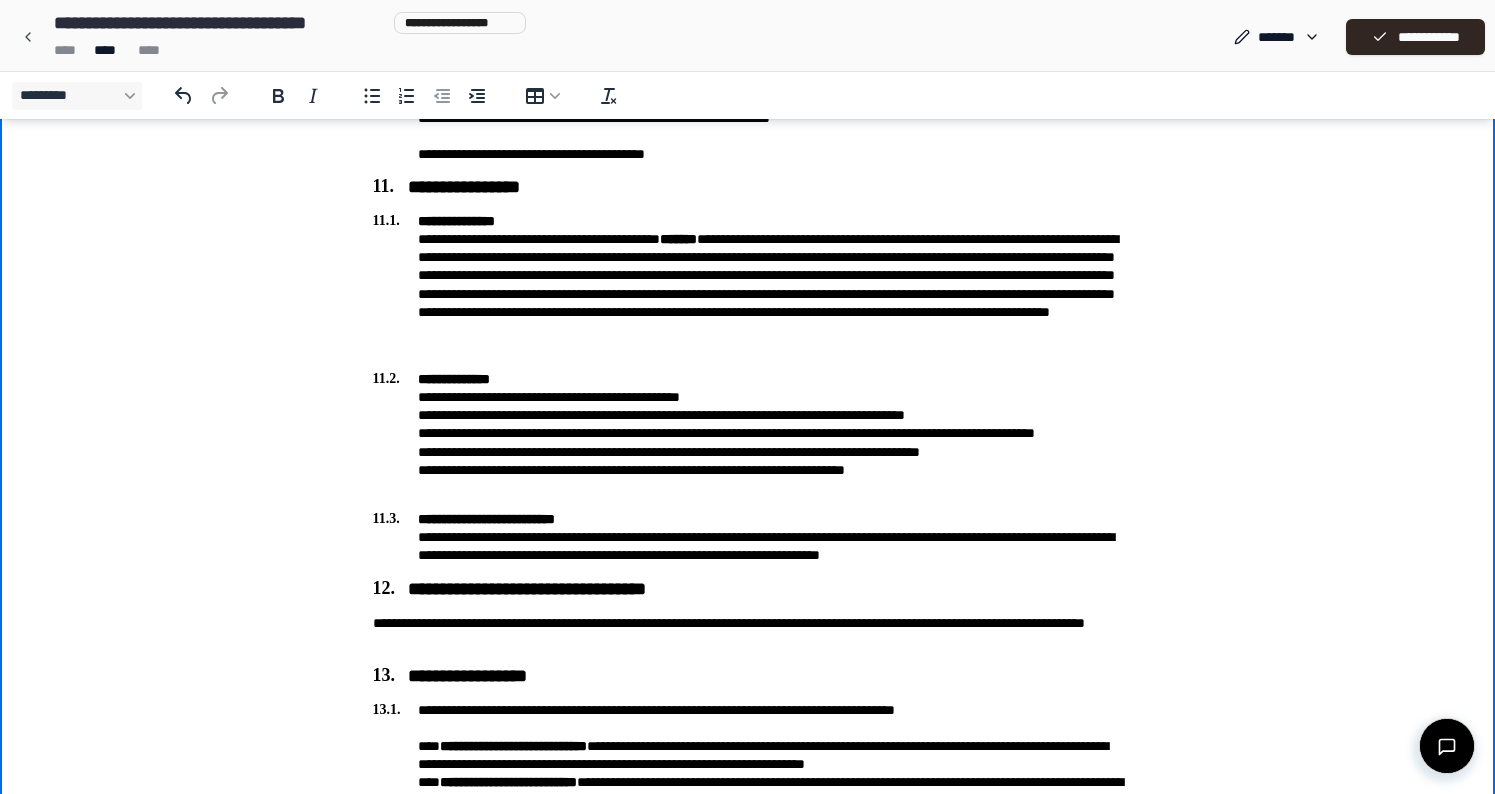 click on "**********" at bounding box center (748, 284) 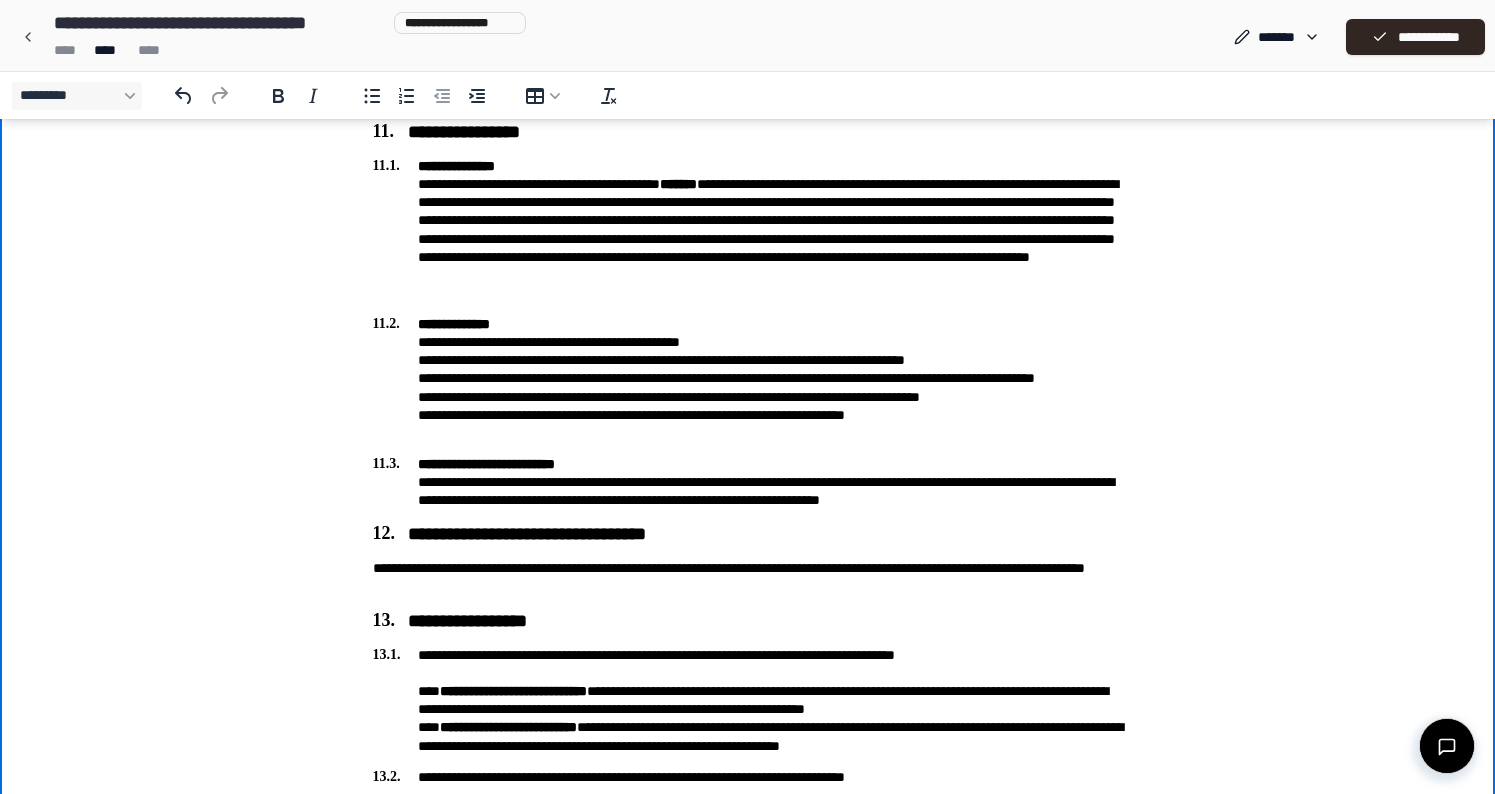 scroll, scrollTop: 3663, scrollLeft: 0, axis: vertical 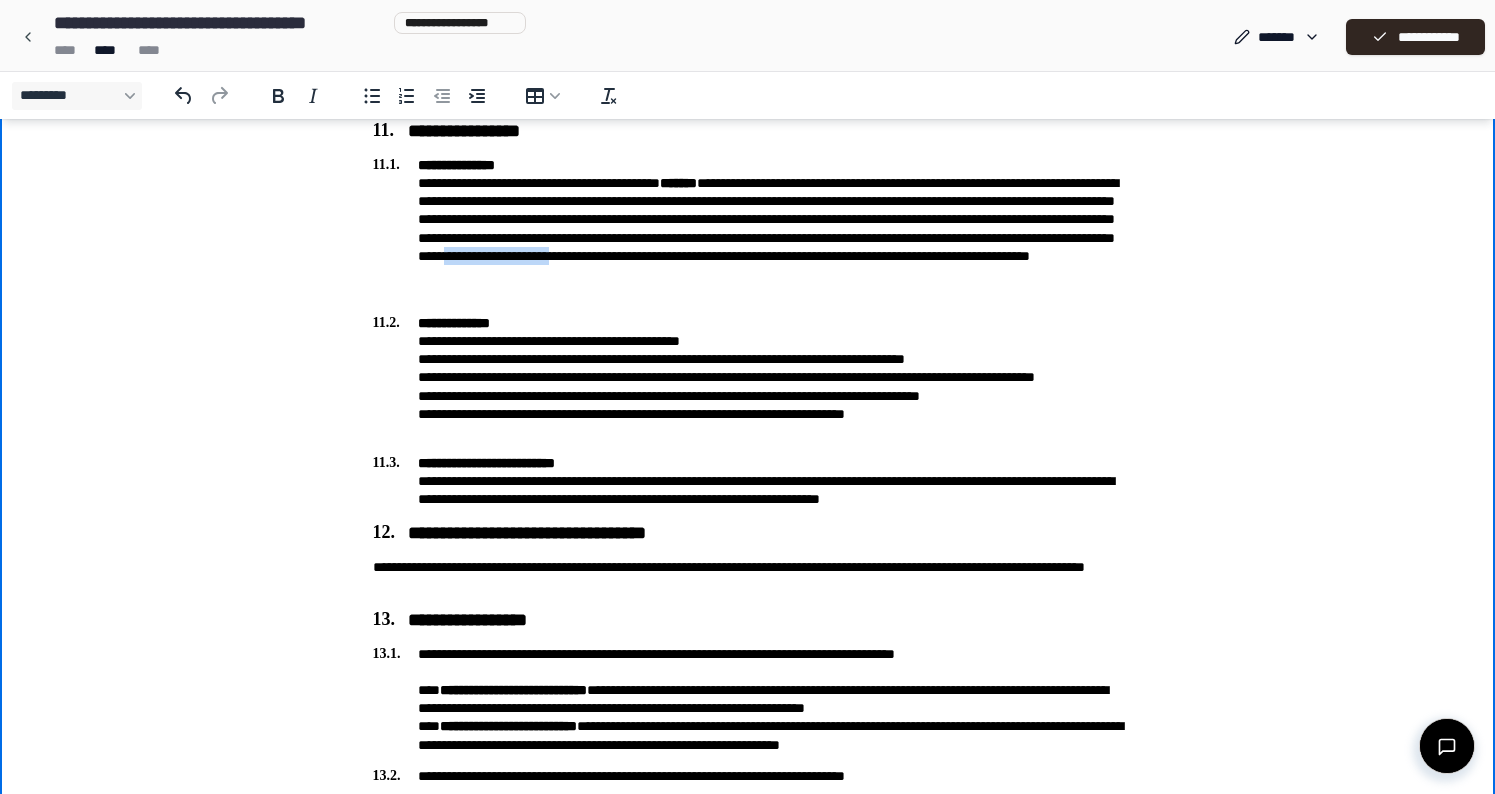 drag, startPoint x: 434, startPoint y: 271, endPoint x: 555, endPoint y: 274, distance: 121.037186 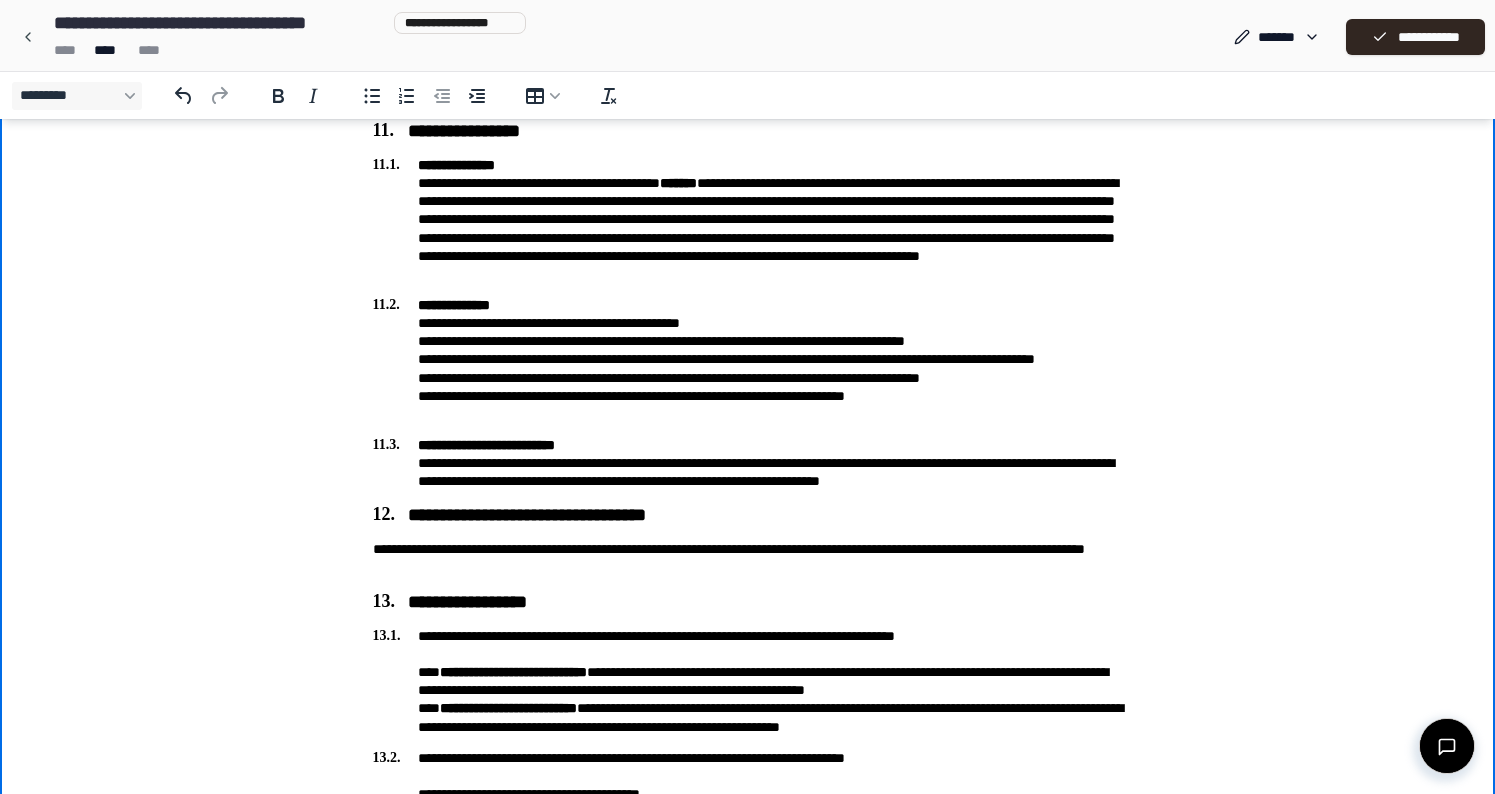 scroll, scrollTop: 3684, scrollLeft: 0, axis: vertical 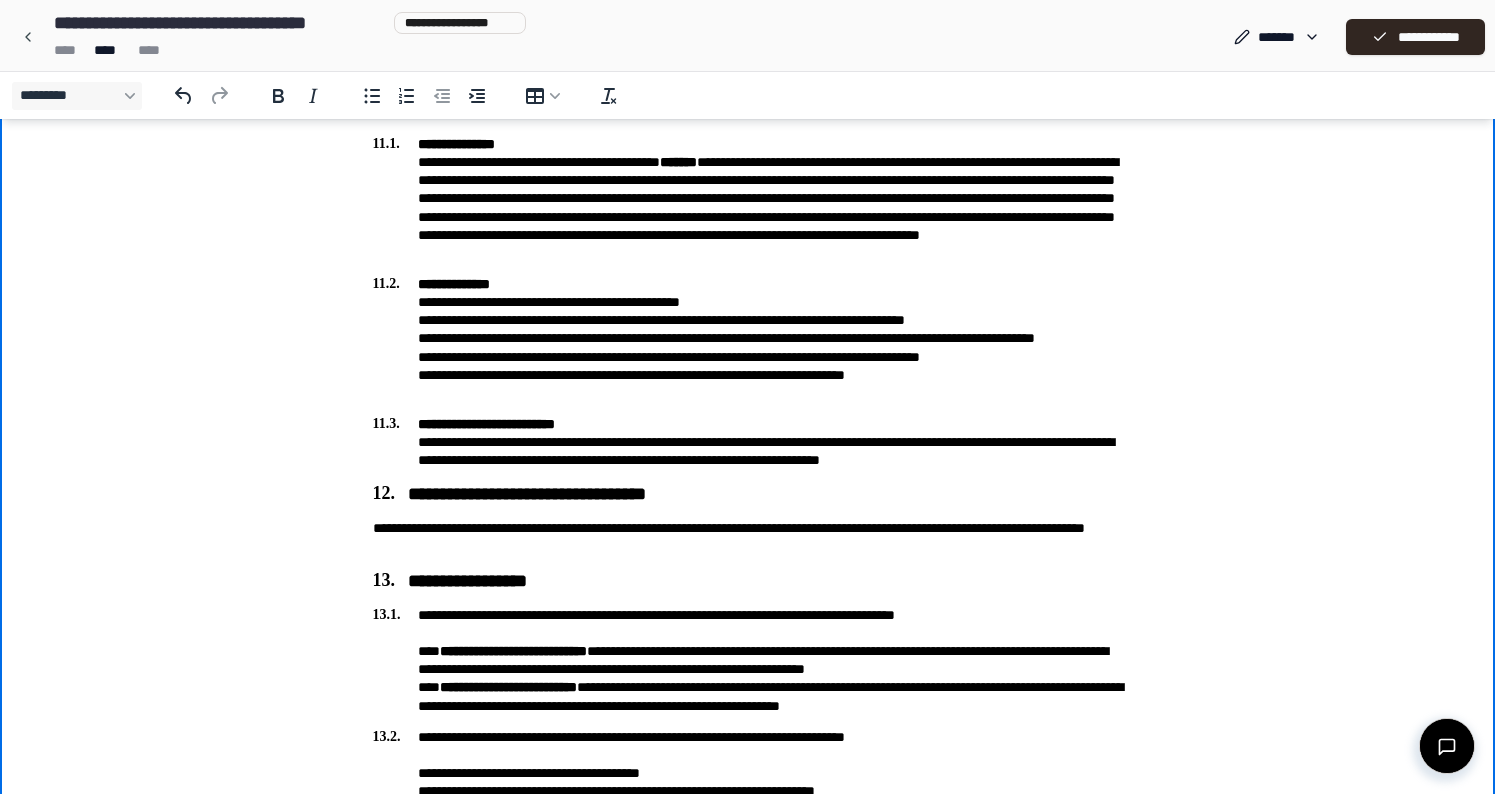 click on "**********" at bounding box center [748, 198] 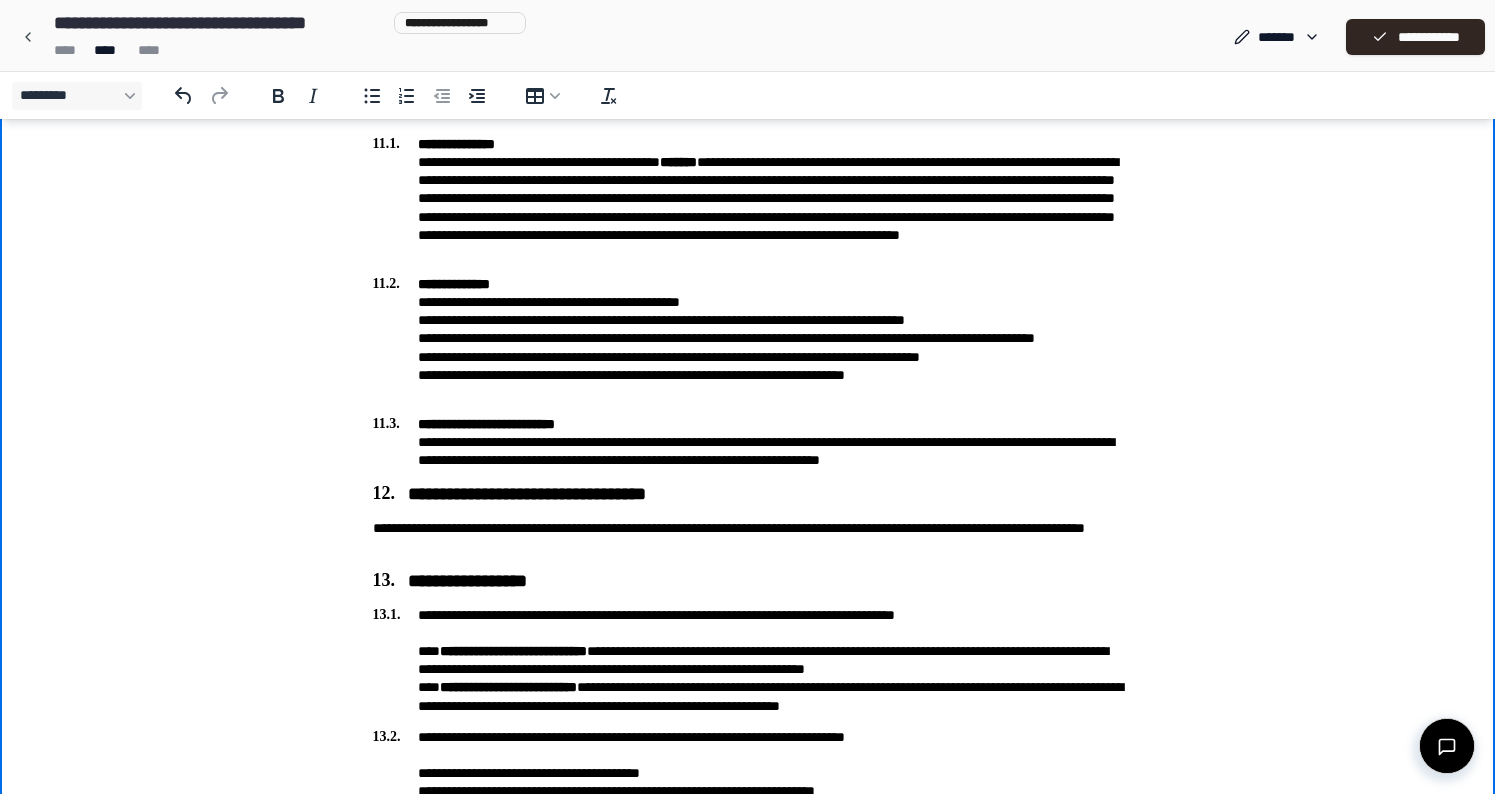 click on "**********" at bounding box center [748, 198] 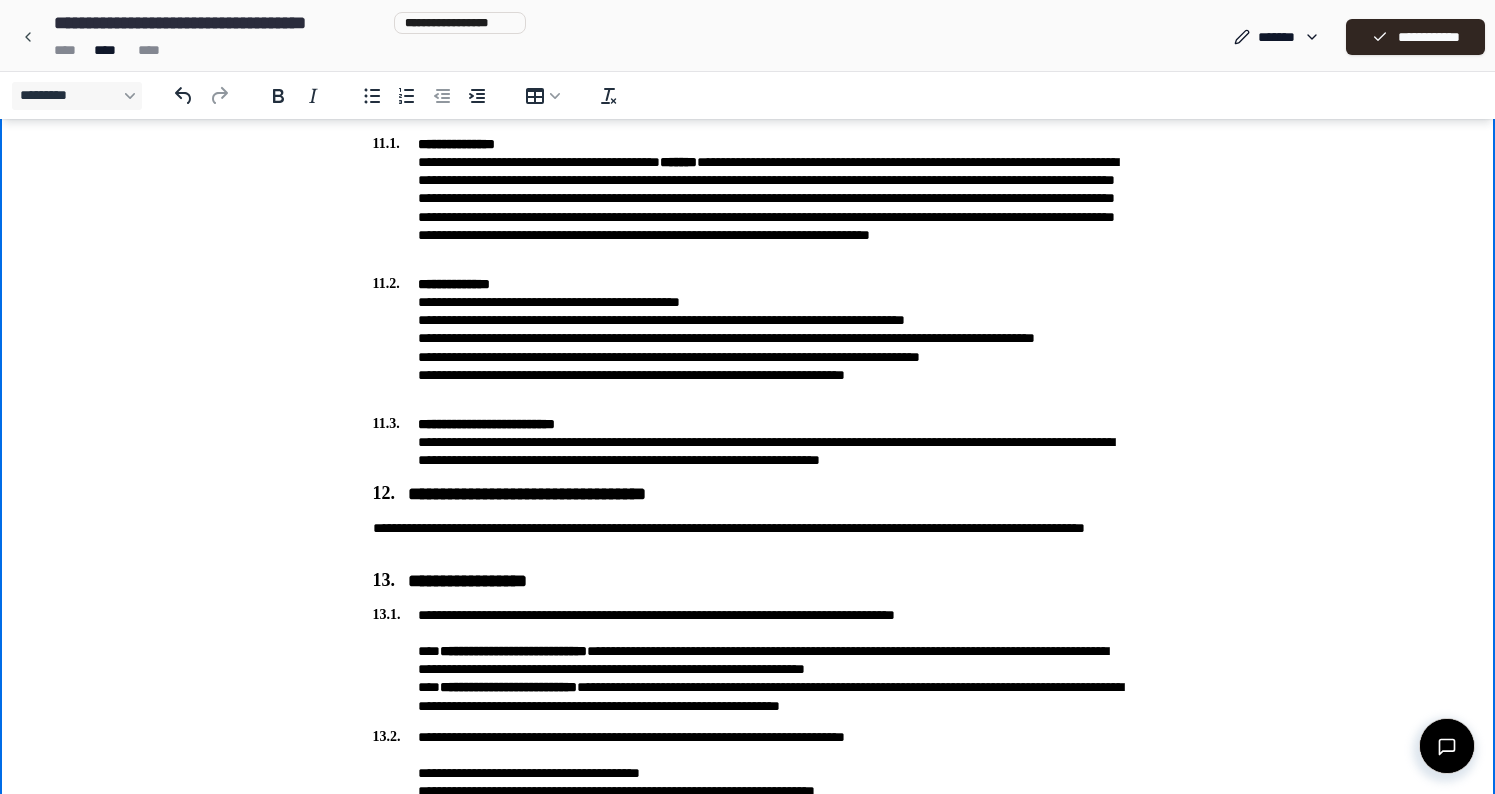 click on "**********" at bounding box center (748, 198) 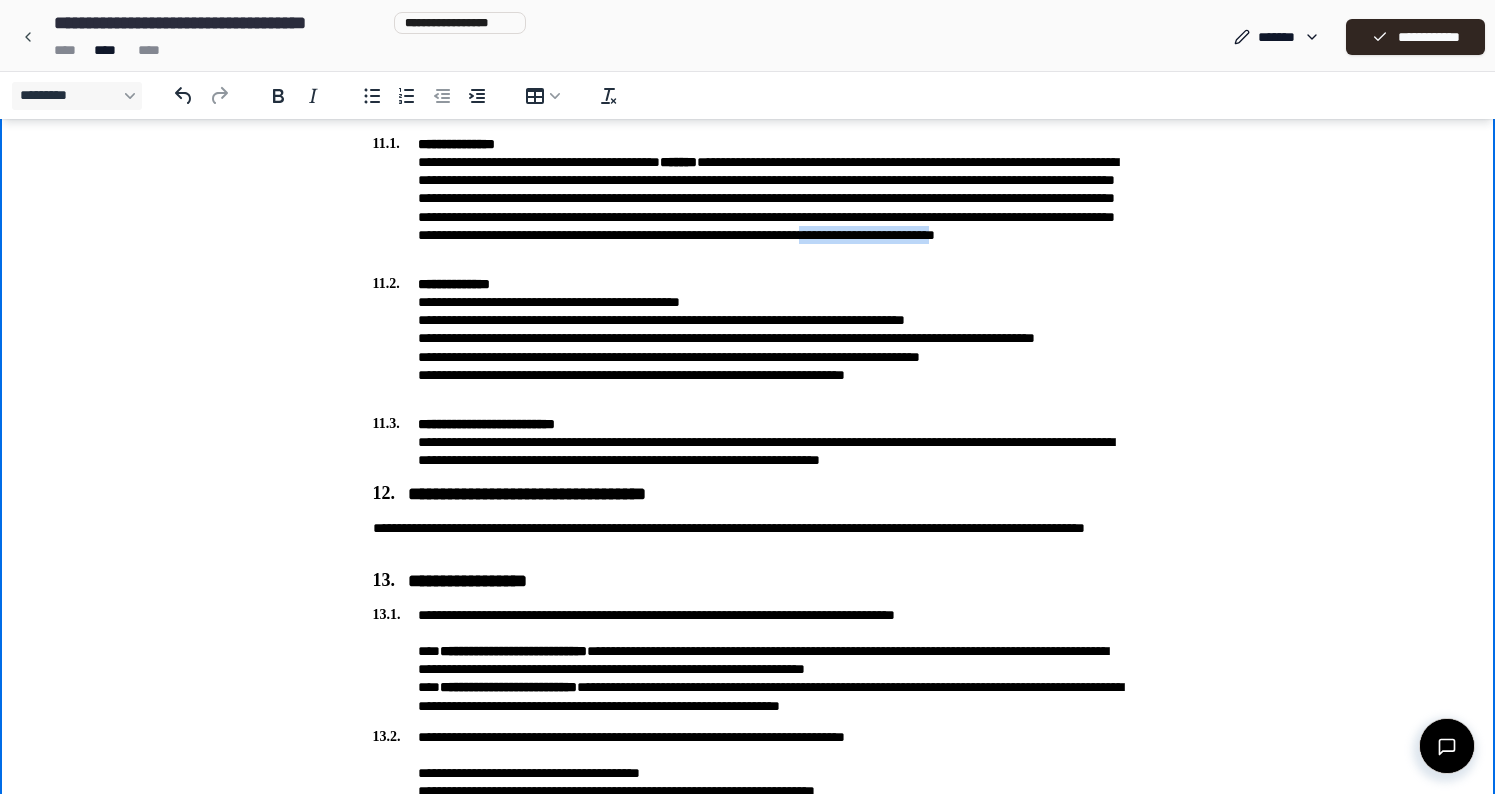drag, startPoint x: 1020, startPoint y: 255, endPoint x: 872, endPoint y: 250, distance: 148.08444 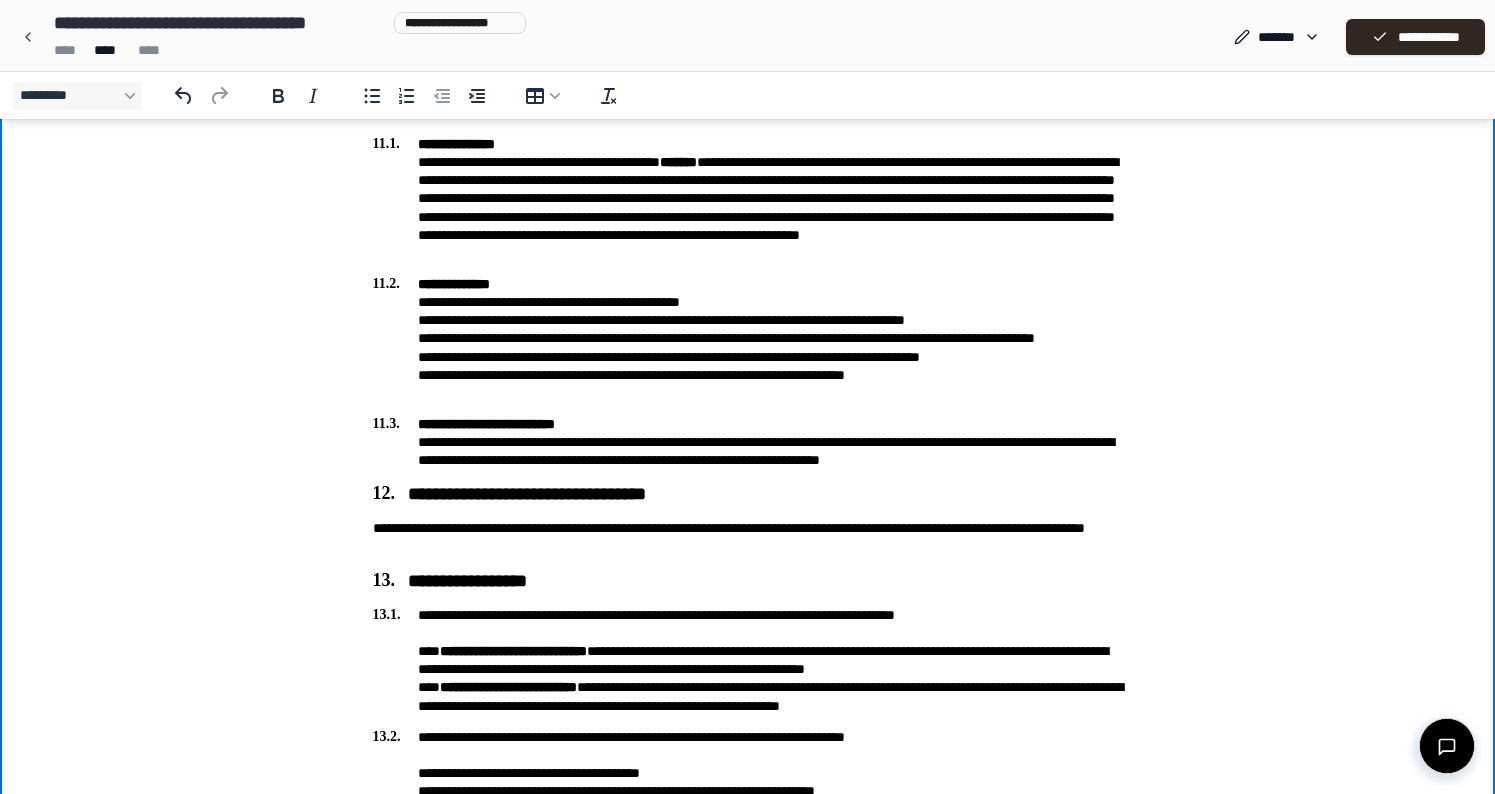 click on "**********" at bounding box center (748, 198) 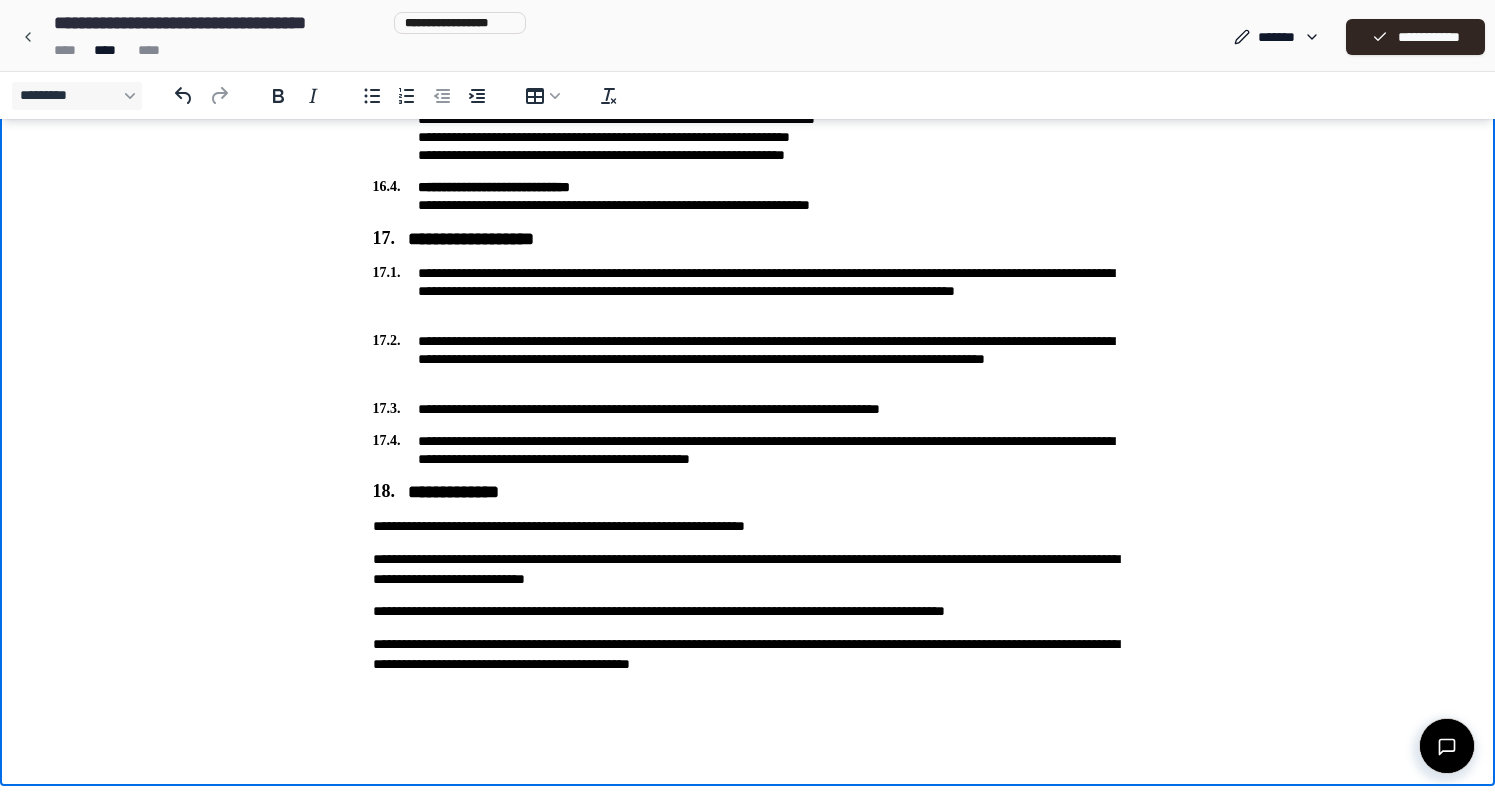 scroll, scrollTop: 4962, scrollLeft: 0, axis: vertical 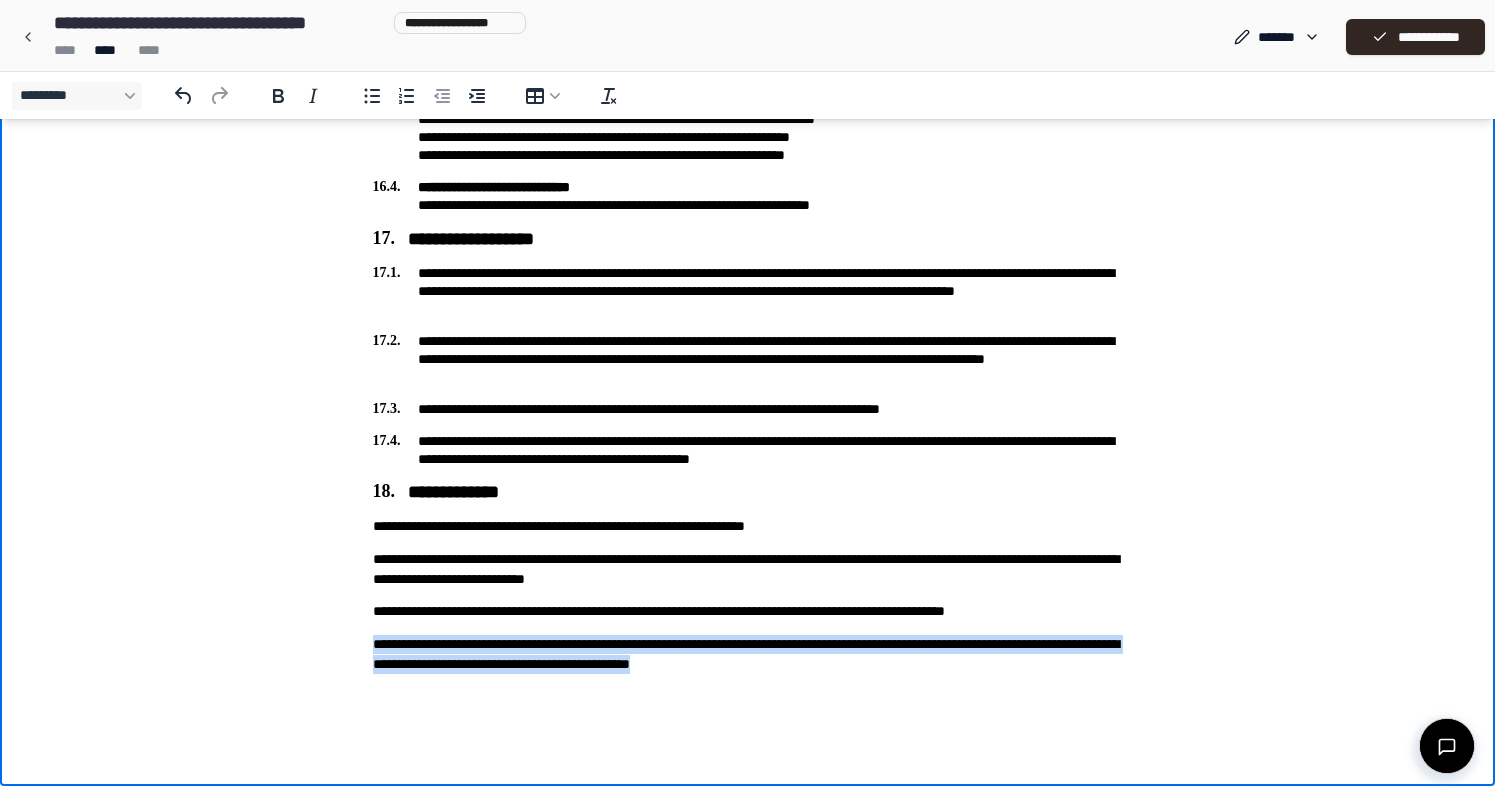 drag, startPoint x: 844, startPoint y: 666, endPoint x: 340, endPoint y: 651, distance: 504.22318 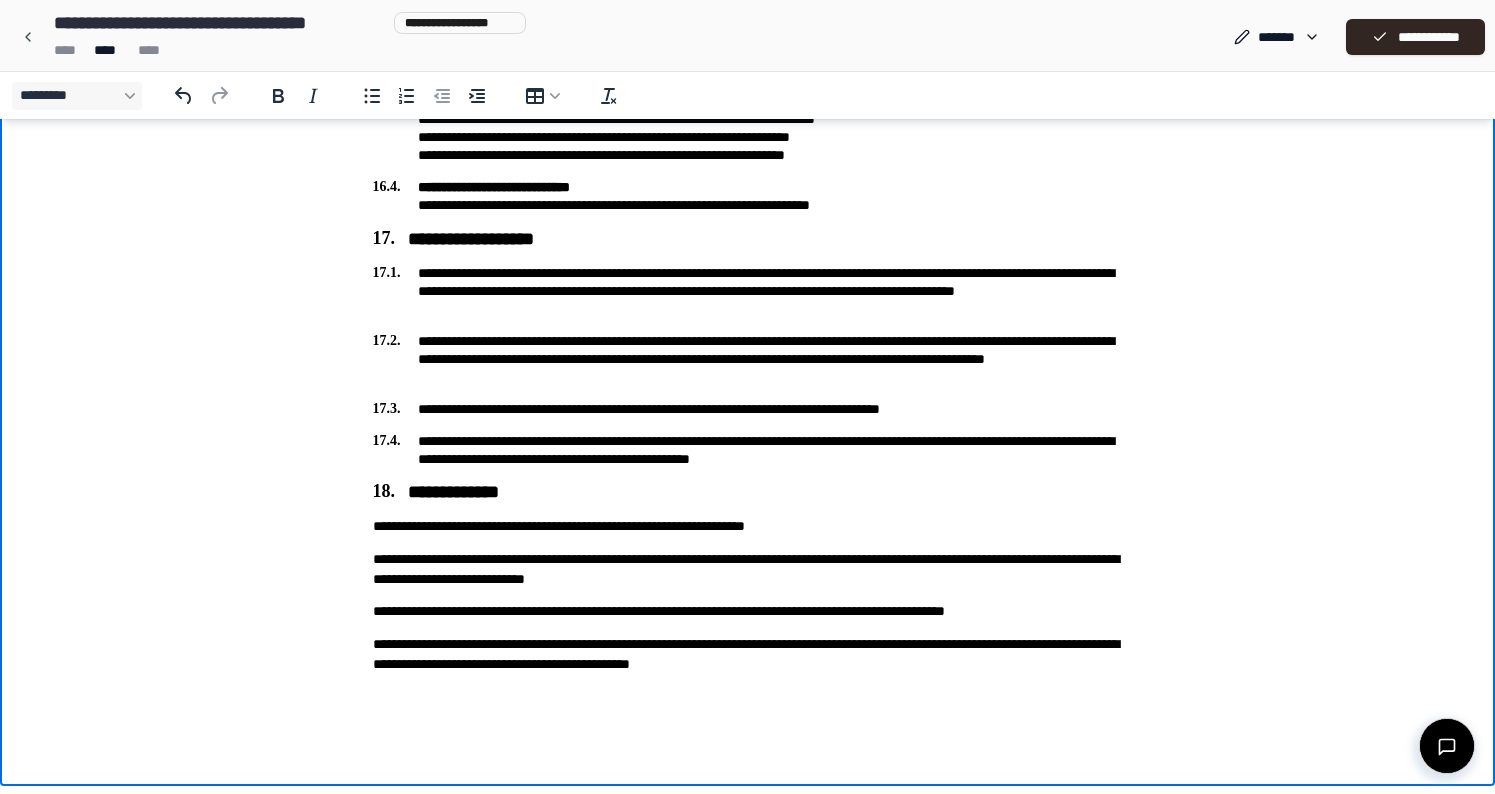 click at bounding box center (748, 696) 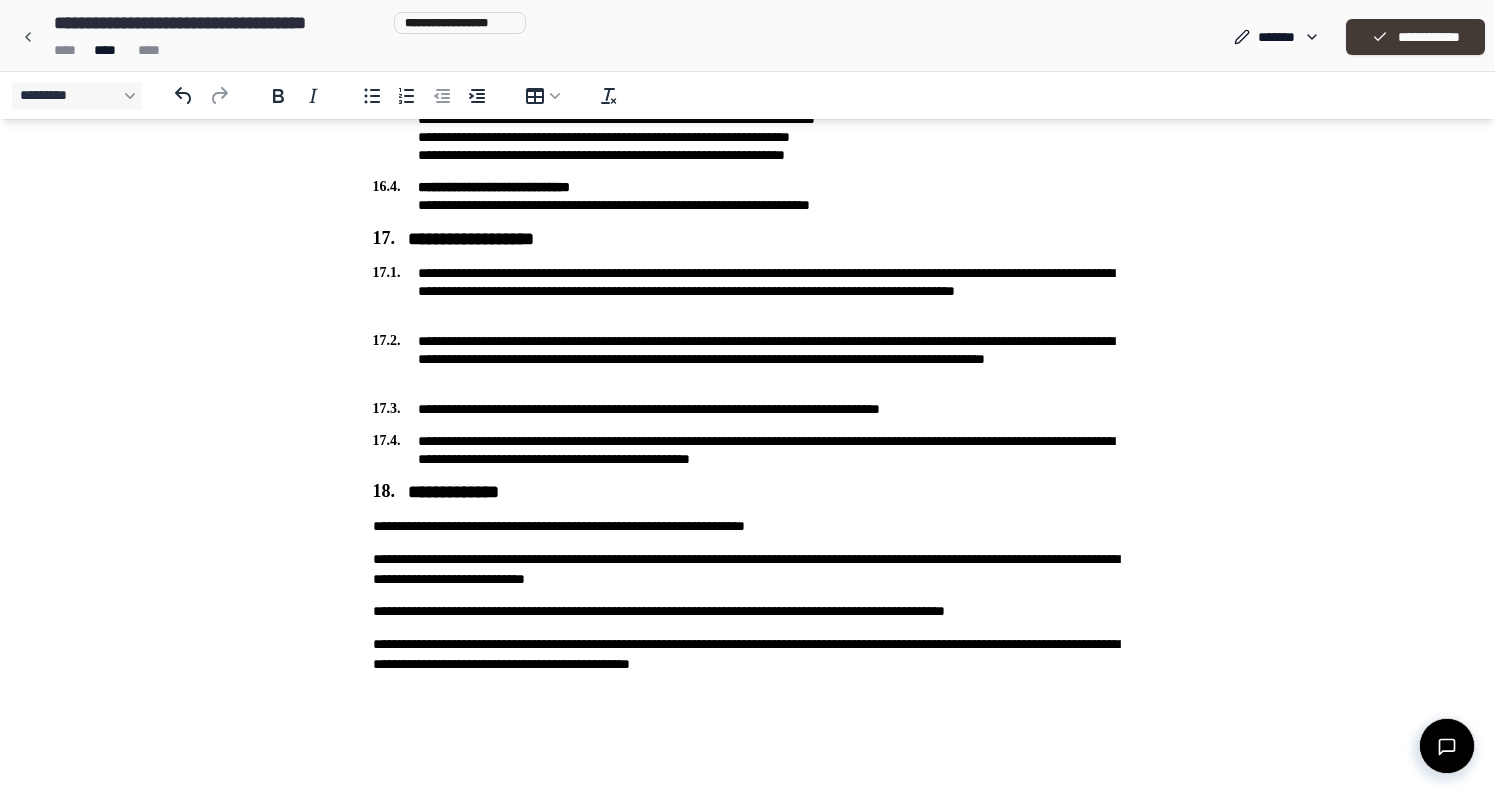 click on "**********" at bounding box center [1415, 37] 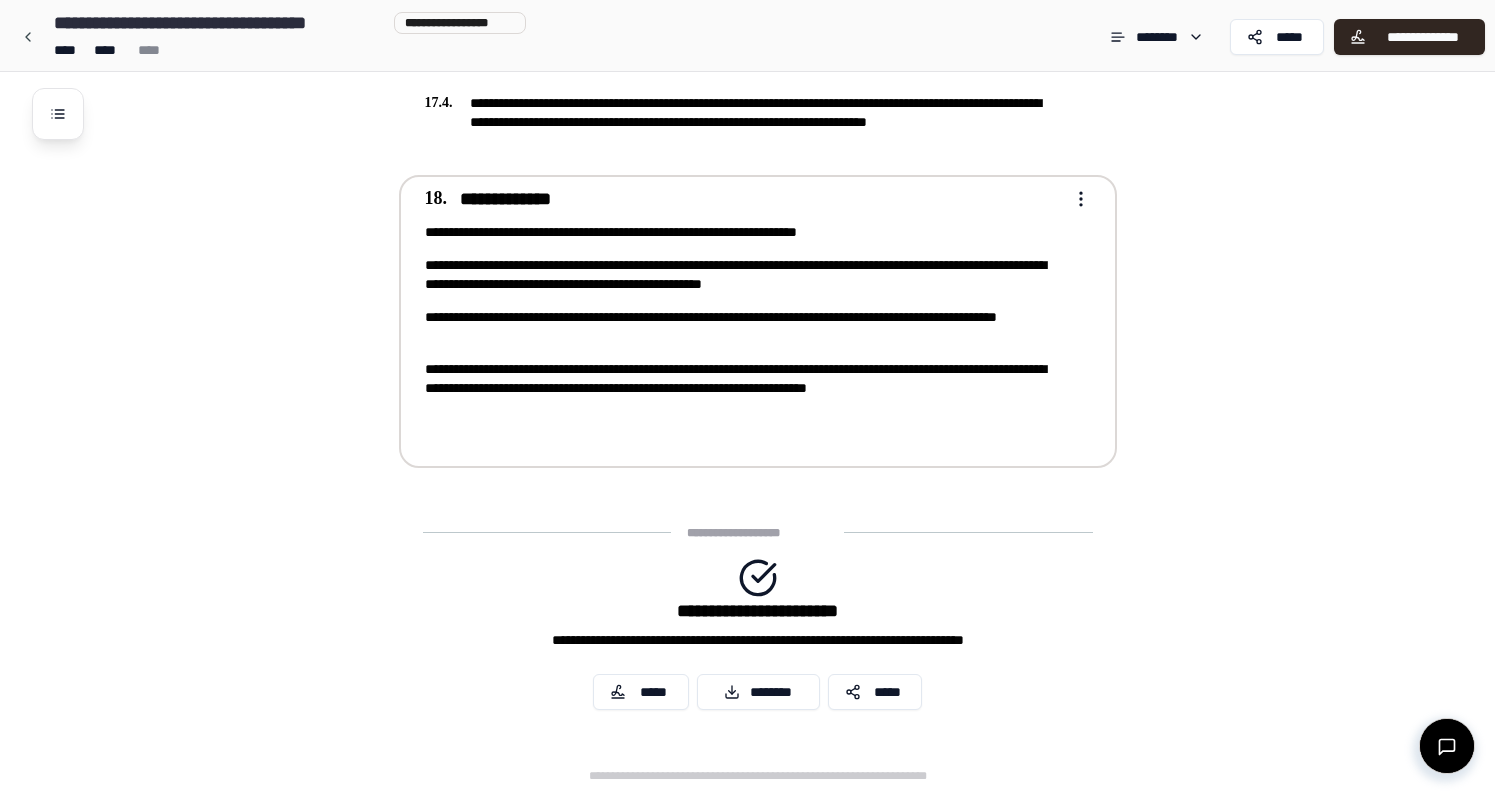 scroll, scrollTop: 5876, scrollLeft: 0, axis: vertical 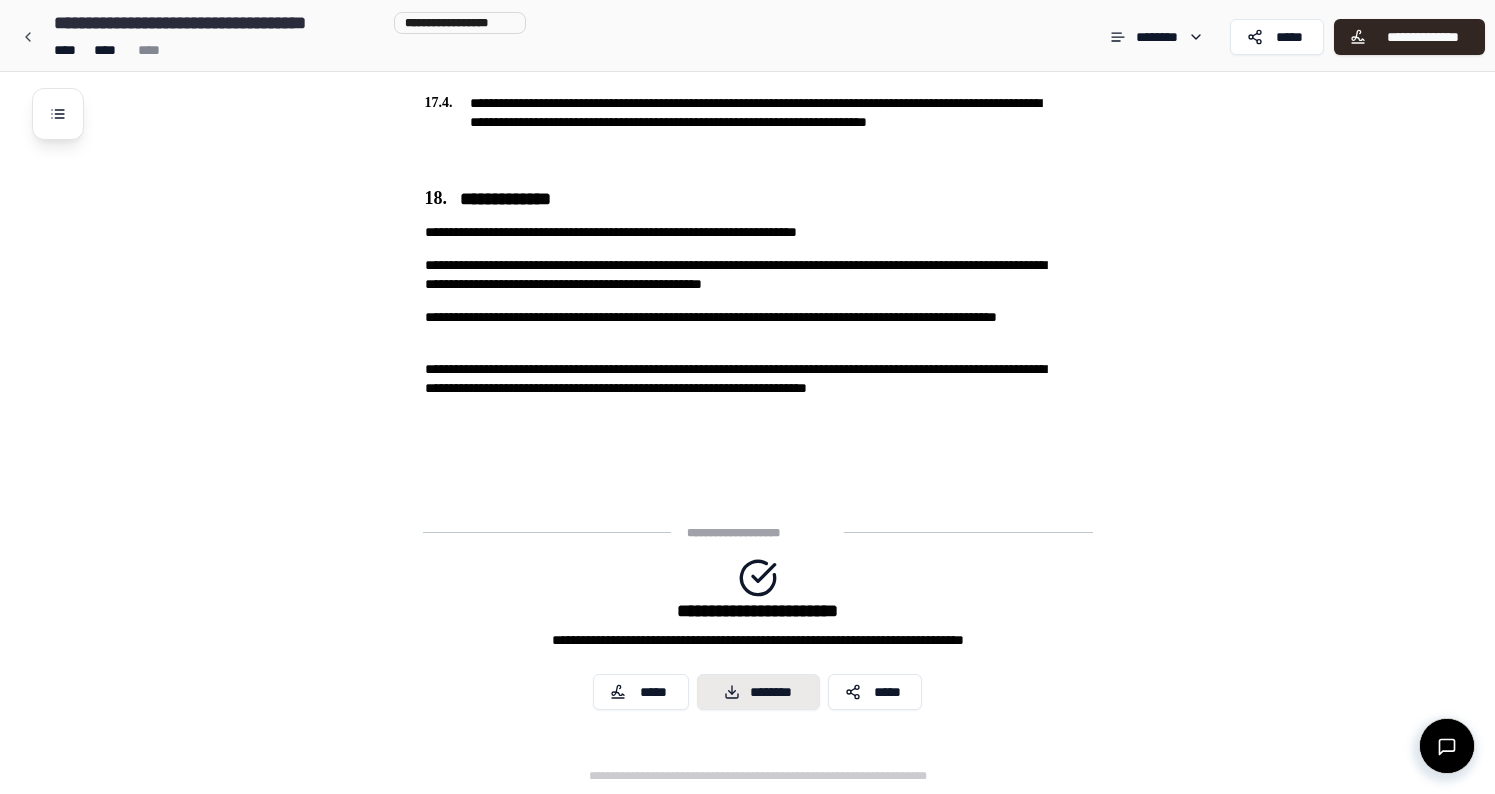 click on "********" at bounding box center [758, 692] 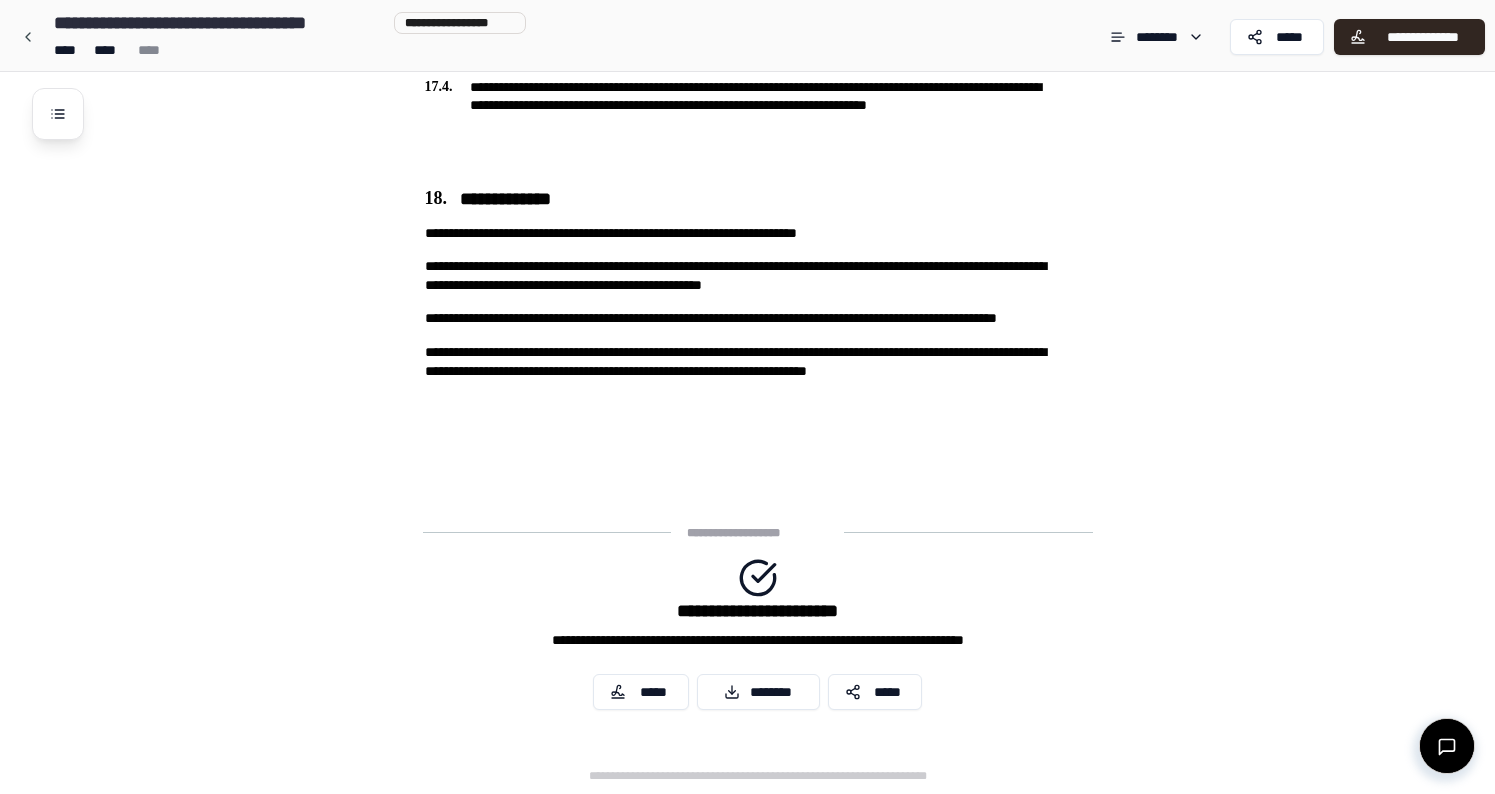 click on "**********" at bounding box center [773, -2505] 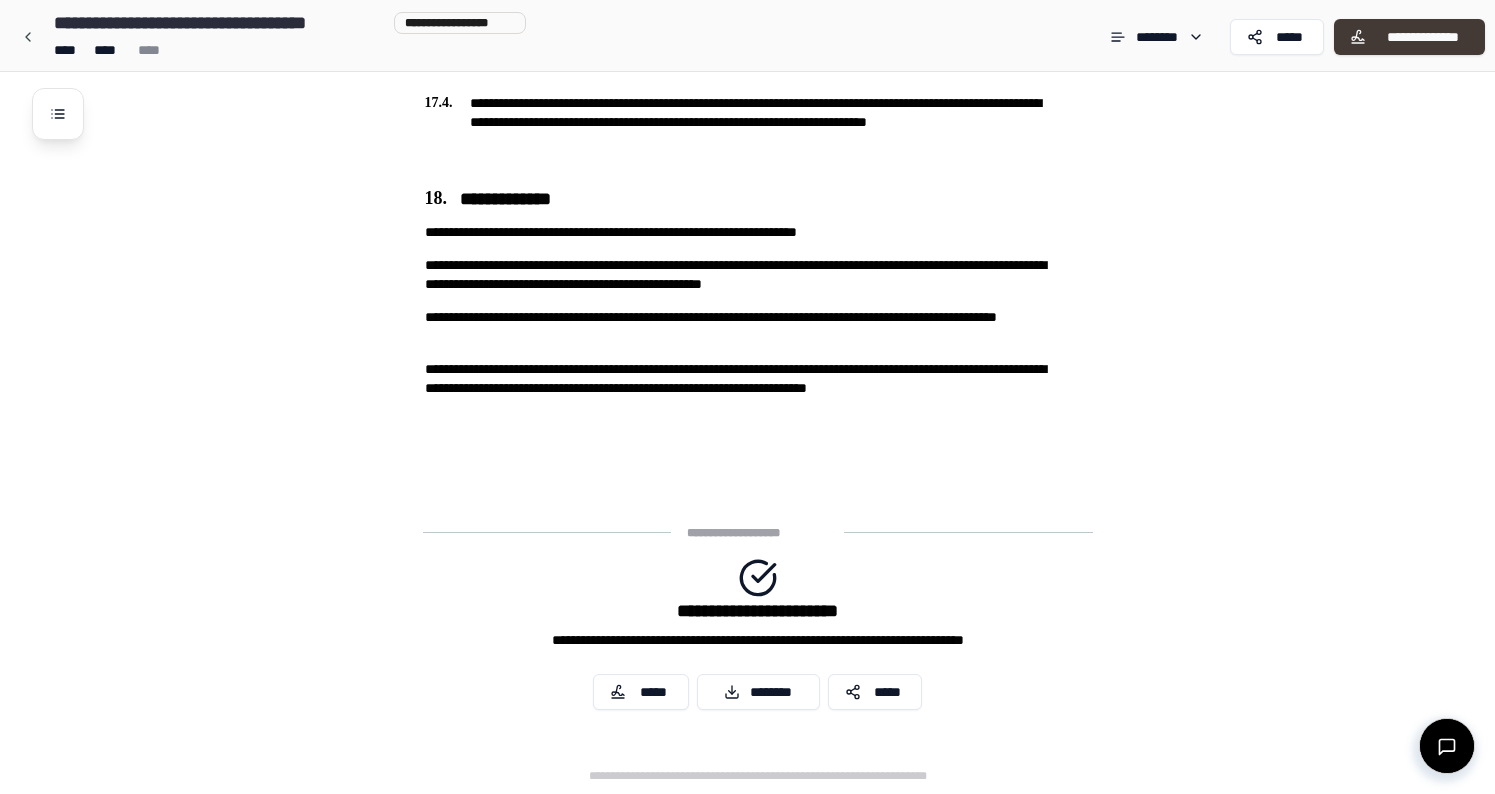click on "**********" at bounding box center [1422, 37] 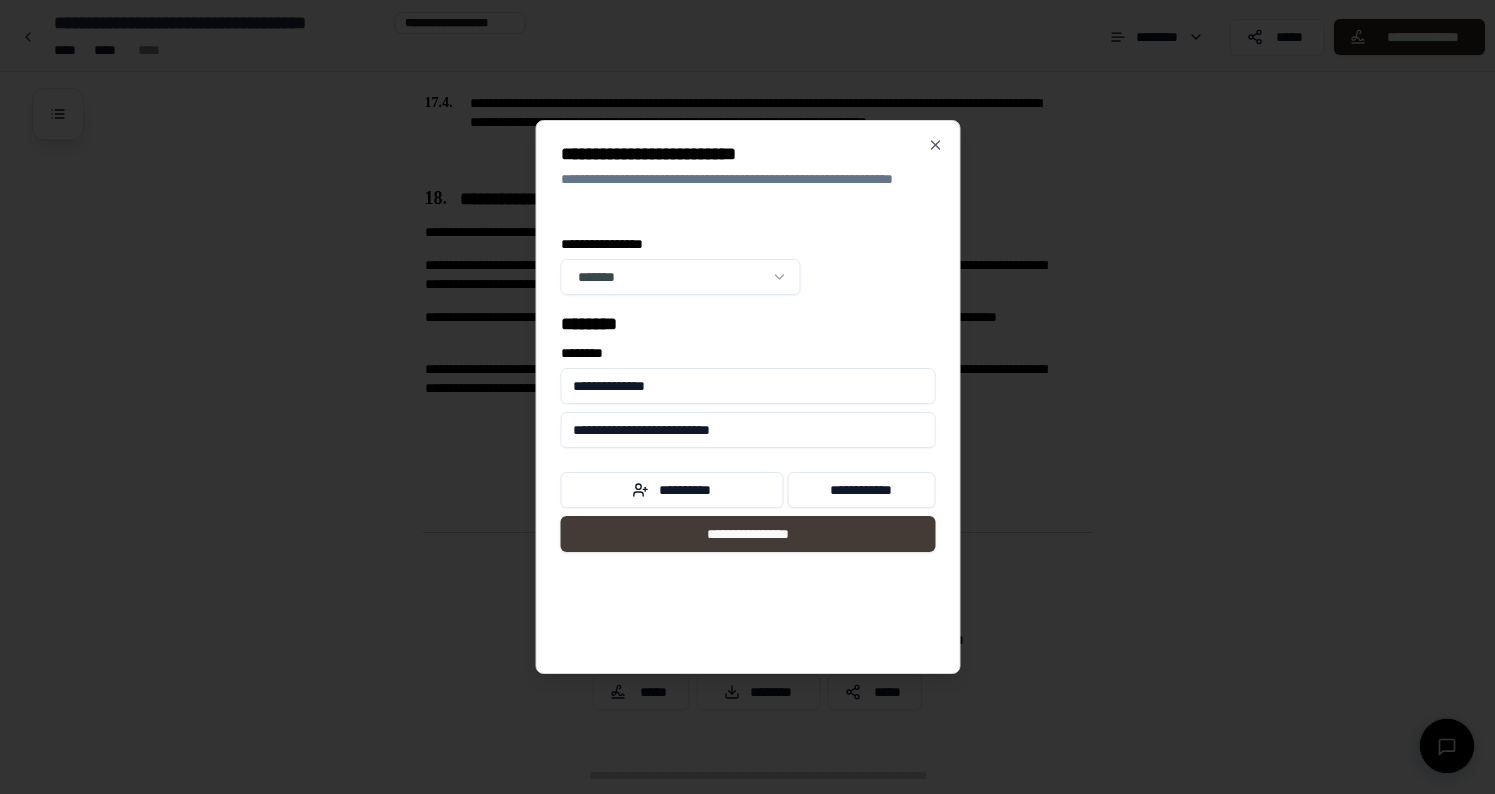 click on "**********" at bounding box center (747, 534) 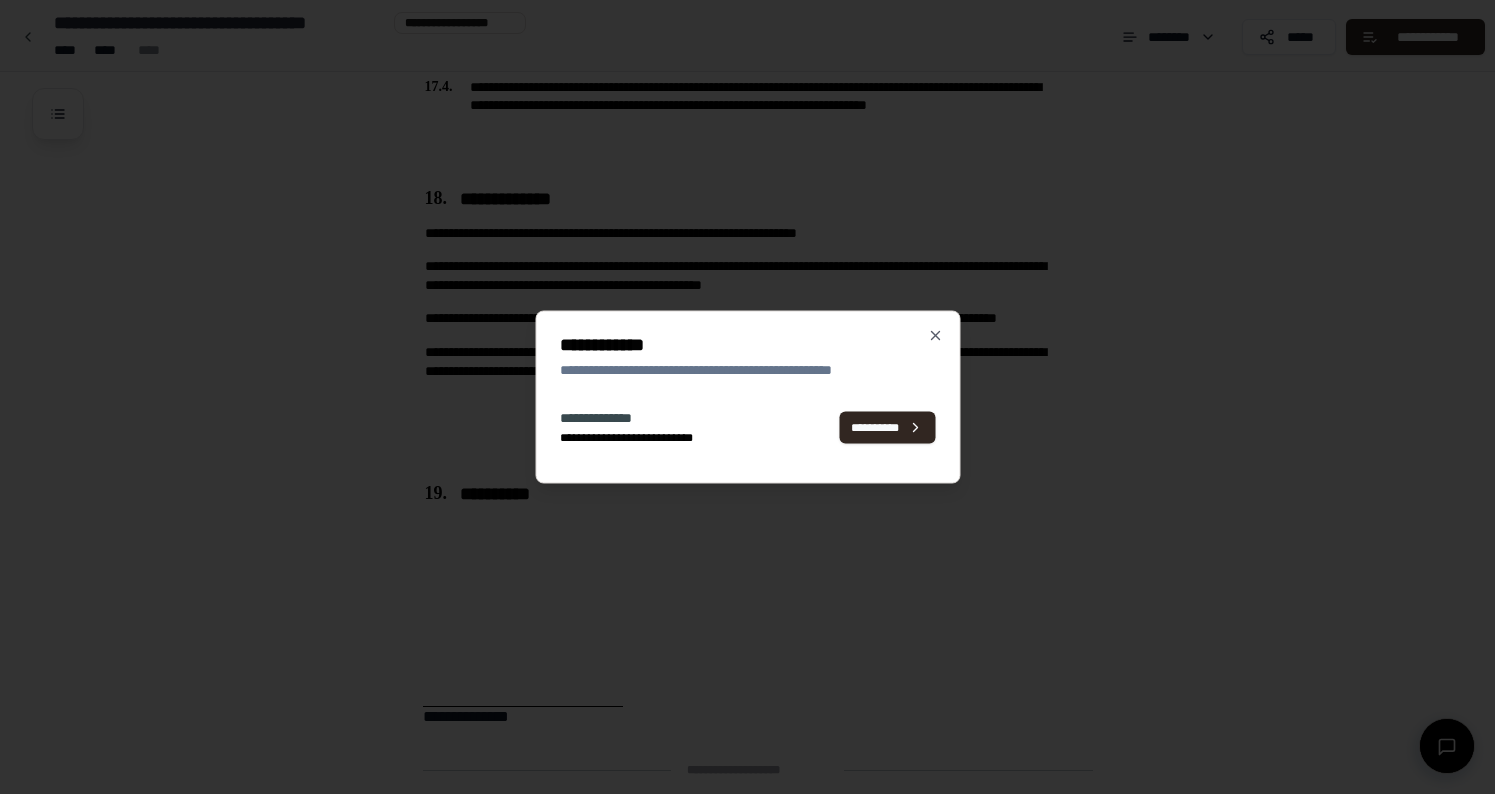 scroll, scrollTop: 6113, scrollLeft: 0, axis: vertical 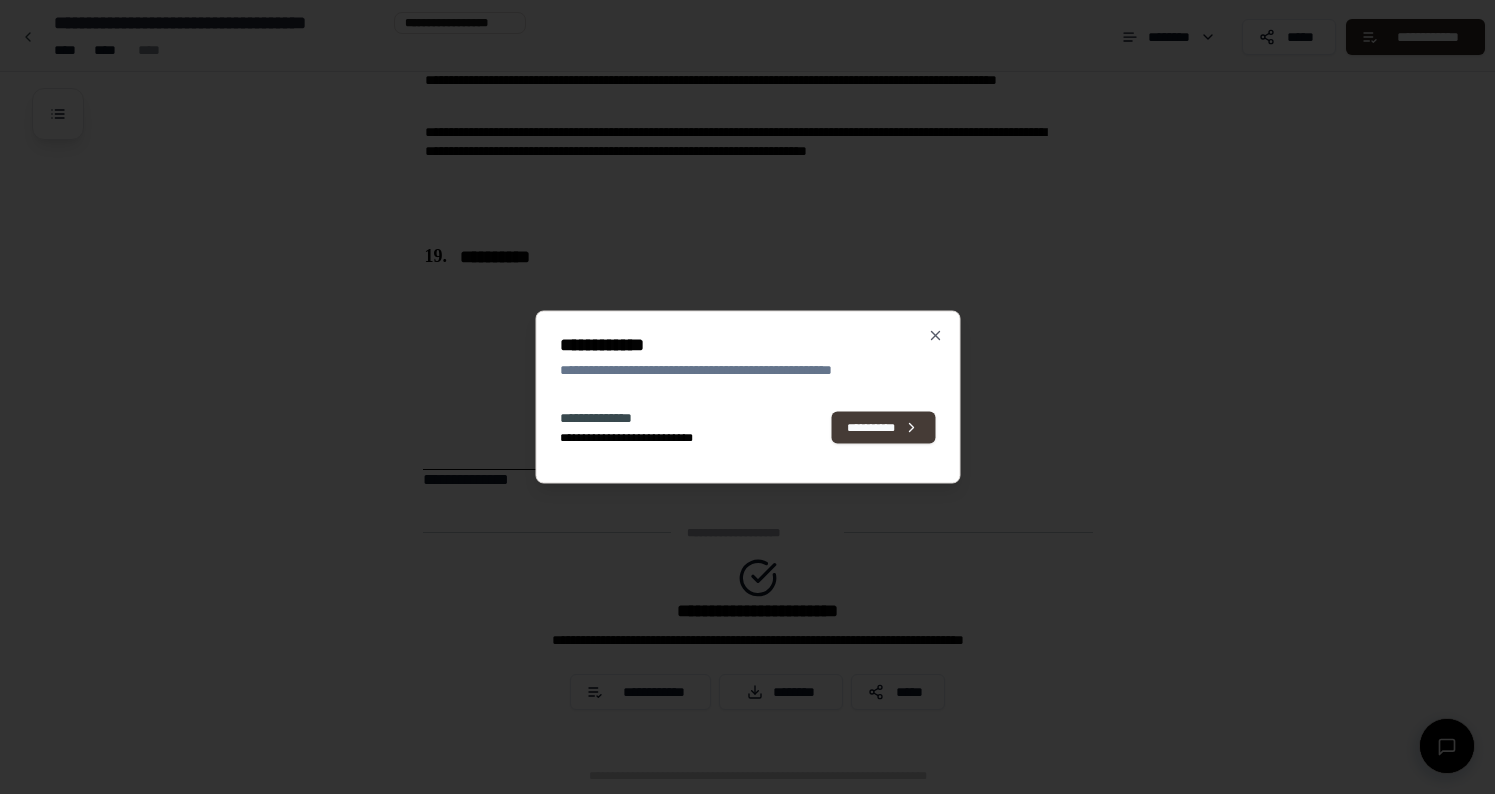 click on "**********" at bounding box center [883, 427] 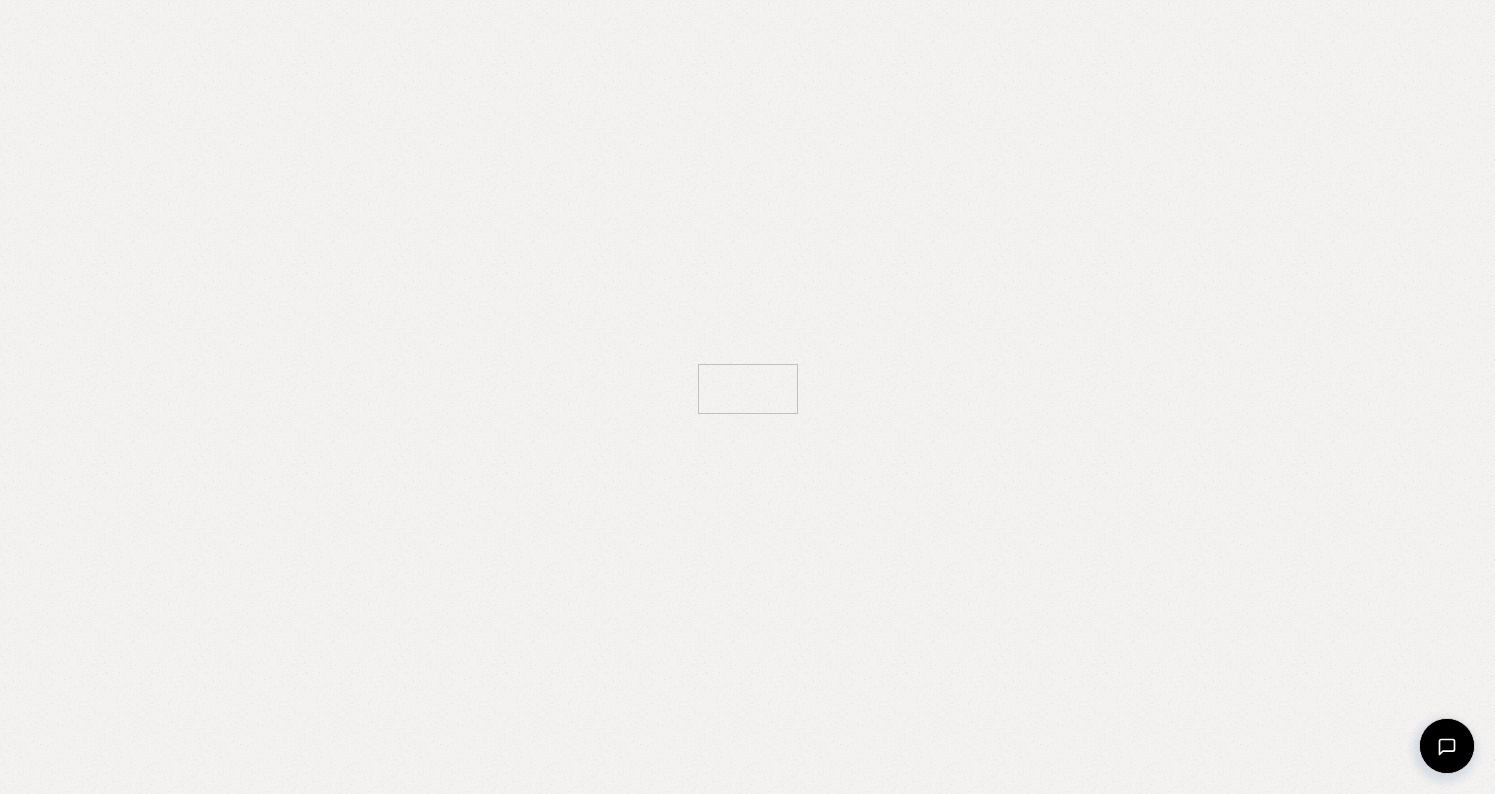scroll, scrollTop: 0, scrollLeft: 0, axis: both 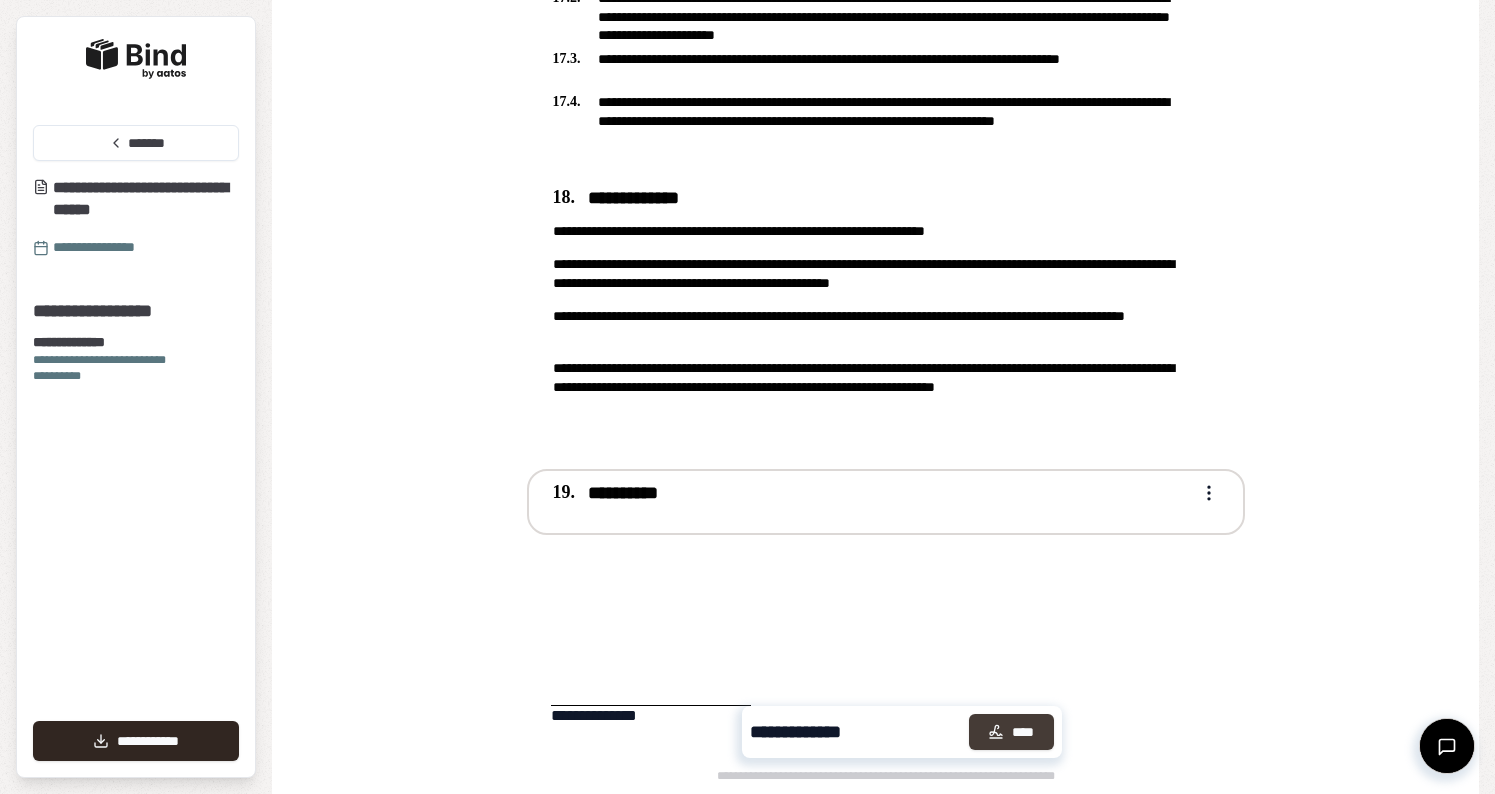 click on "****" at bounding box center [1011, 732] 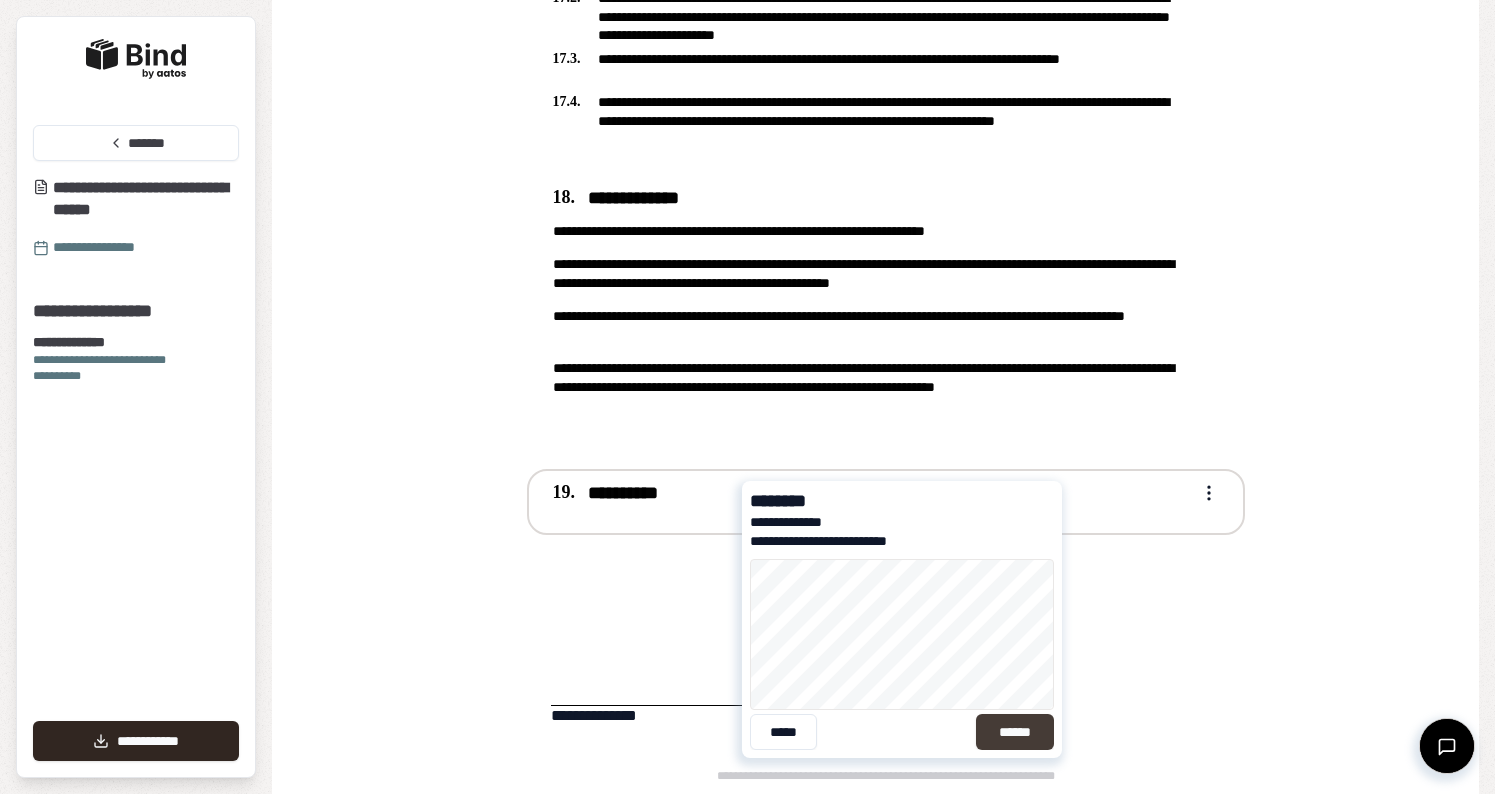 click on "******" at bounding box center (1014, 732) 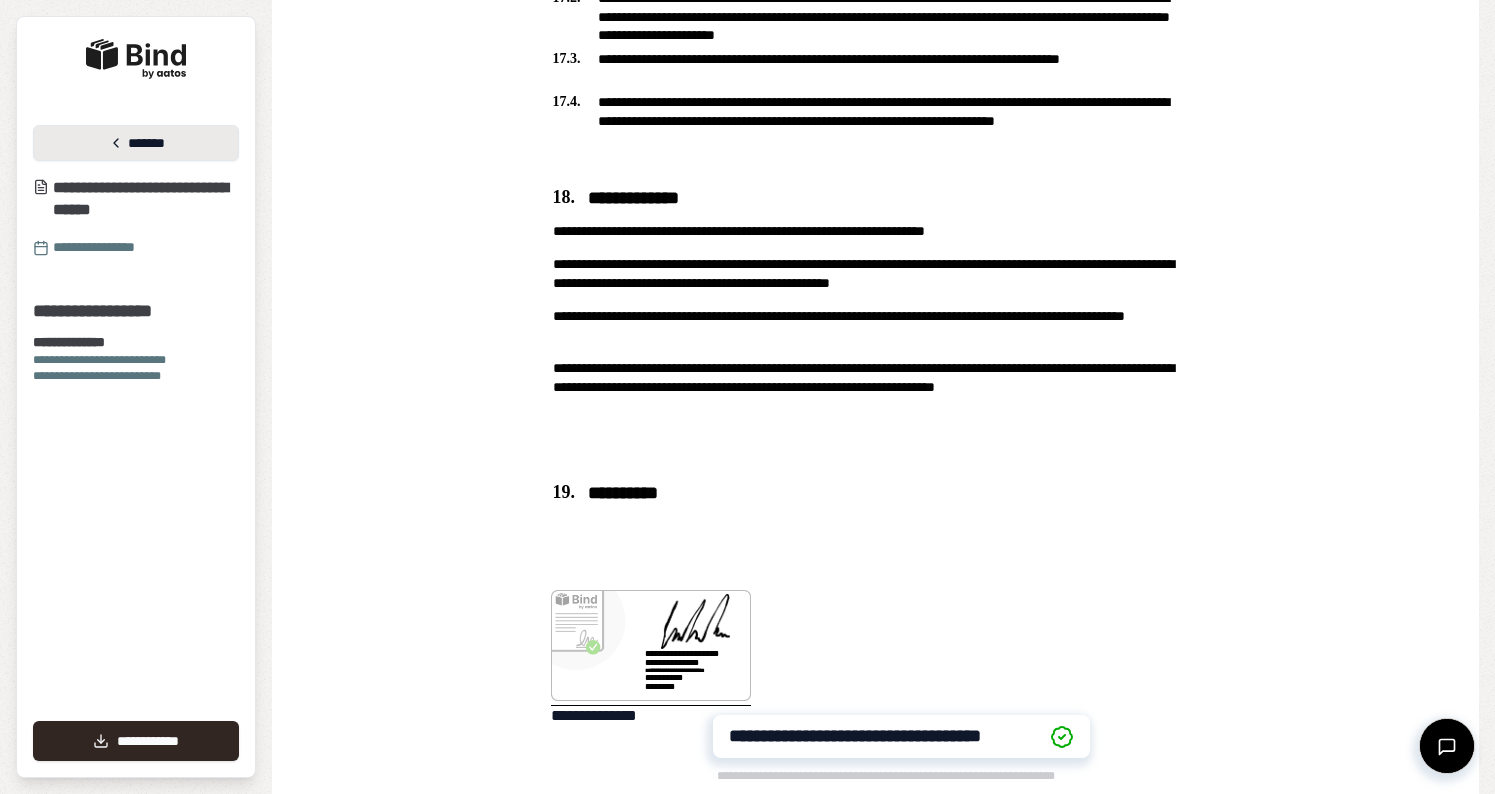 click on "*******" at bounding box center (136, 143) 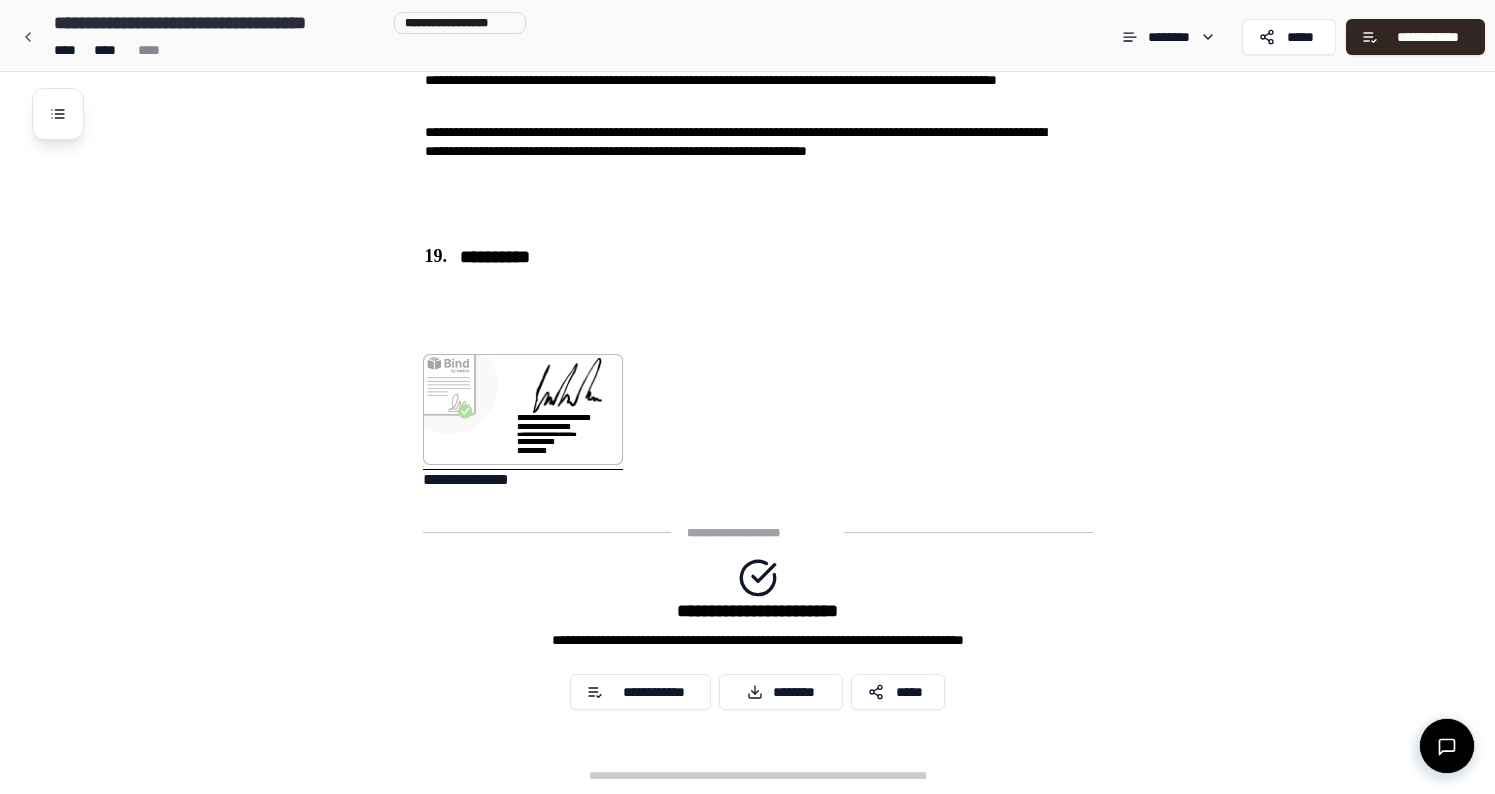 scroll, scrollTop: 6113, scrollLeft: 0, axis: vertical 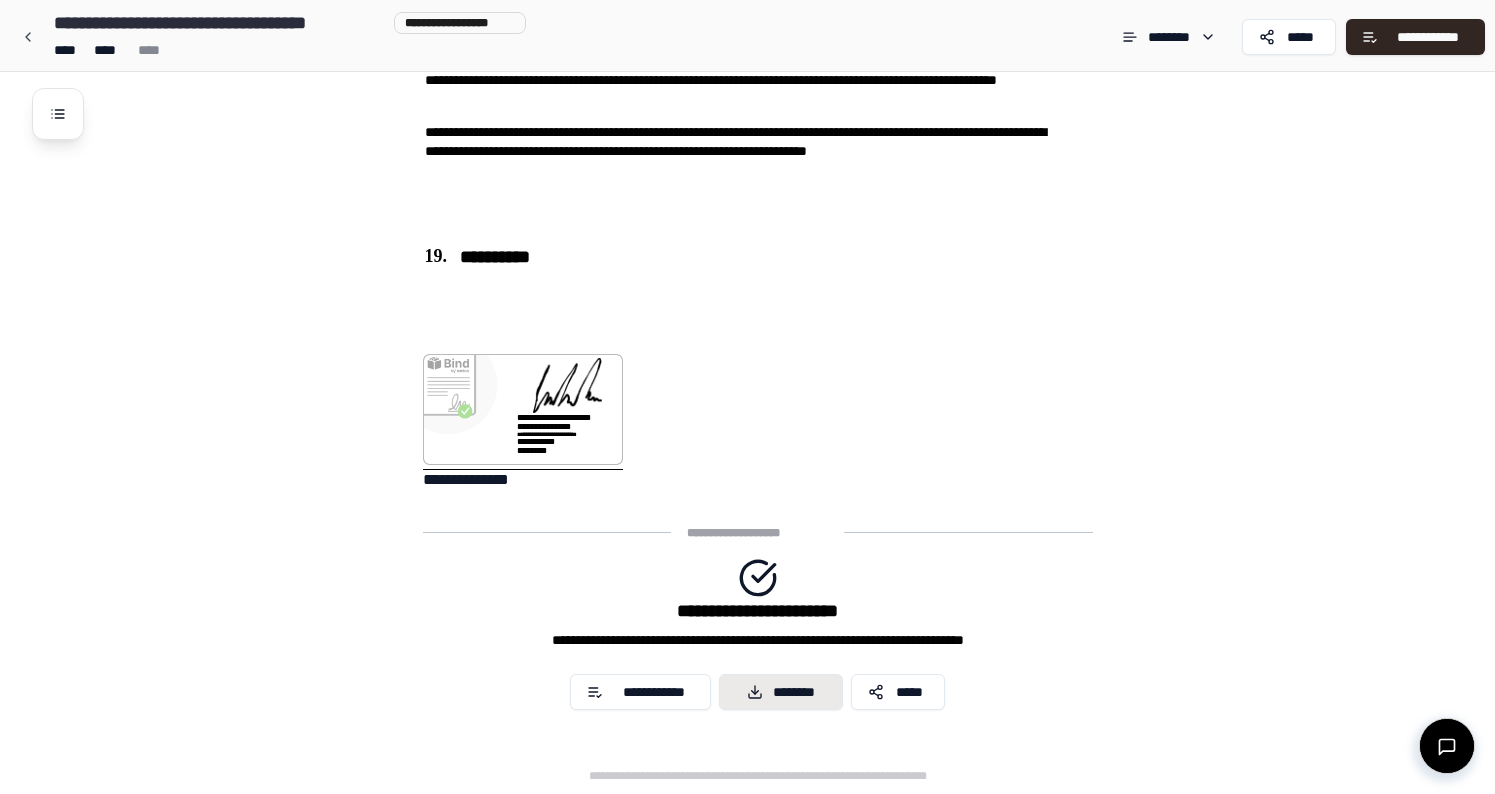 click on "********" at bounding box center [780, 692] 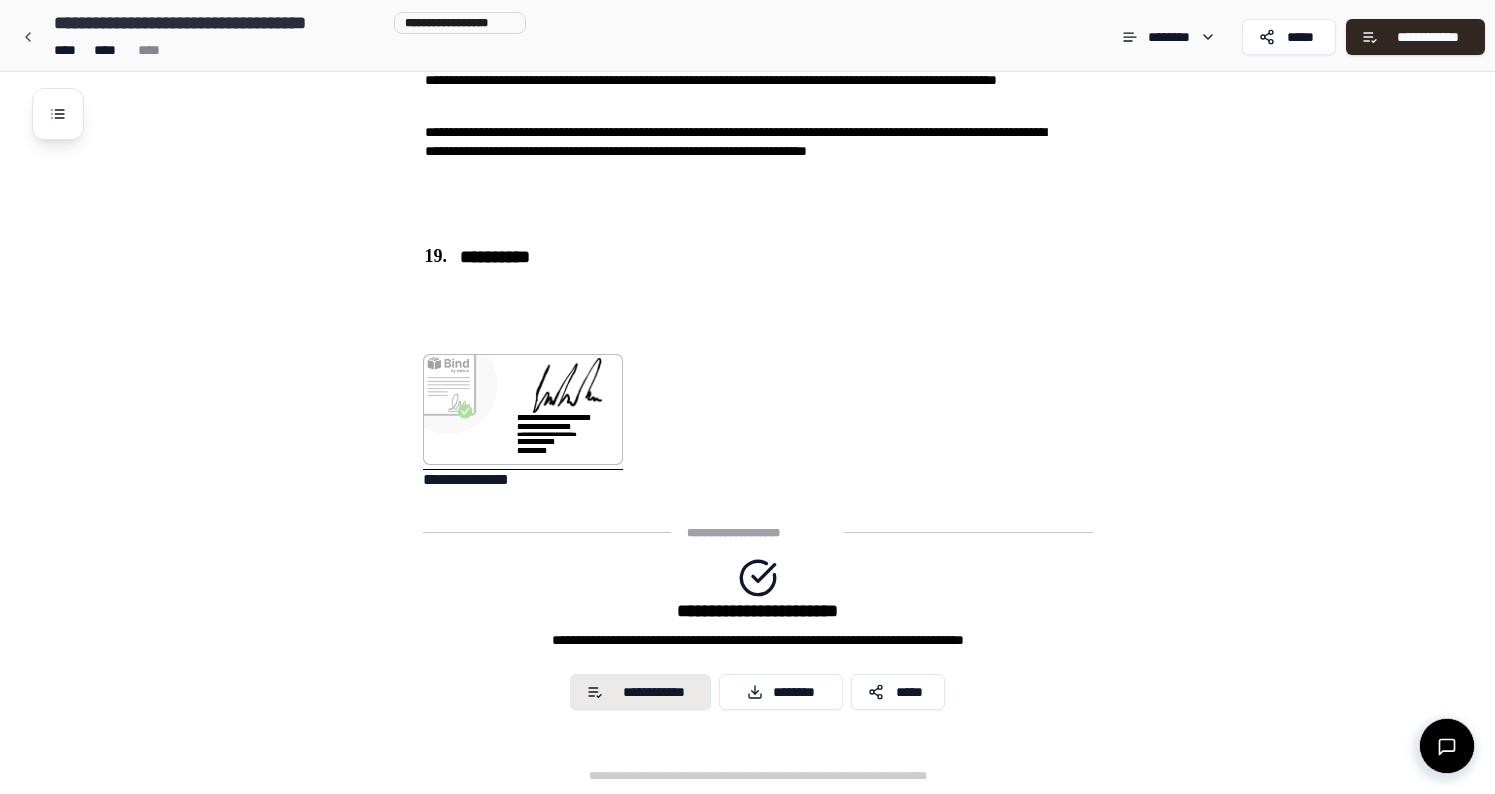 click on "**********" at bounding box center [653, 692] 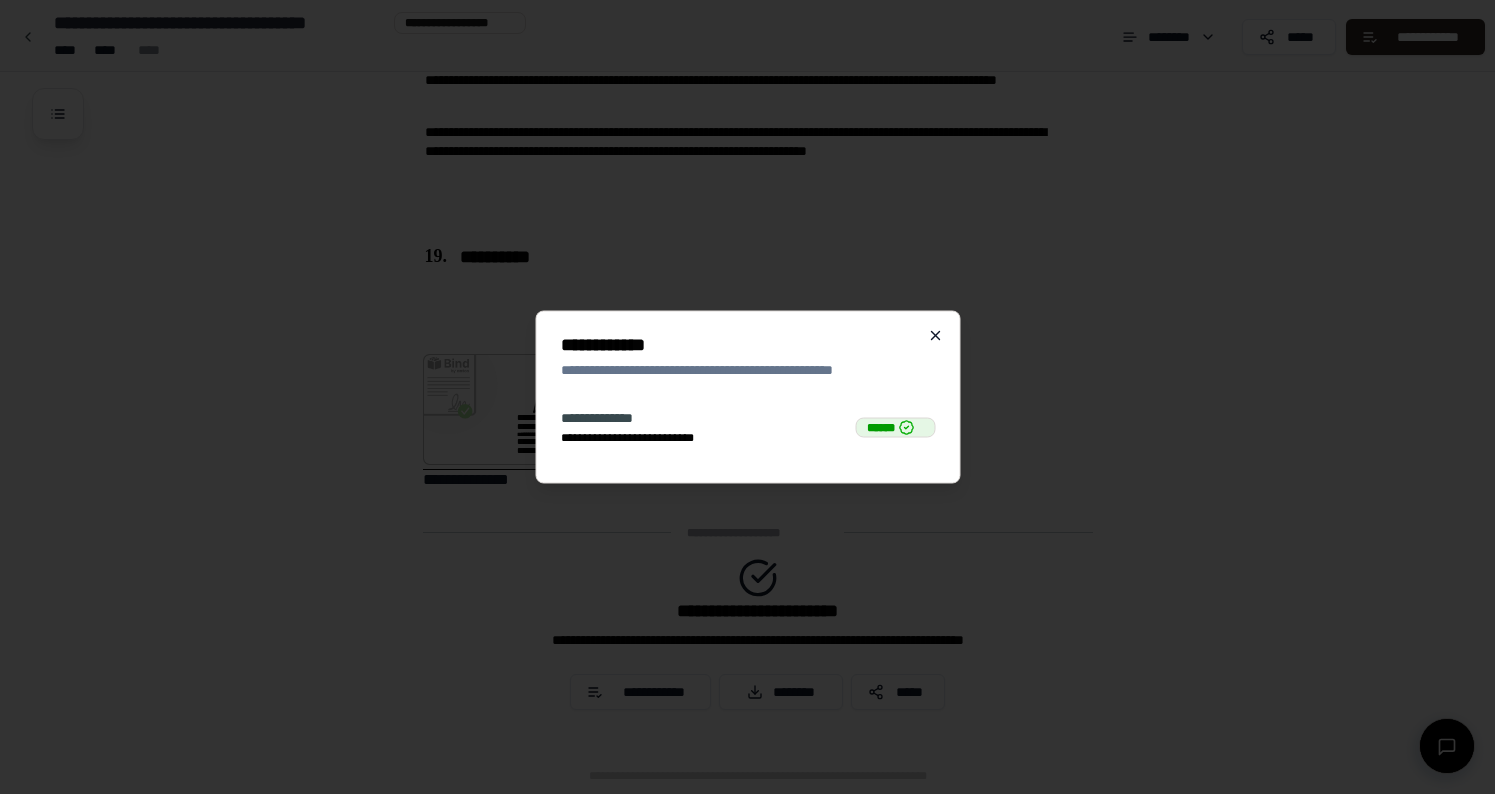 click 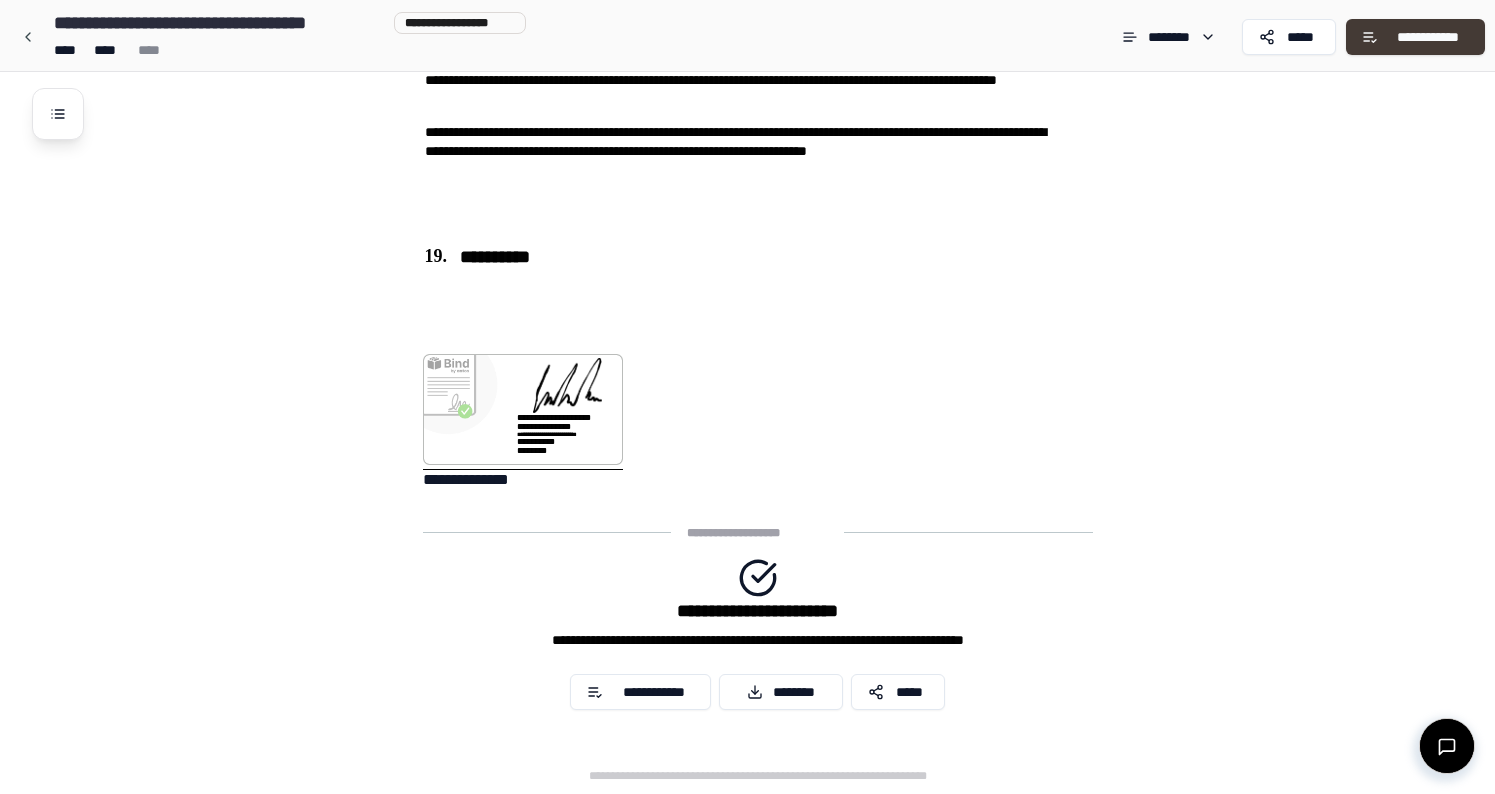 click on "**********" at bounding box center (1415, 37) 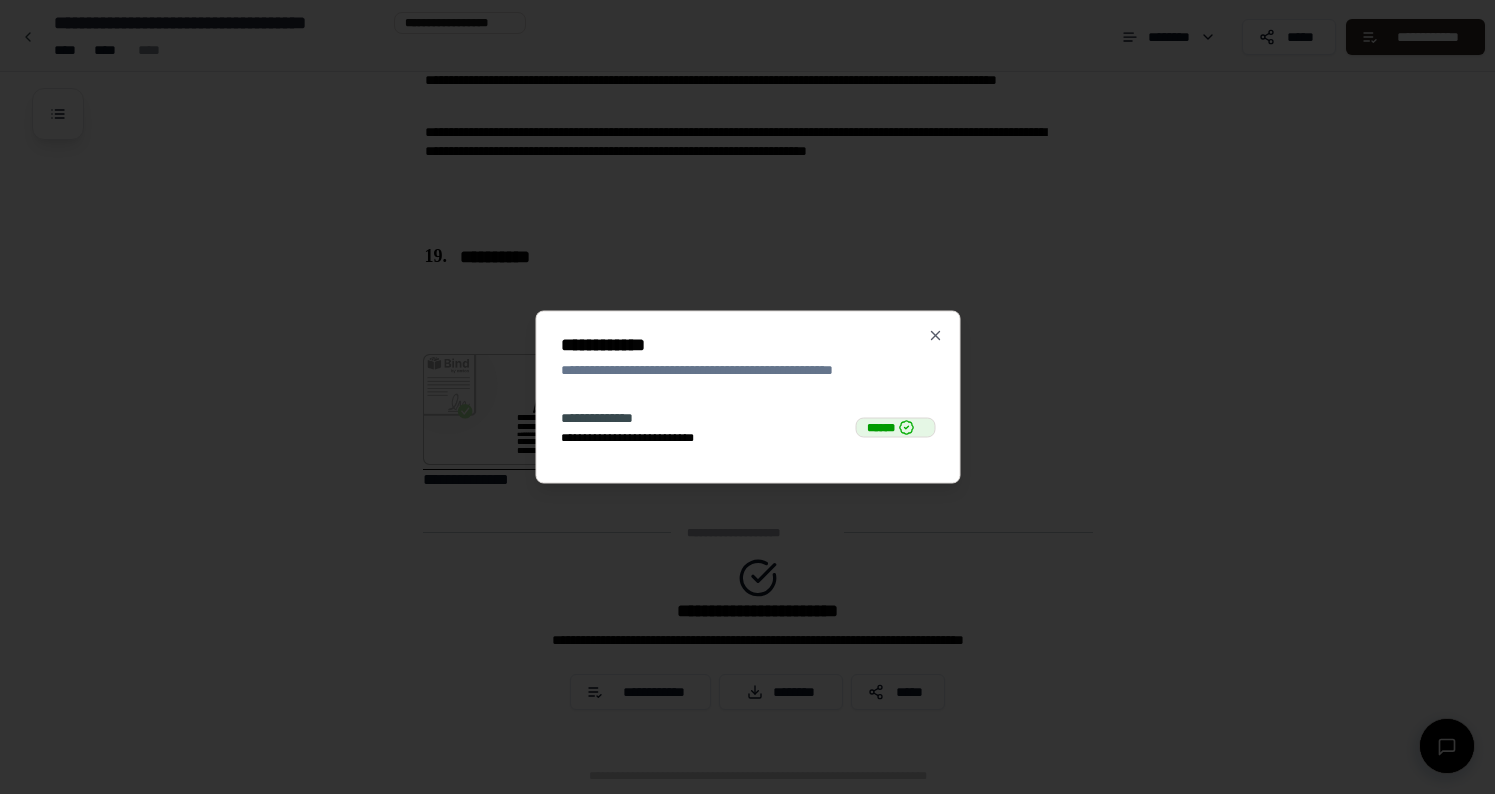 click on "**********" at bounding box center (640, 438) 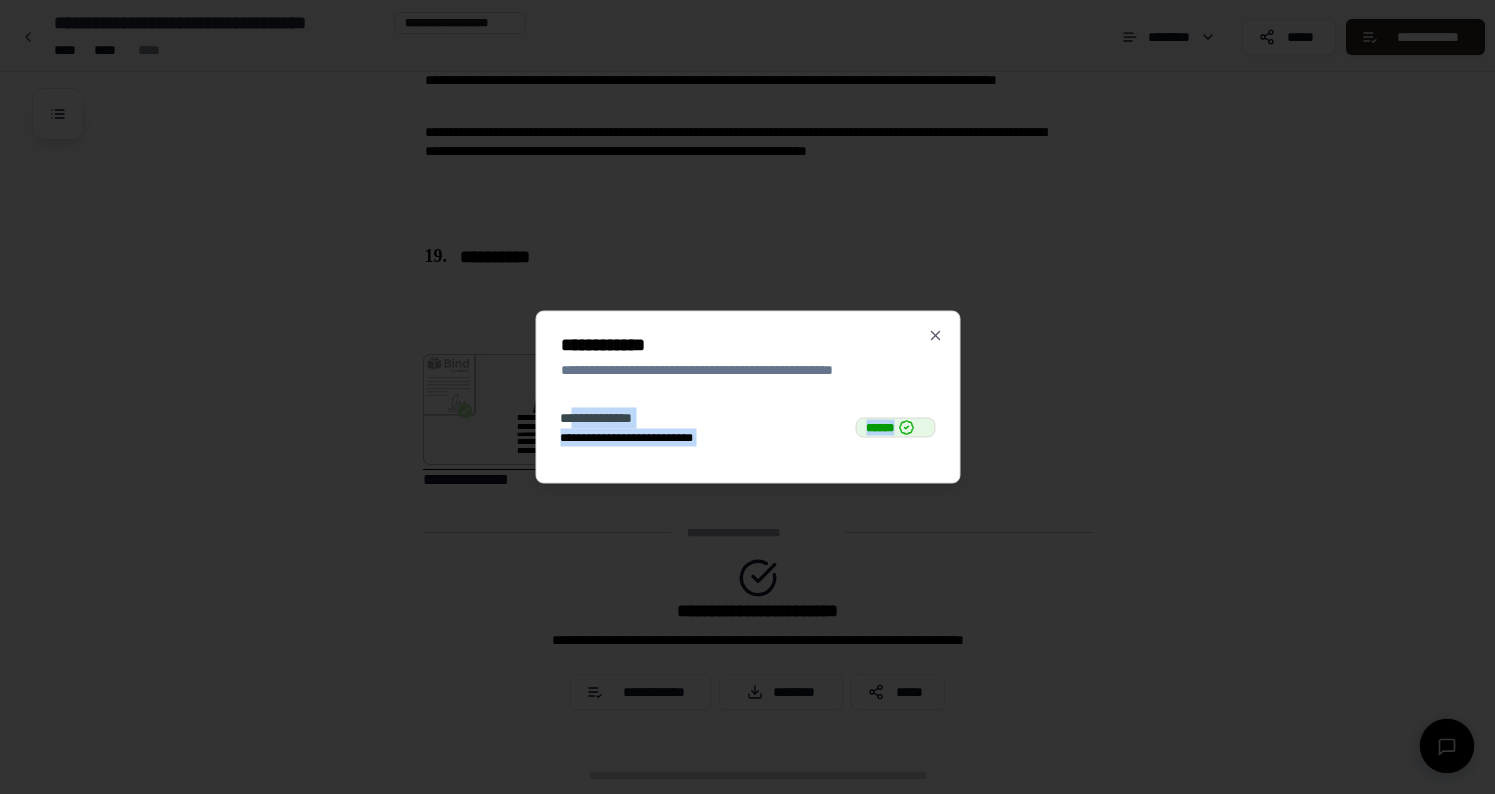 drag, startPoint x: 576, startPoint y: 413, endPoint x: 810, endPoint y: 453, distance: 237.39418 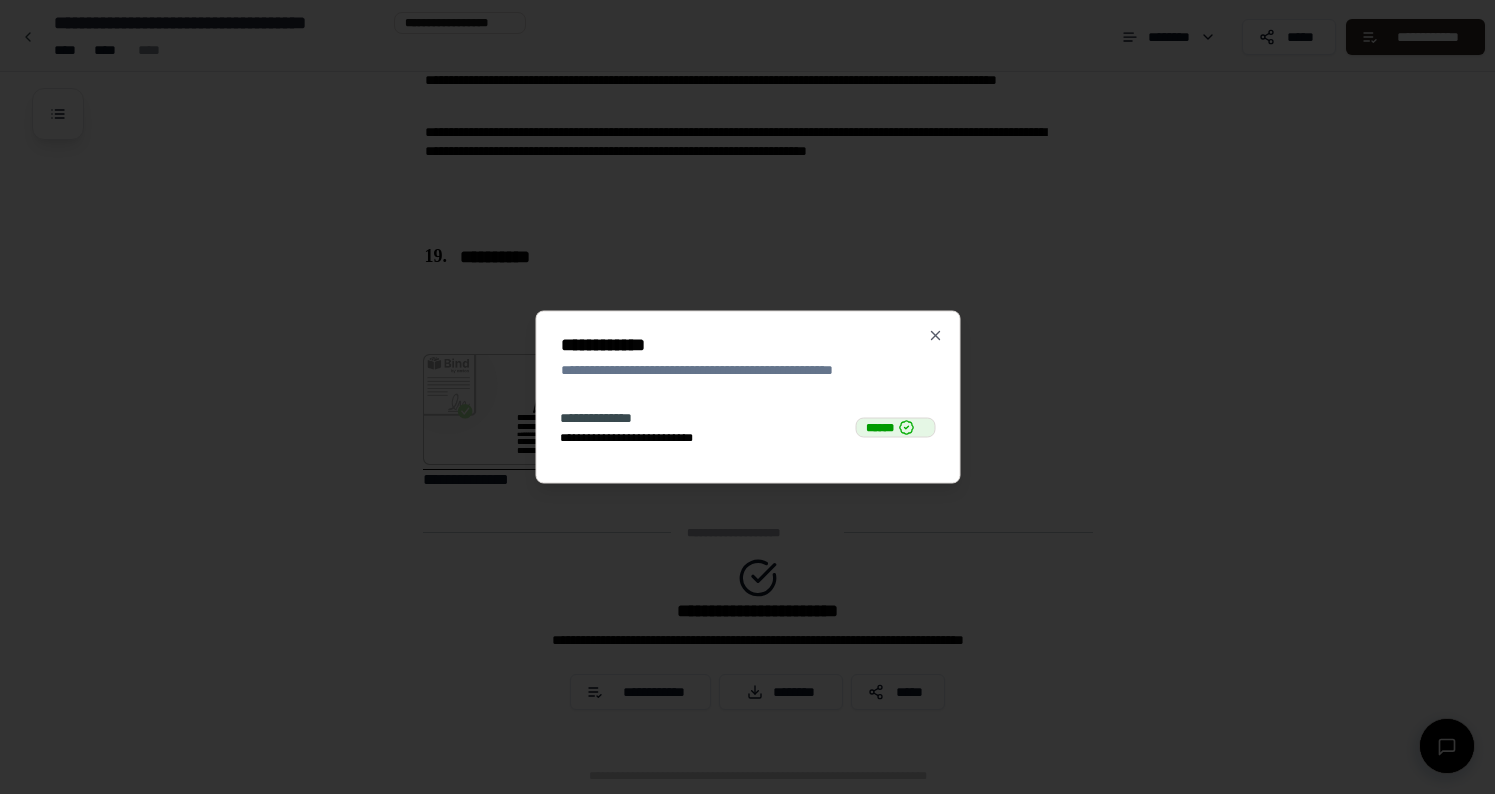 click on "**********" at bounding box center (747, 427) 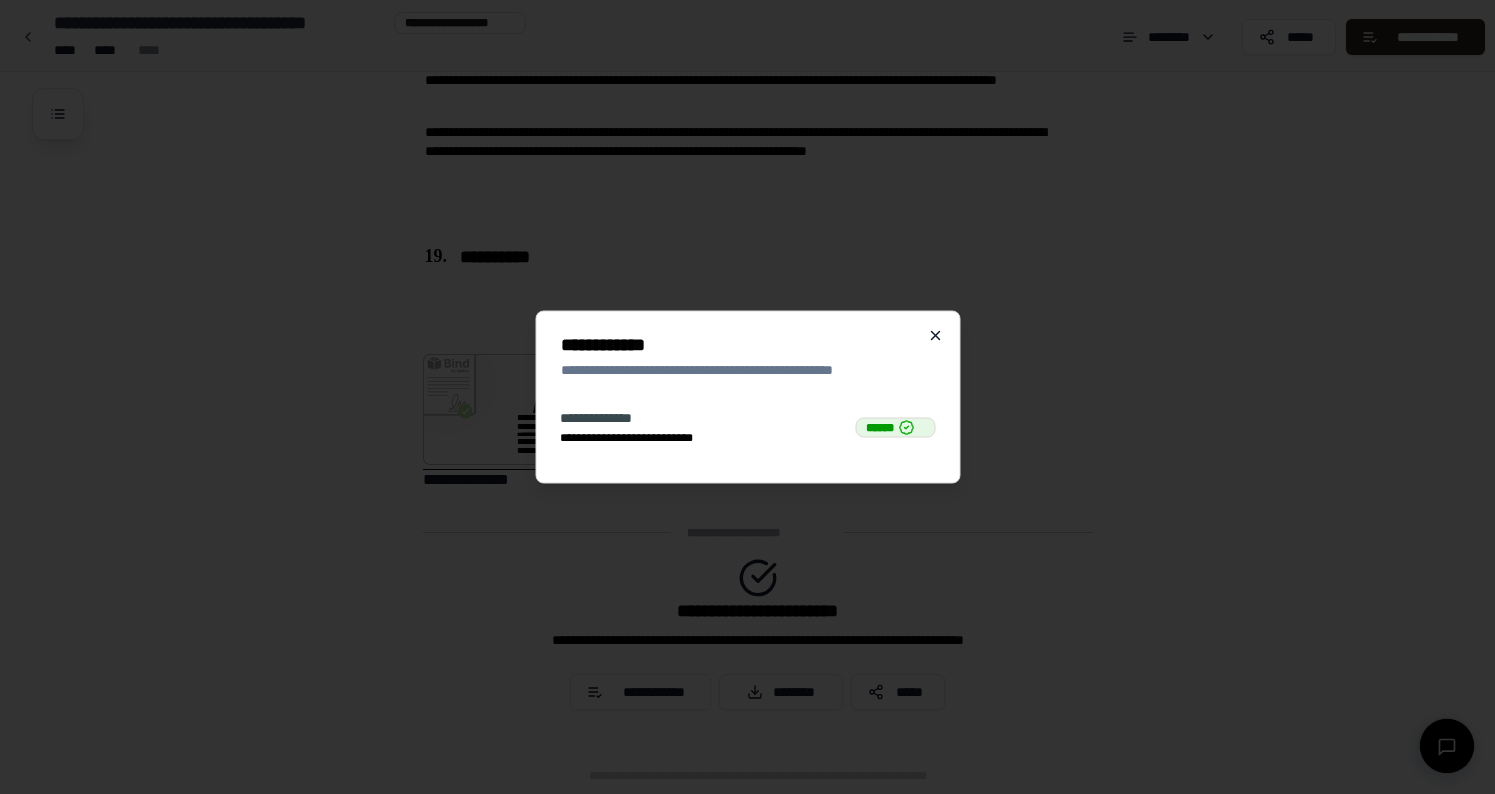 click 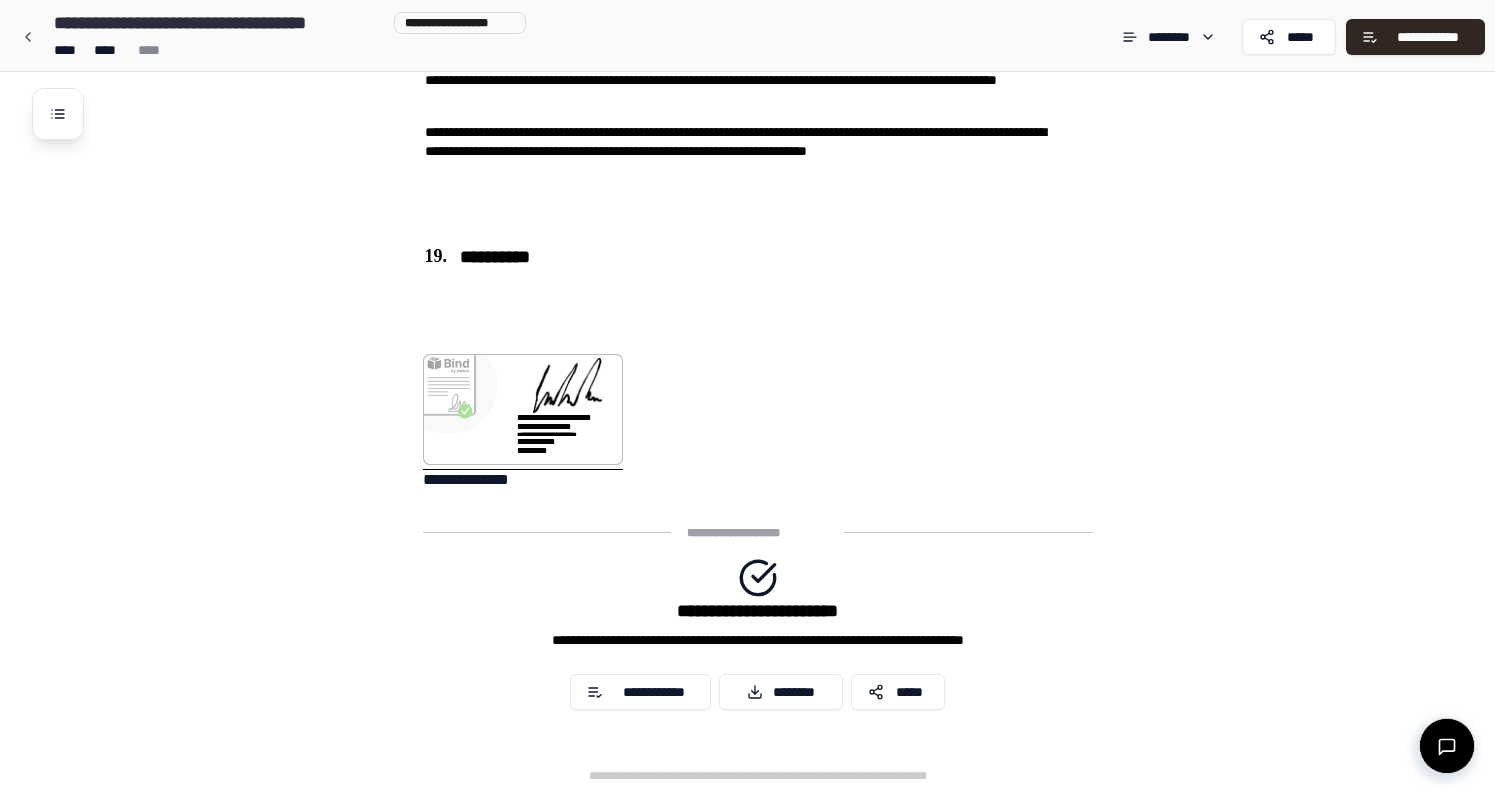 click at bounding box center (567, 385) 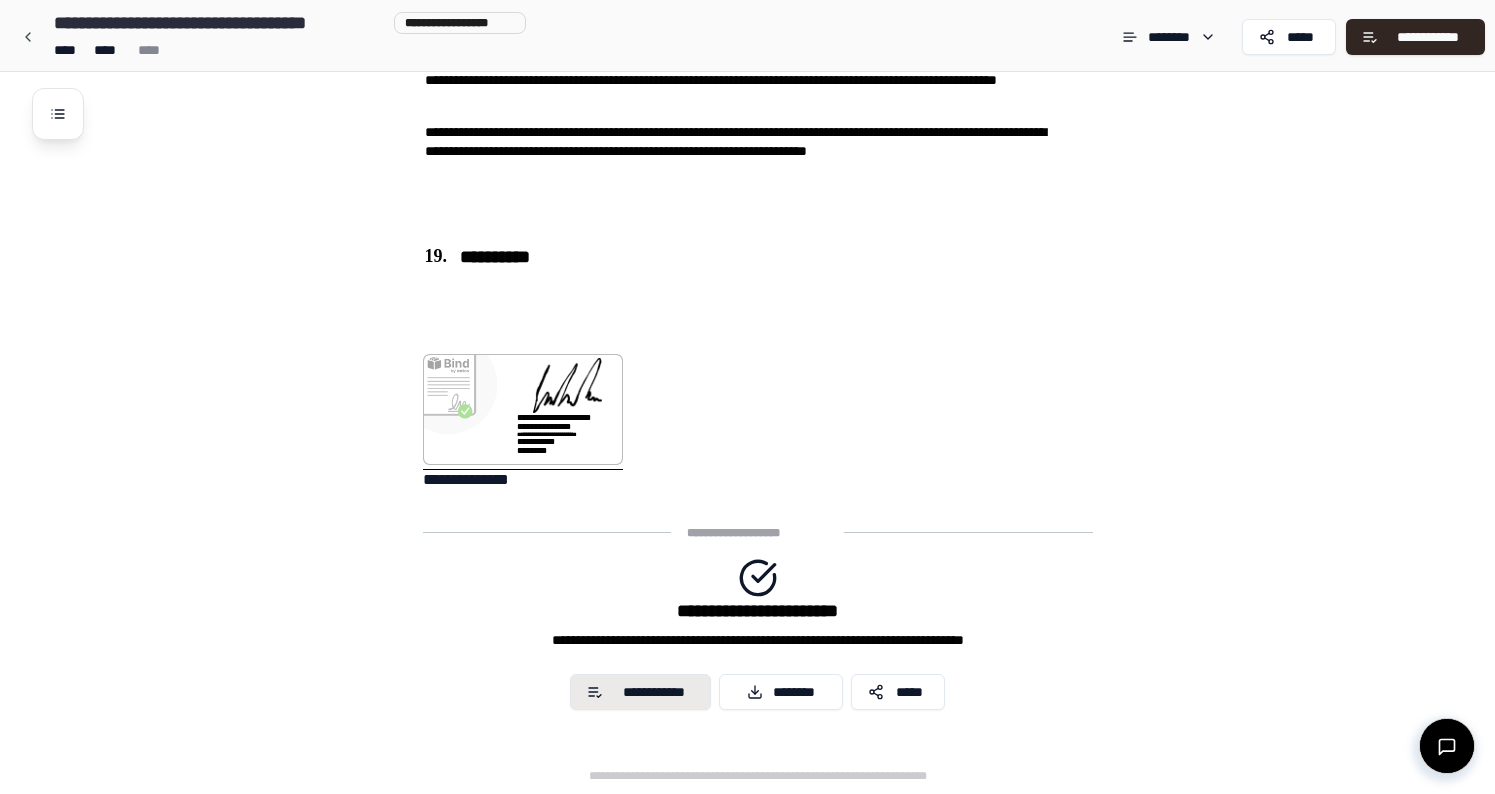 click on "**********" at bounding box center [653, 692] 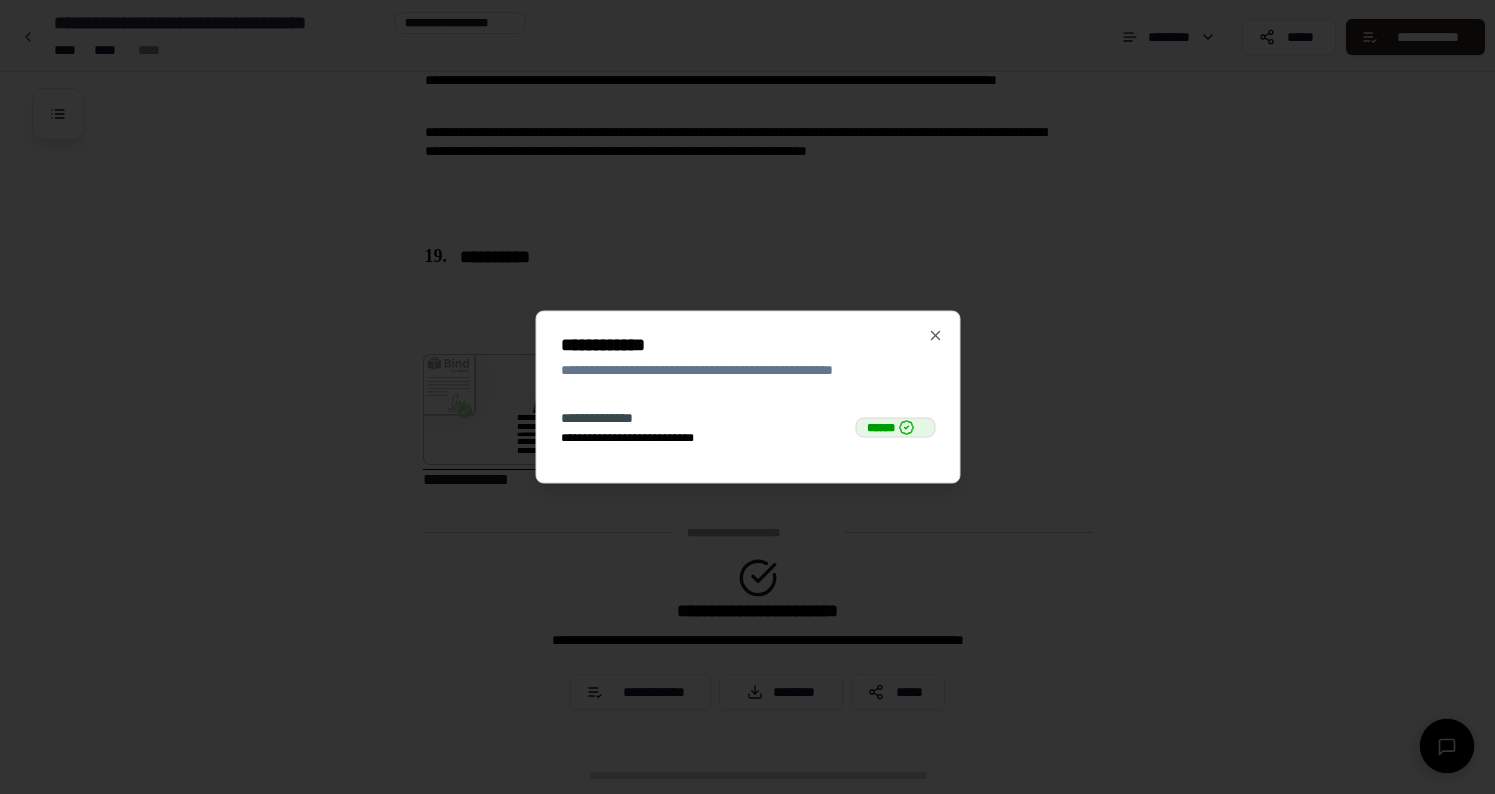 click on "**********" at bounding box center (747, 397) 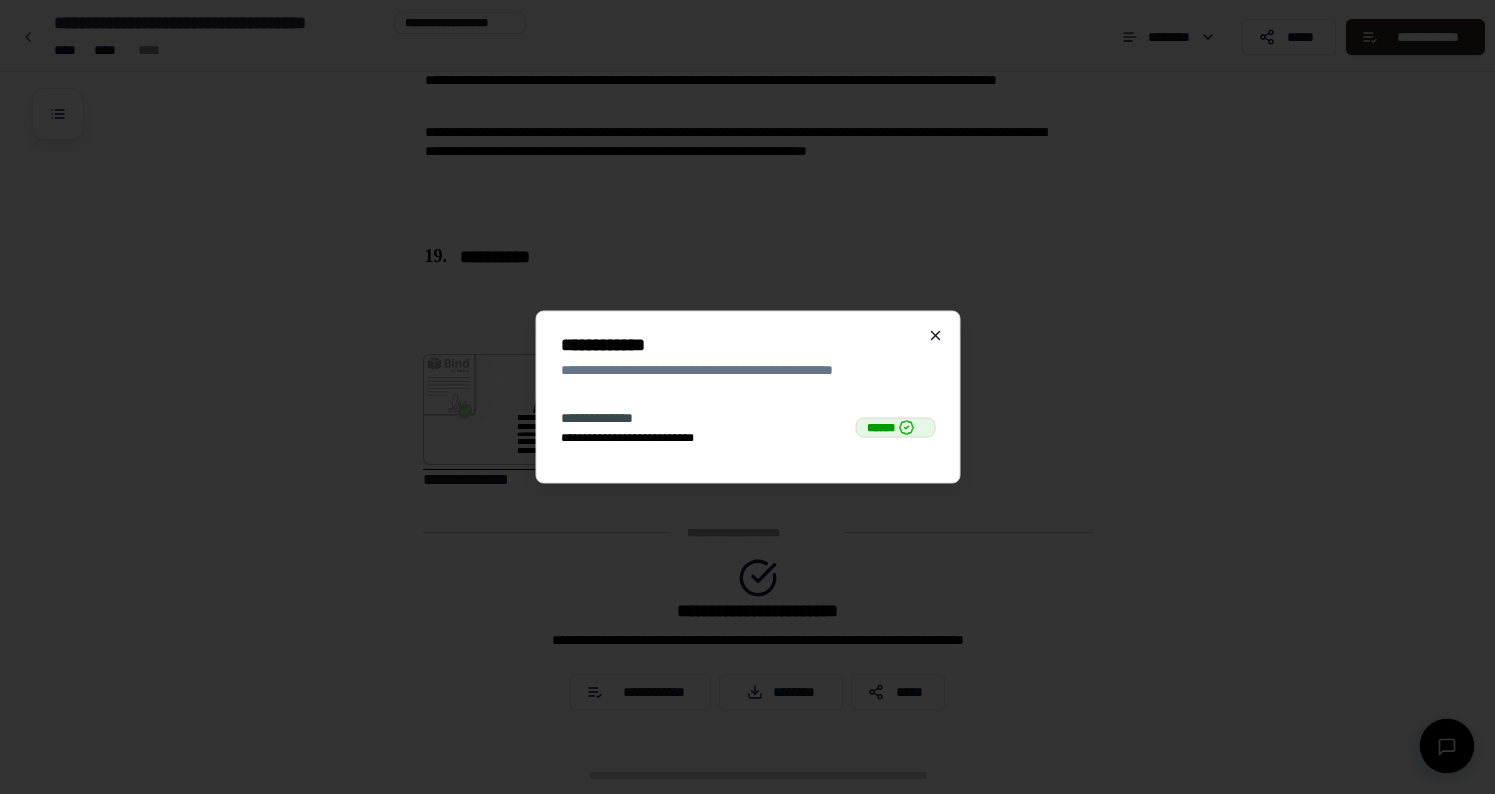 click 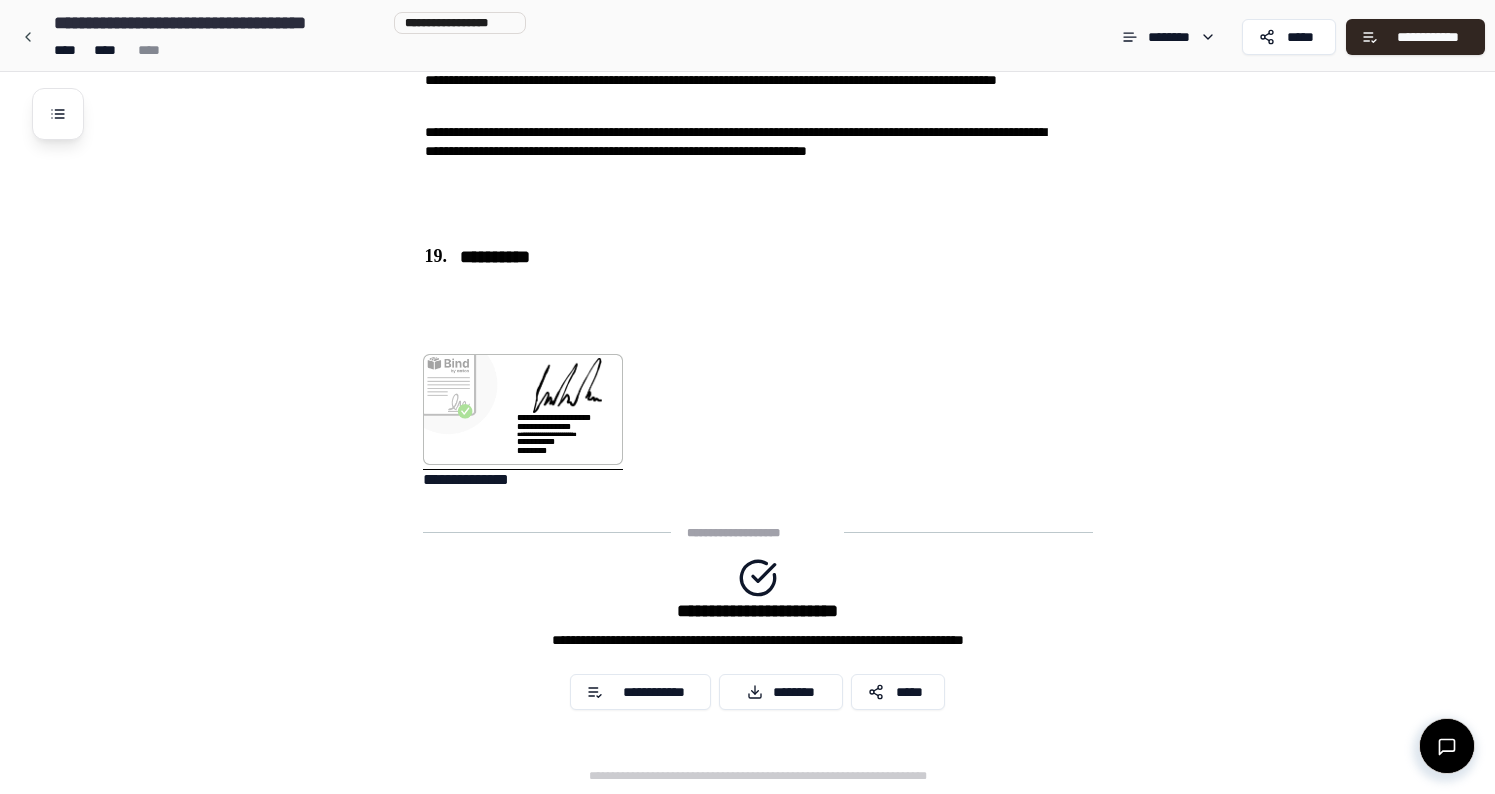 scroll, scrollTop: 6113, scrollLeft: 0, axis: vertical 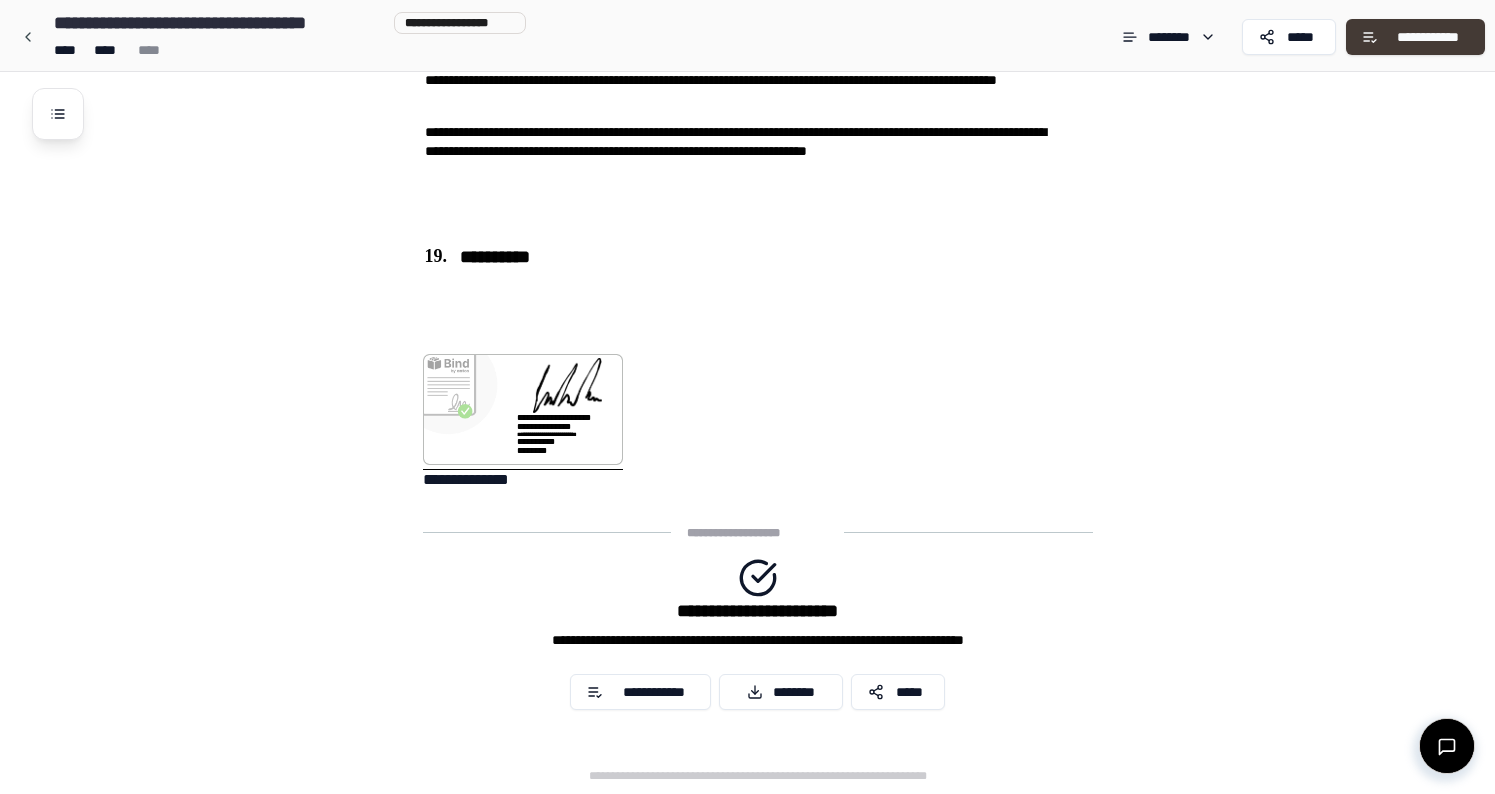 click on "**********" at bounding box center (1415, 37) 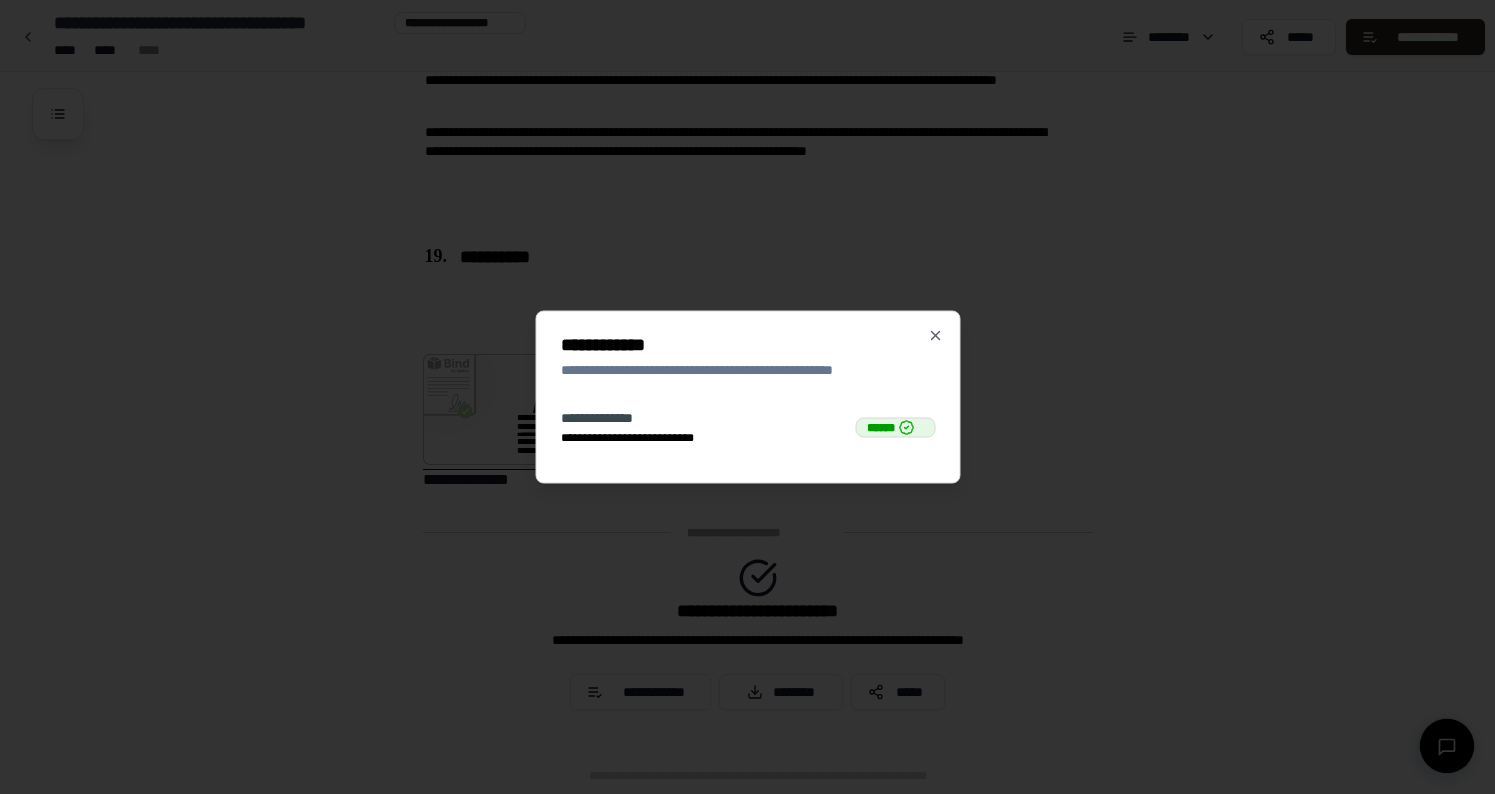 click on "******" at bounding box center [895, 427] 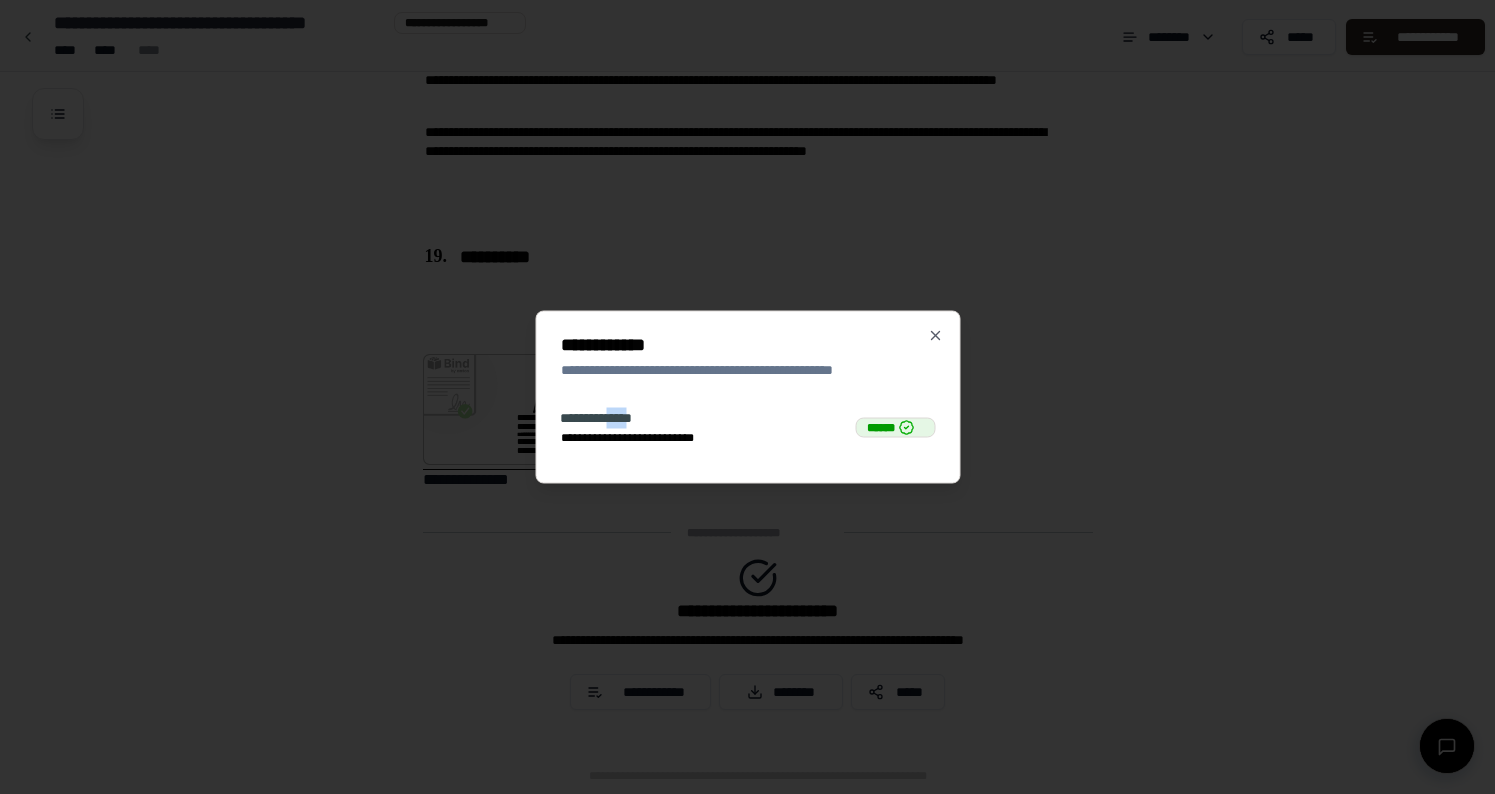 drag, startPoint x: 617, startPoint y: 421, endPoint x: 819, endPoint y: 420, distance: 202.00247 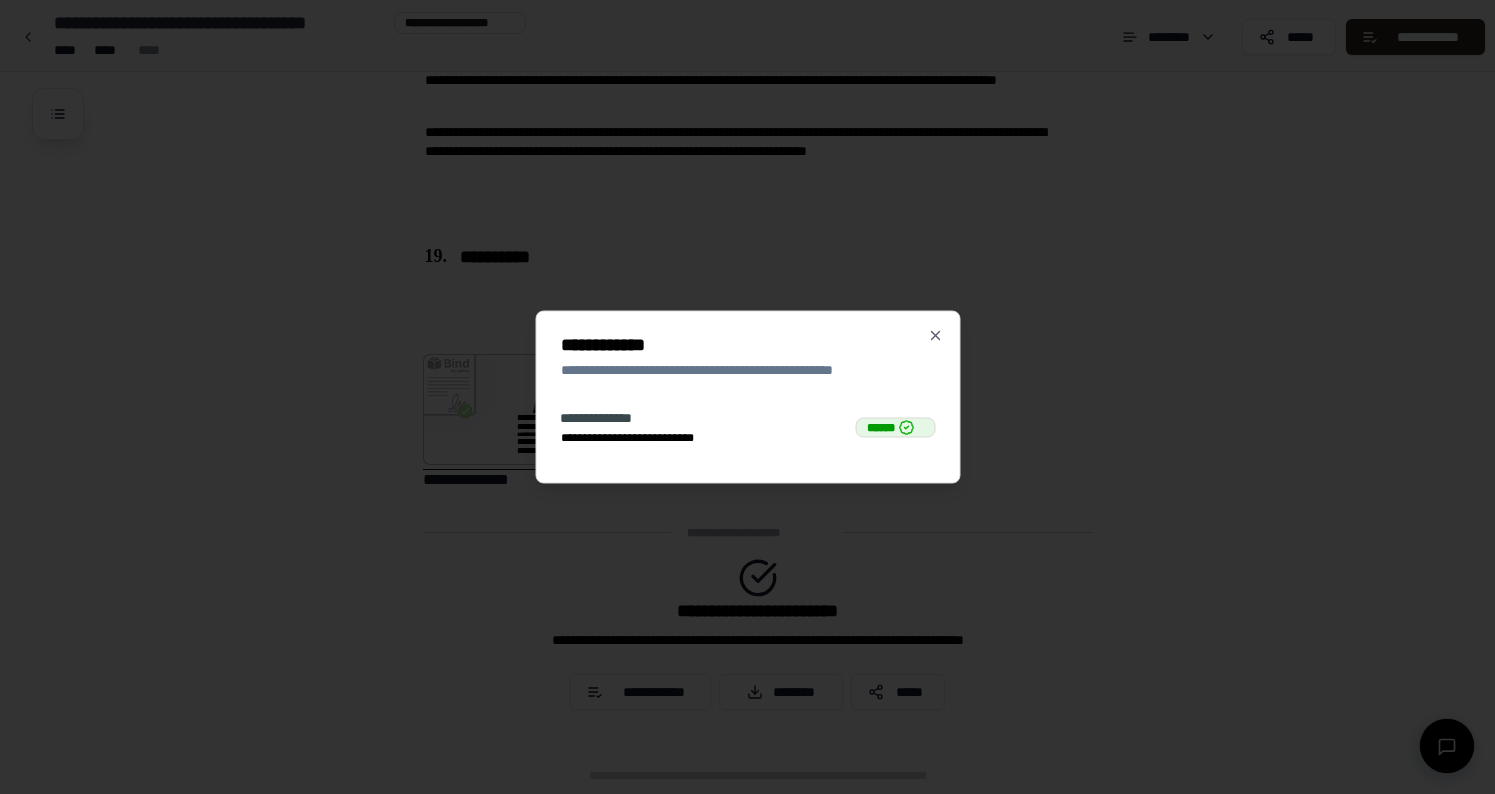 click on "**********" at bounding box center (747, 370) 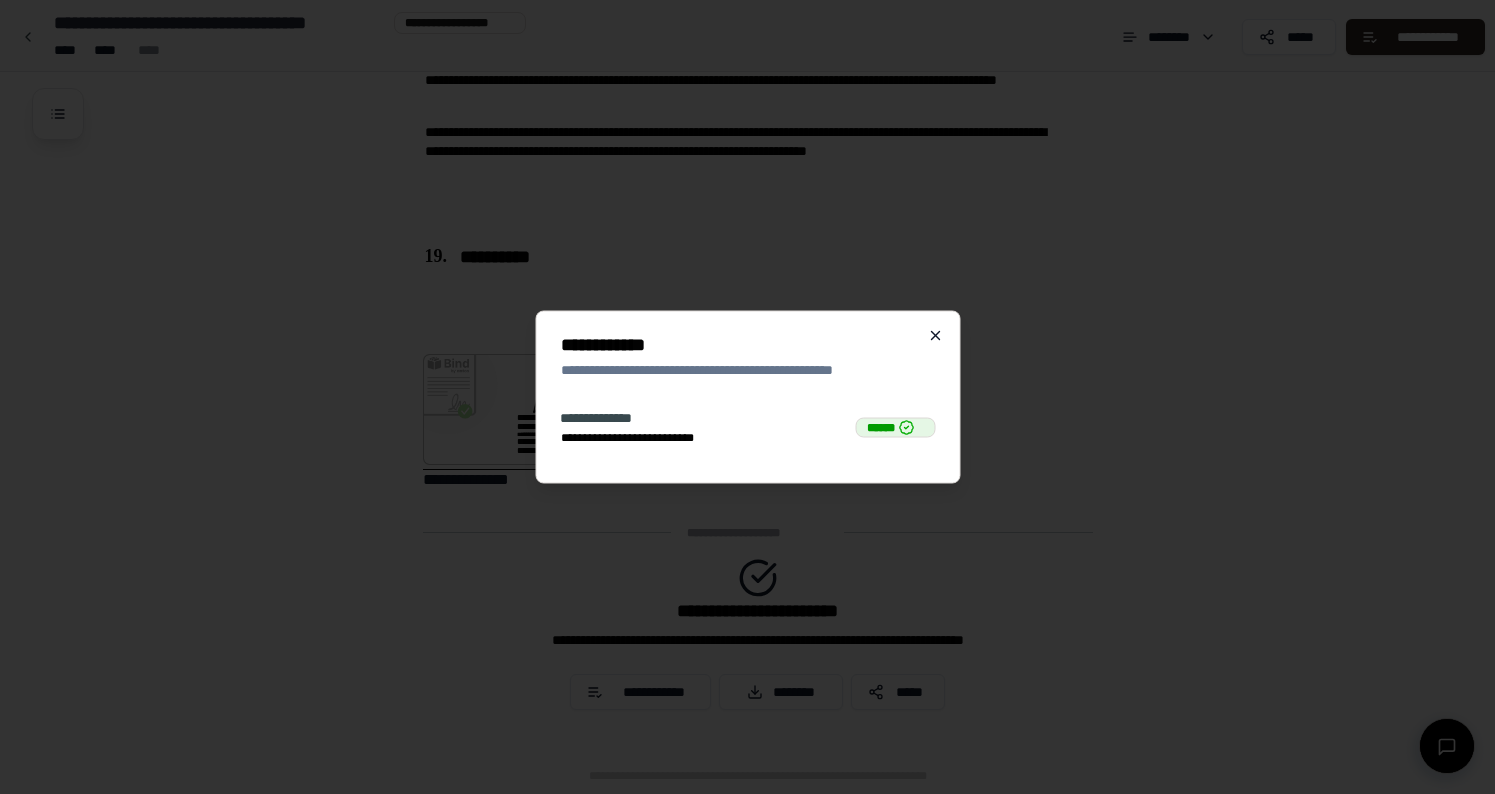 click 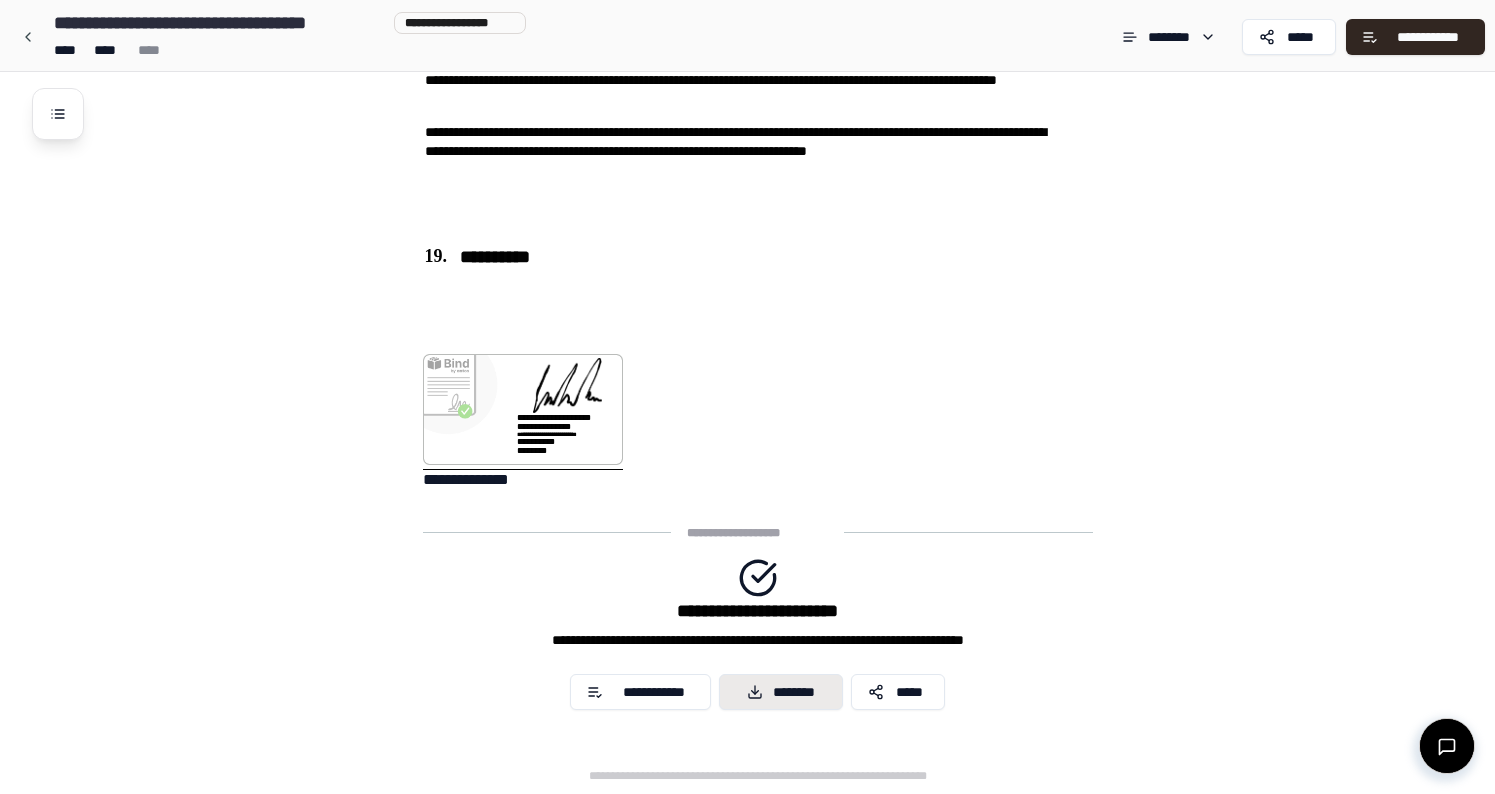 click on "********" at bounding box center (780, 692) 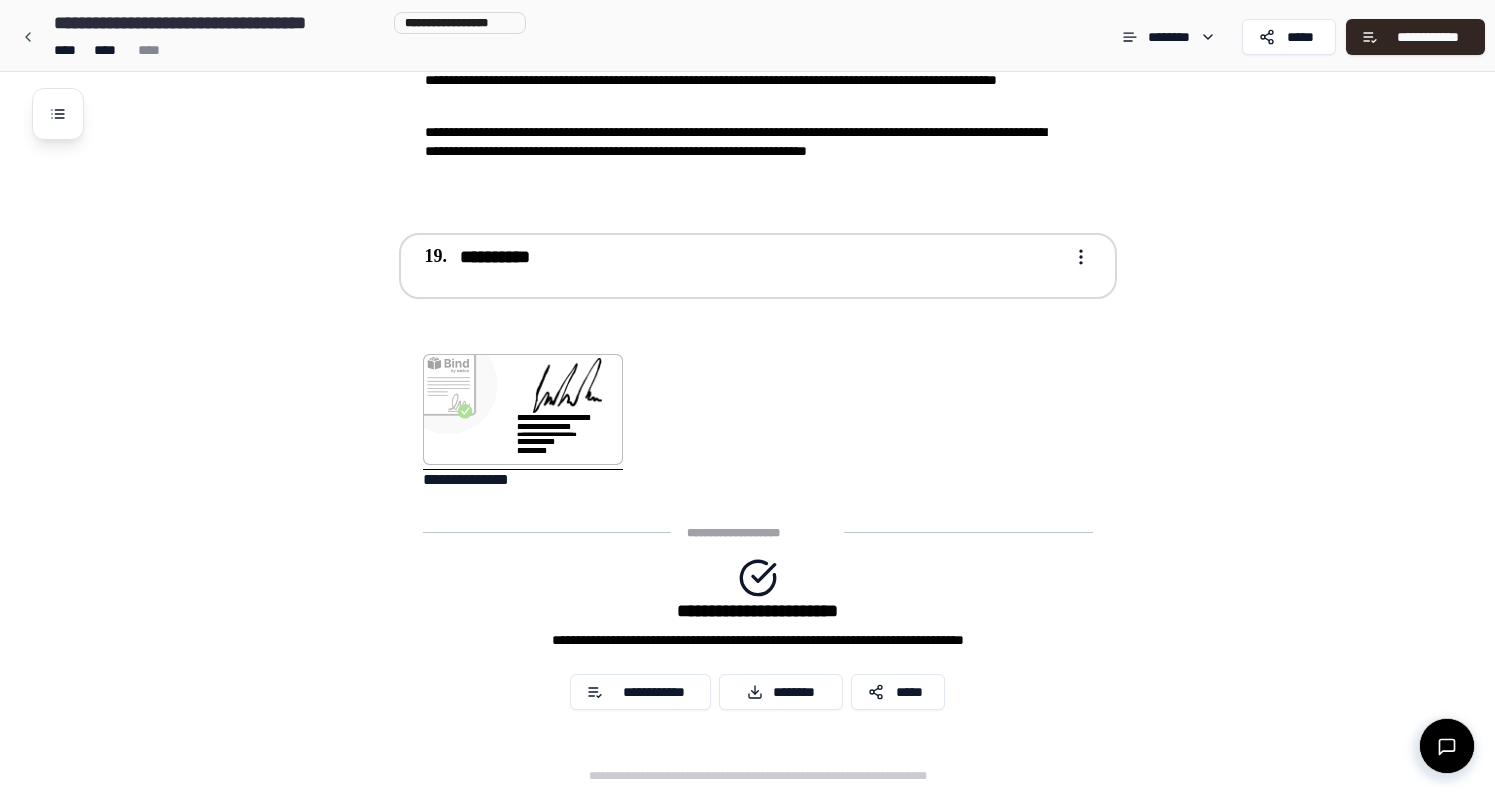 scroll, scrollTop: 6113, scrollLeft: 0, axis: vertical 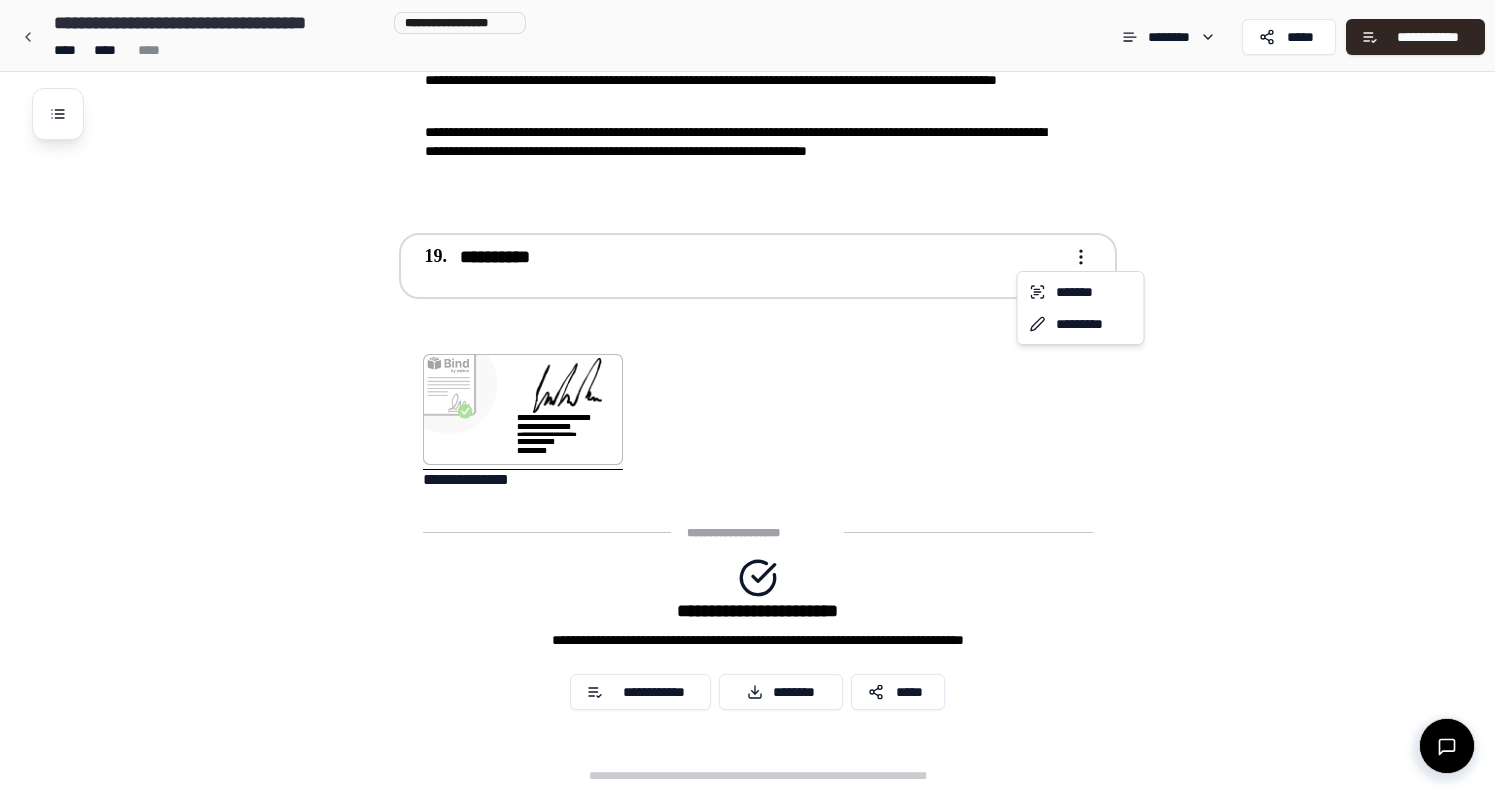 click on "**********" at bounding box center (747, -2660) 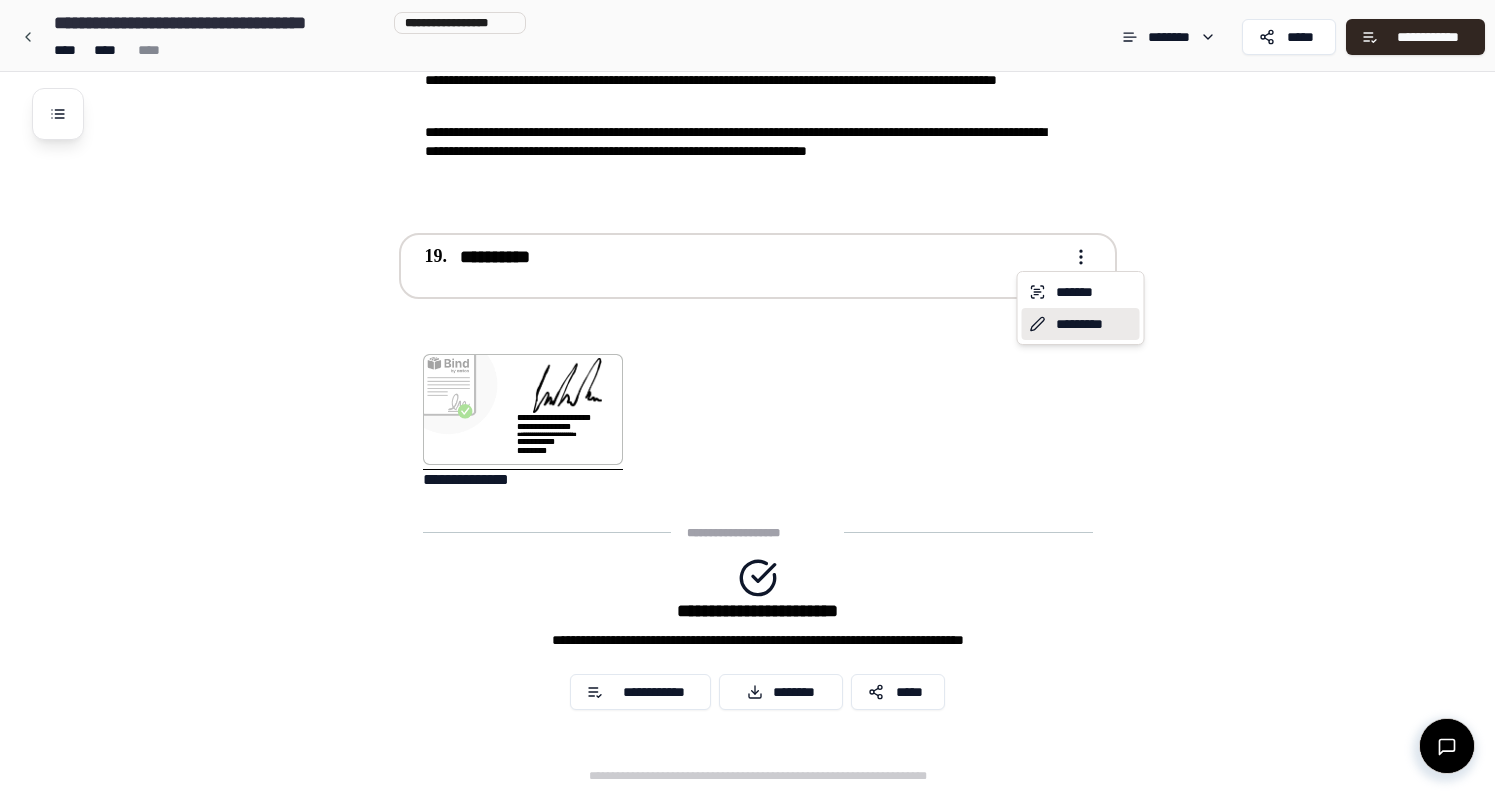 click on "*********" at bounding box center [1081, 324] 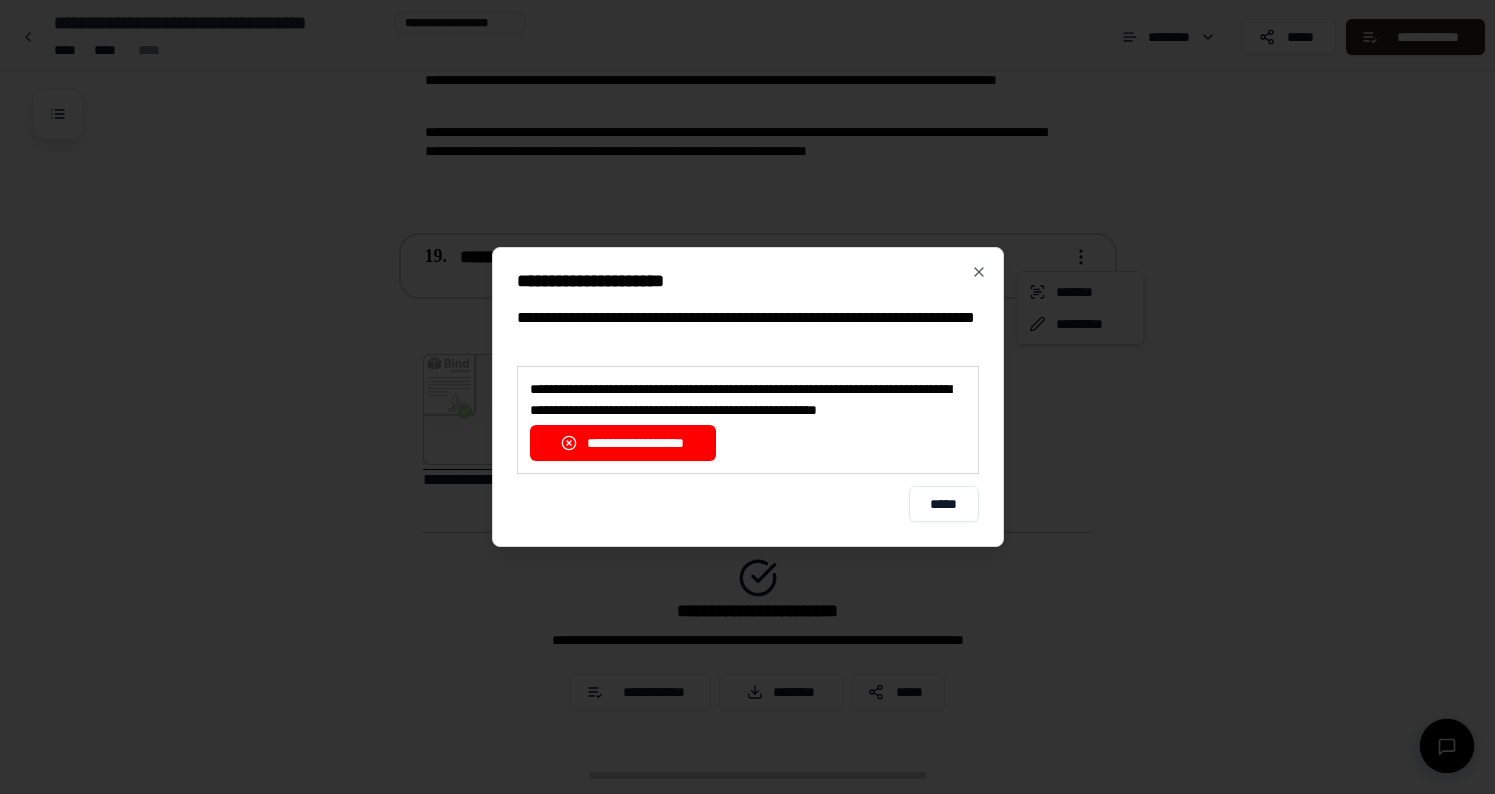 click on "**********" at bounding box center (748, 281) 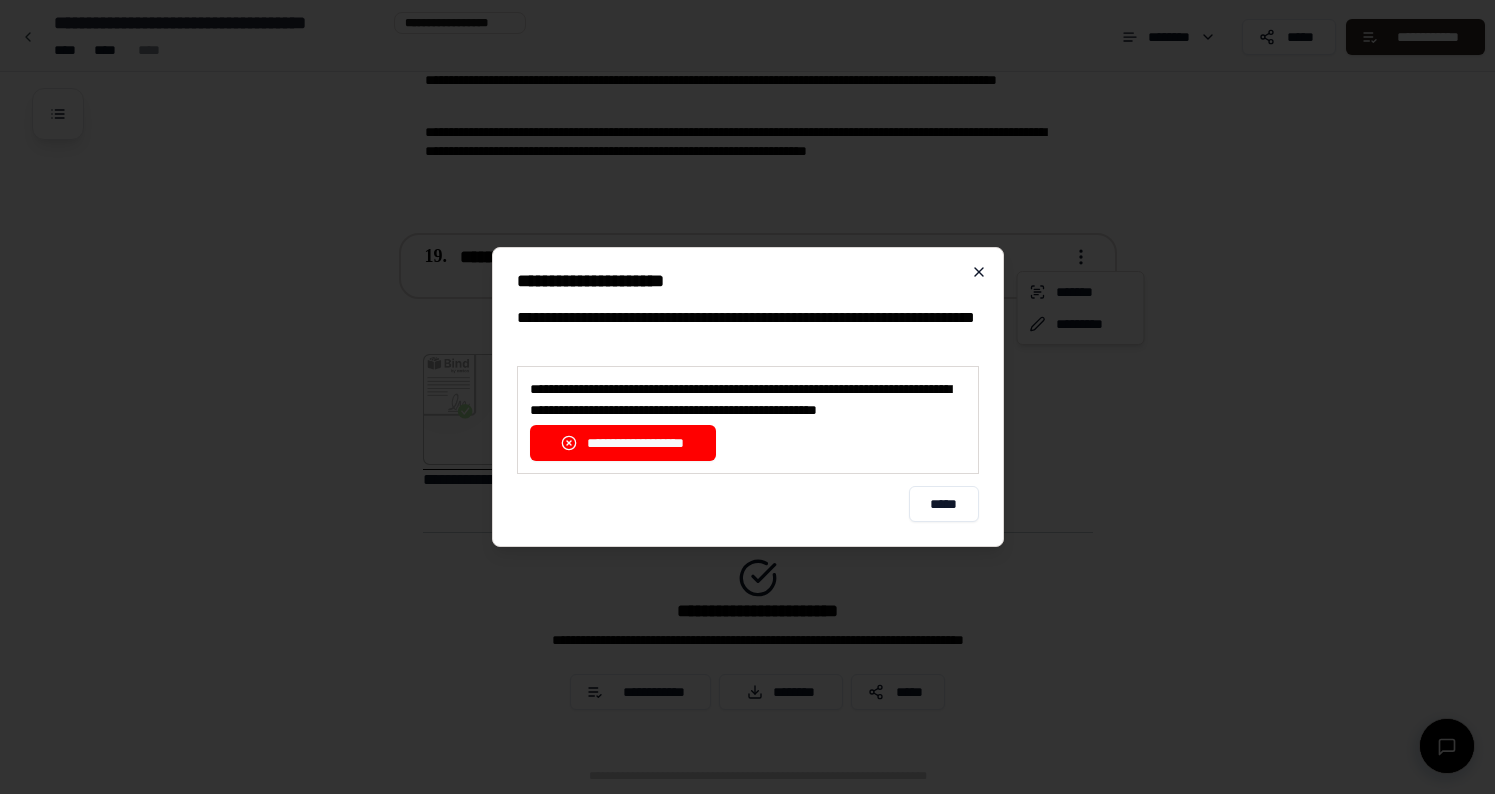 click 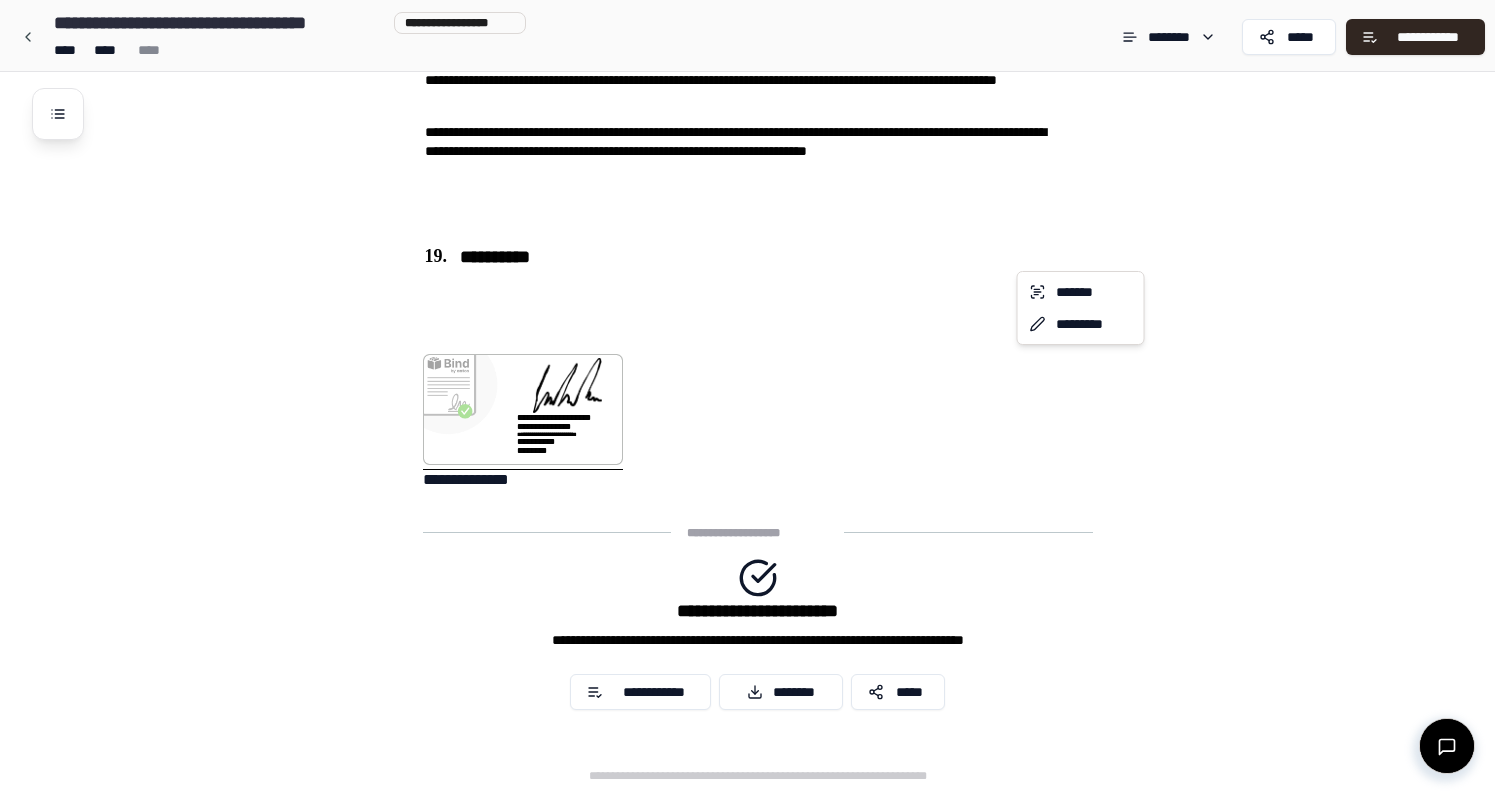 click on "**********" at bounding box center [747, -2660] 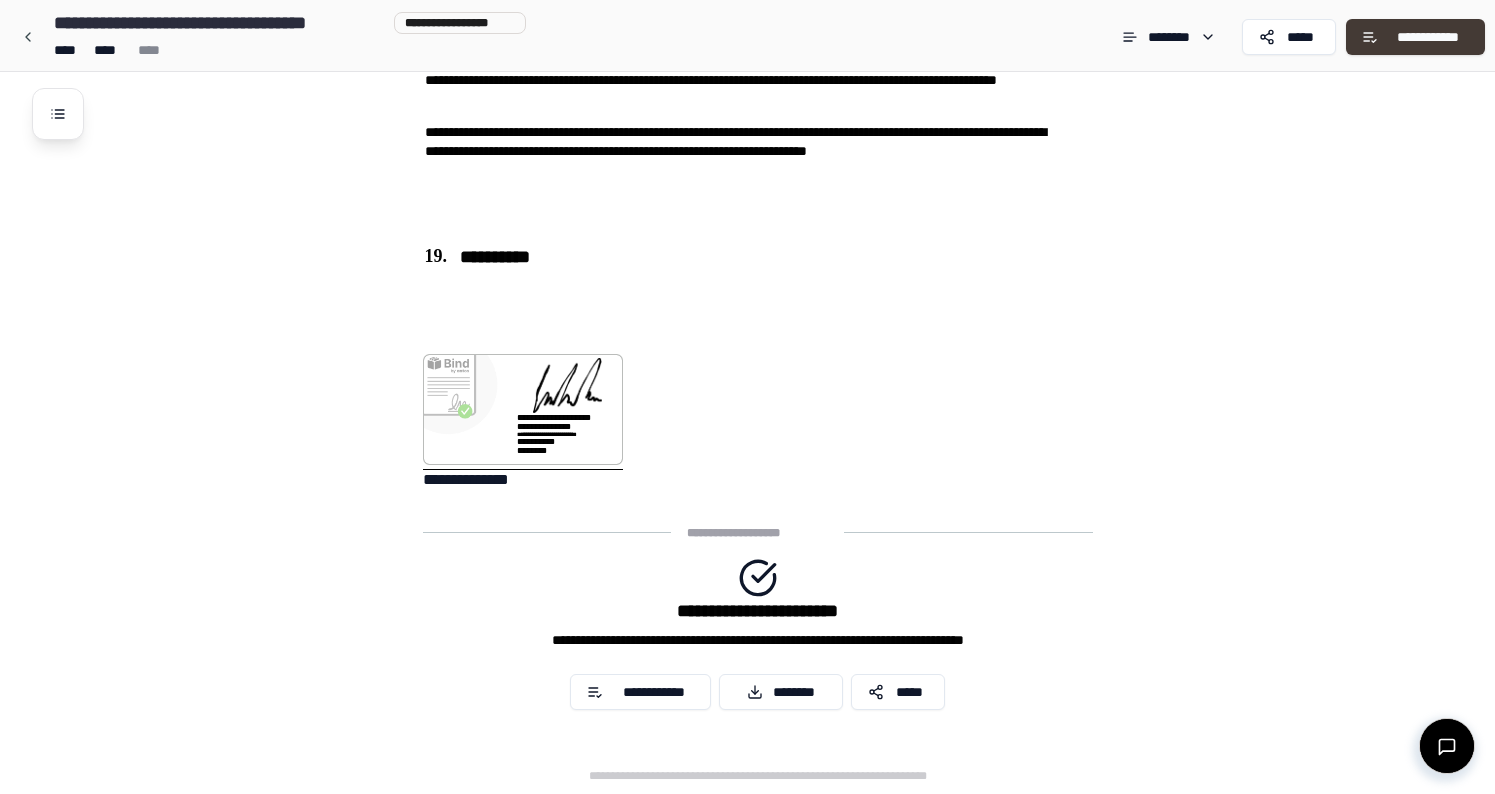 click on "**********" at bounding box center [1428, 37] 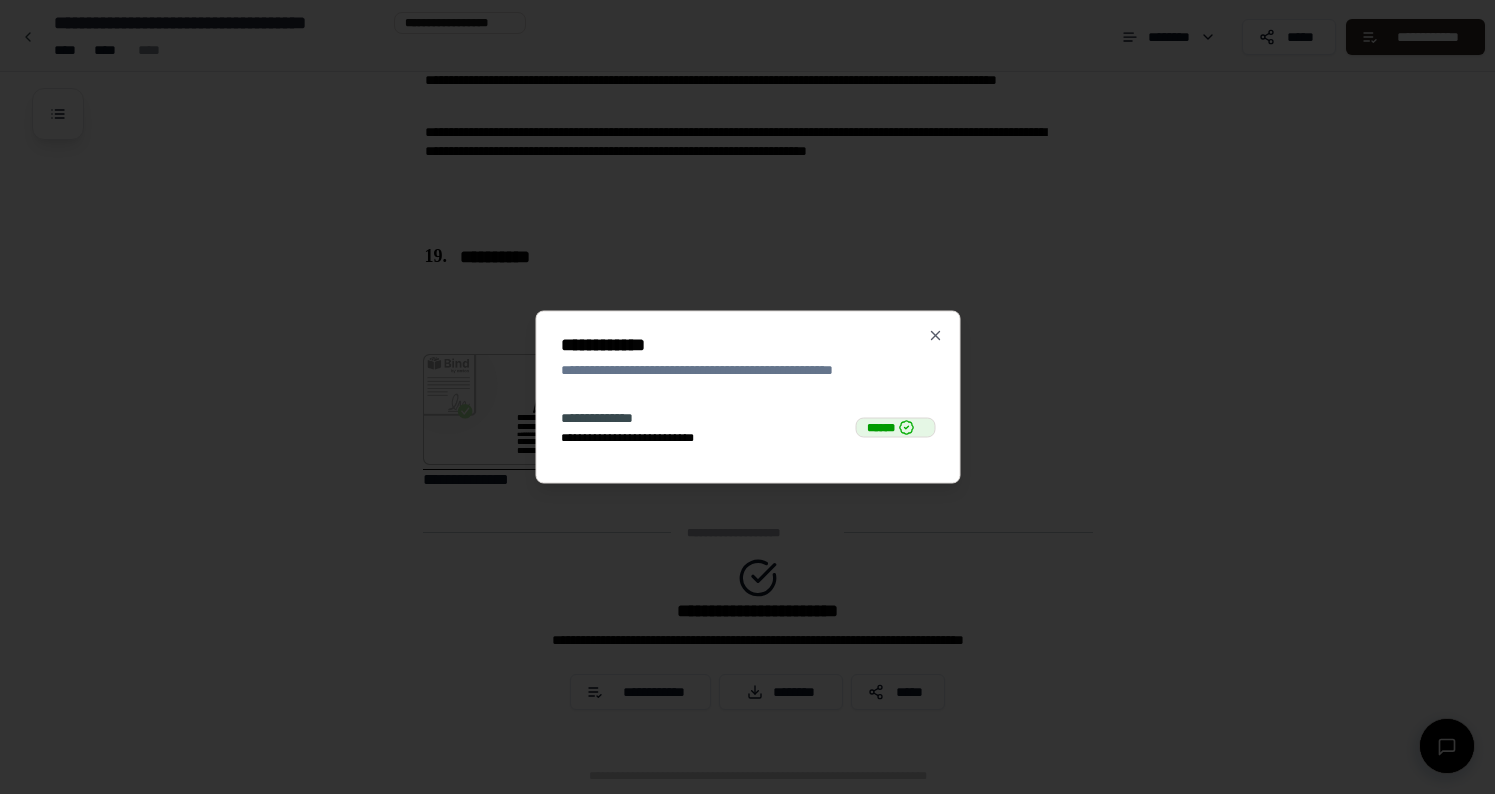 click on "**********" at bounding box center (747, 427) 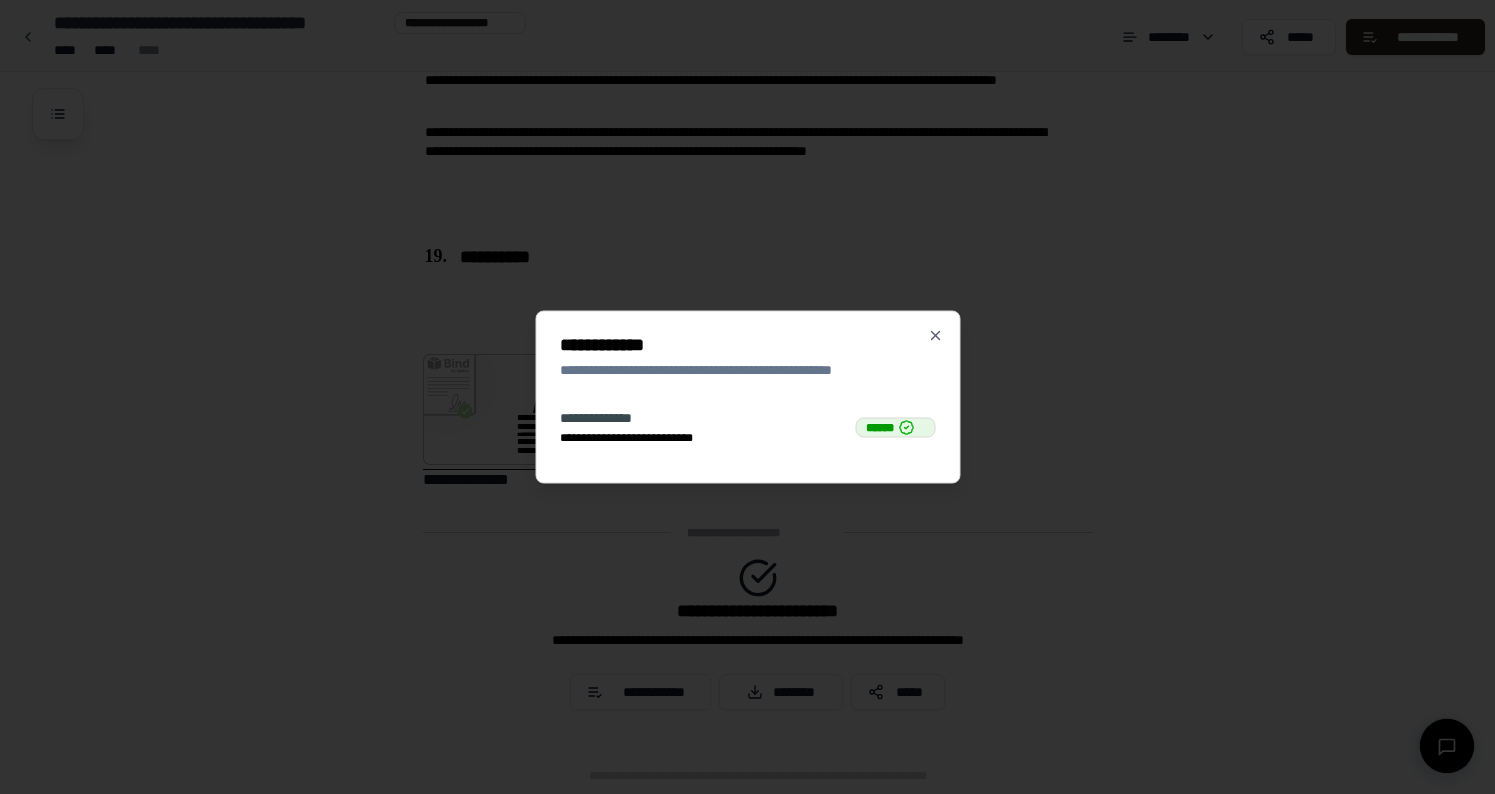 click on "**********" at bounding box center (747, 397) 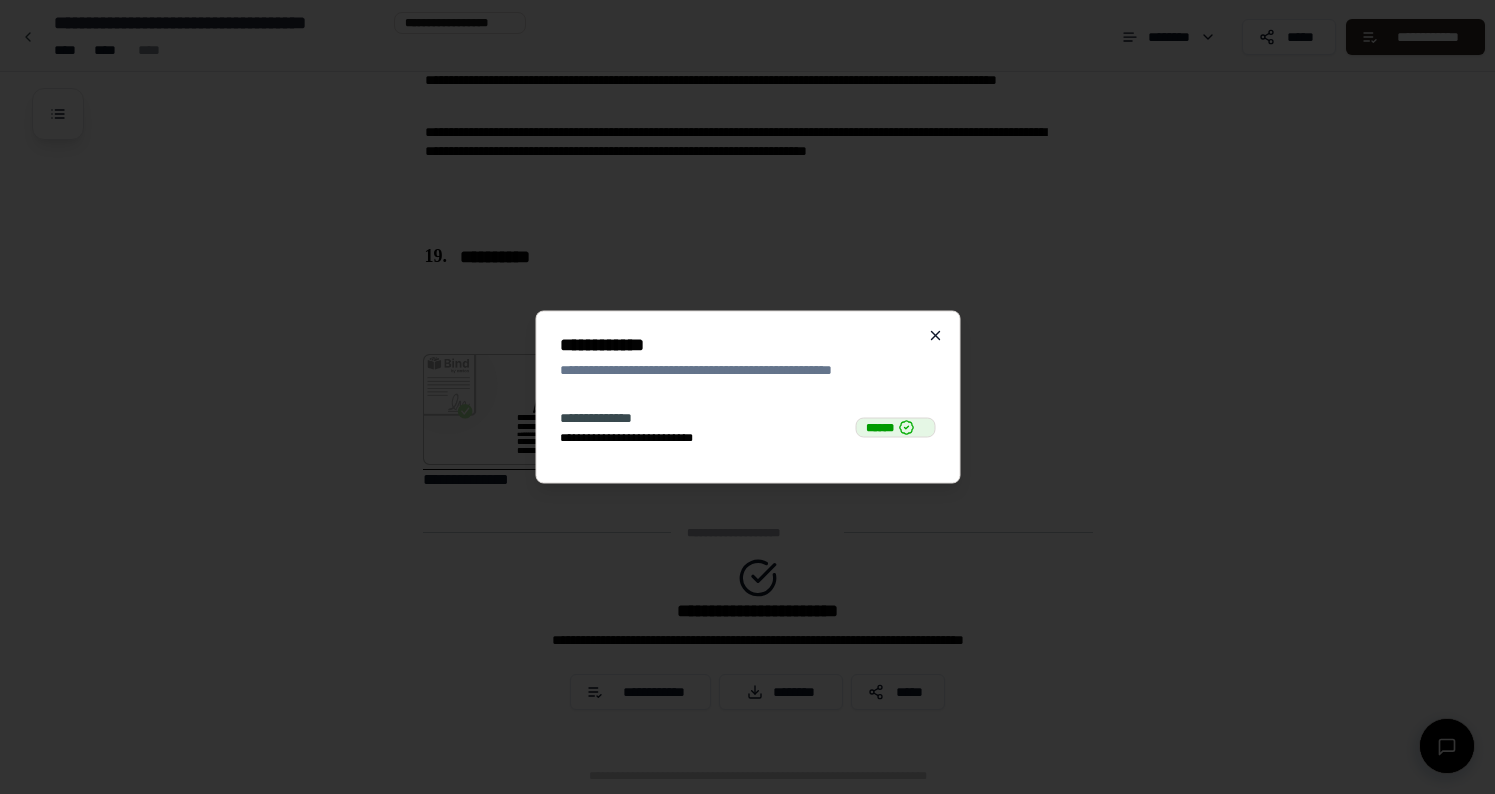 click 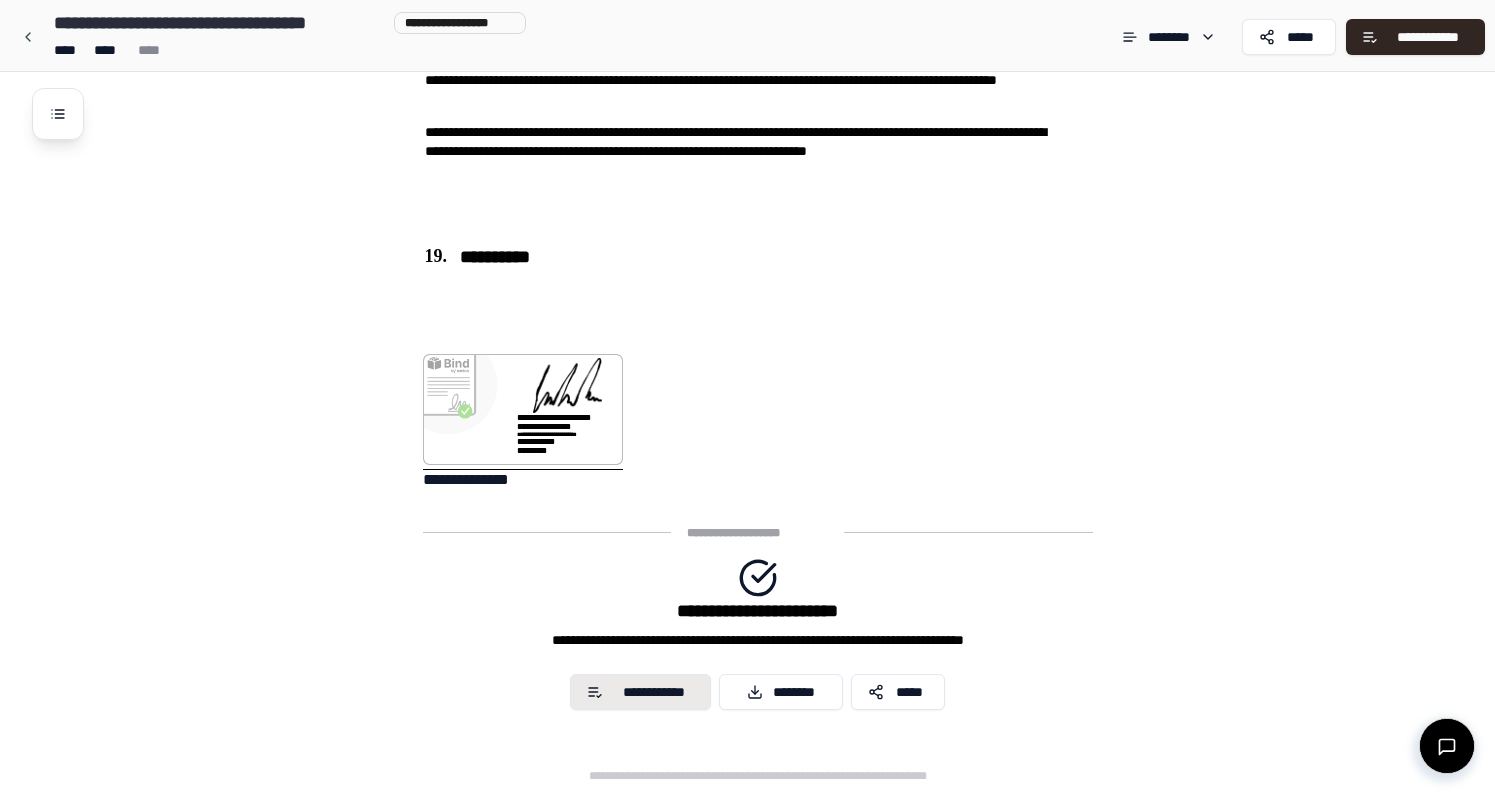 click on "**********" at bounding box center (640, 692) 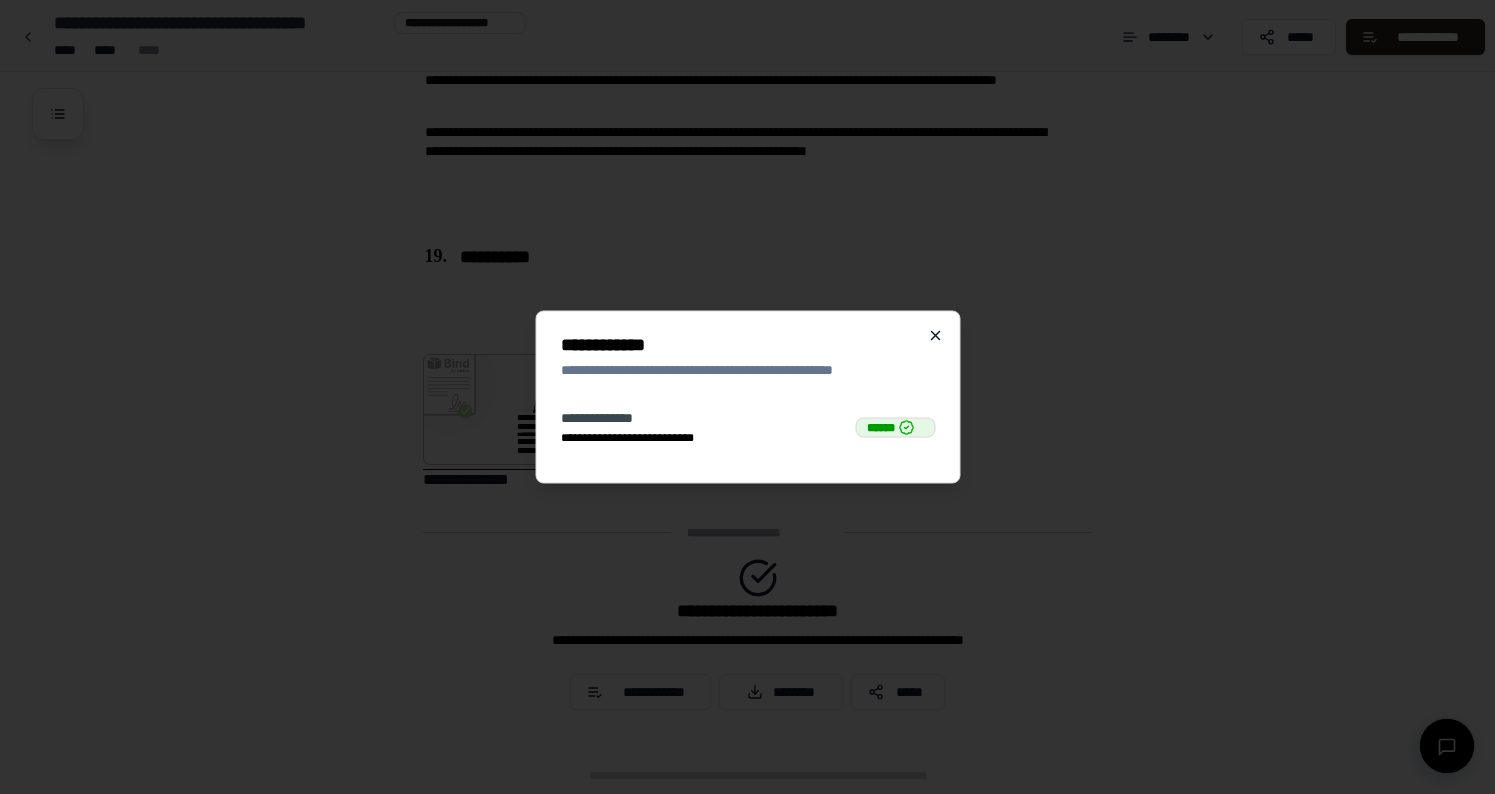 click 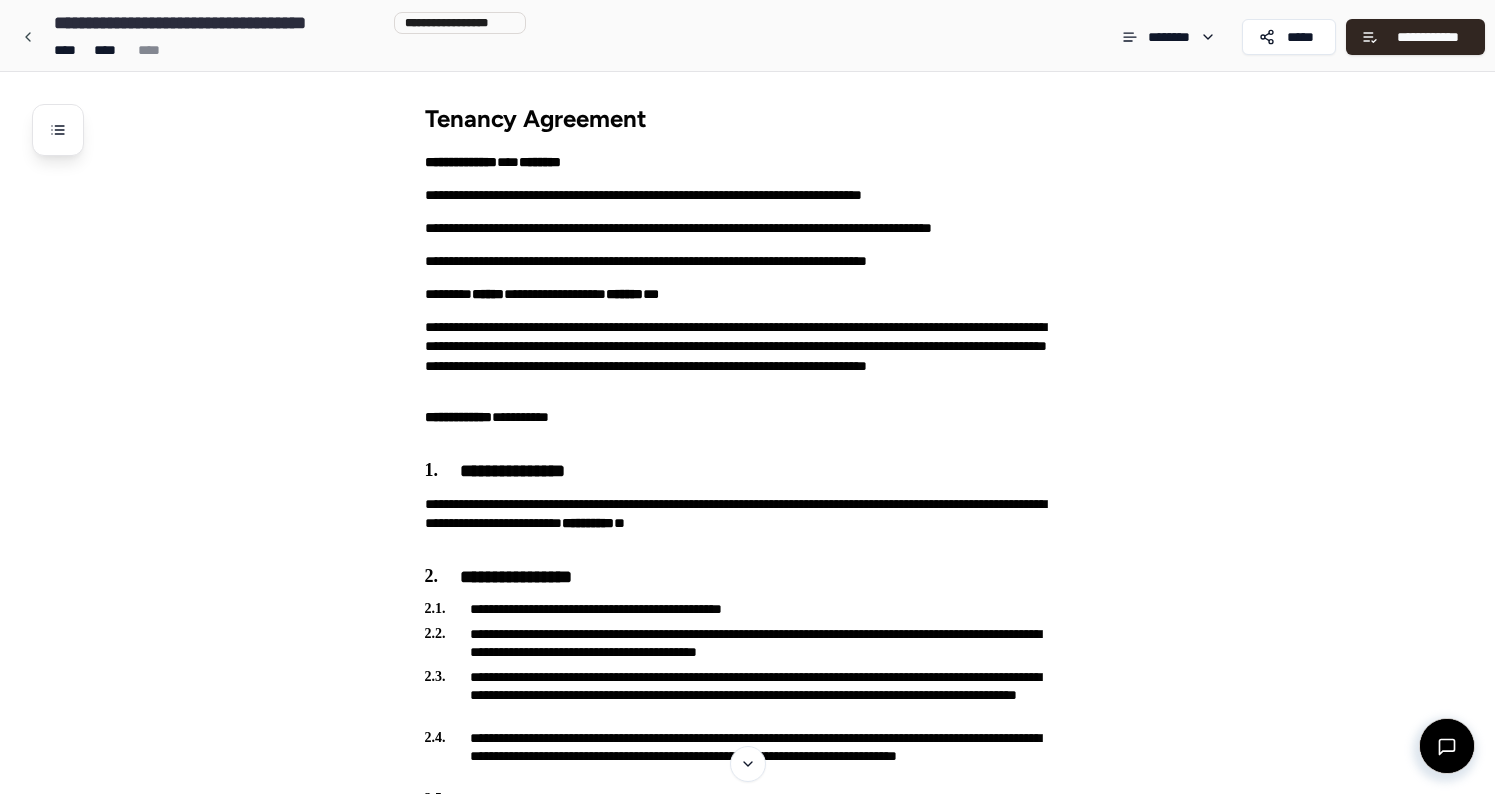 scroll, scrollTop: 0, scrollLeft: 0, axis: both 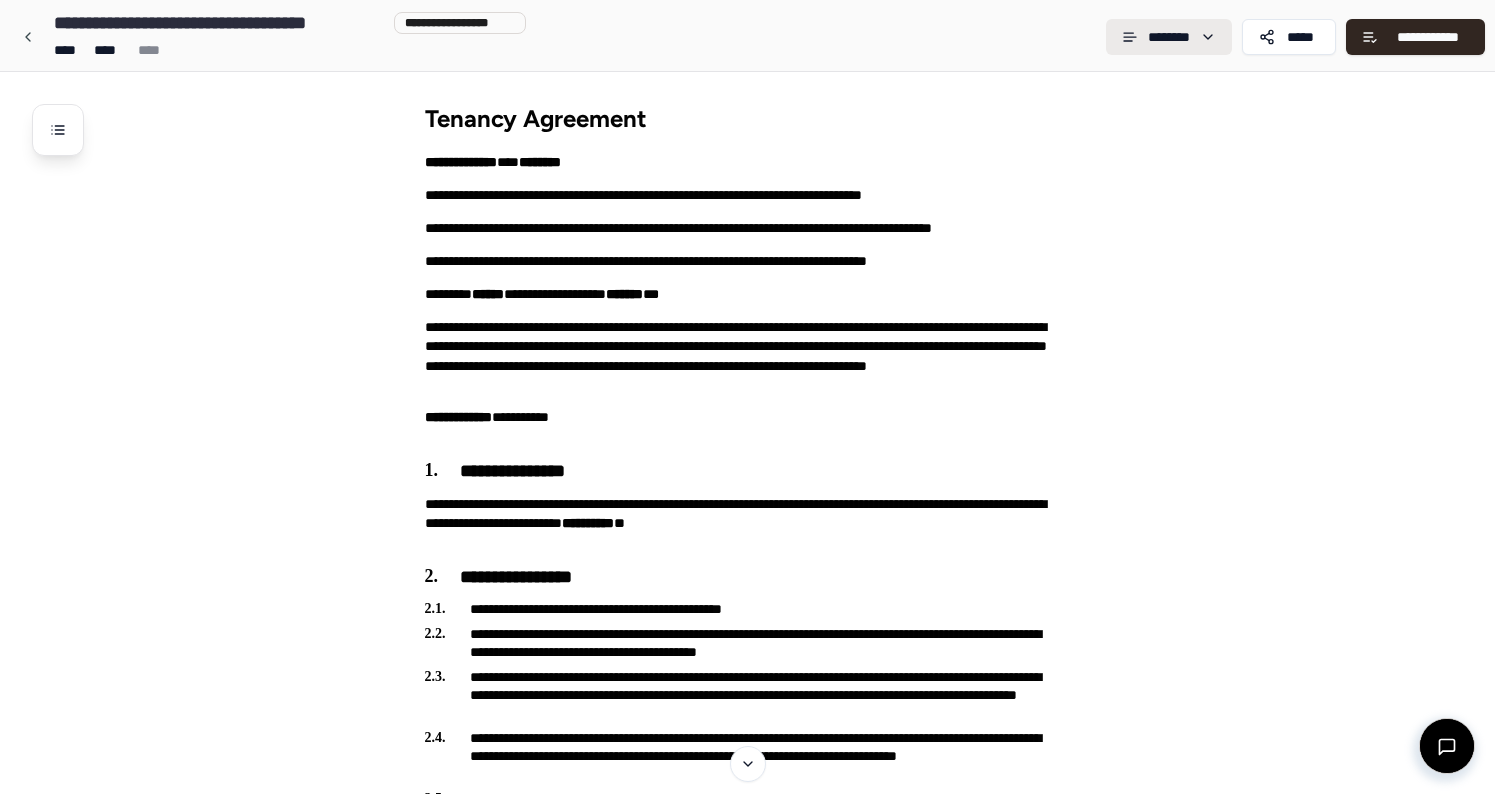 click on "**********" at bounding box center [747, 3453] 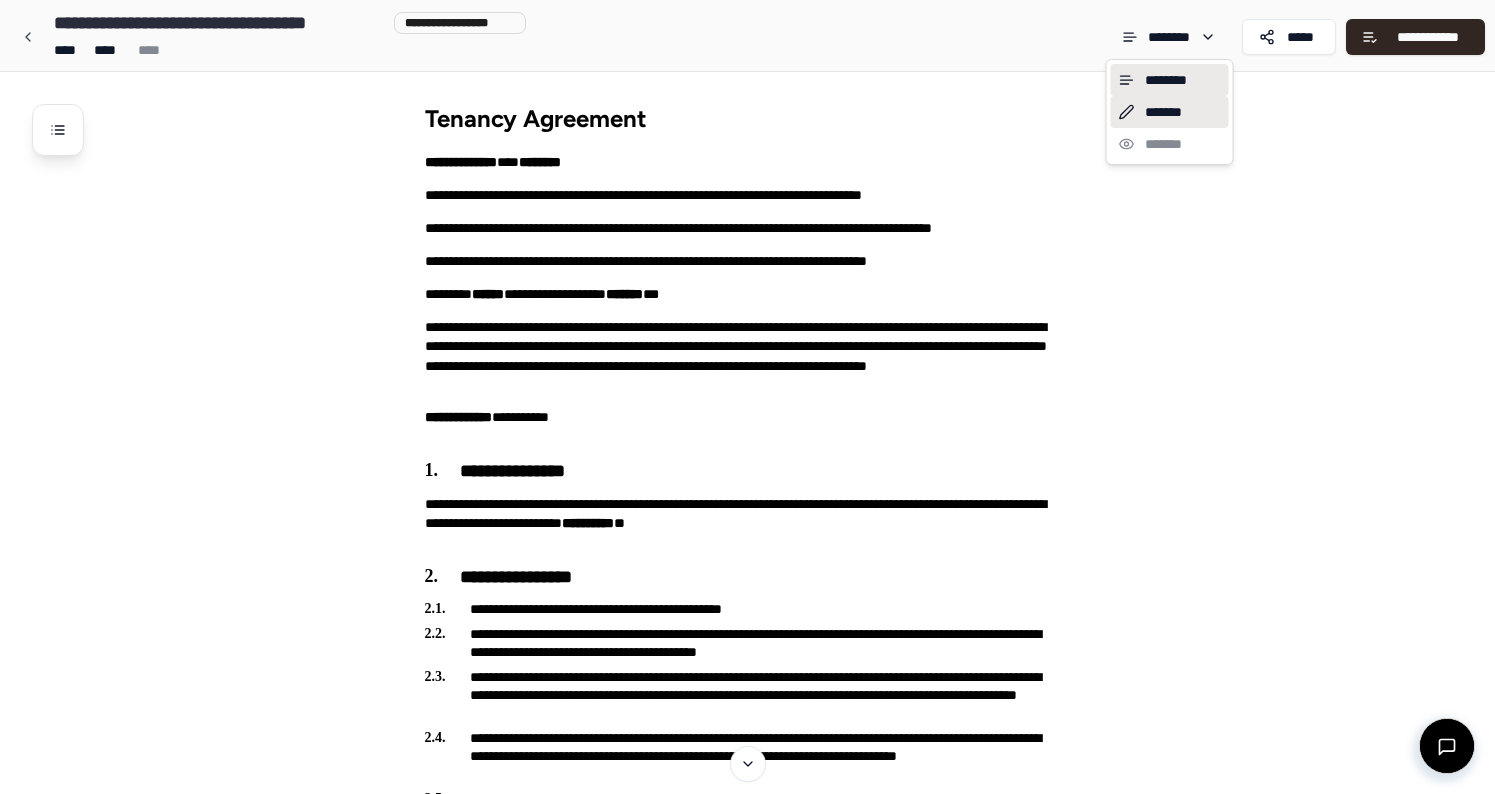 click on "*******" at bounding box center [1170, 112] 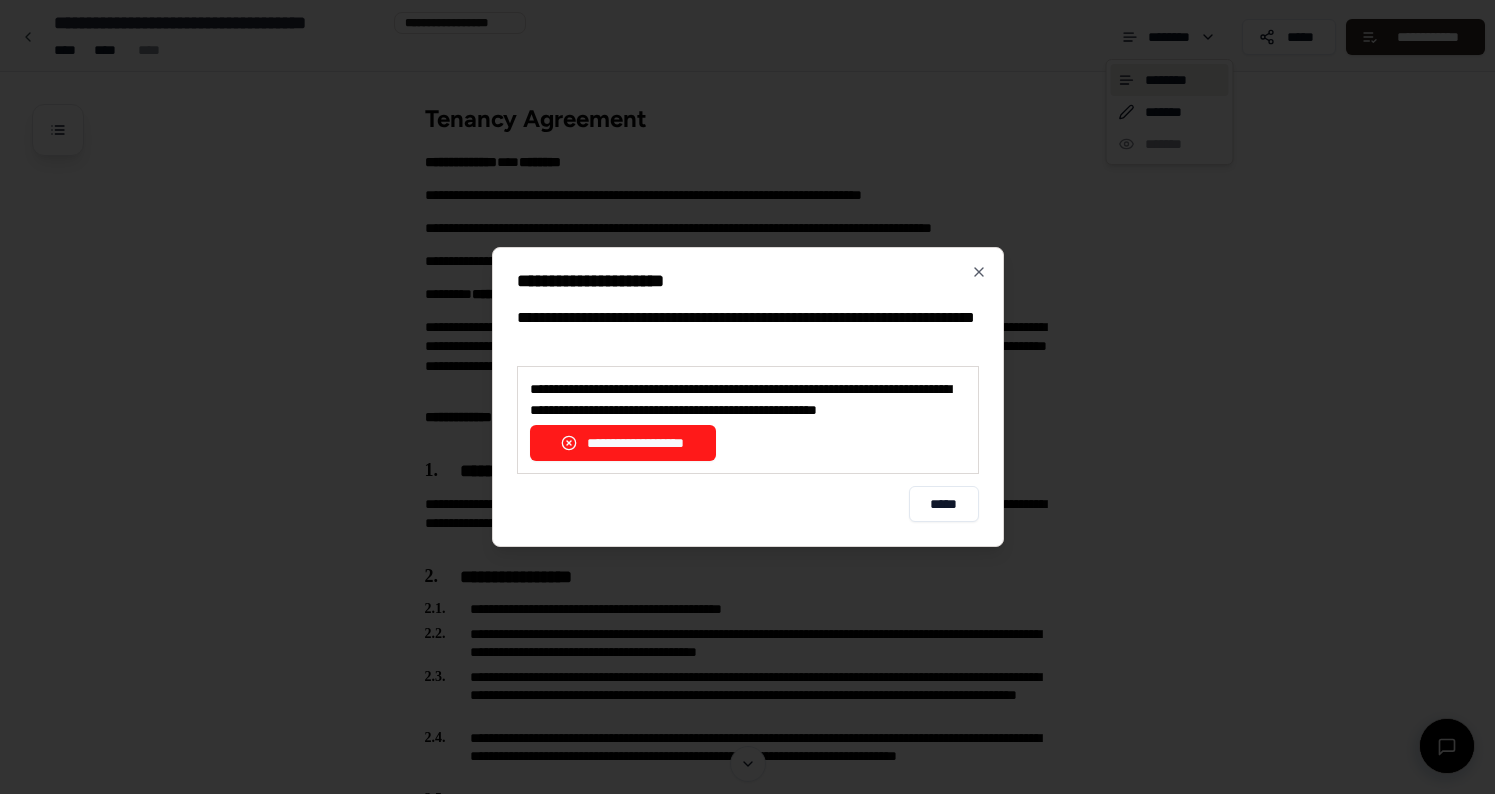 click on "**********" at bounding box center [623, 443] 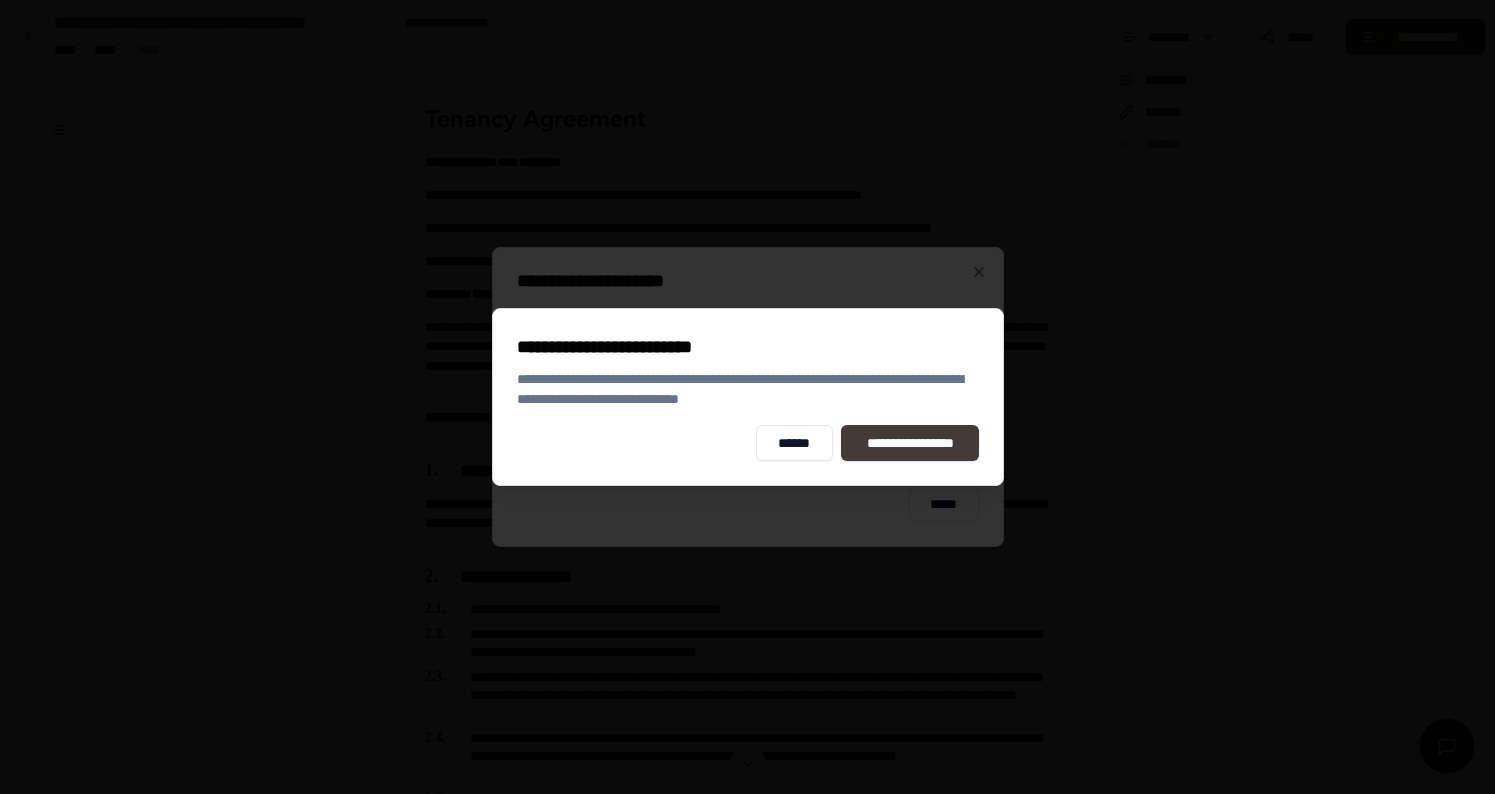 click on "**********" at bounding box center [910, 443] 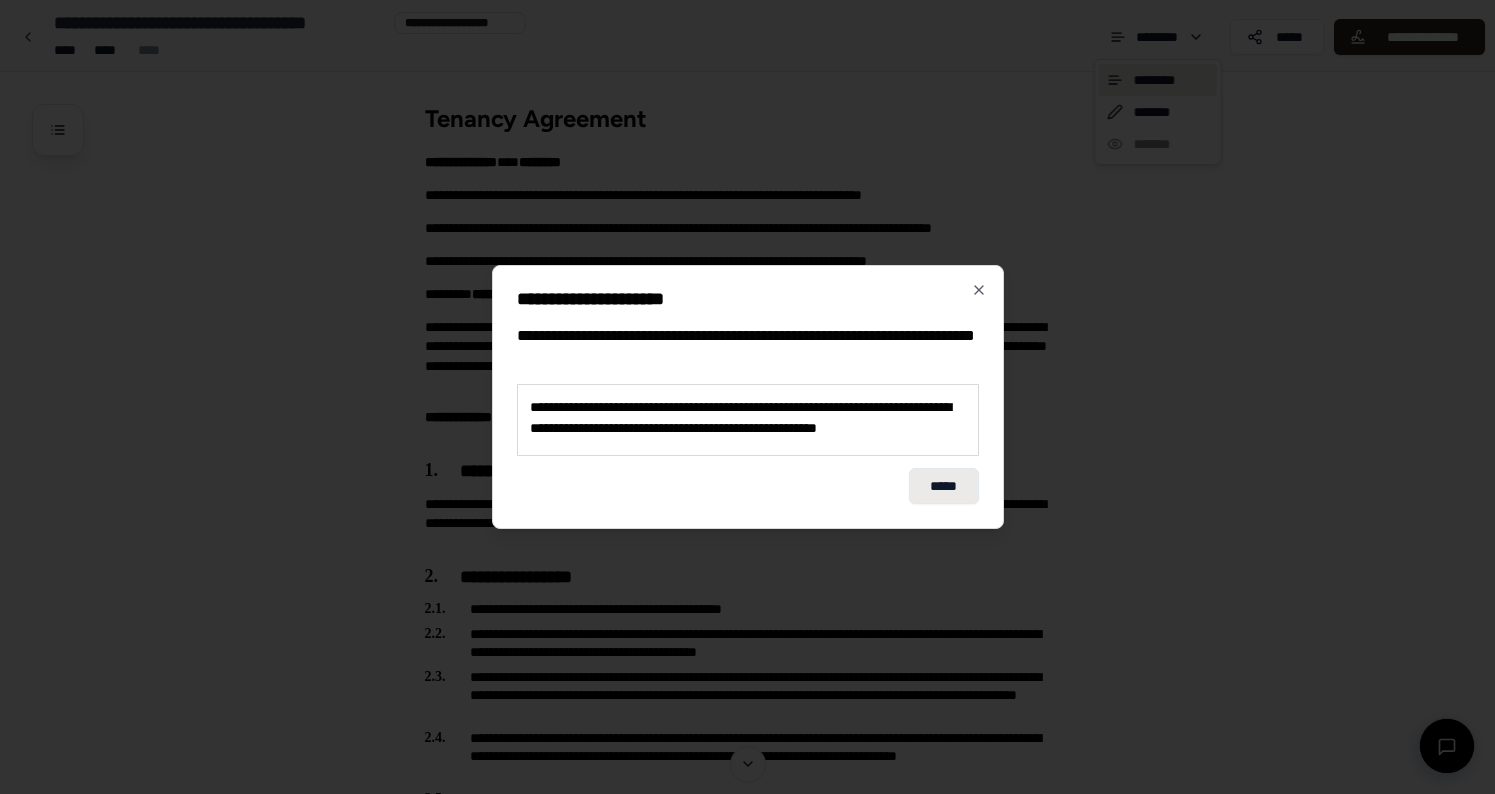 click on "*****" at bounding box center (944, 486) 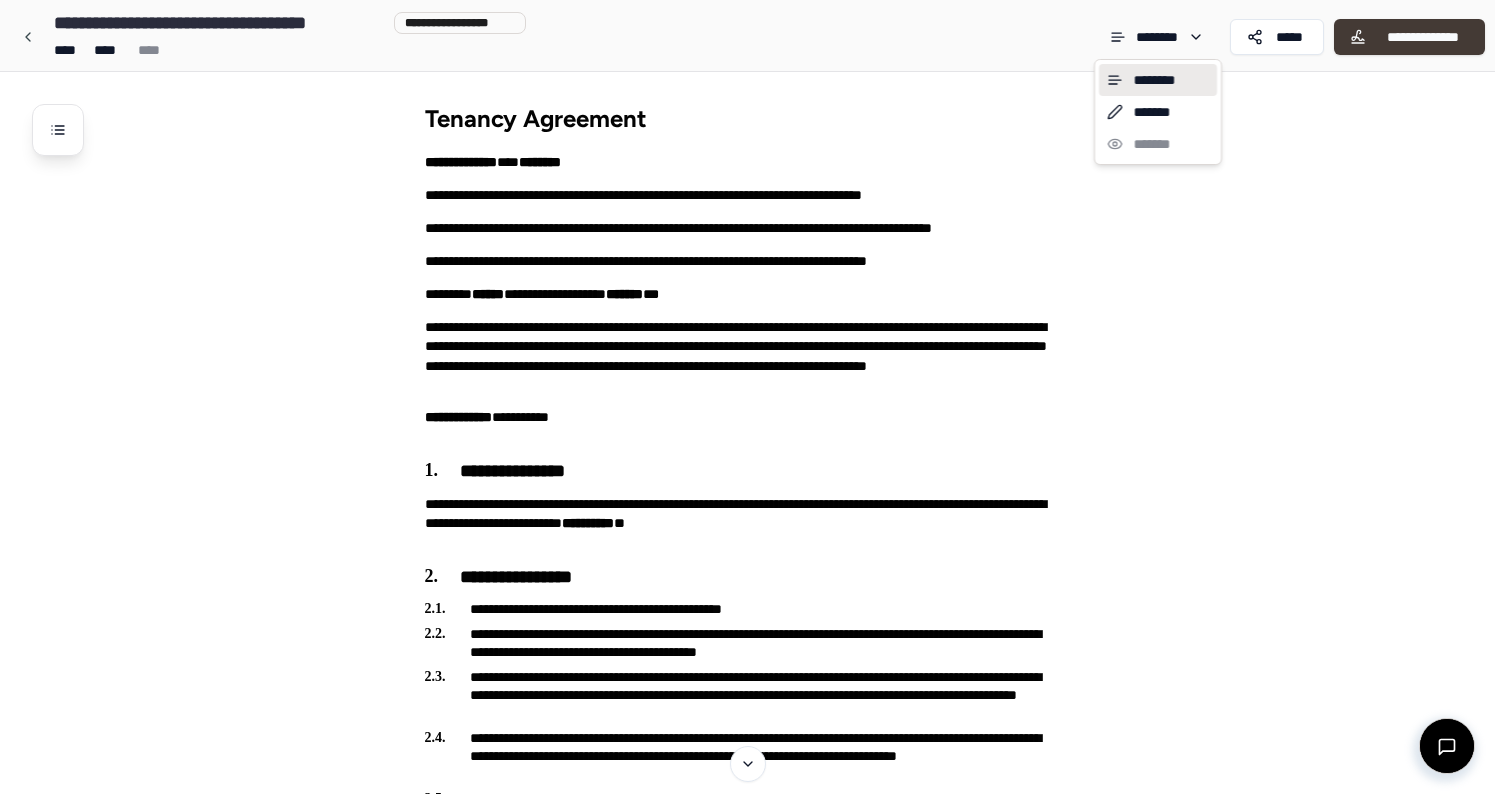 click on "[FIRST] [LAST] [NUMBER] [STREET] [CITY] [STATE] [POSTAL_CODE] [COUNTRY] Tenancy Agreement [NUMBER] [STREET]
[NUMBER] [STREET]
[NUMBER] [STREET]
[NUMBER] [STREET]
[NUMBER] [STREET] [CITY] [STATE] [POSTAL_CODE] [COUNTRY]
[PHONE]
[EMAIL]
[SSN]
[DLN]
[CC]
[DOB]
[AGE]" at bounding box center [747, 3335] 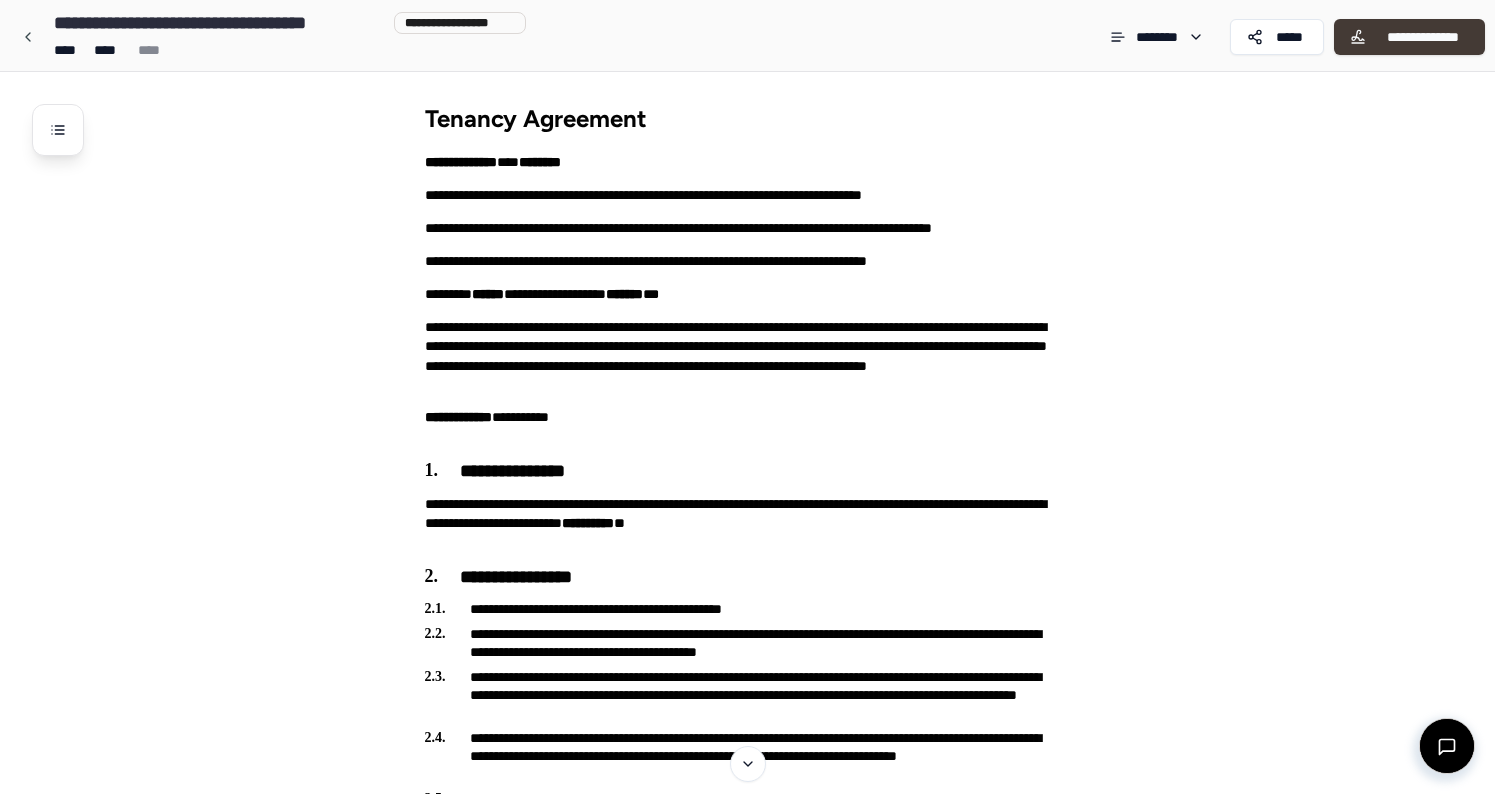 click on "**********" at bounding box center (1422, 37) 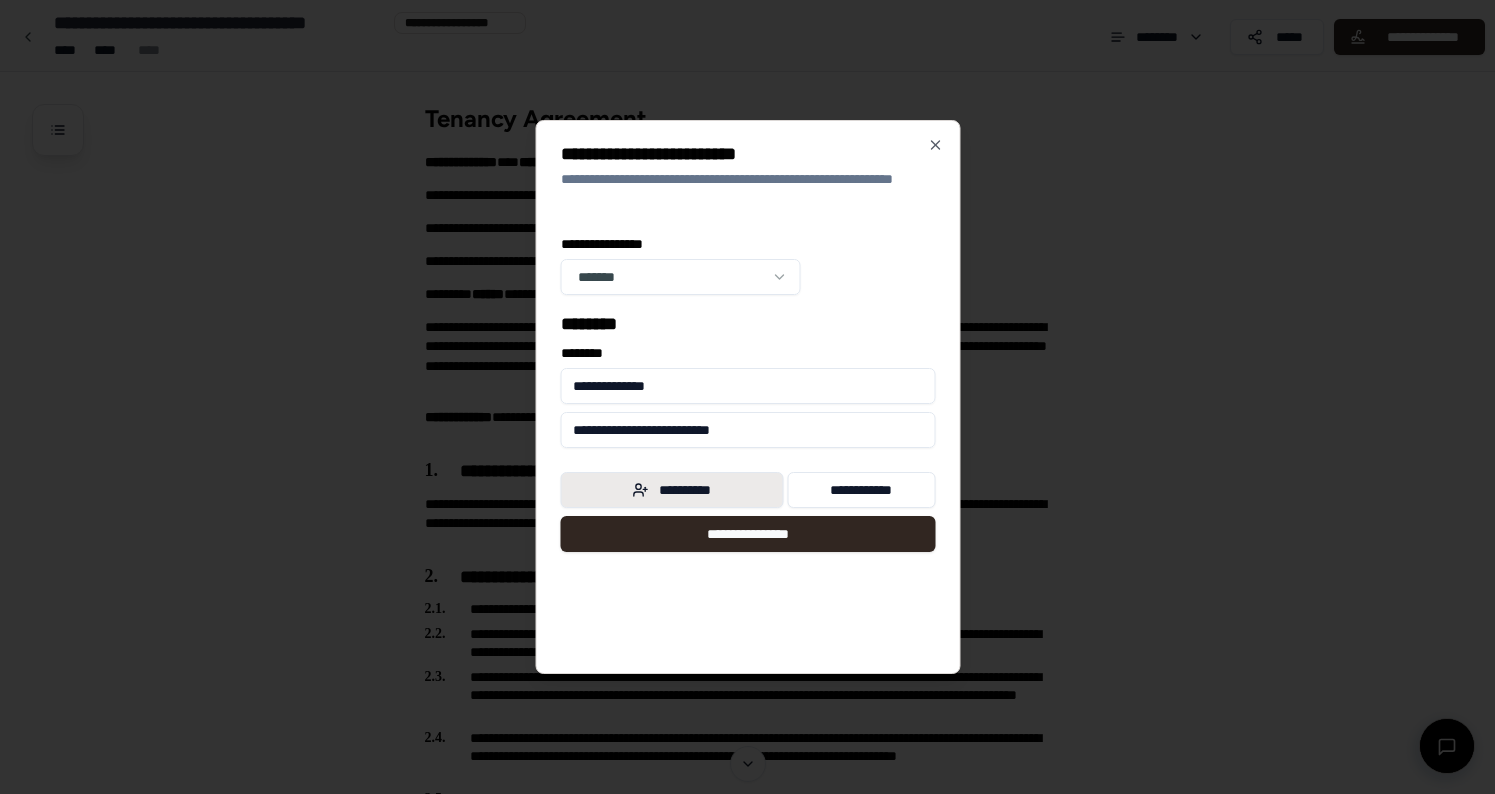 click on "**********" at bounding box center (671, 490) 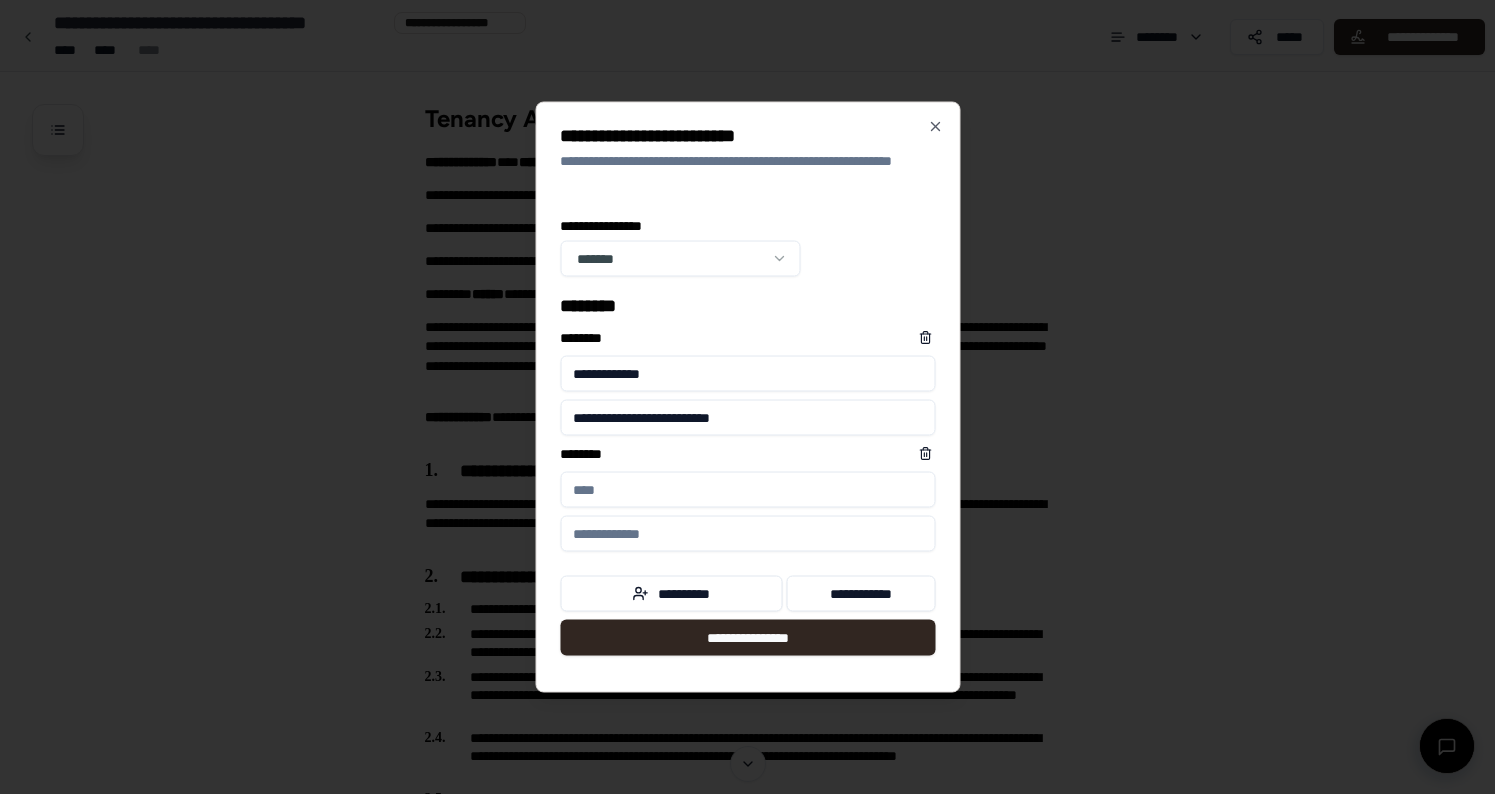type on "**********" 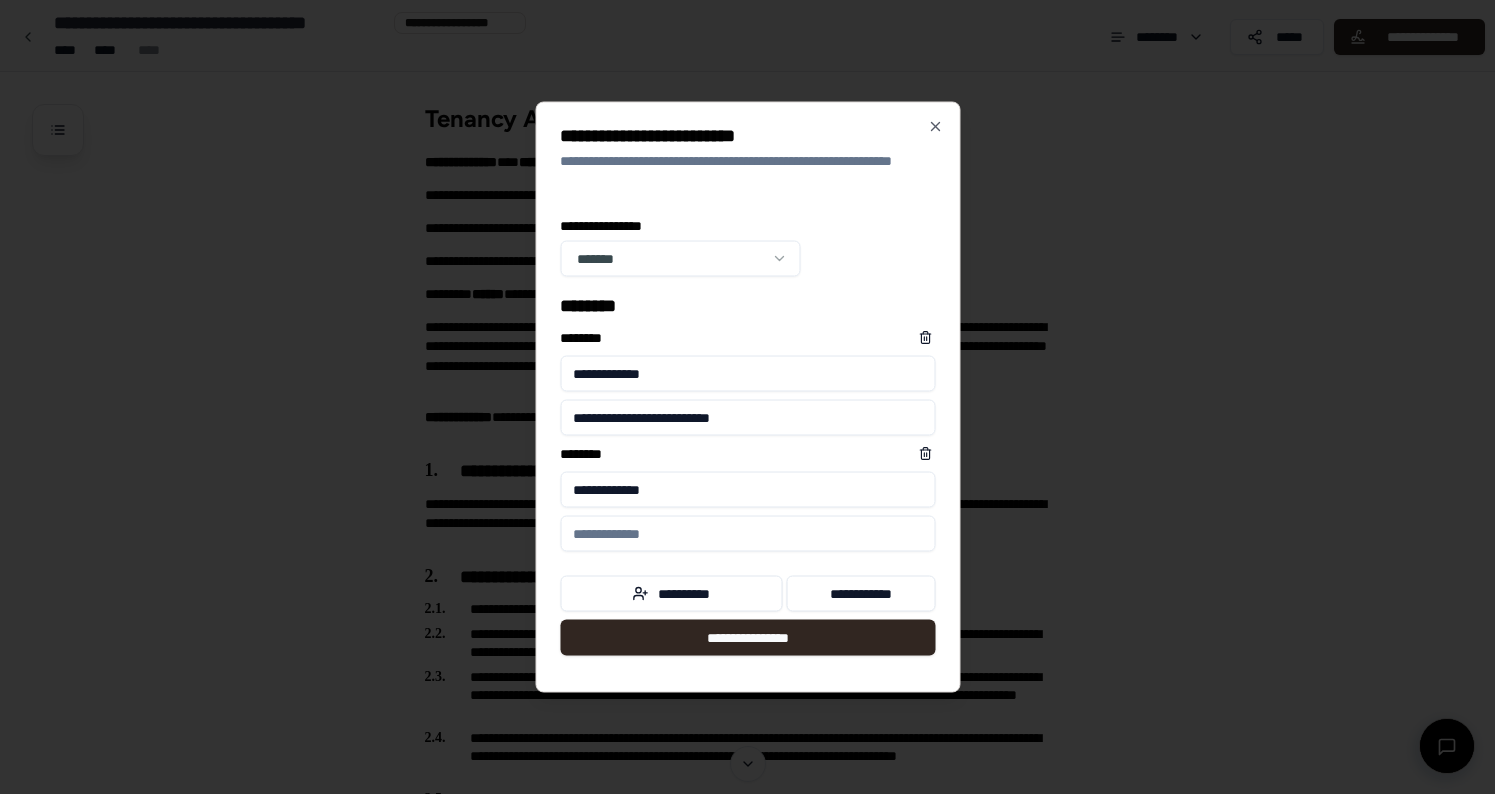 type on "**********" 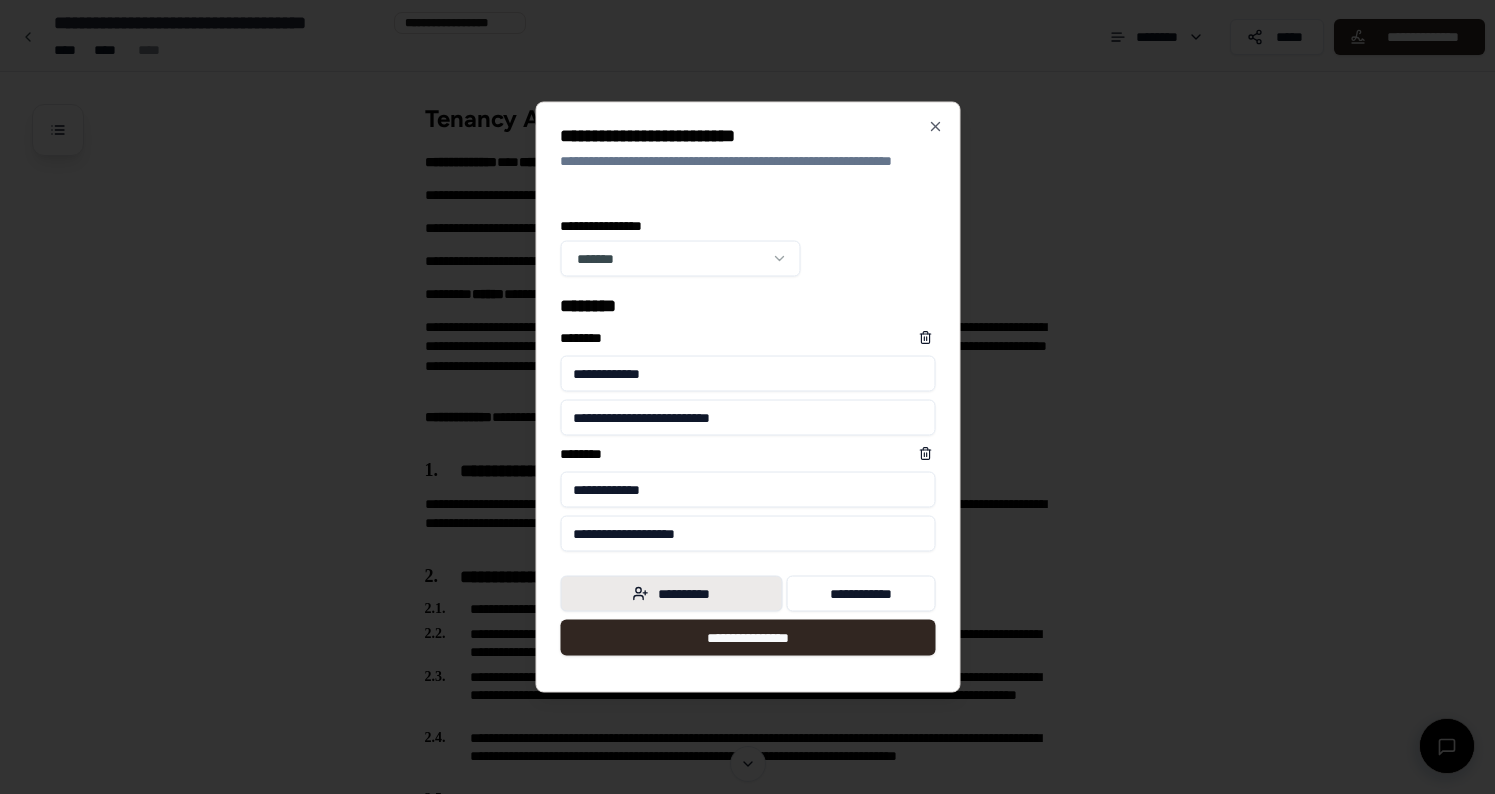 type on "**********" 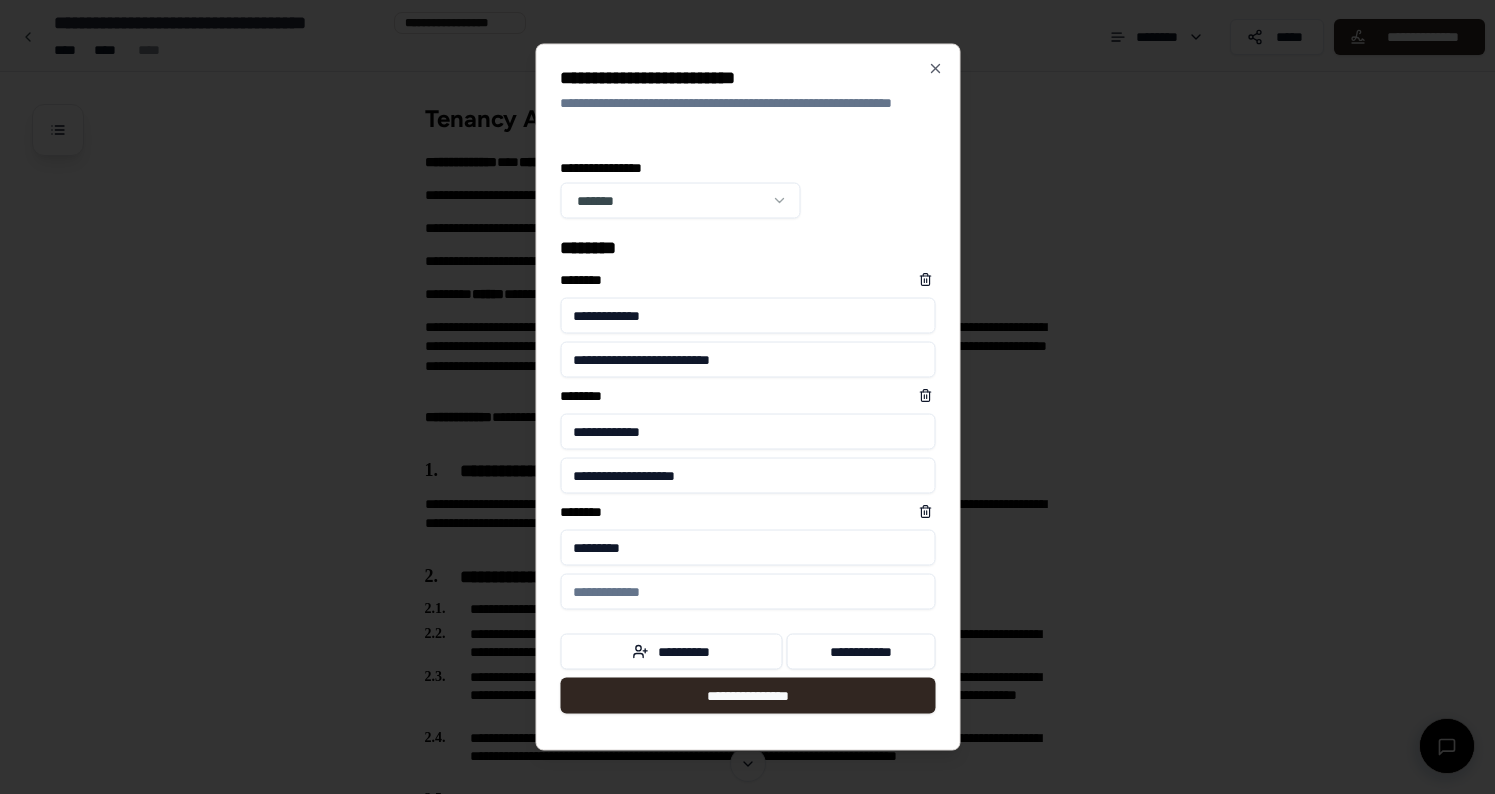 type on "*********" 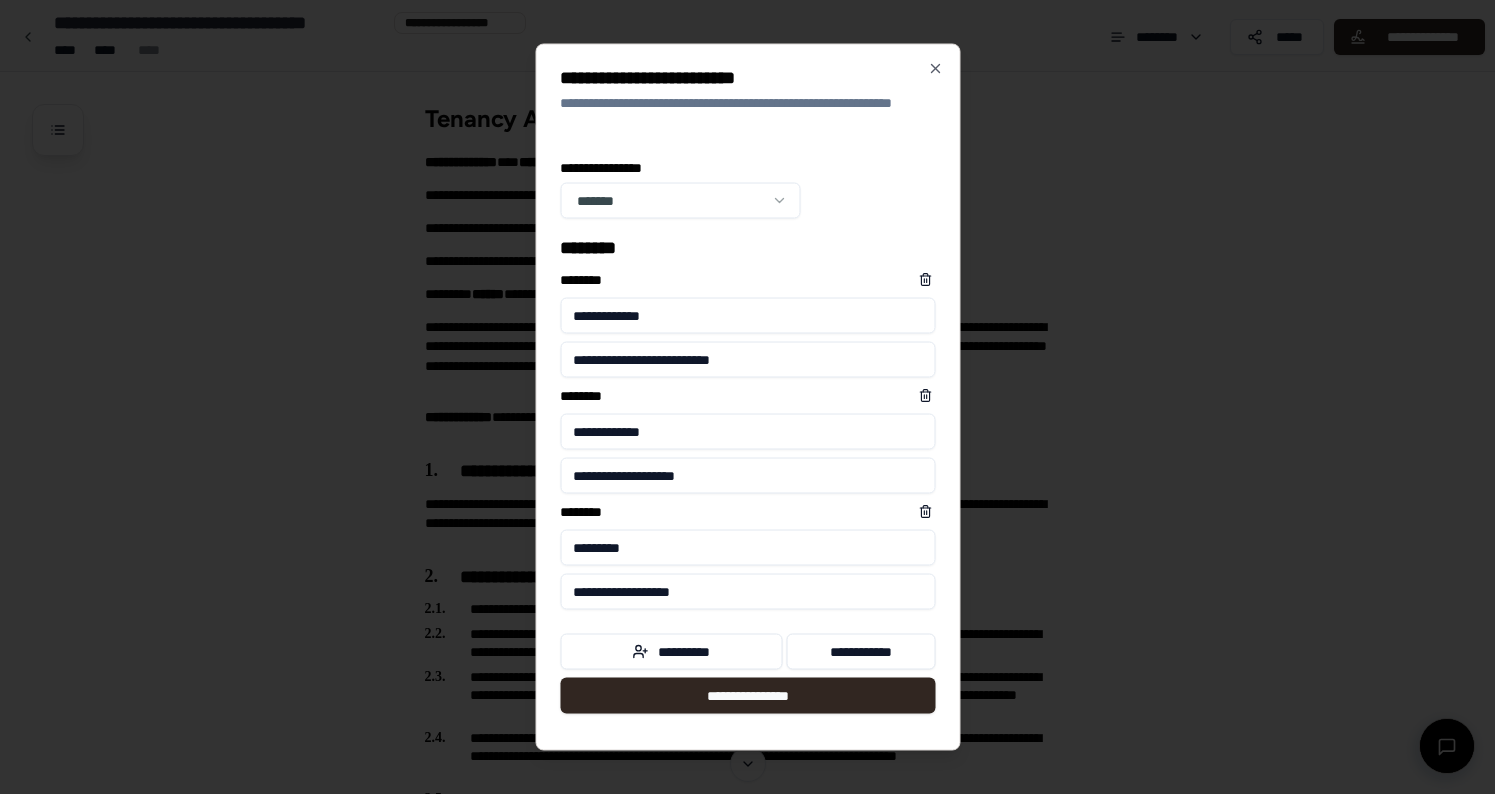 type on "**********" 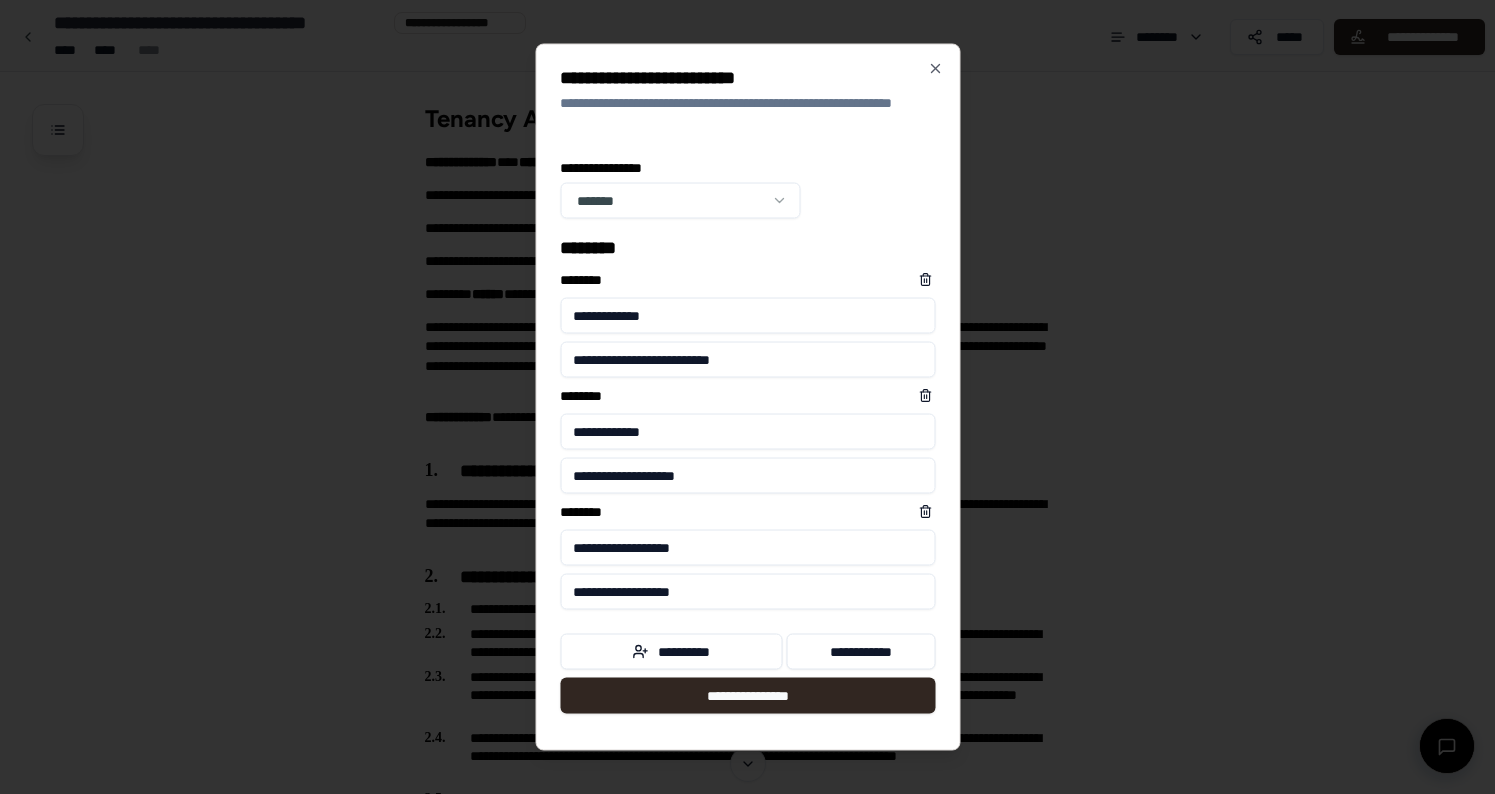 type on "**********" 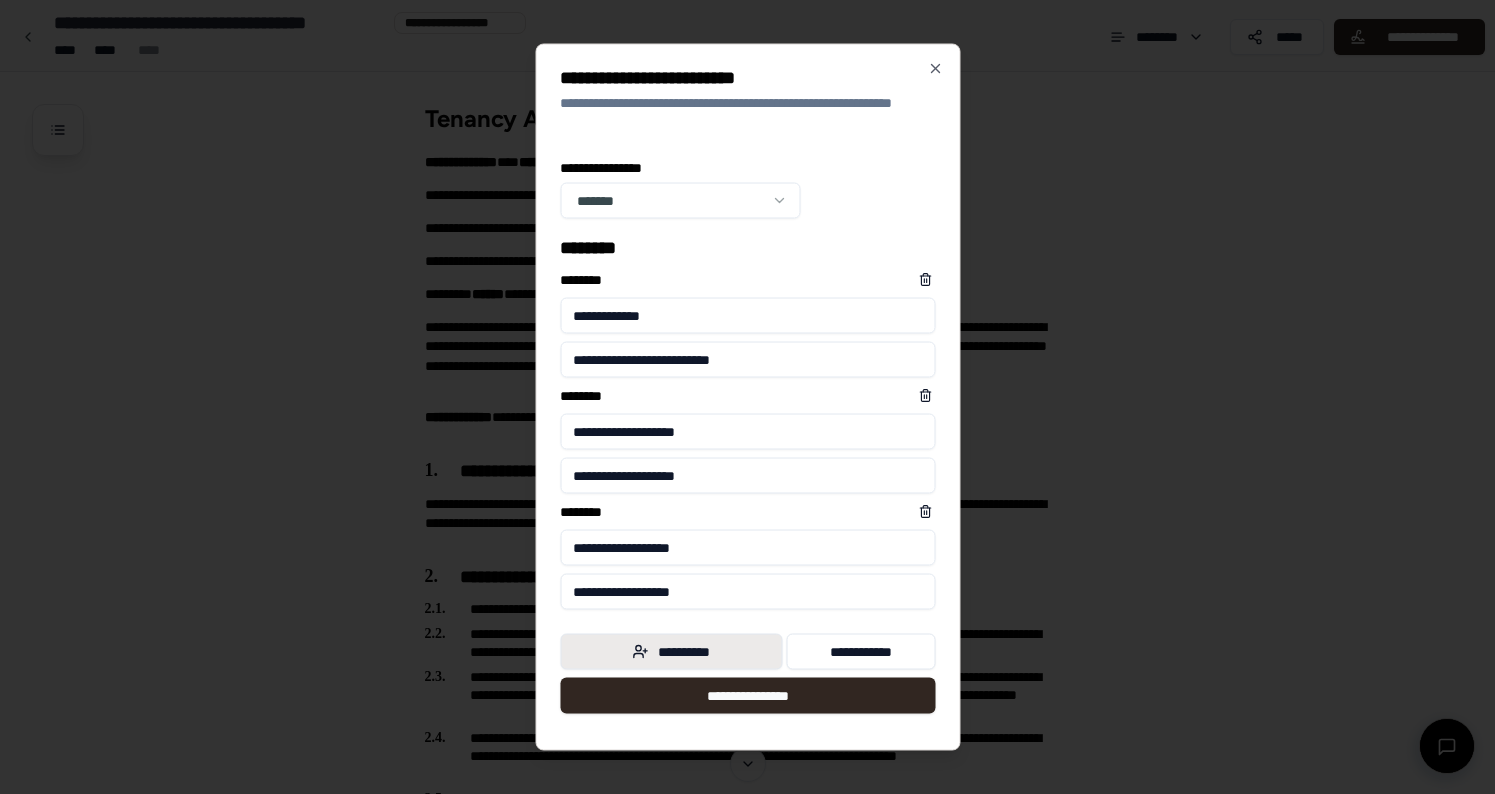 type on "**********" 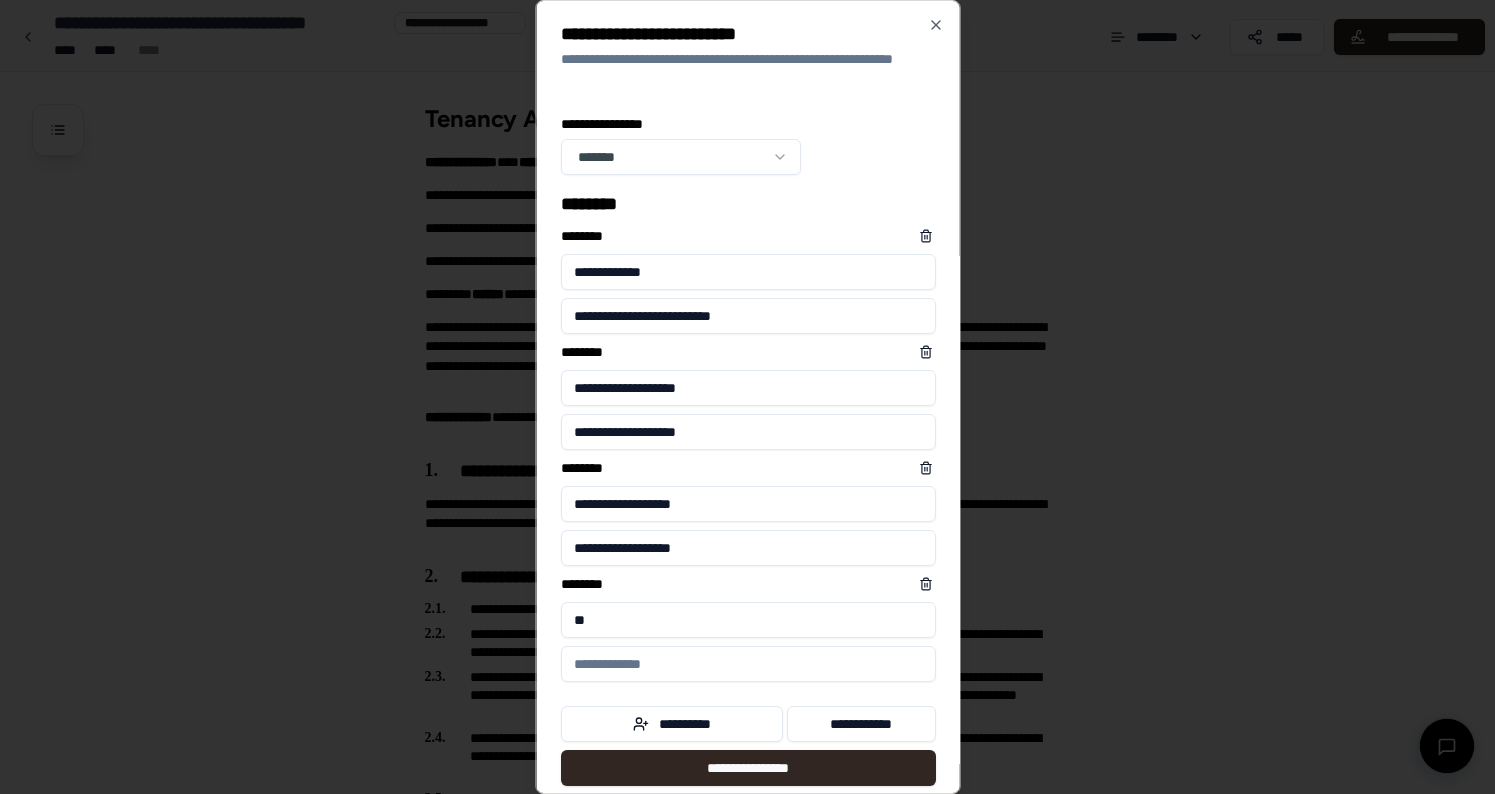 type on "*" 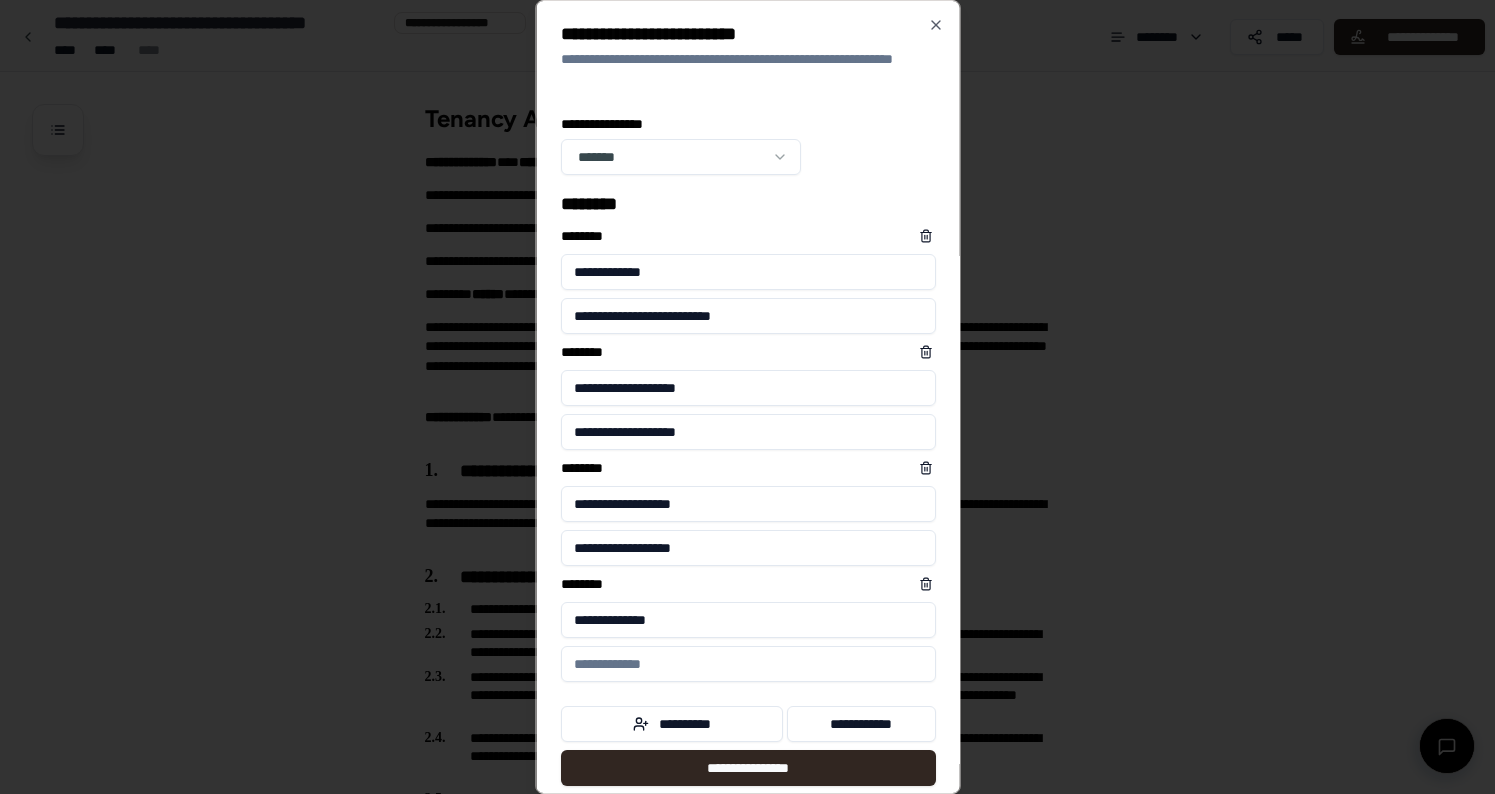 type on "**********" 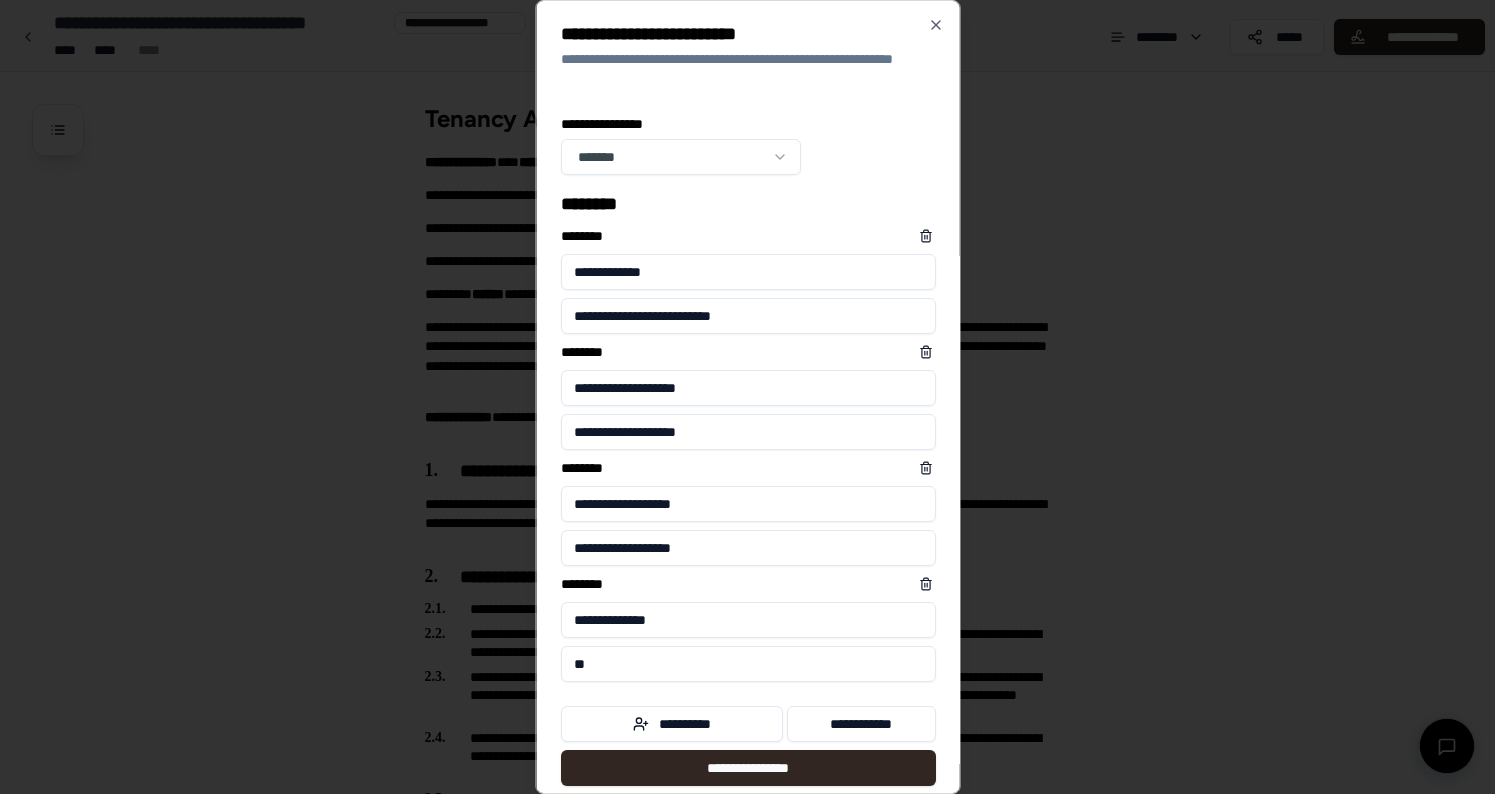 type on "*" 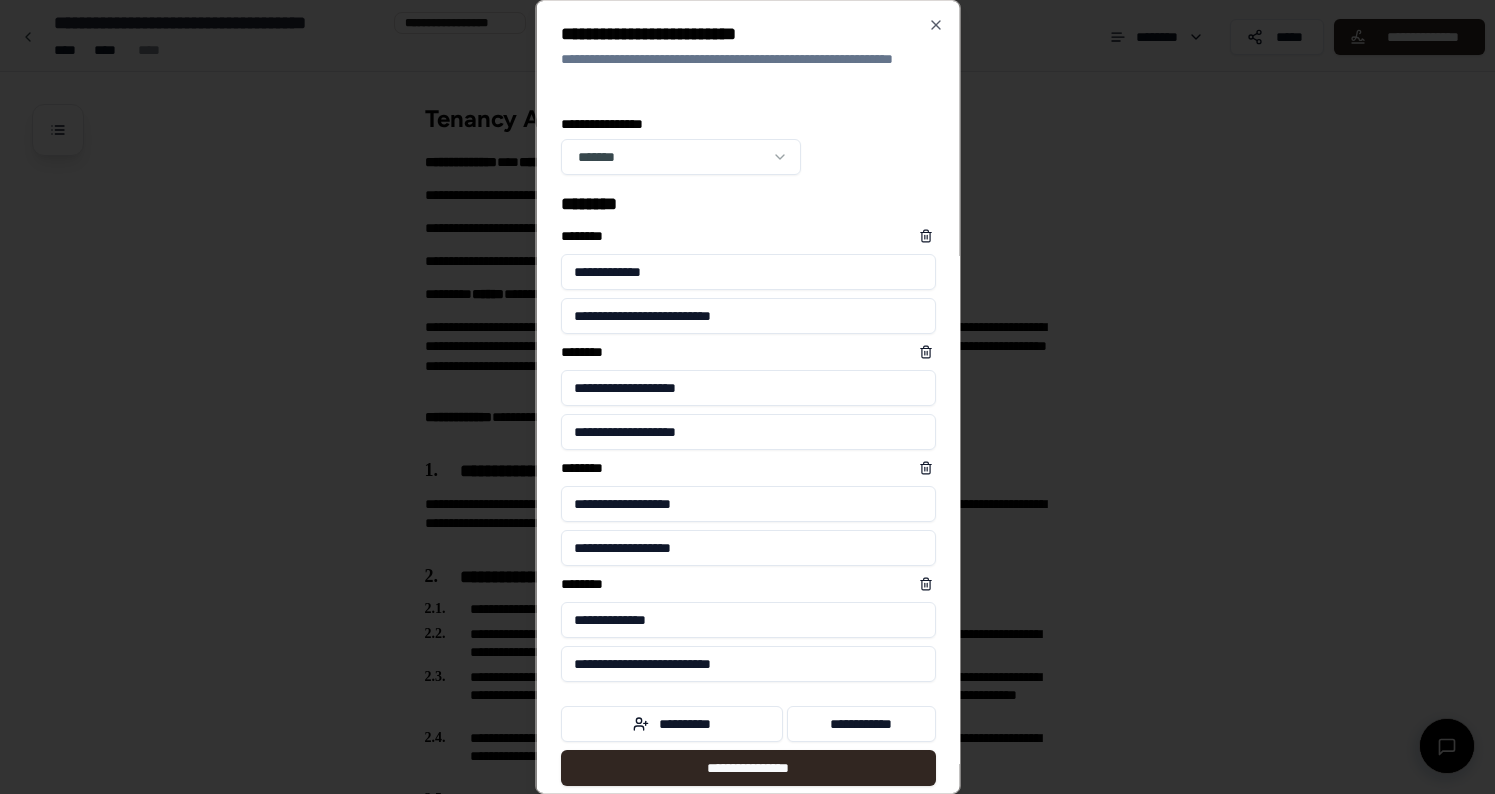 type on "**********" 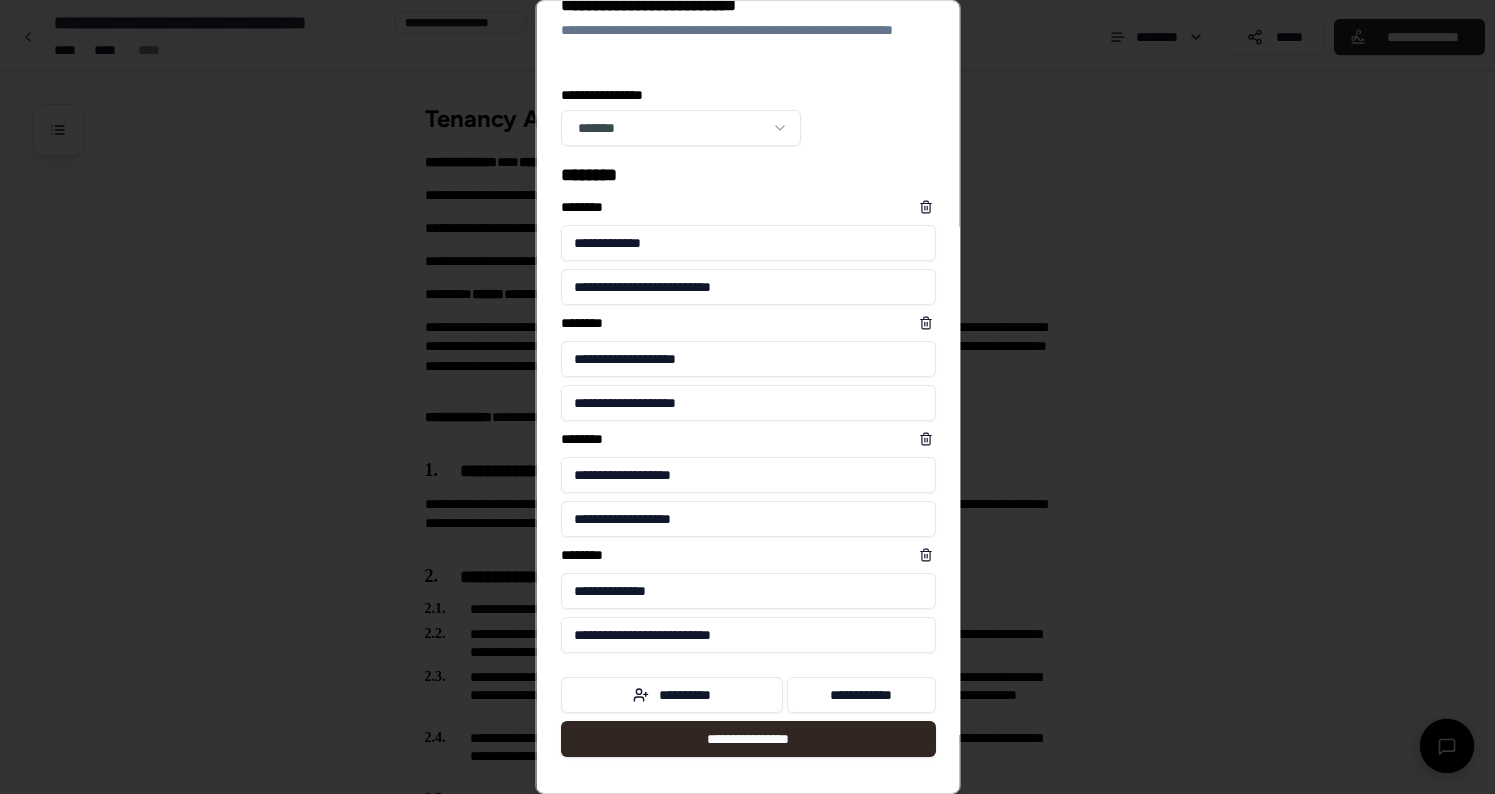 scroll, scrollTop: 29, scrollLeft: 0, axis: vertical 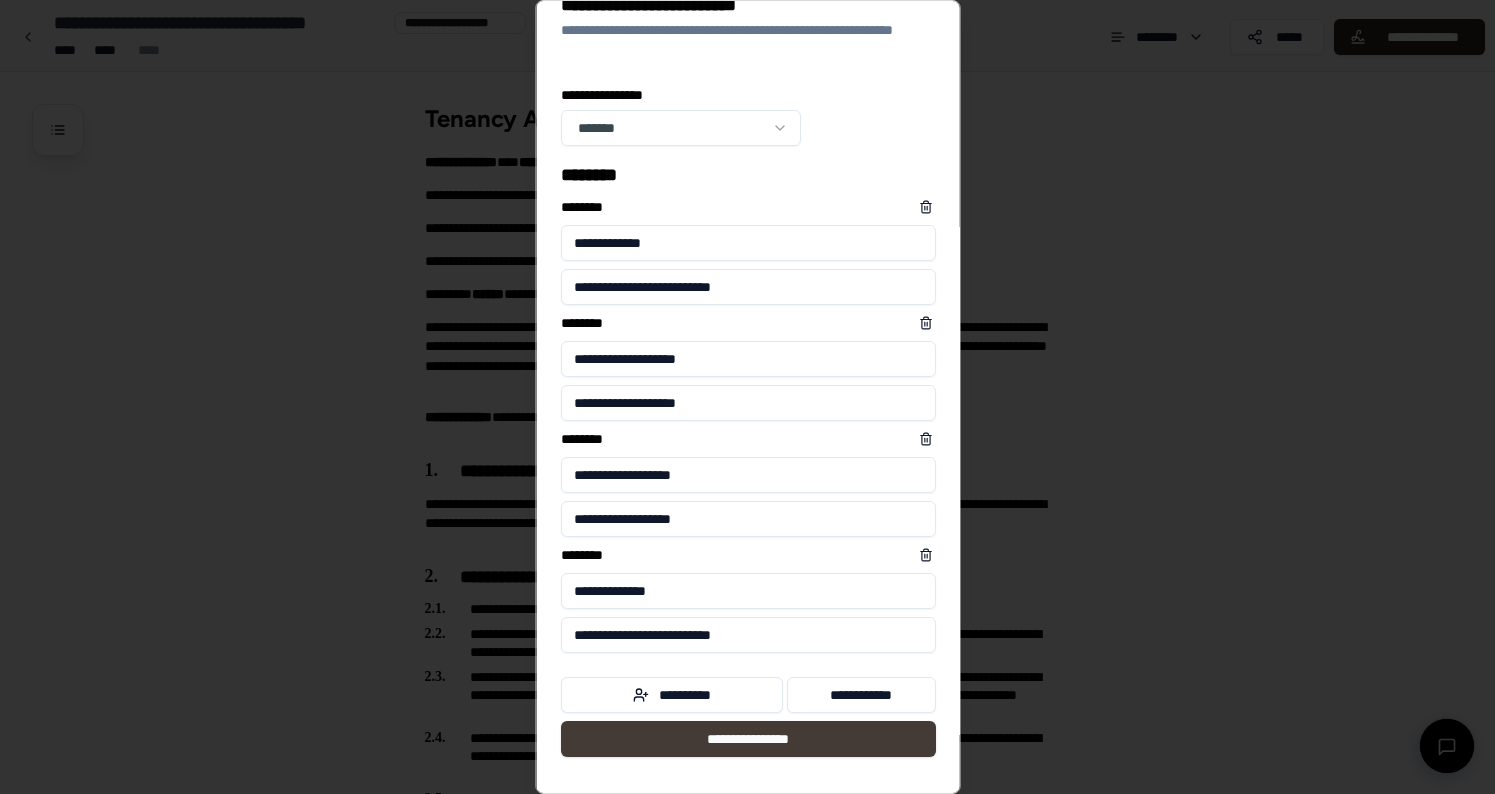 click on "**********" at bounding box center [747, 739] 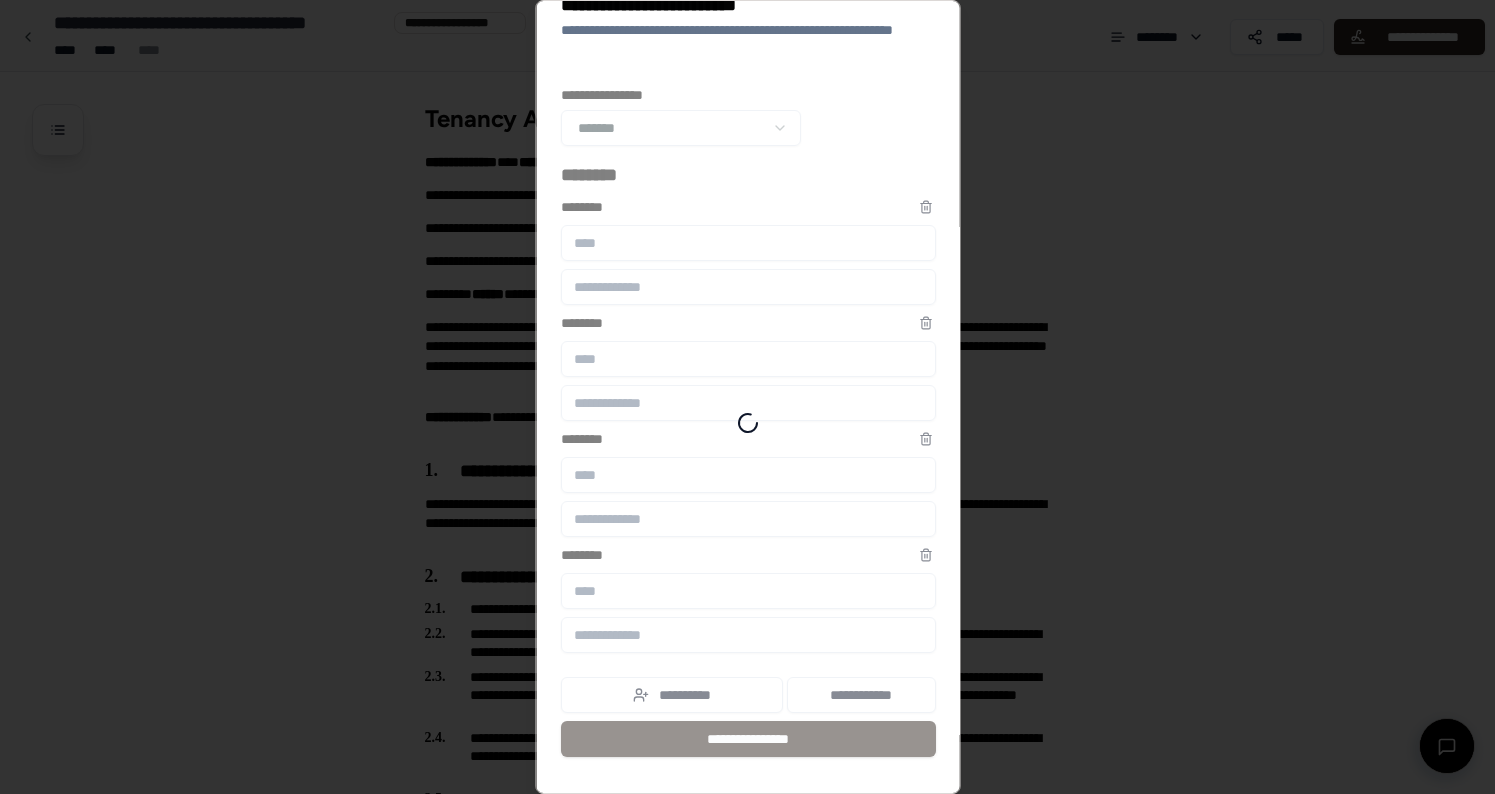 scroll, scrollTop: 0, scrollLeft: 0, axis: both 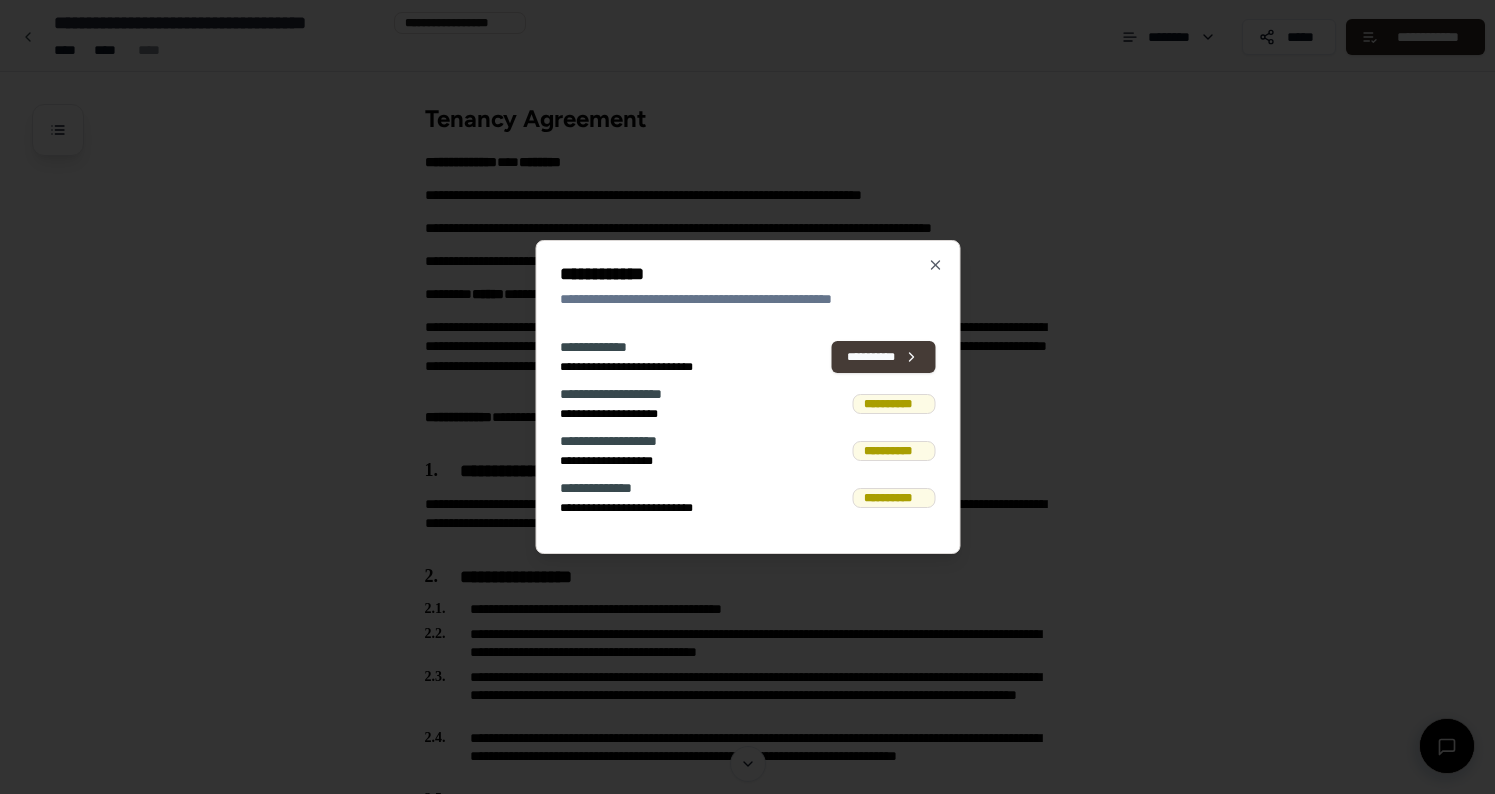 click on "**********" at bounding box center [883, 357] 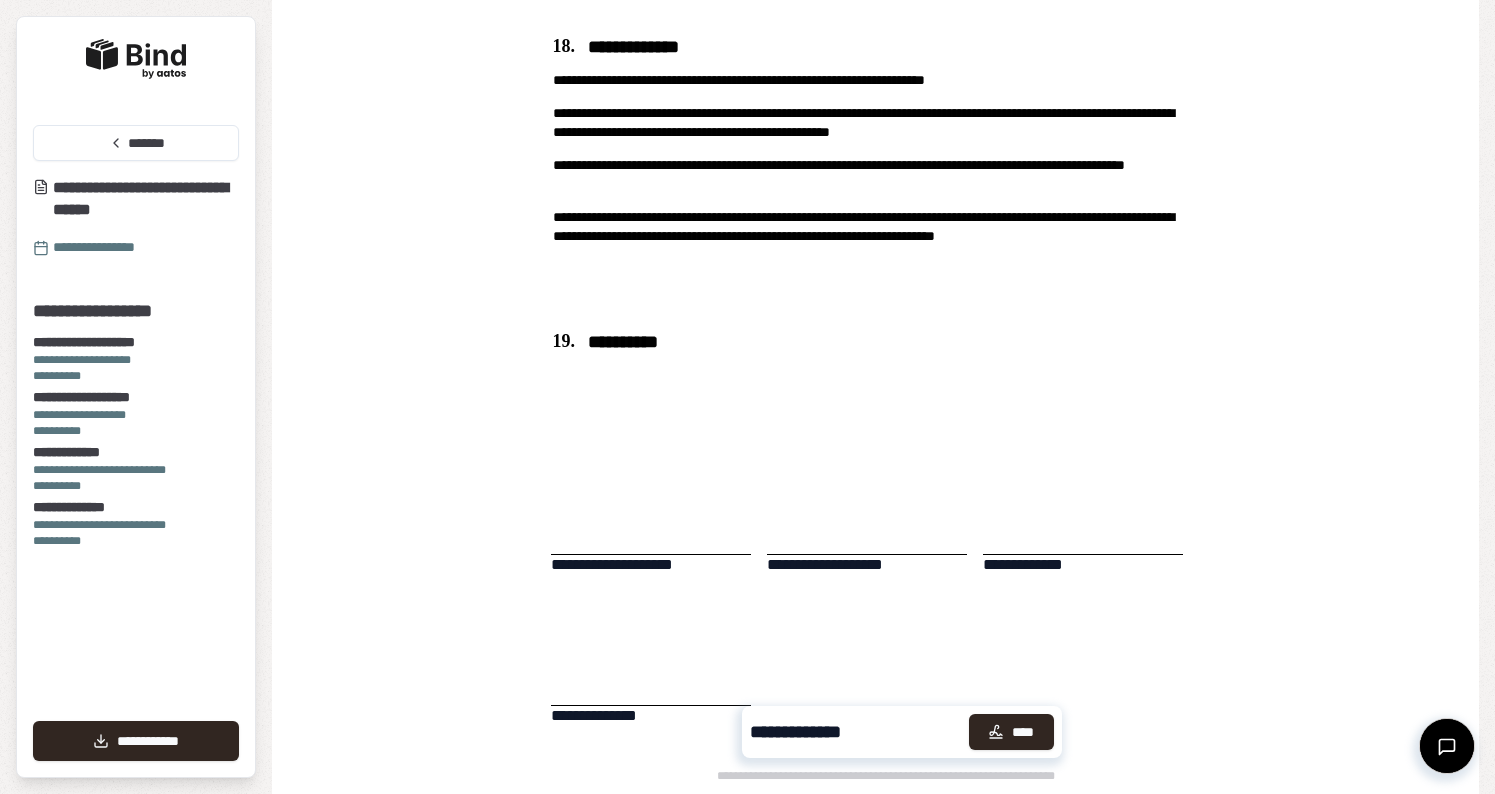 scroll, scrollTop: 5972, scrollLeft: 0, axis: vertical 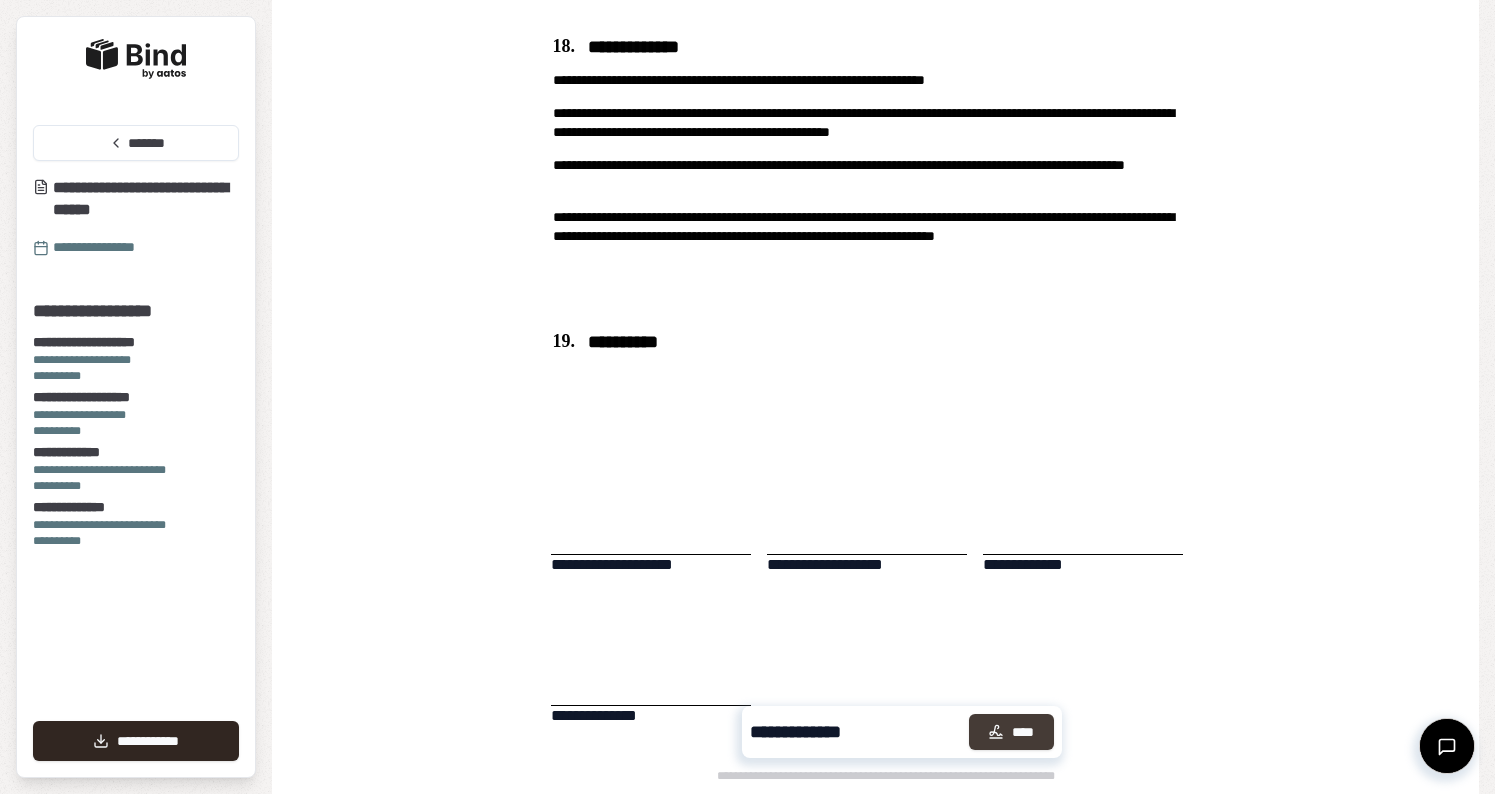 click on "****" at bounding box center [1011, 732] 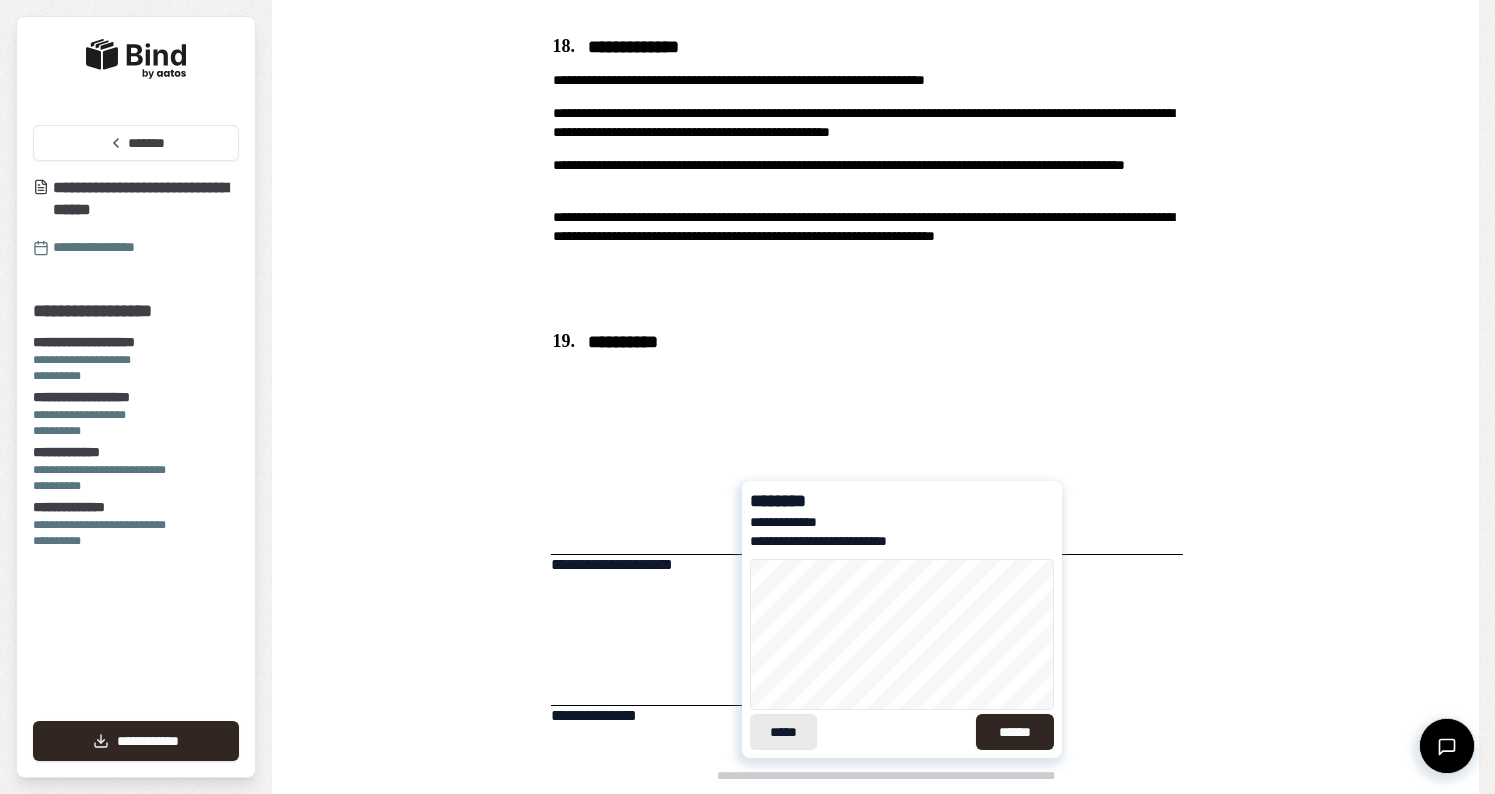 click on "*****" at bounding box center (783, 732) 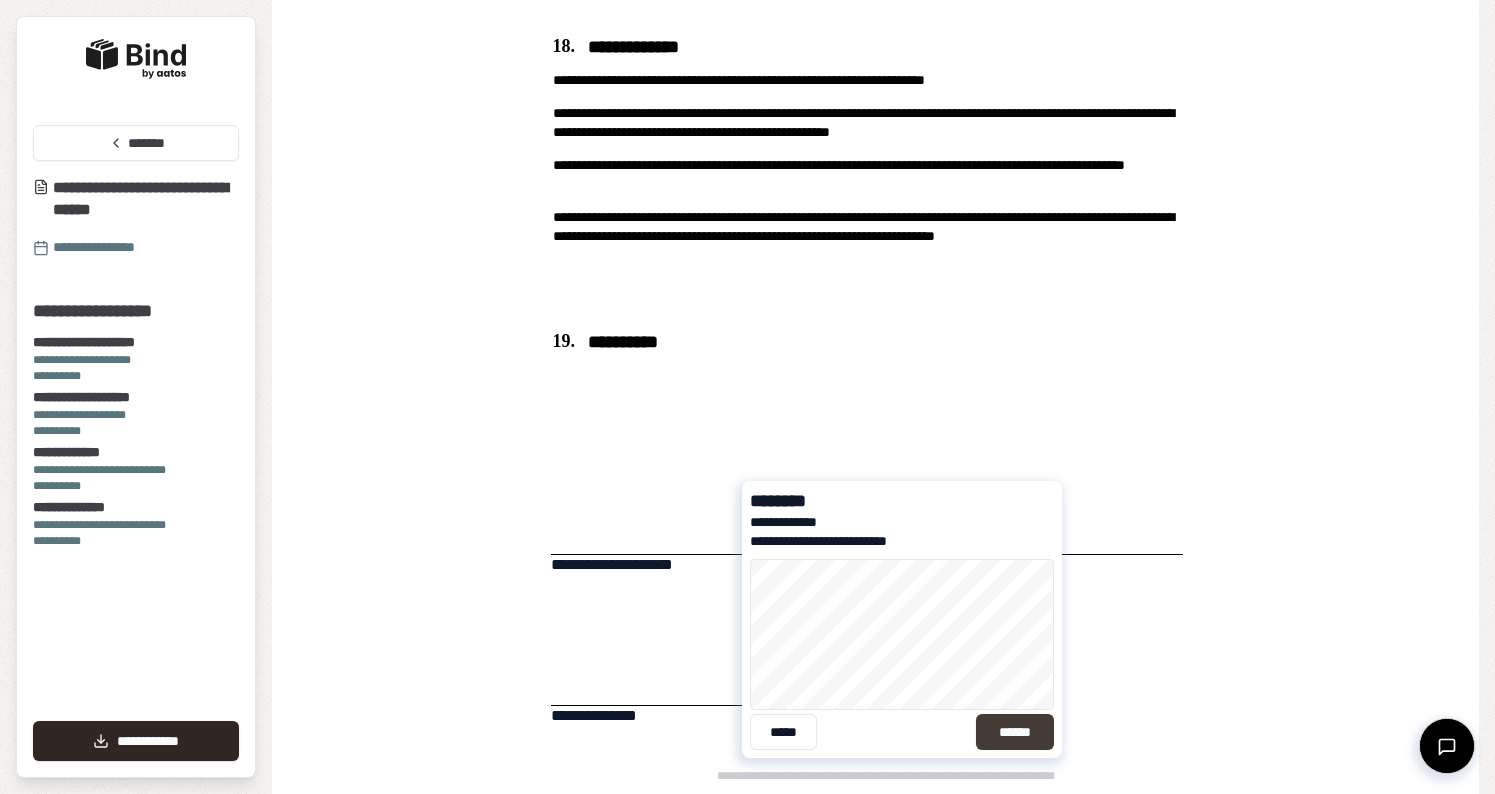 click on "******" at bounding box center [1014, 732] 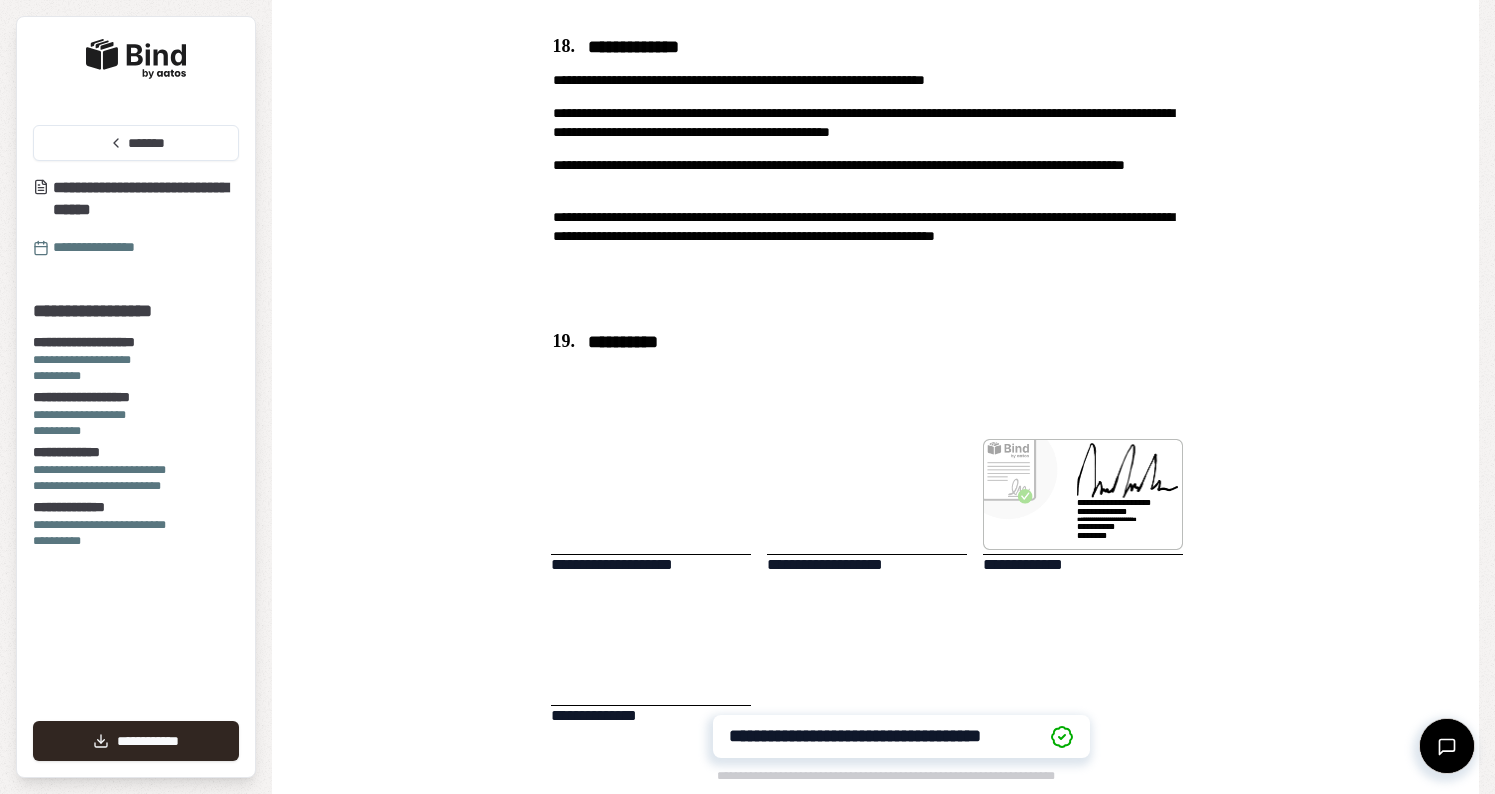 scroll, scrollTop: 0, scrollLeft: 0, axis: both 